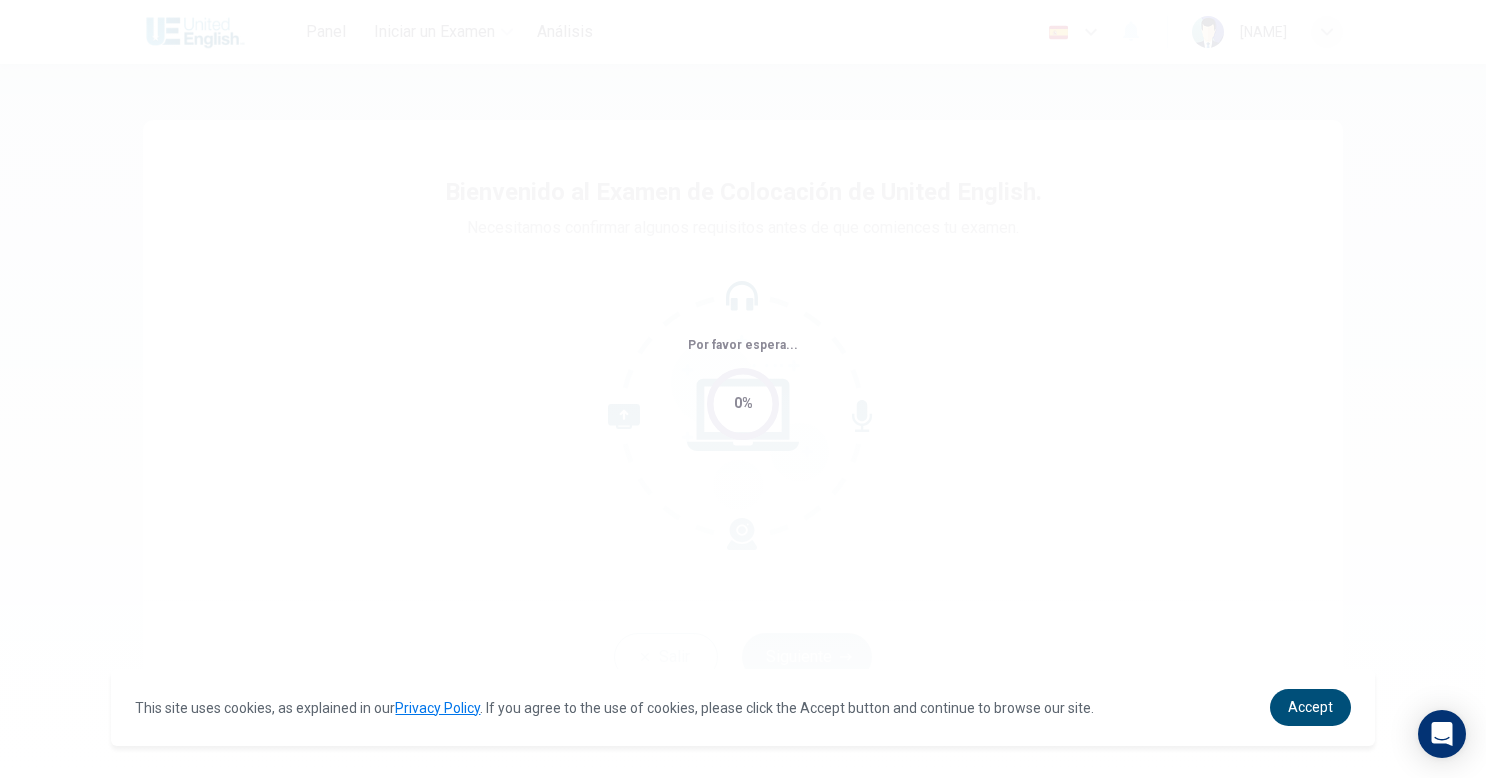 scroll, scrollTop: 0, scrollLeft: 0, axis: both 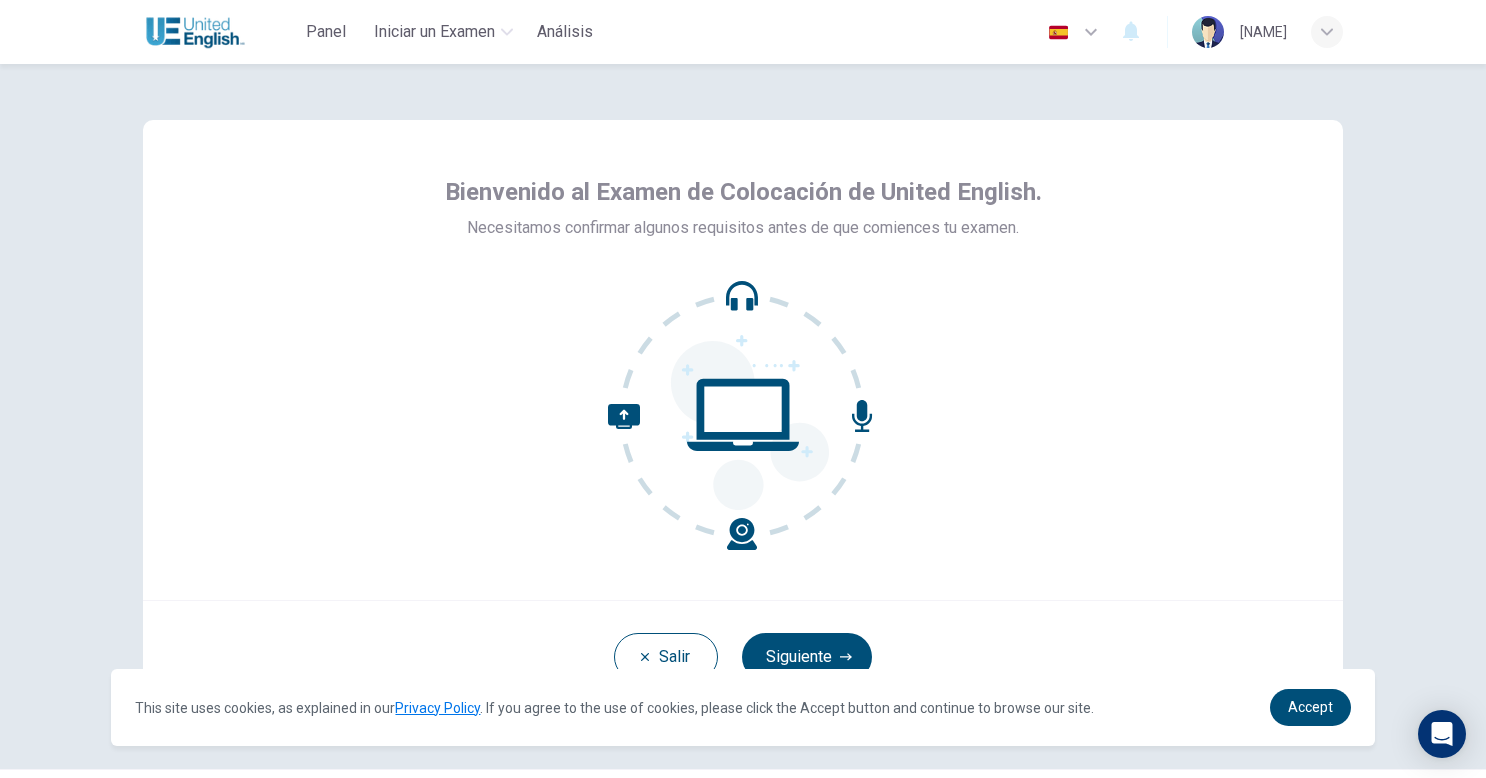 click 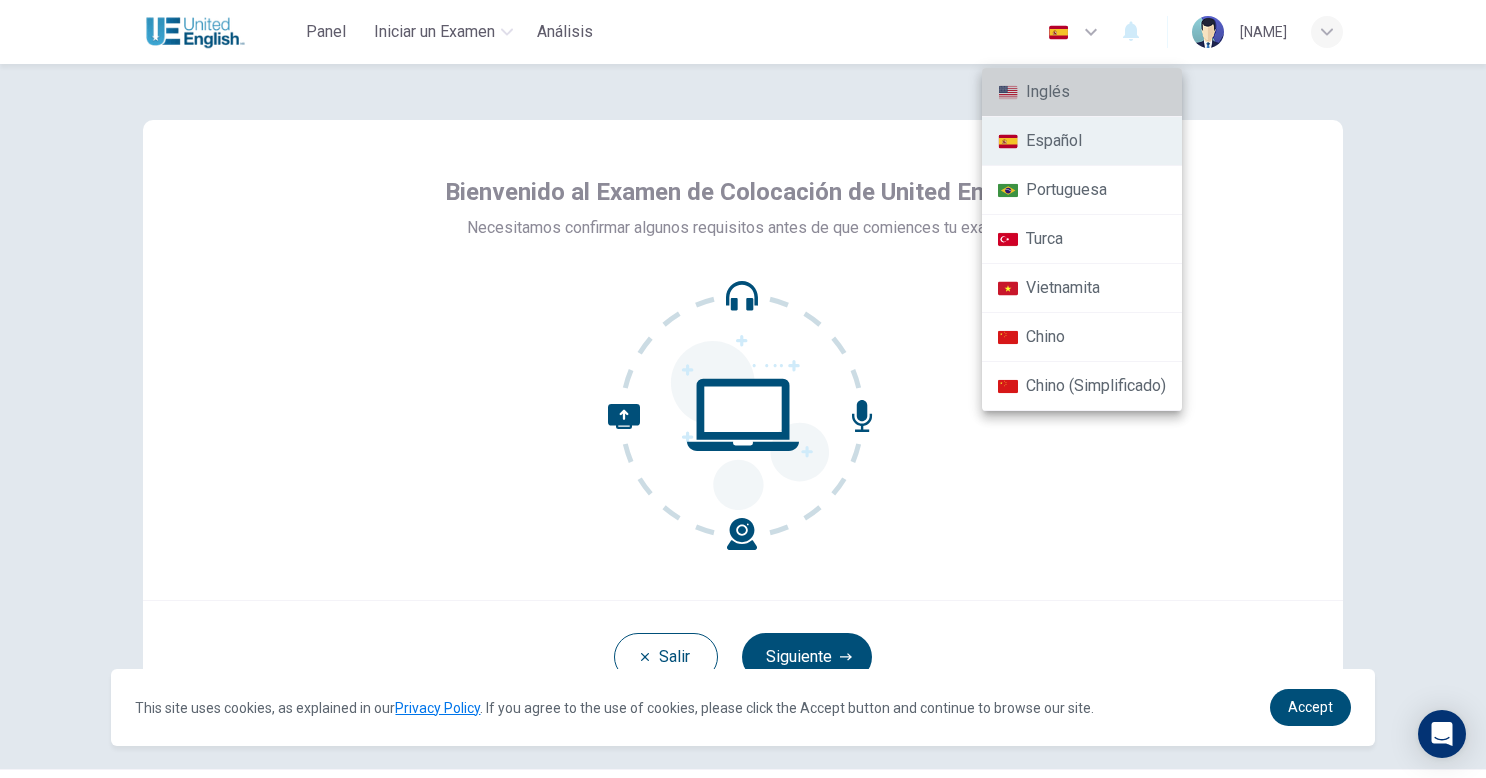 click on "Inglés" at bounding box center (1082, 92) 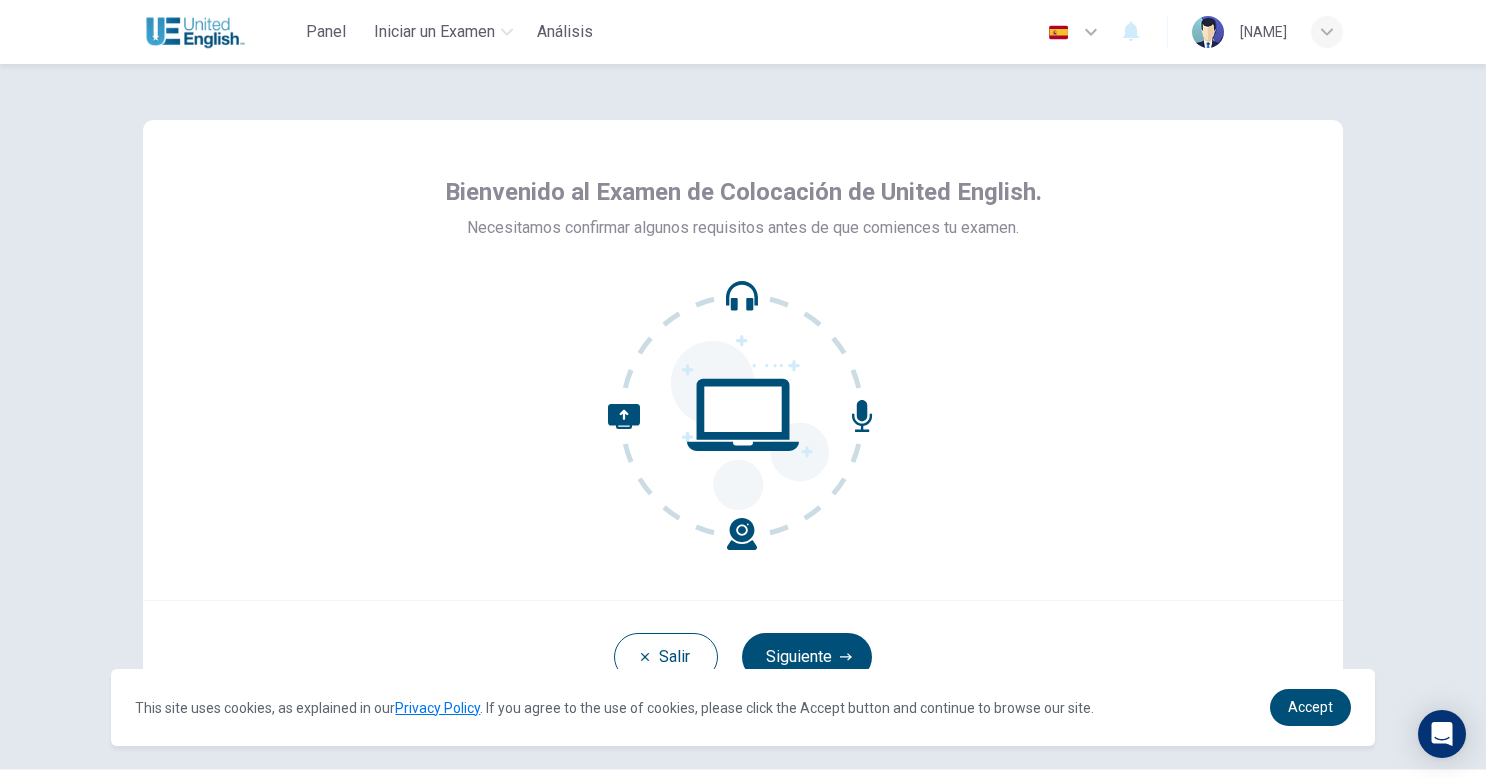type on "en" 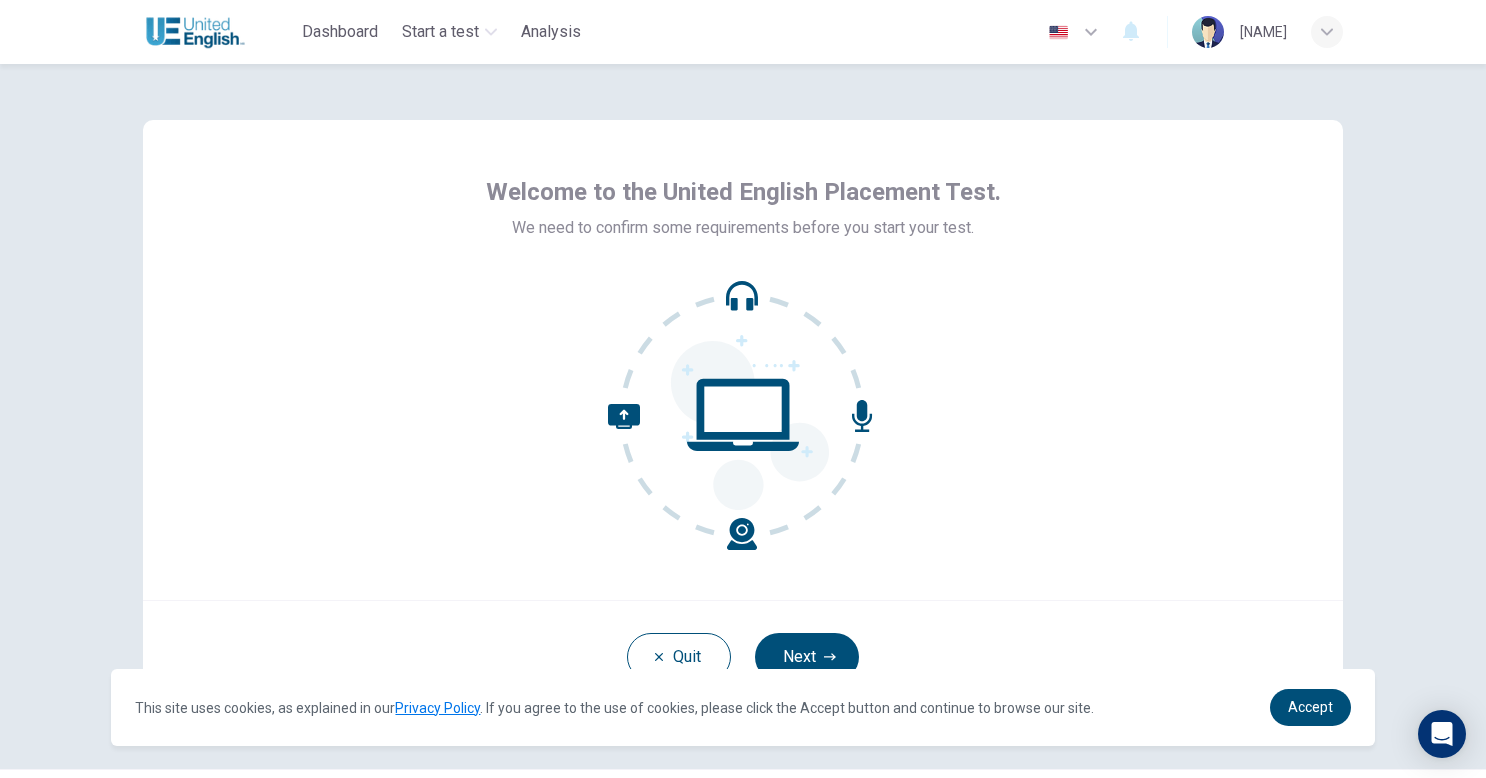 scroll, scrollTop: 54, scrollLeft: 0, axis: vertical 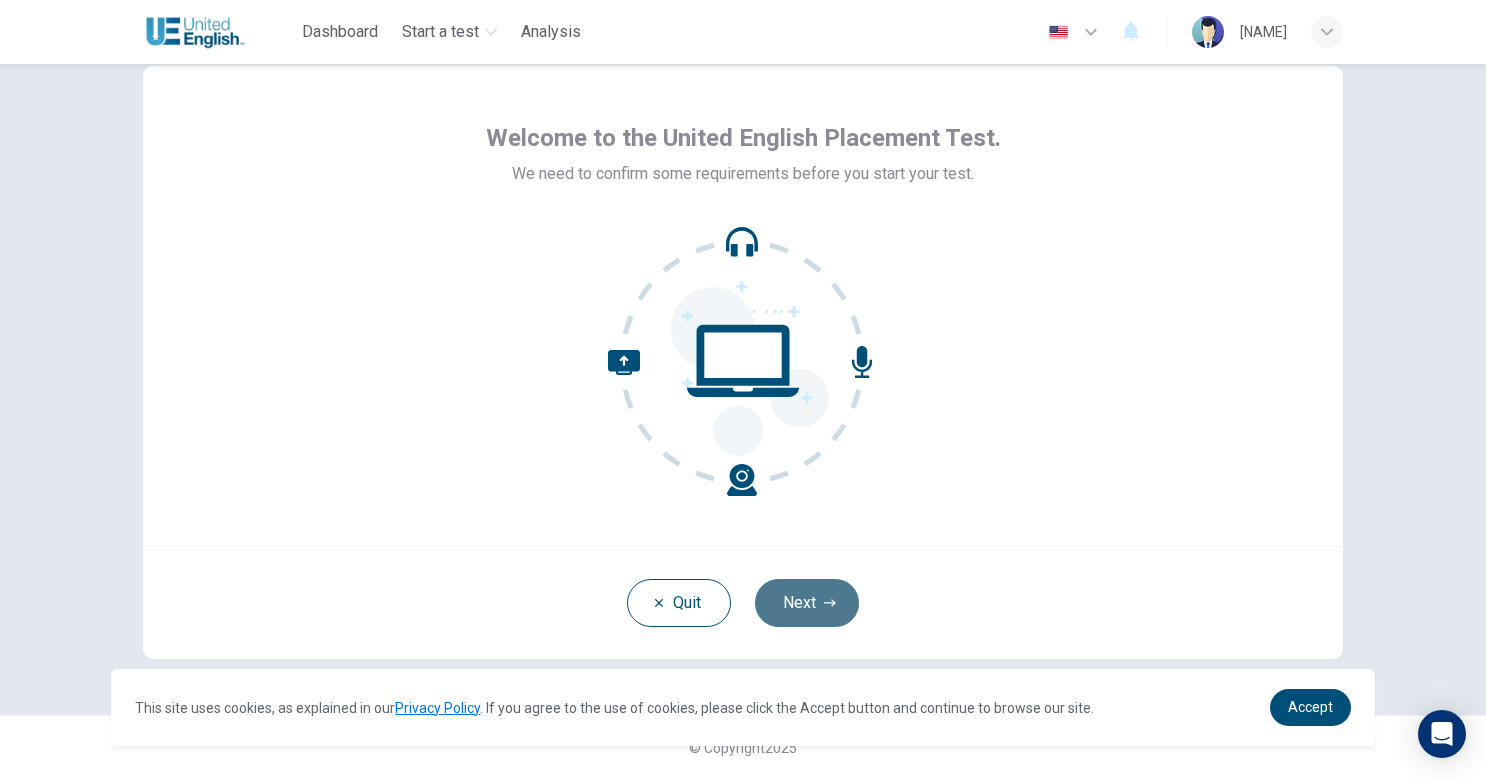 click on "Next" at bounding box center (807, 603) 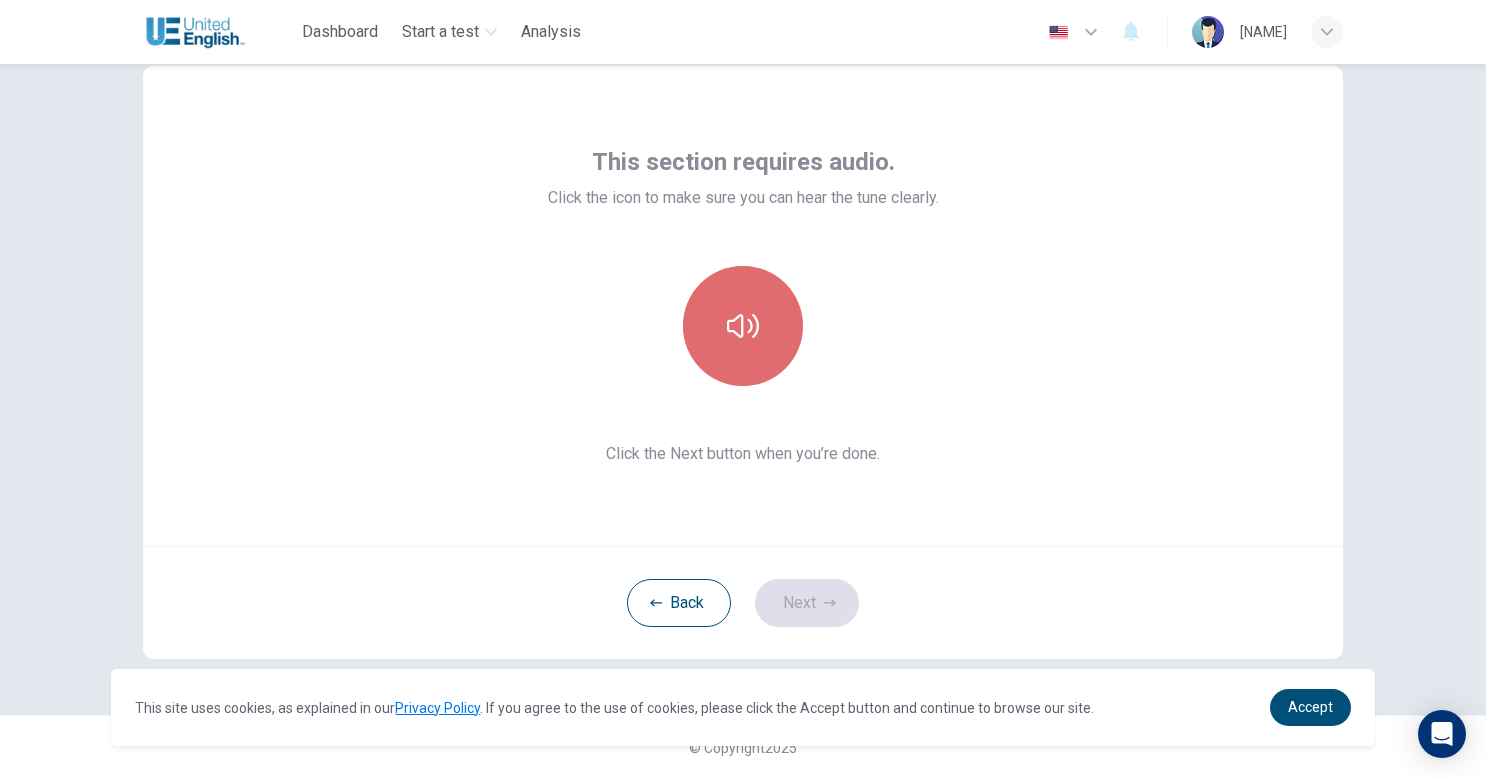 click 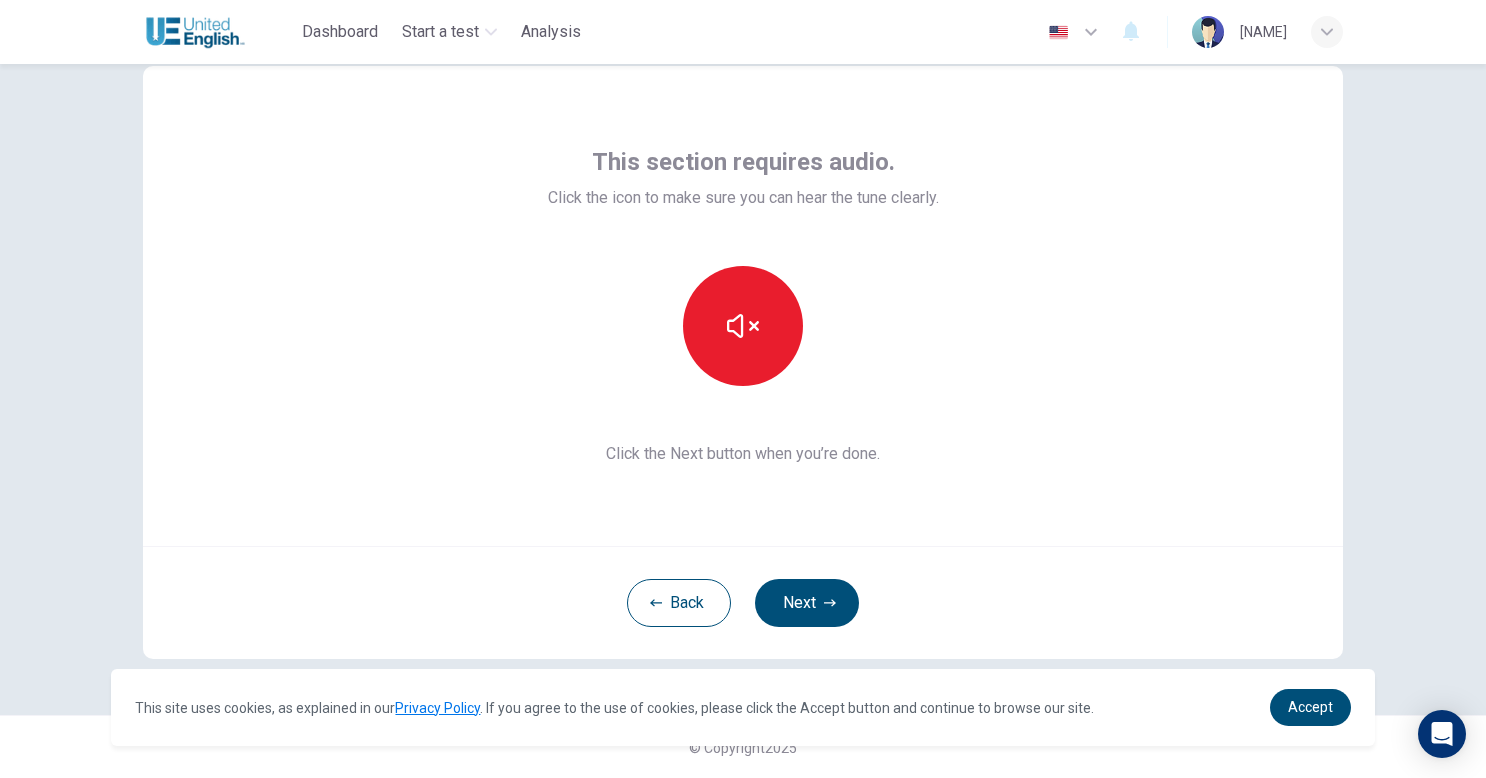 click at bounding box center (743, 326) 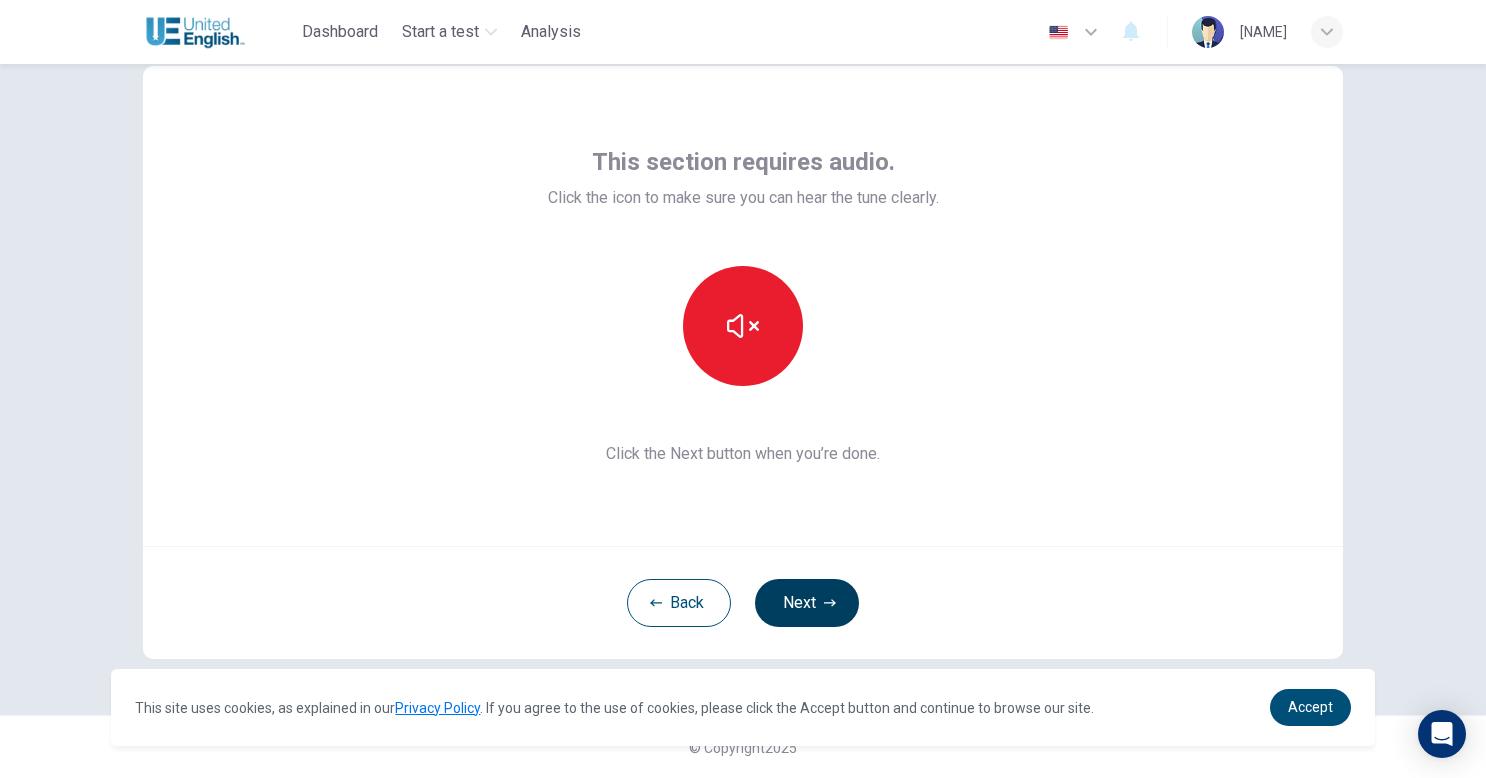 click on "Next" at bounding box center (807, 603) 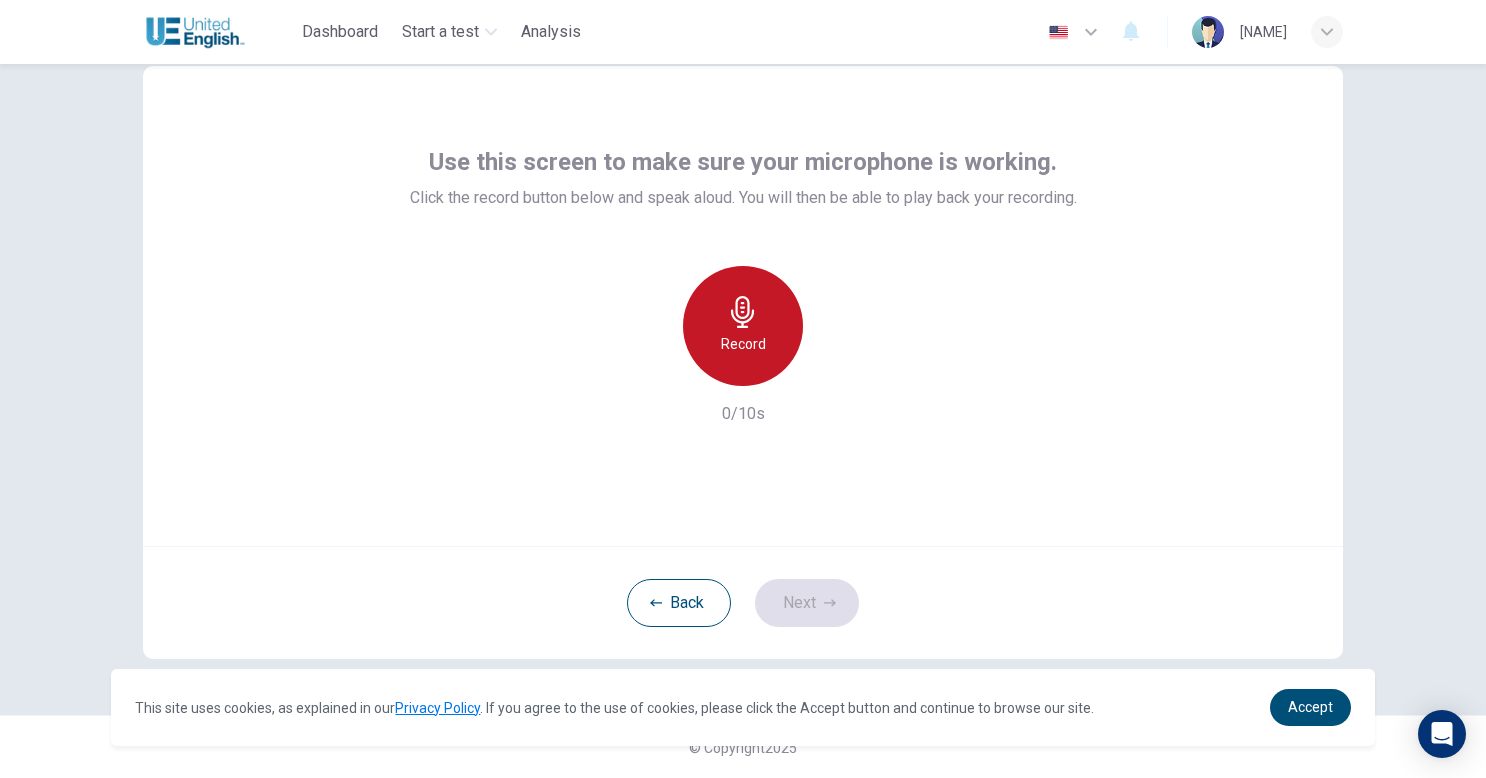 click 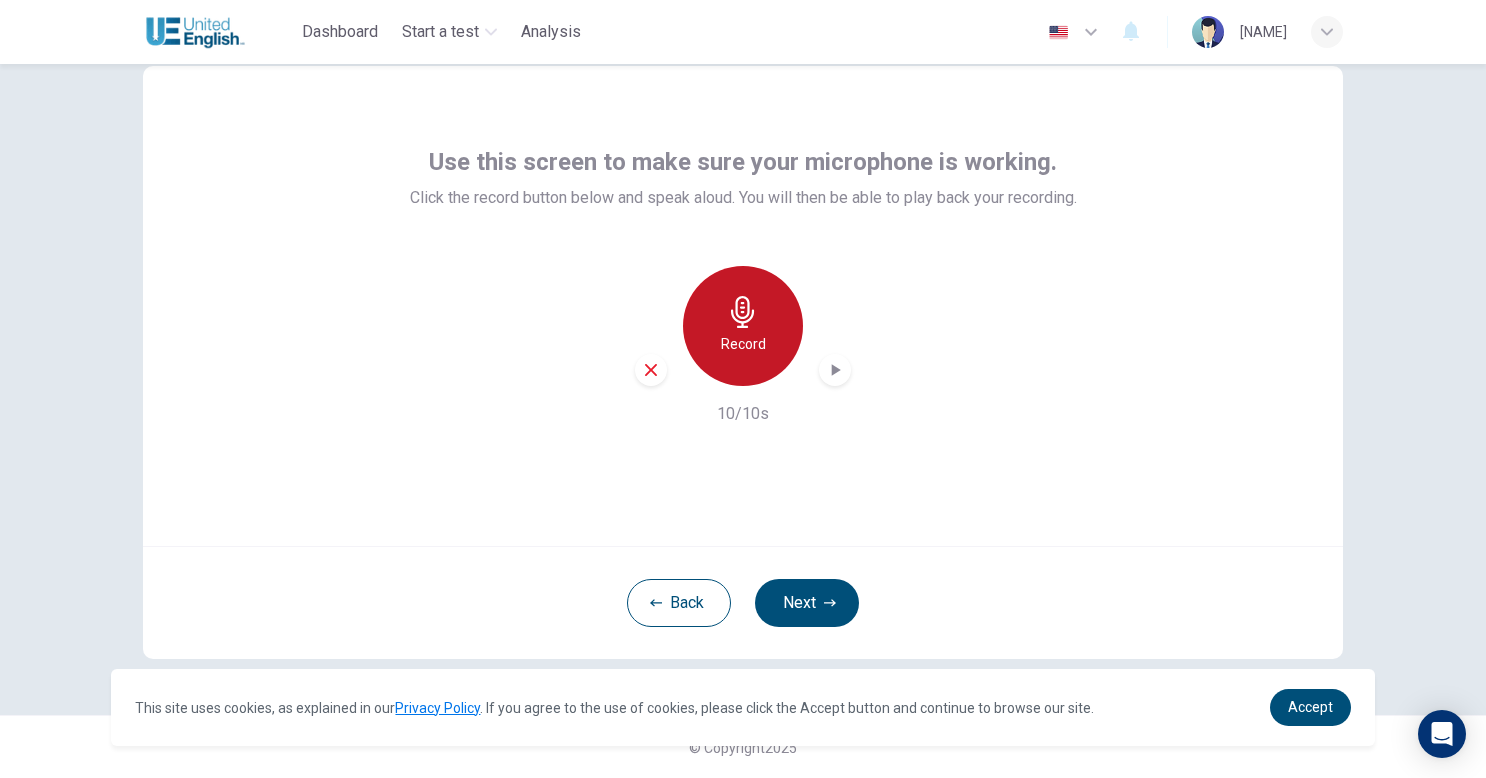 click on "Record" at bounding box center [743, 326] 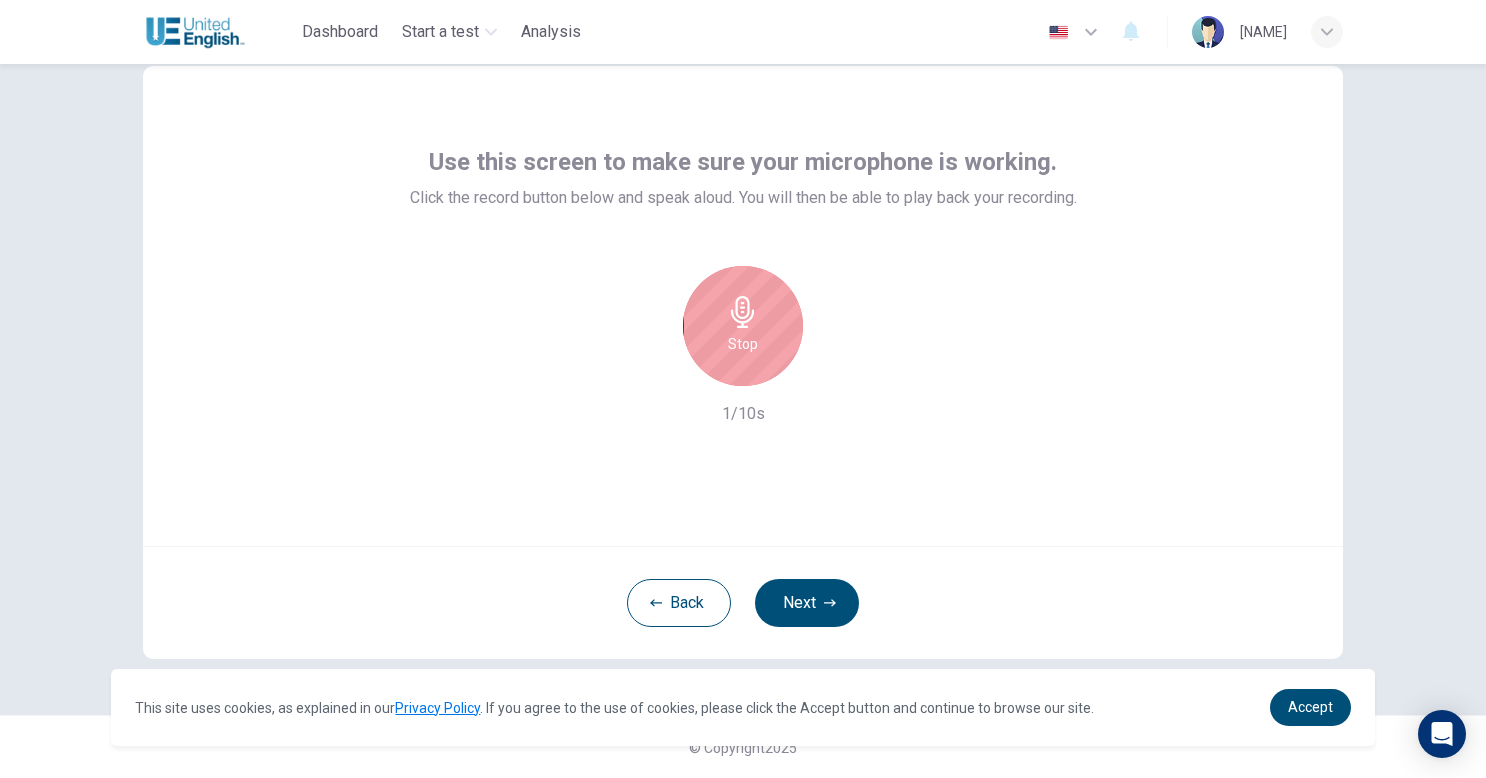 click on "Stop" at bounding box center (743, 326) 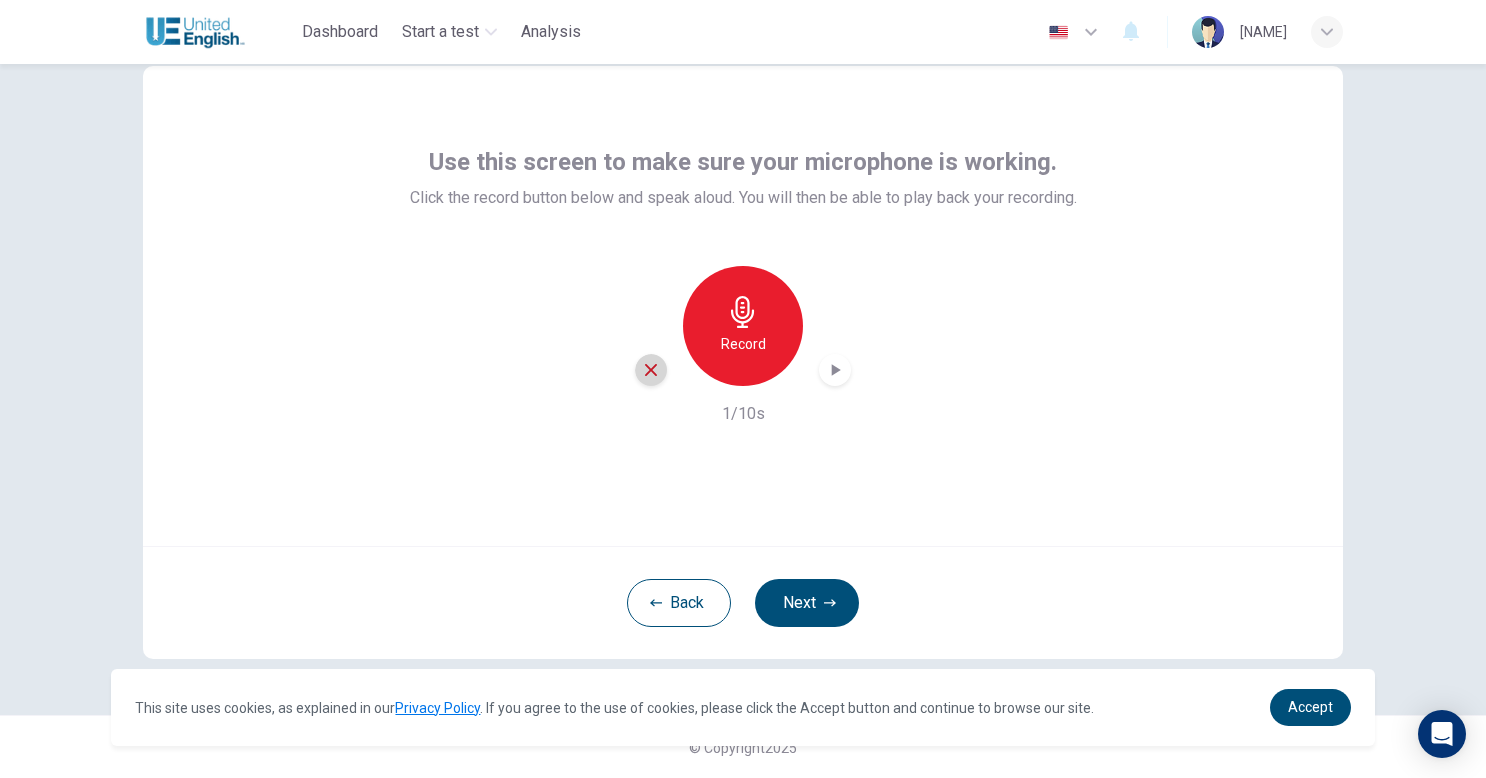 click 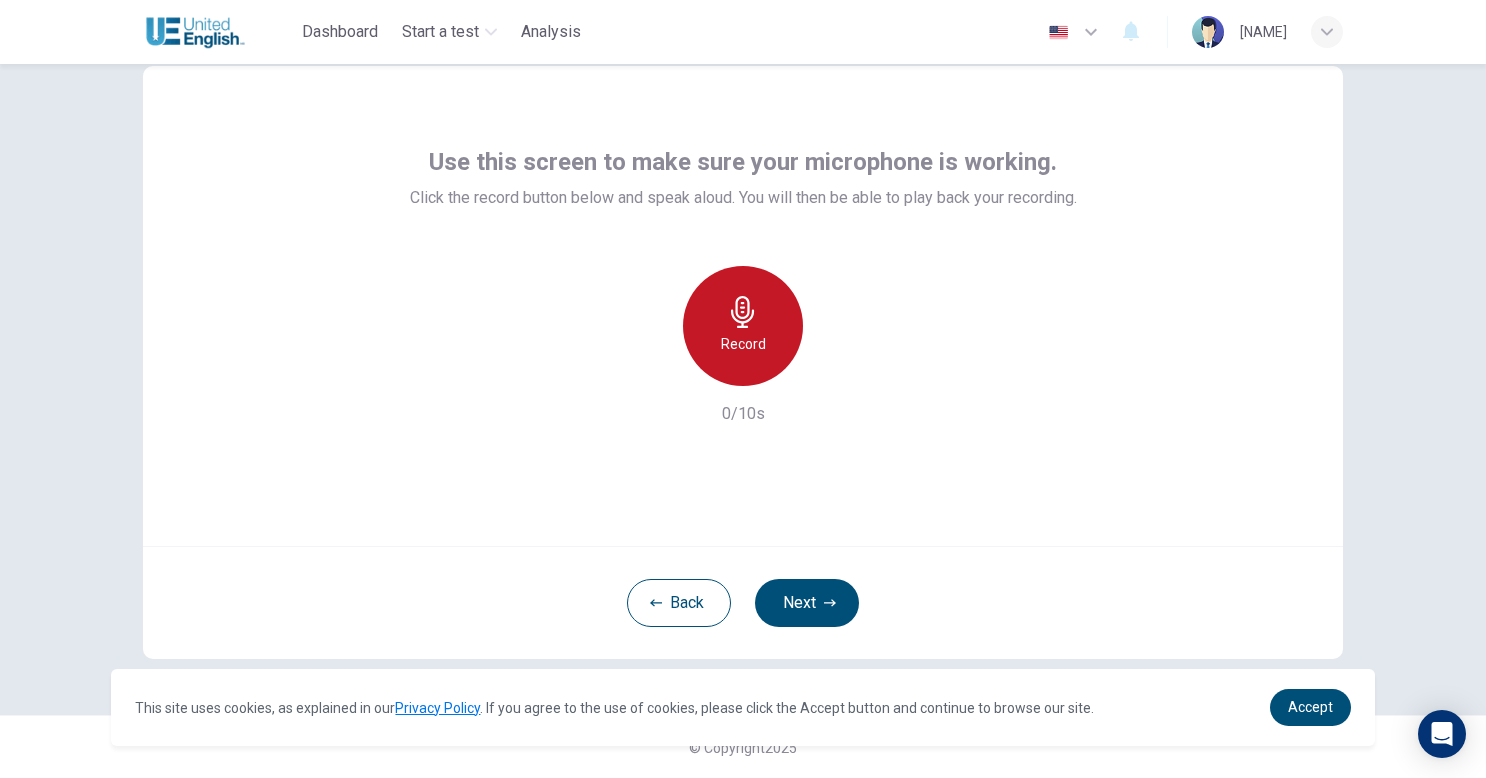 click on "Record" at bounding box center (743, 344) 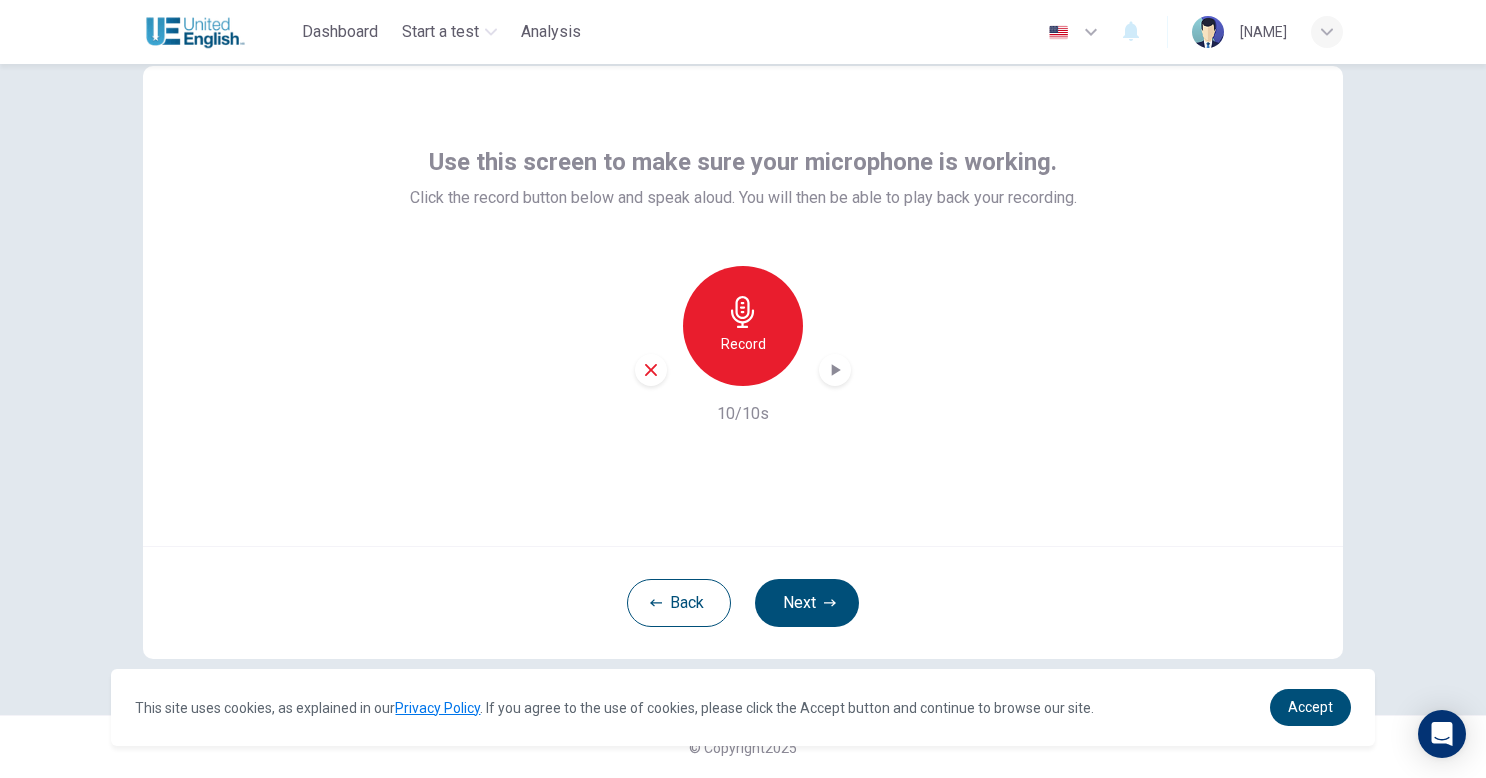 click at bounding box center [835, 370] 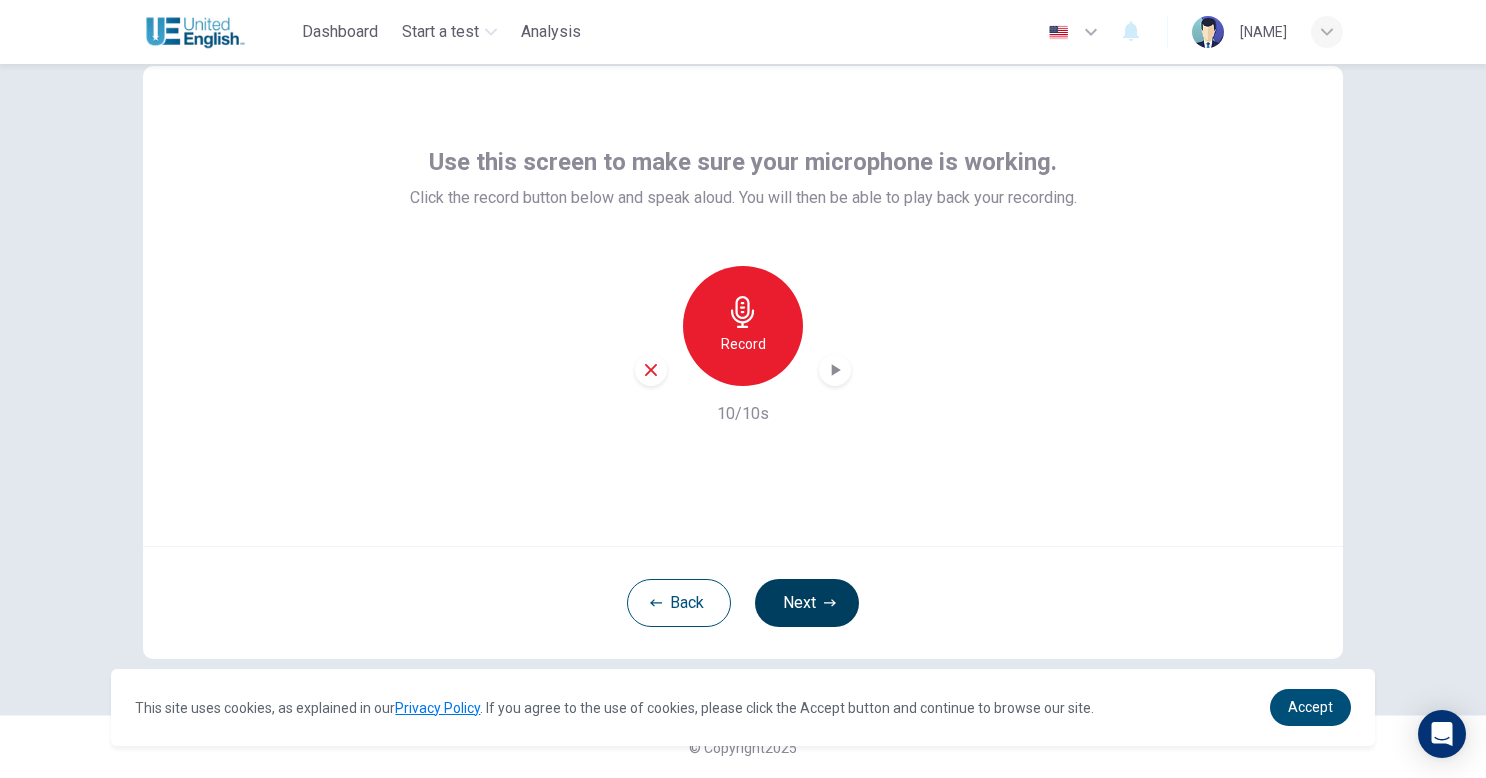 click on "Next" at bounding box center [807, 603] 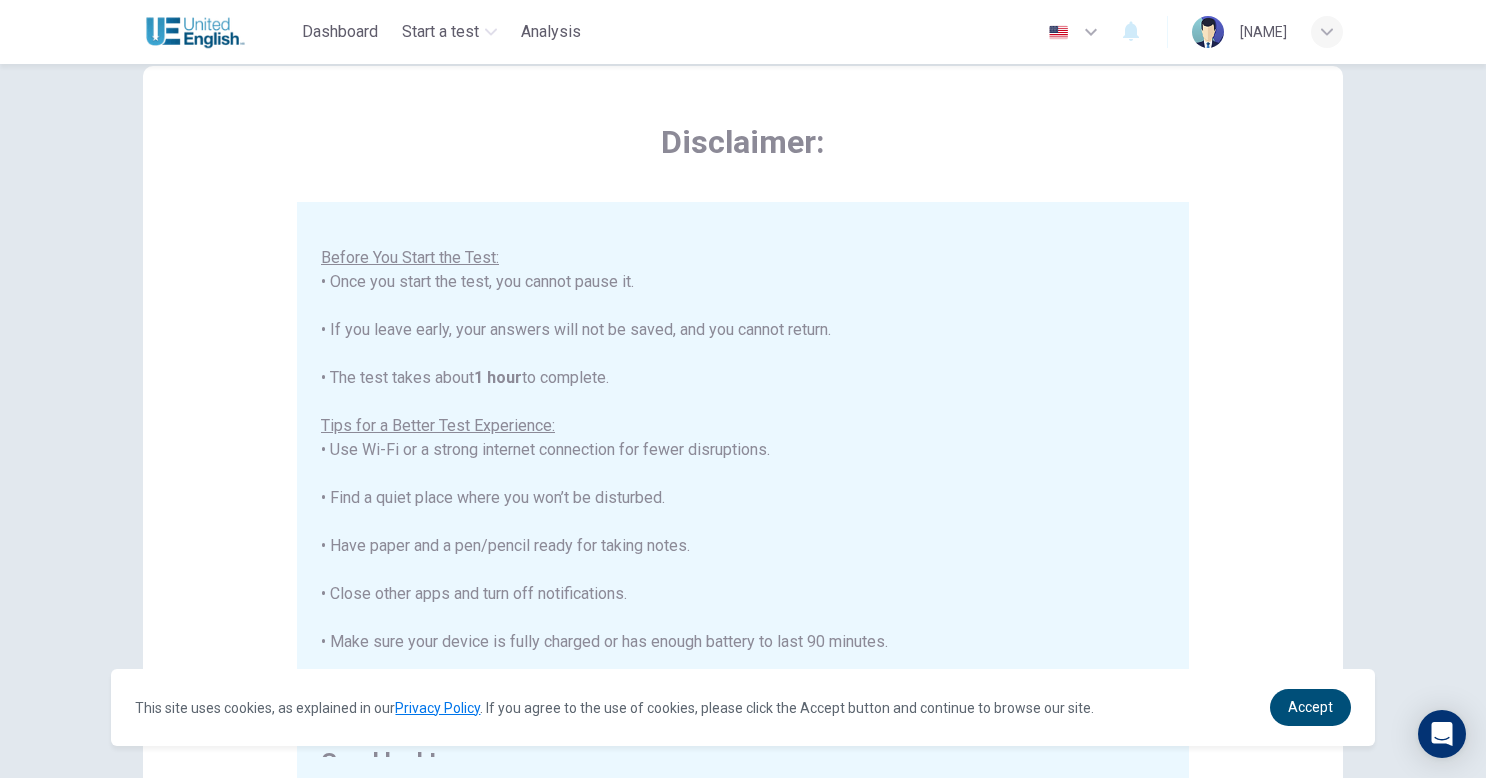 scroll, scrollTop: 190, scrollLeft: 0, axis: vertical 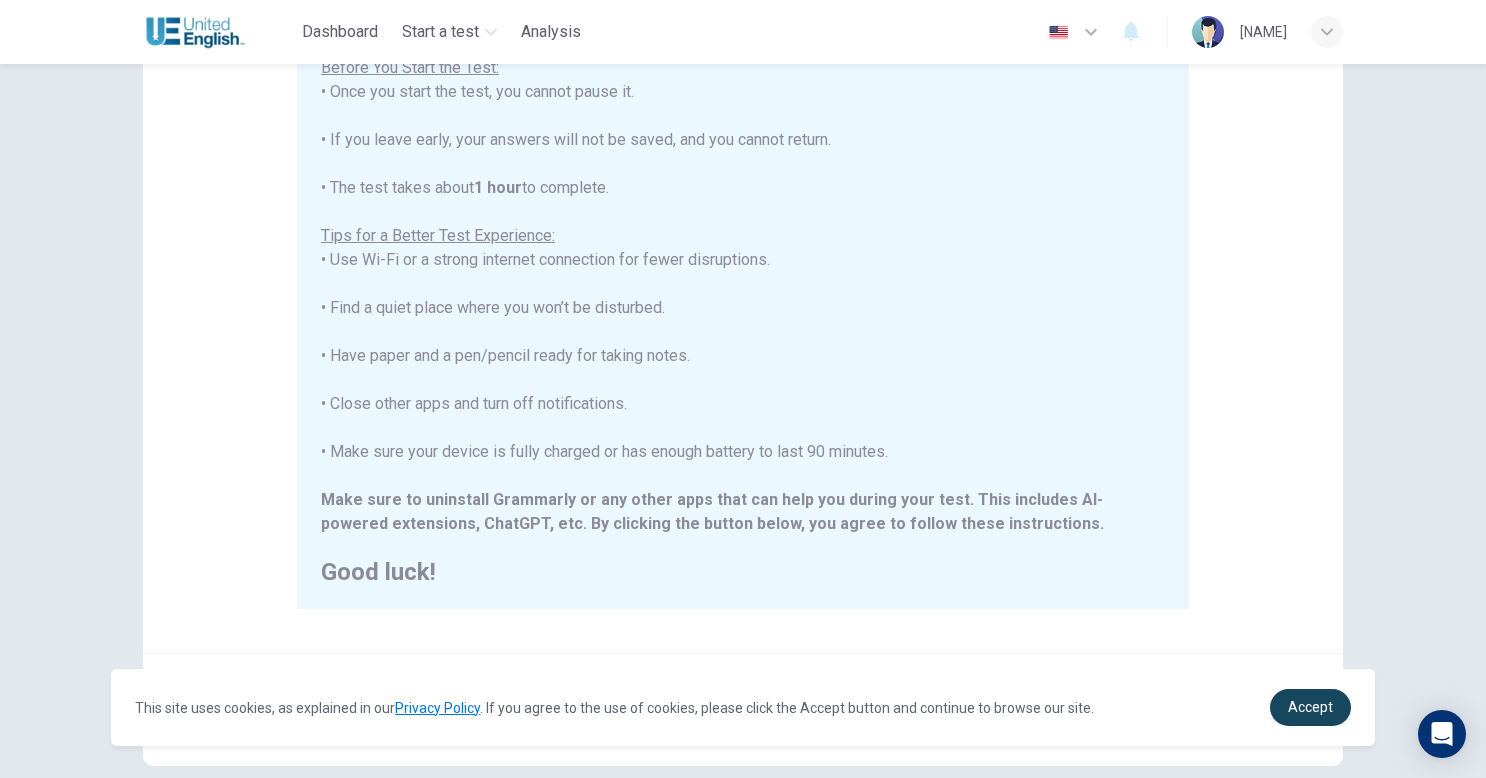 click on "Accept" at bounding box center (1310, 707) 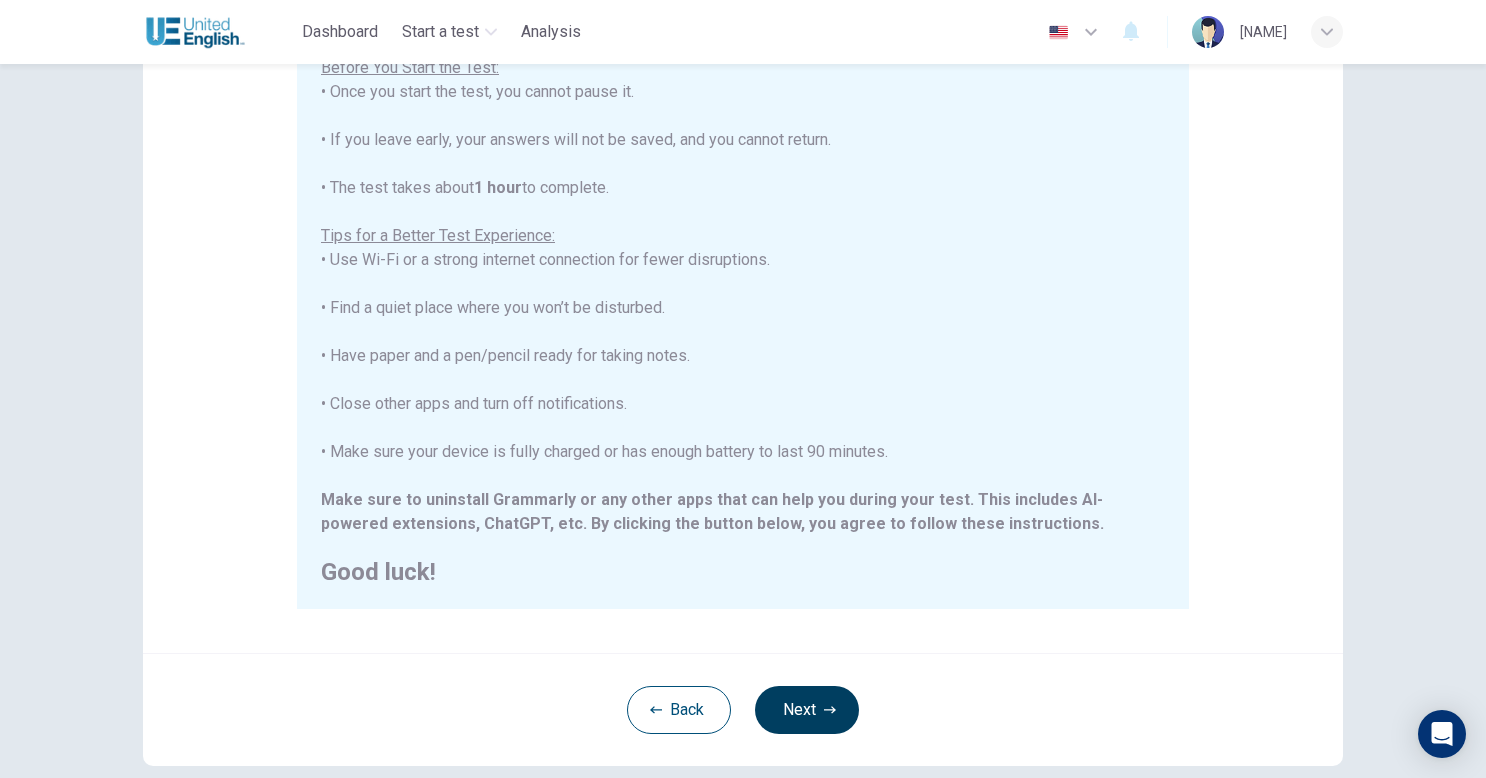 click on "Next" at bounding box center (807, 710) 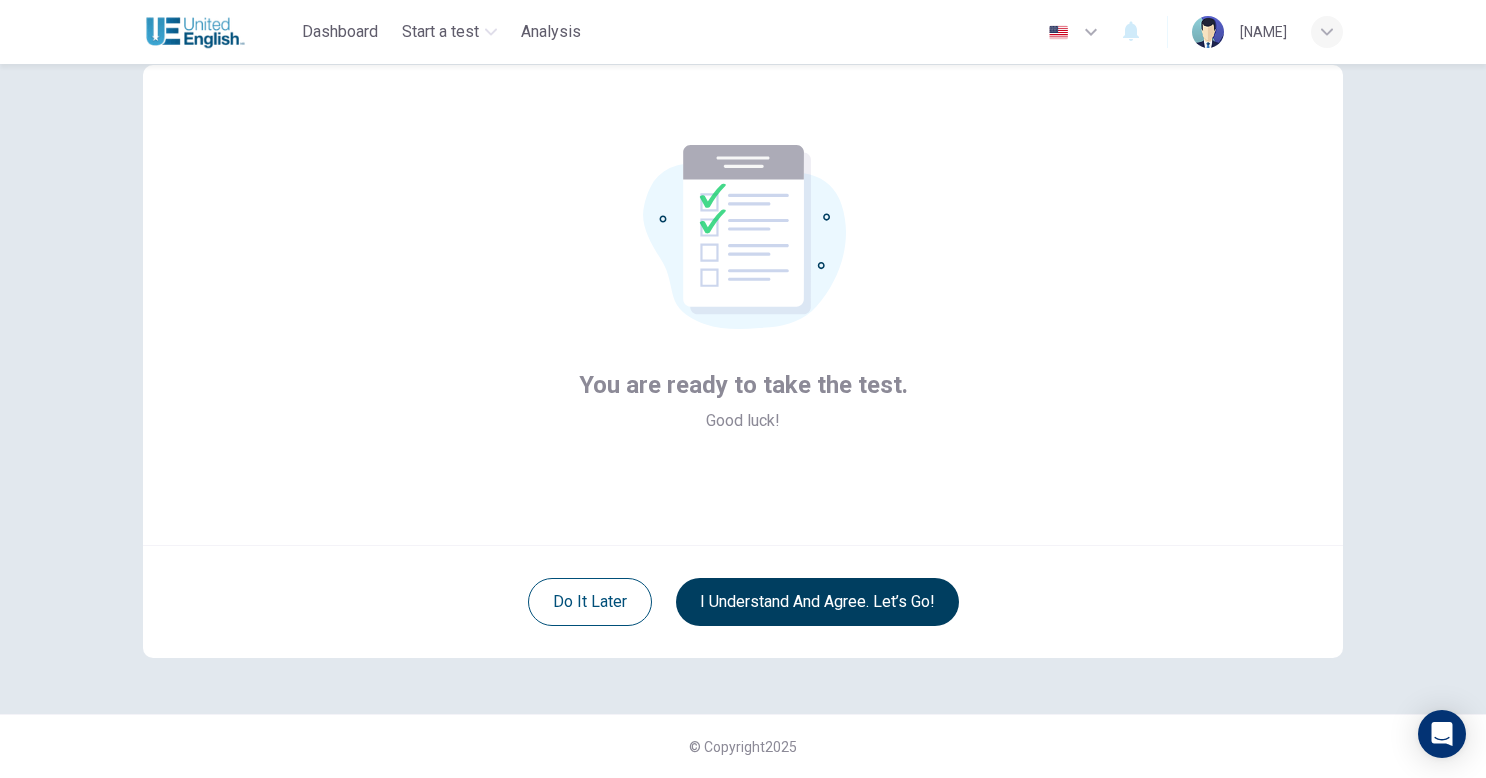 scroll, scrollTop: 54, scrollLeft: 0, axis: vertical 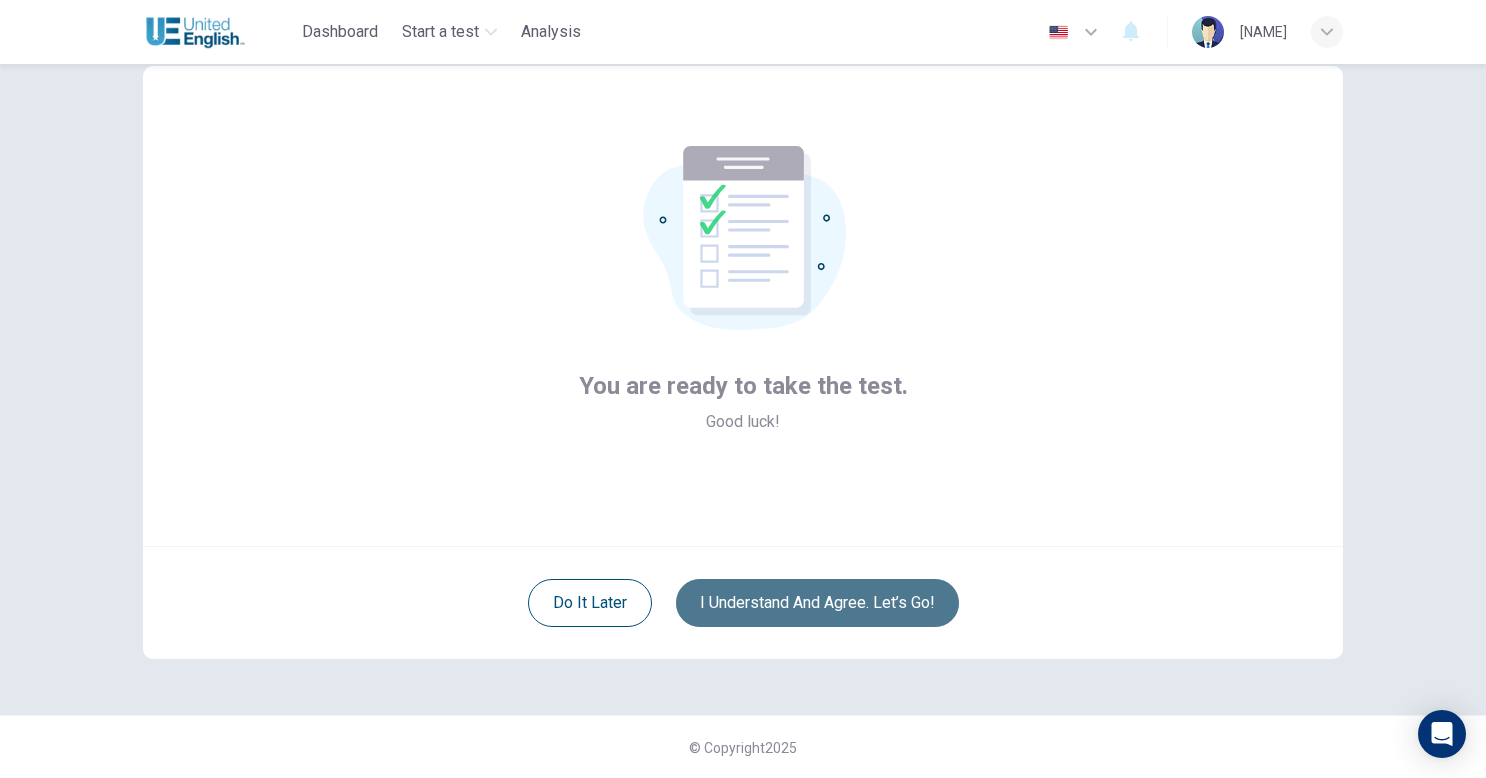click on "I understand and agree. Let’s go!" at bounding box center [817, 603] 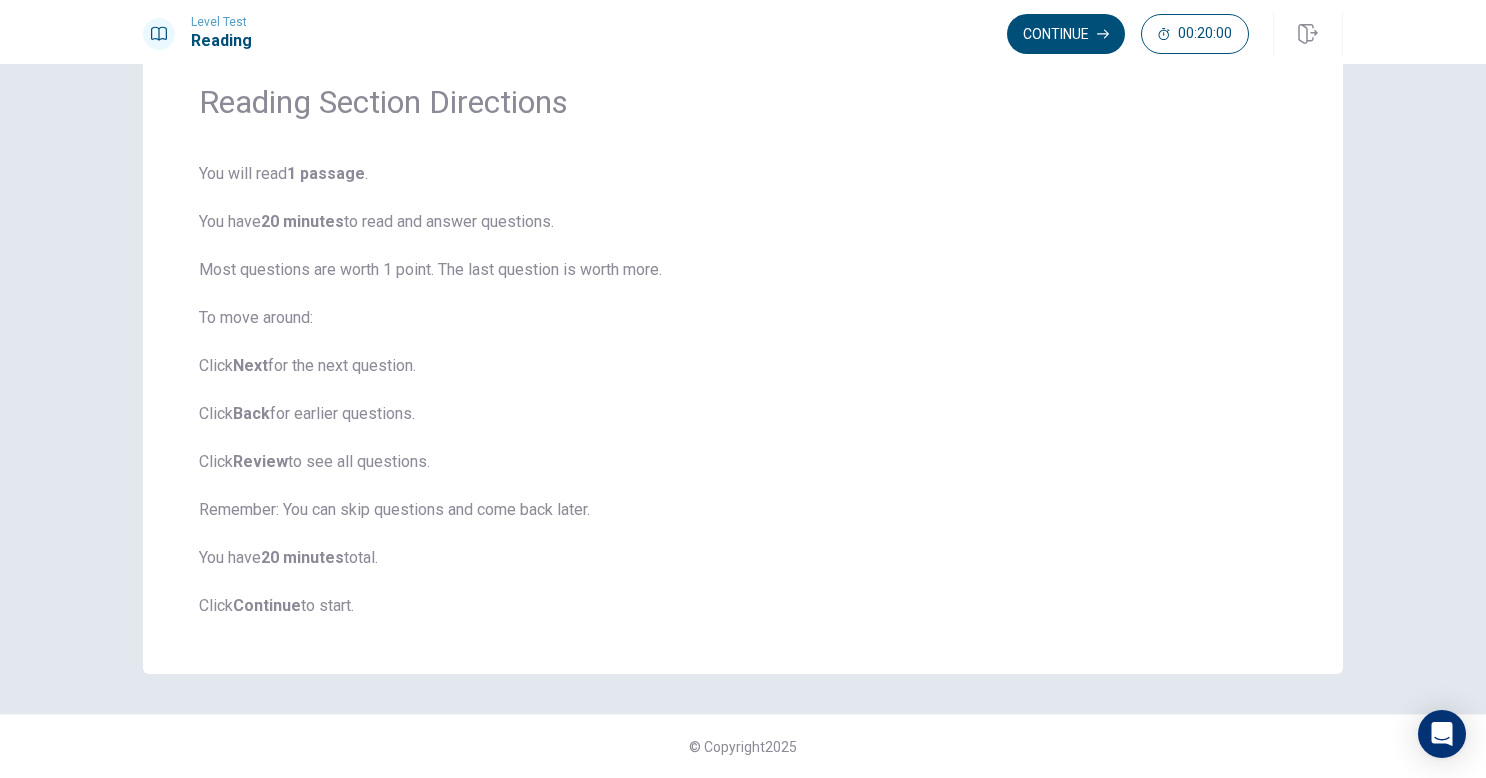 scroll, scrollTop: 0, scrollLeft: 0, axis: both 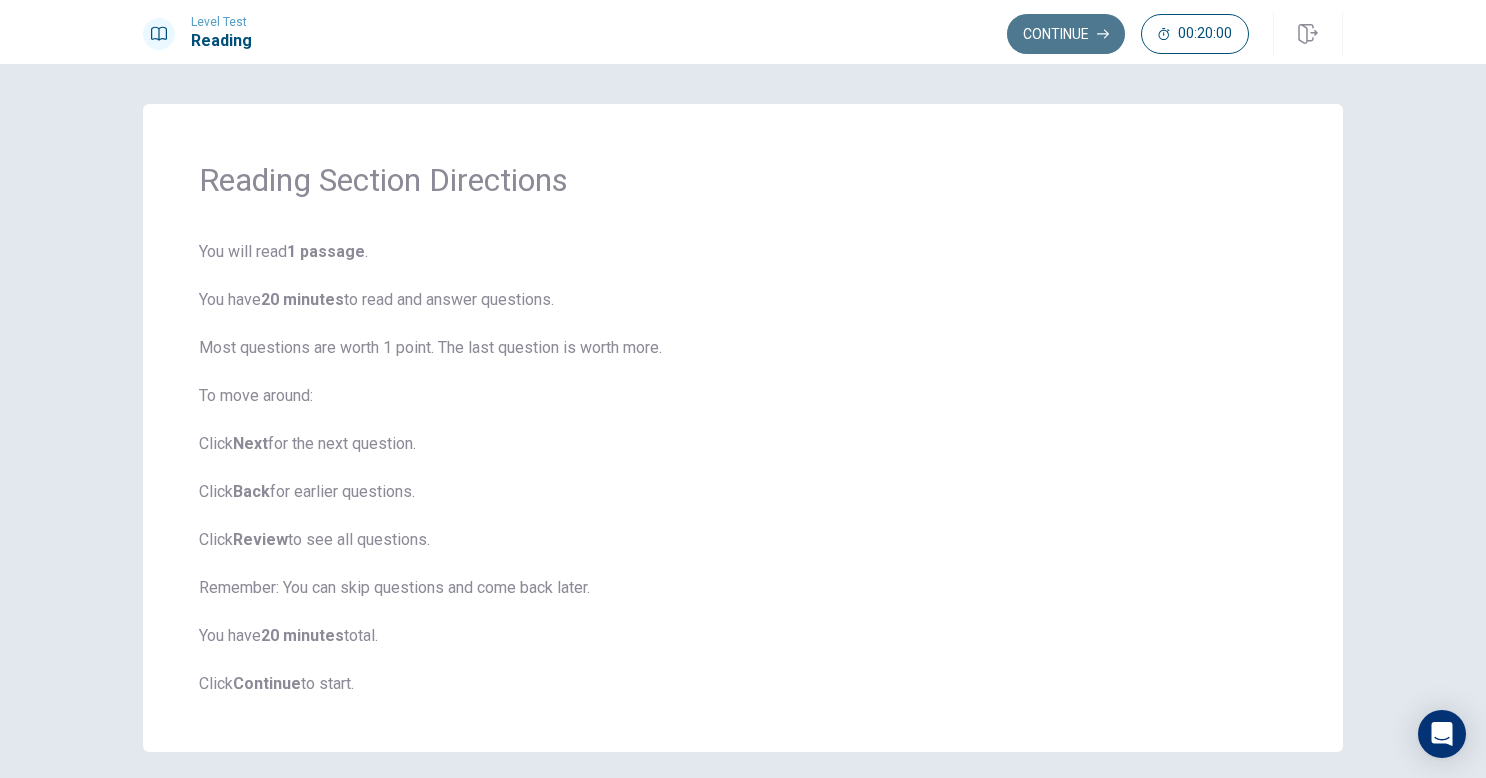 click on "Continue" at bounding box center (1066, 34) 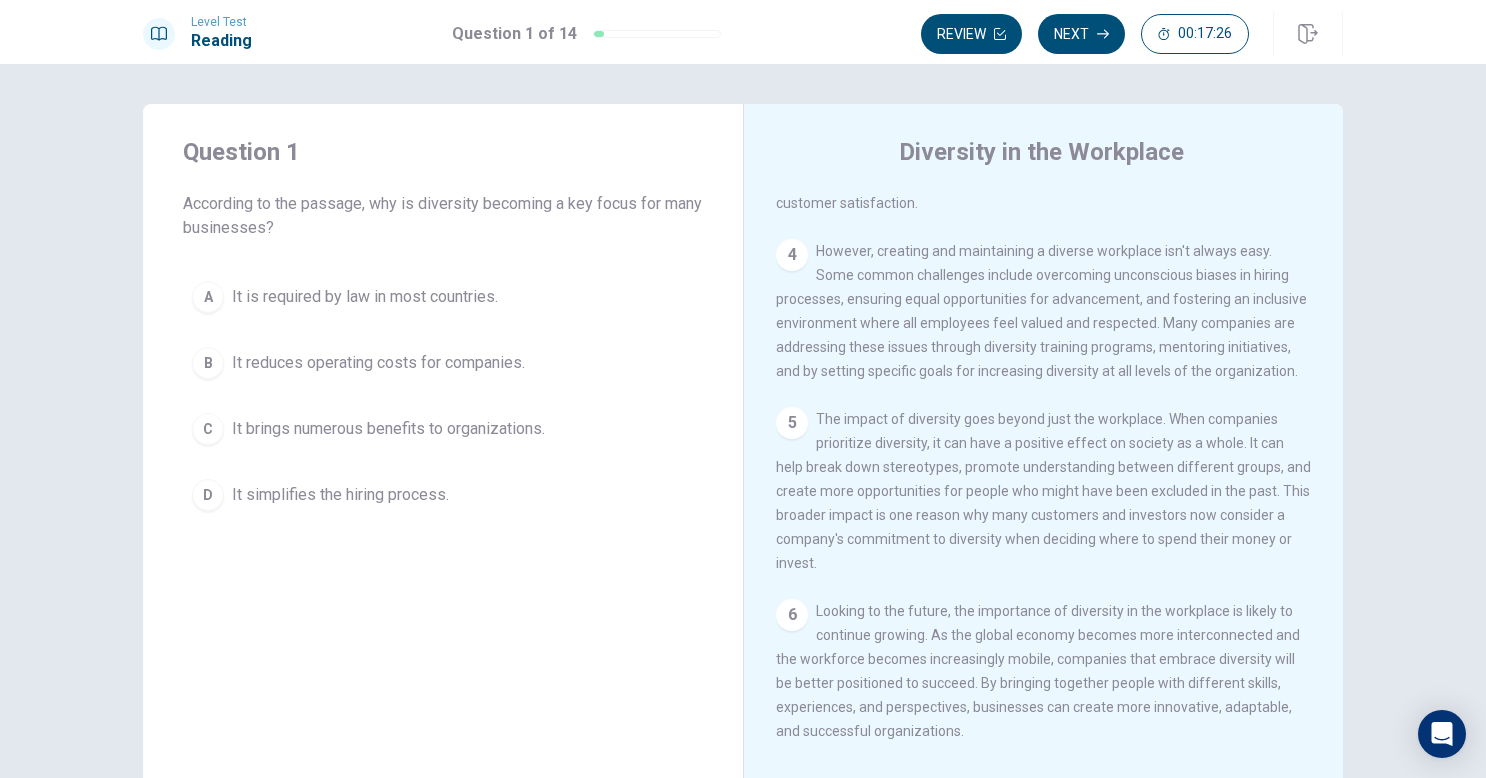 scroll, scrollTop: 481, scrollLeft: 0, axis: vertical 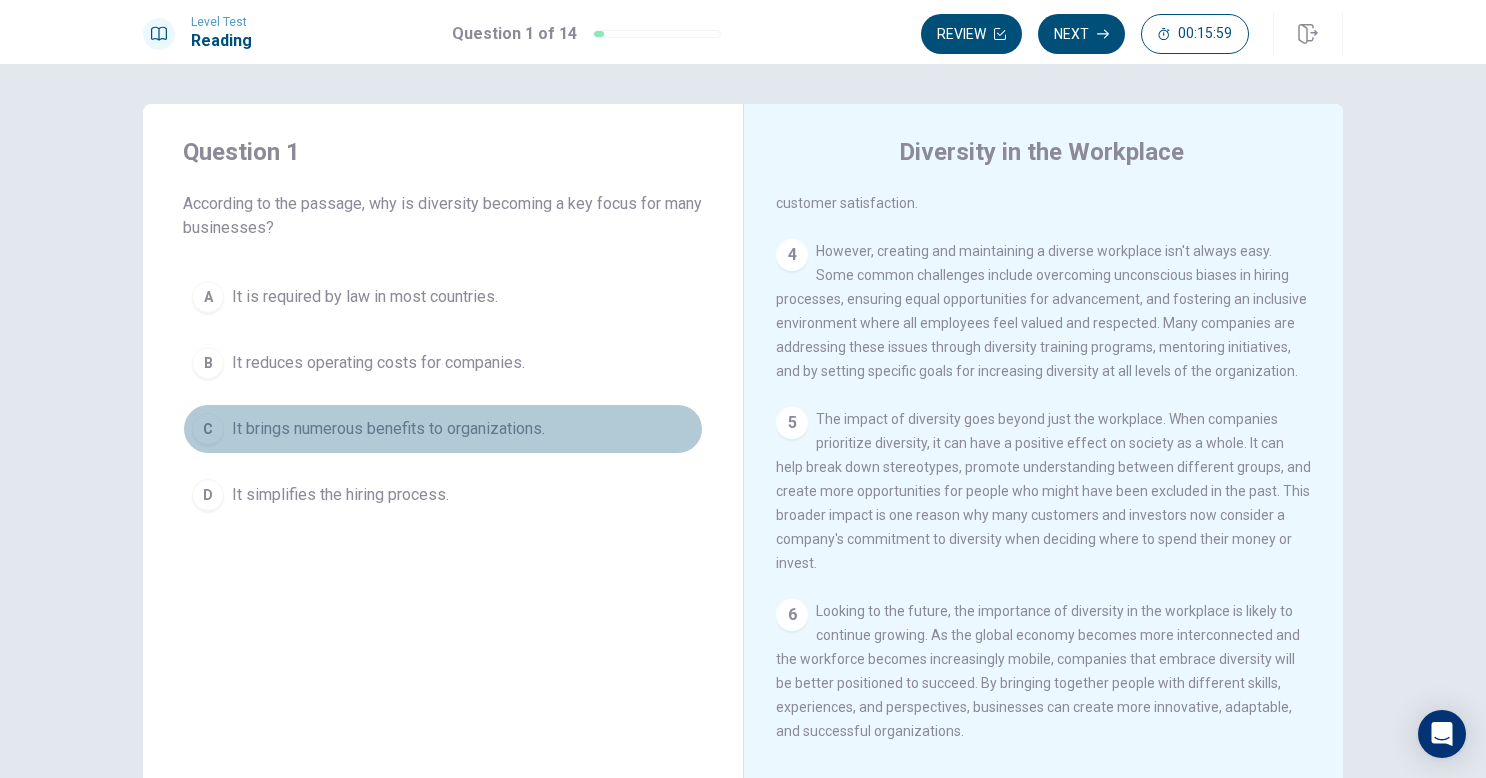 click on "C" at bounding box center [208, 429] 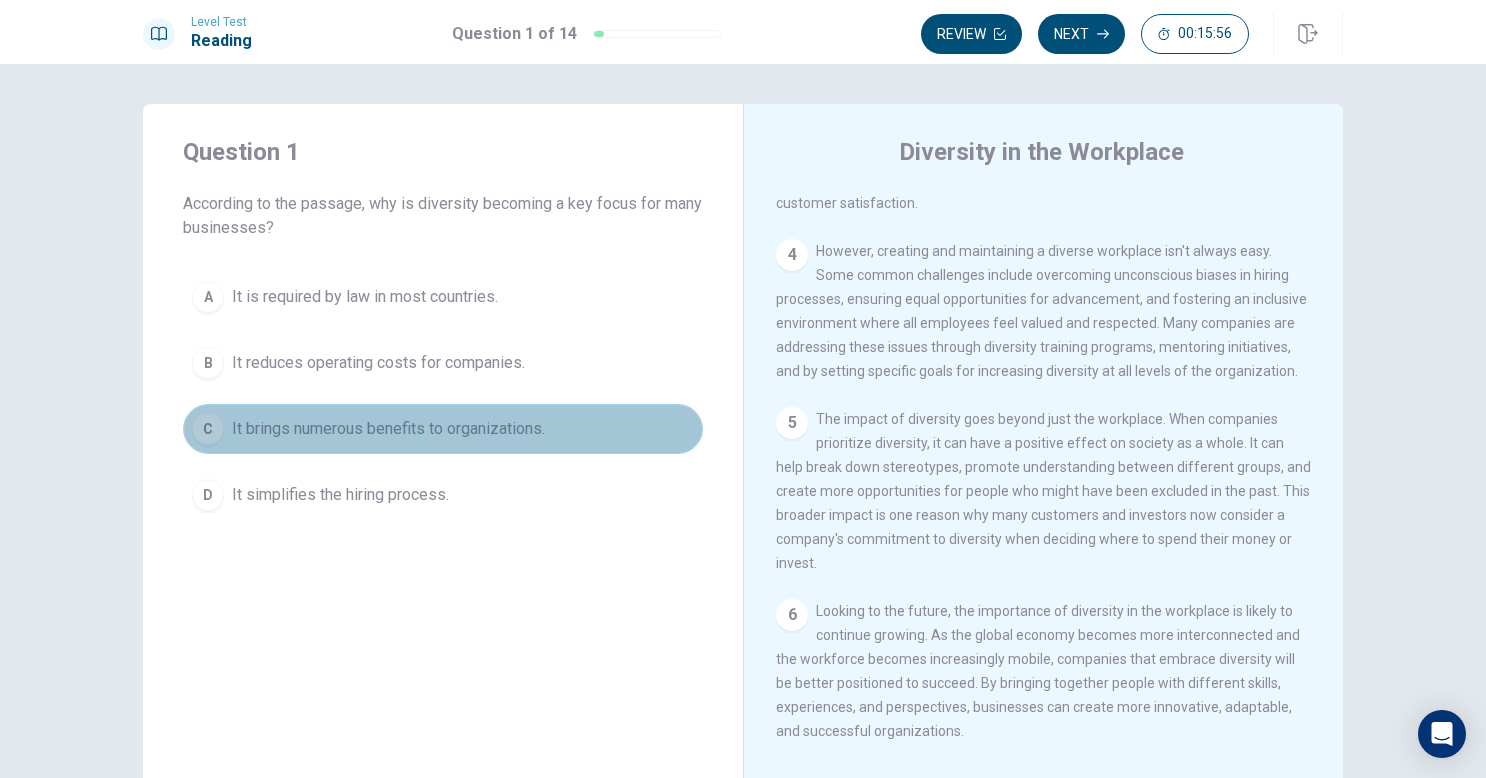 click on "It brings numerous benefits to organizations." at bounding box center [388, 429] 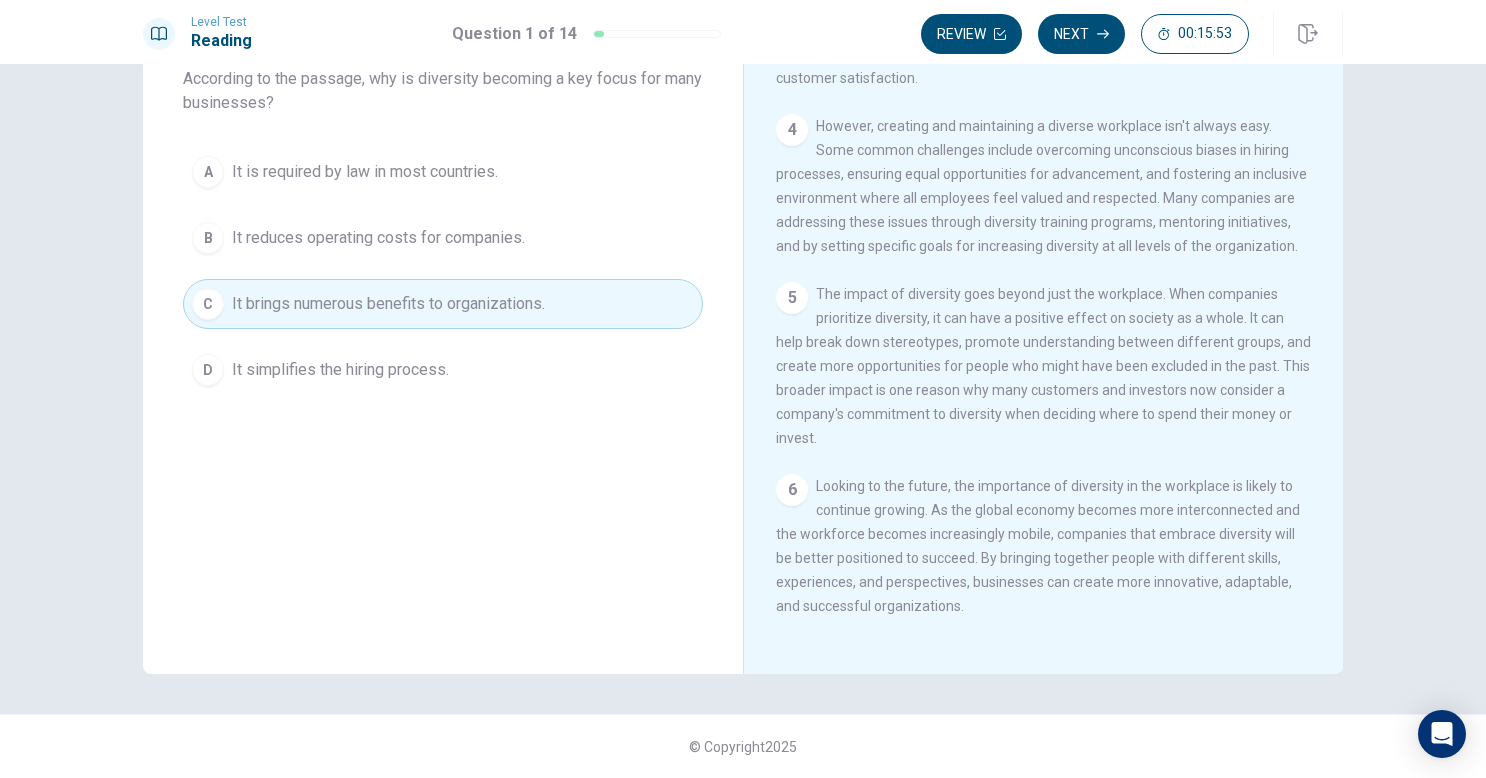 scroll, scrollTop: 0, scrollLeft: 0, axis: both 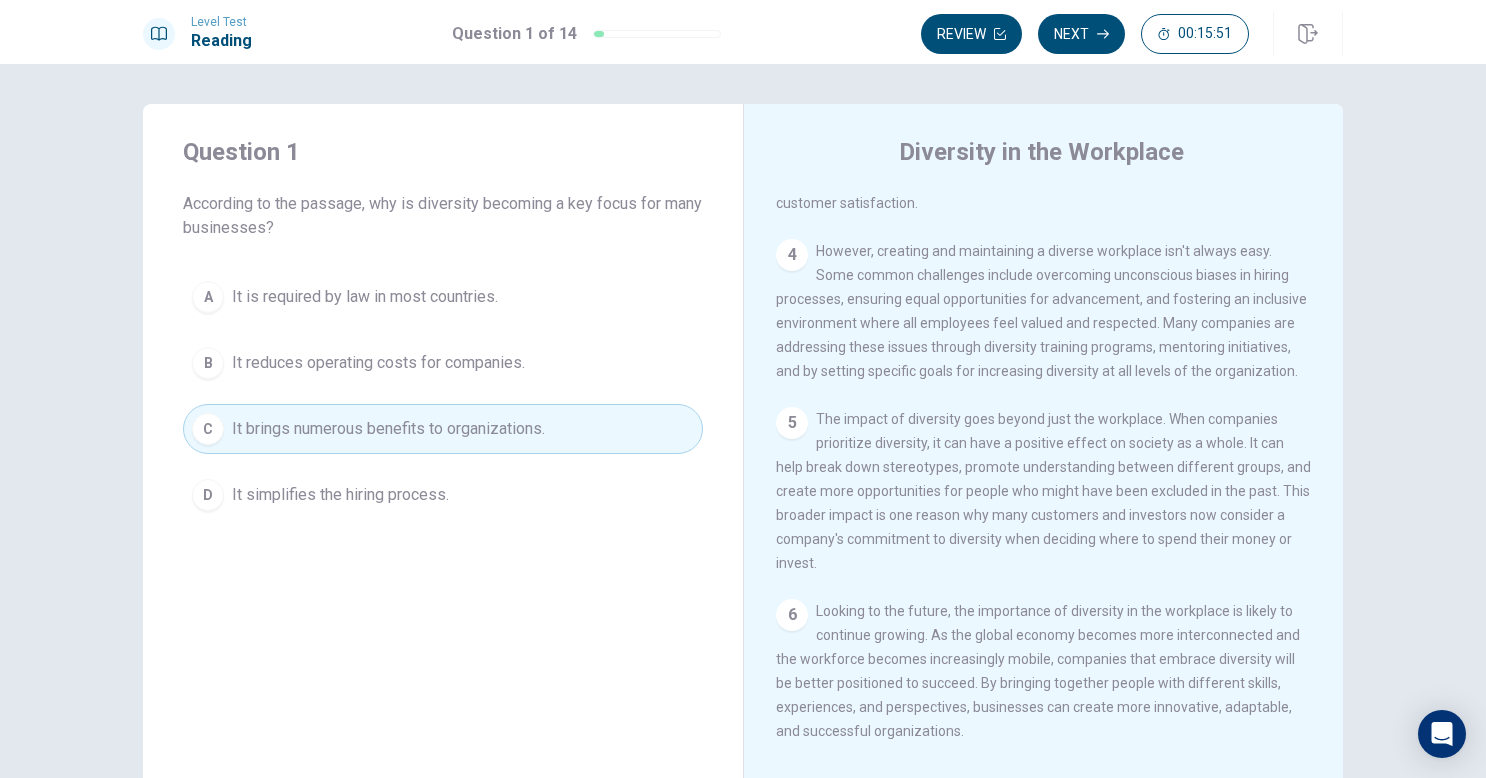 click on "It brings numerous benefits to organizations." at bounding box center (388, 429) 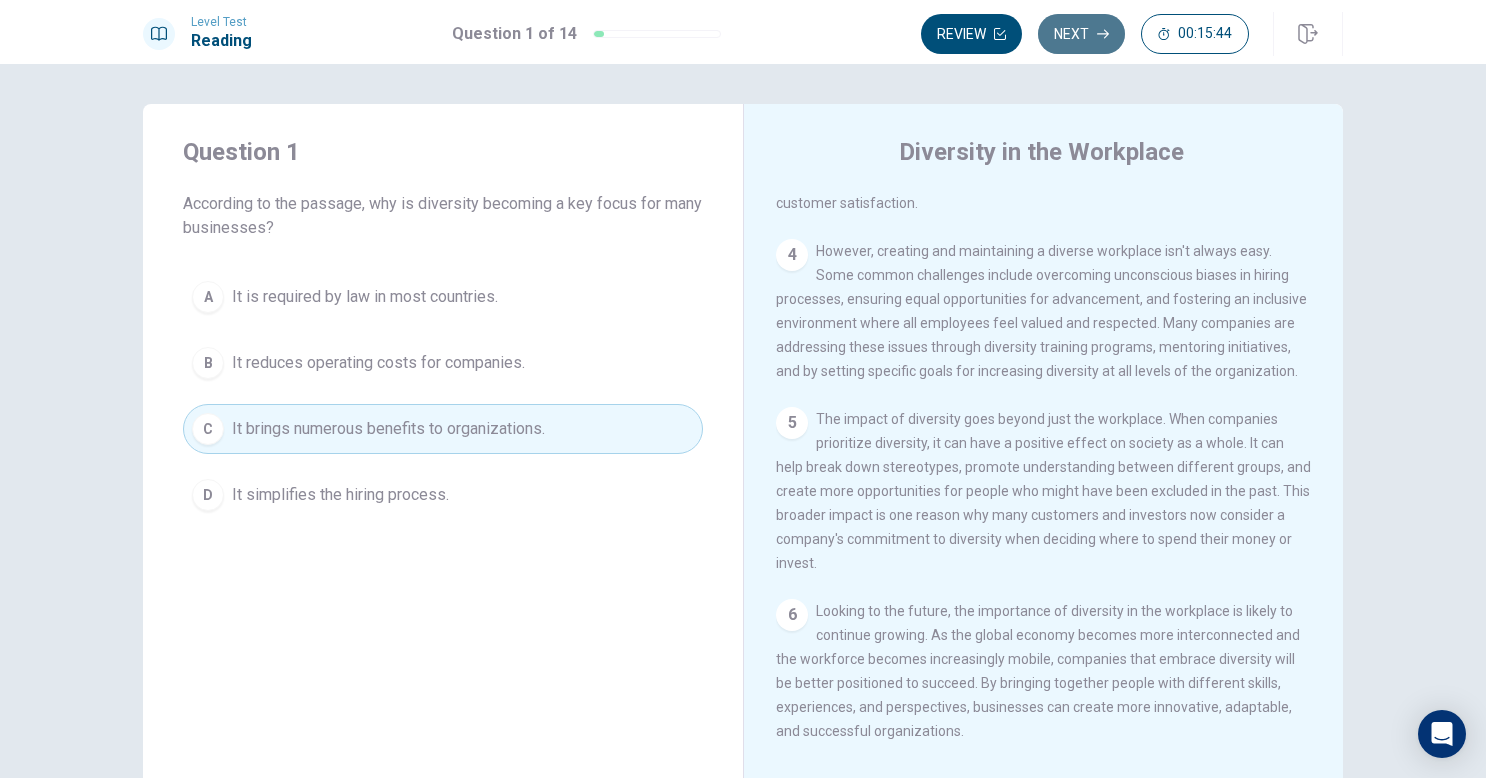 click on "Next" at bounding box center [1081, 34] 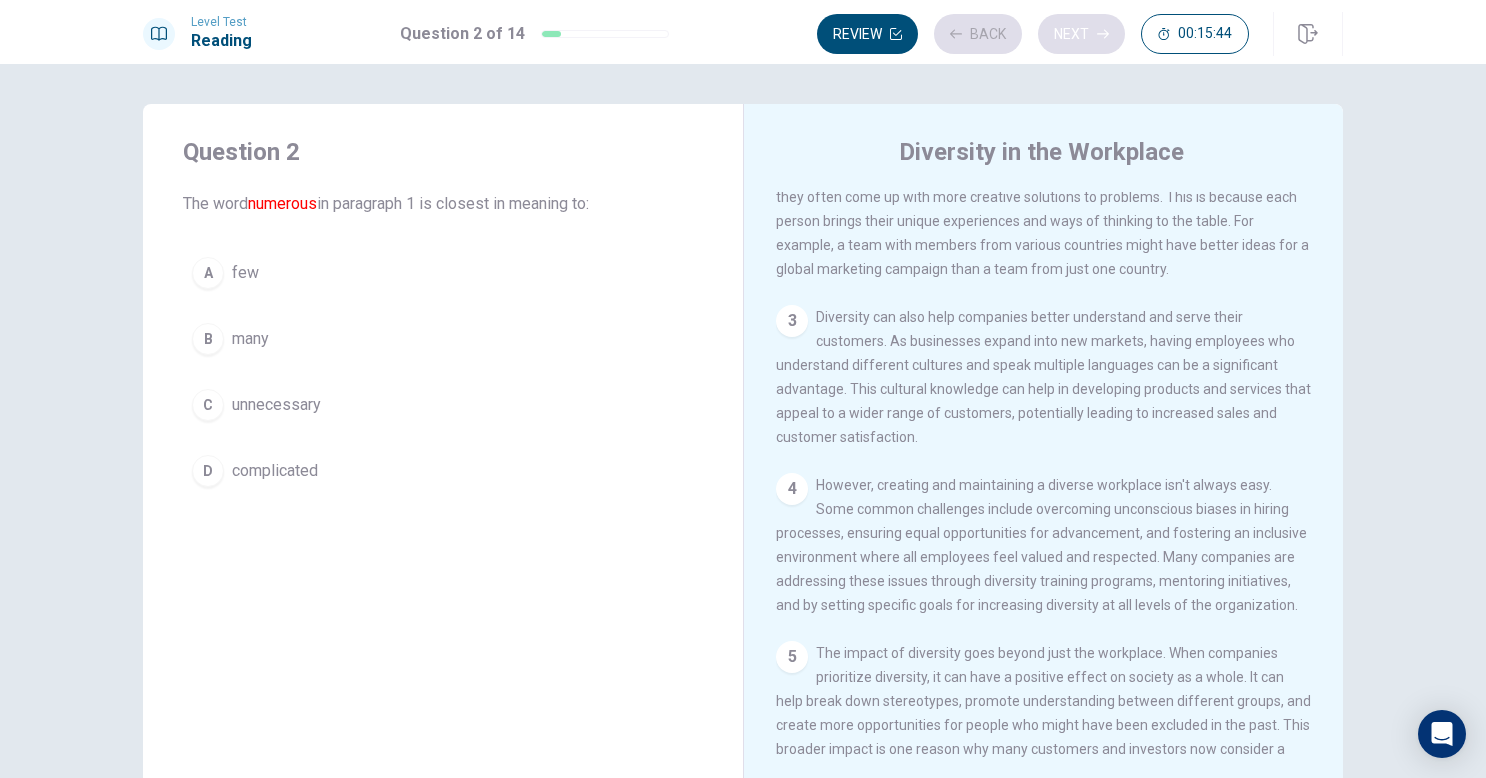 scroll, scrollTop: 0, scrollLeft: 0, axis: both 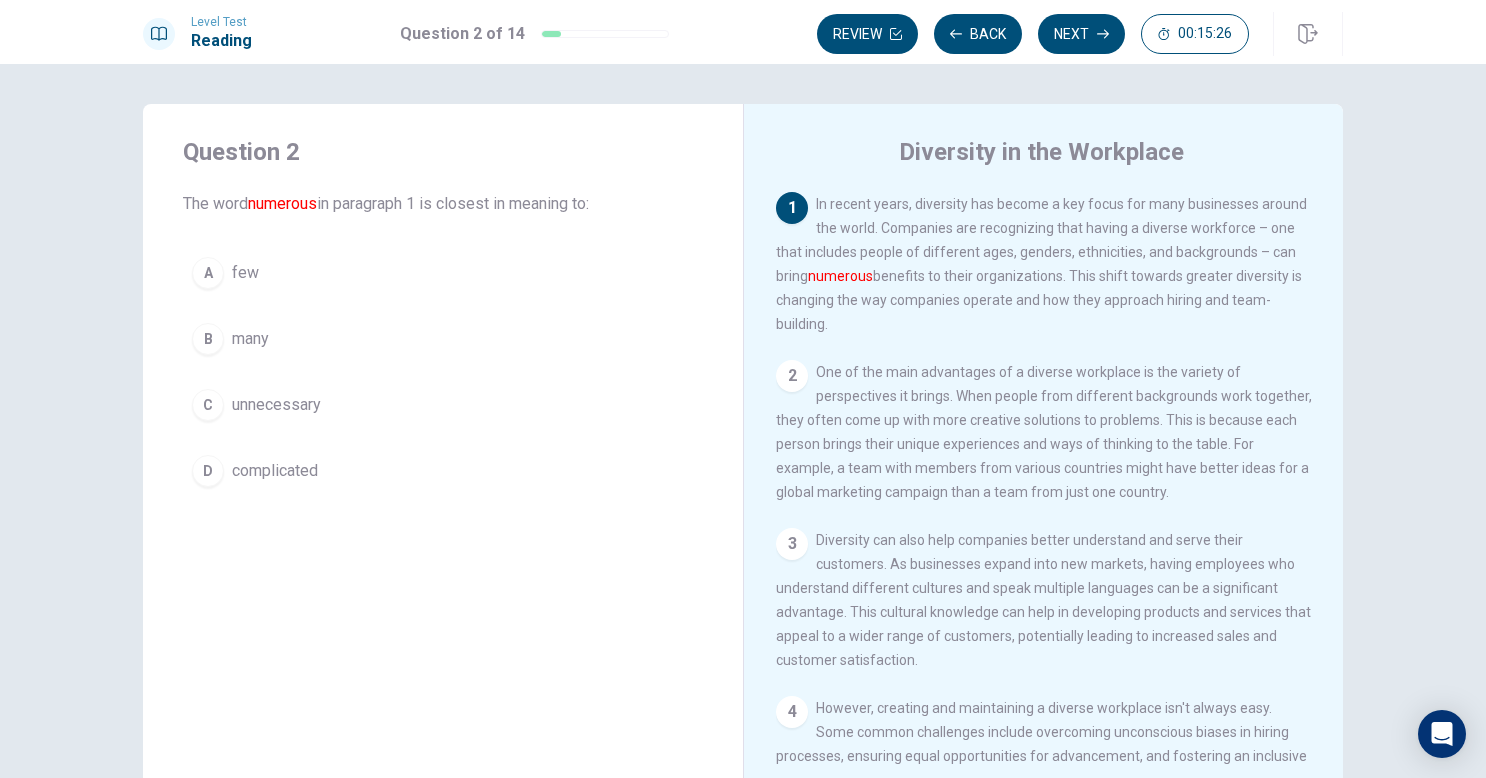 click on "B" at bounding box center [208, 339] 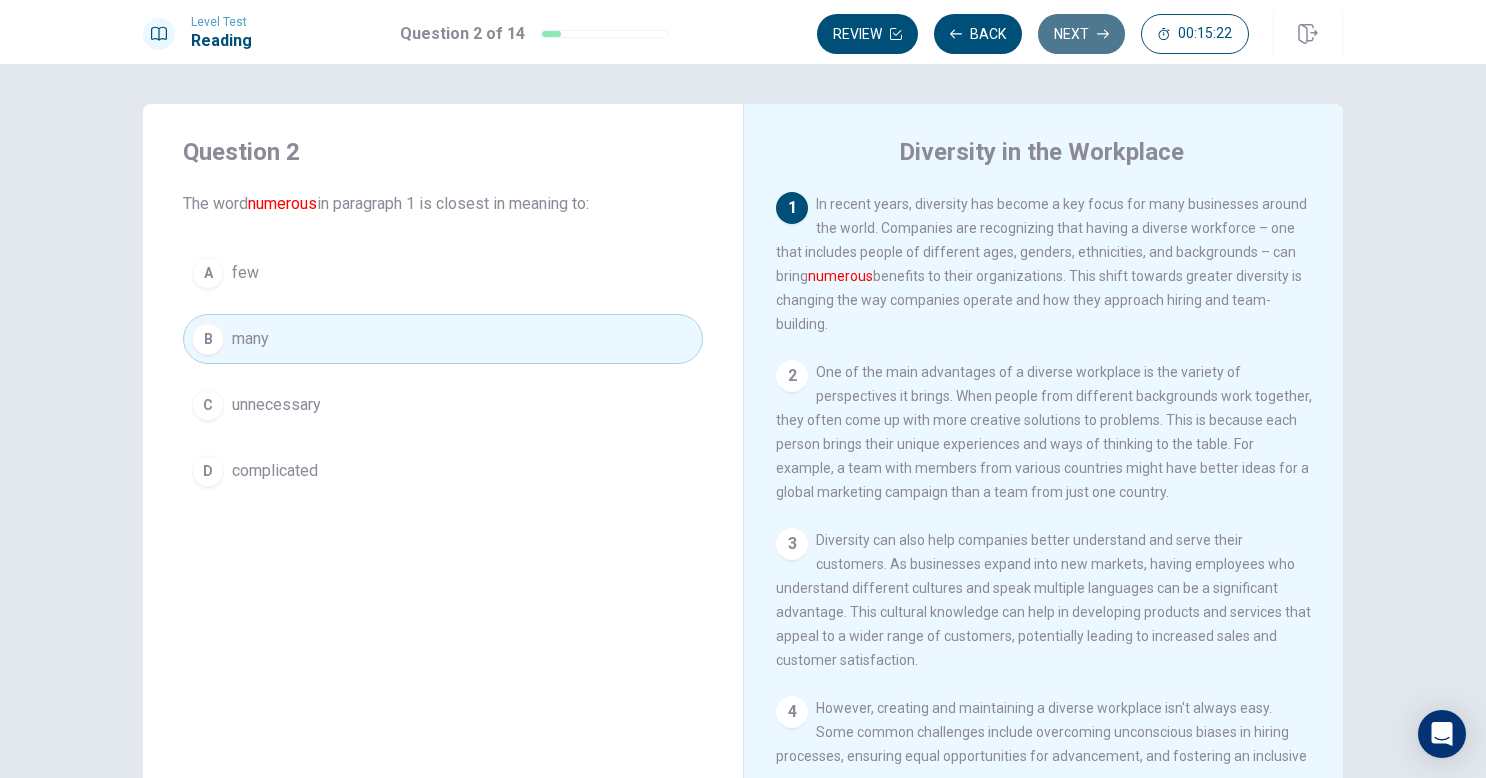 click on "Next" at bounding box center [1081, 34] 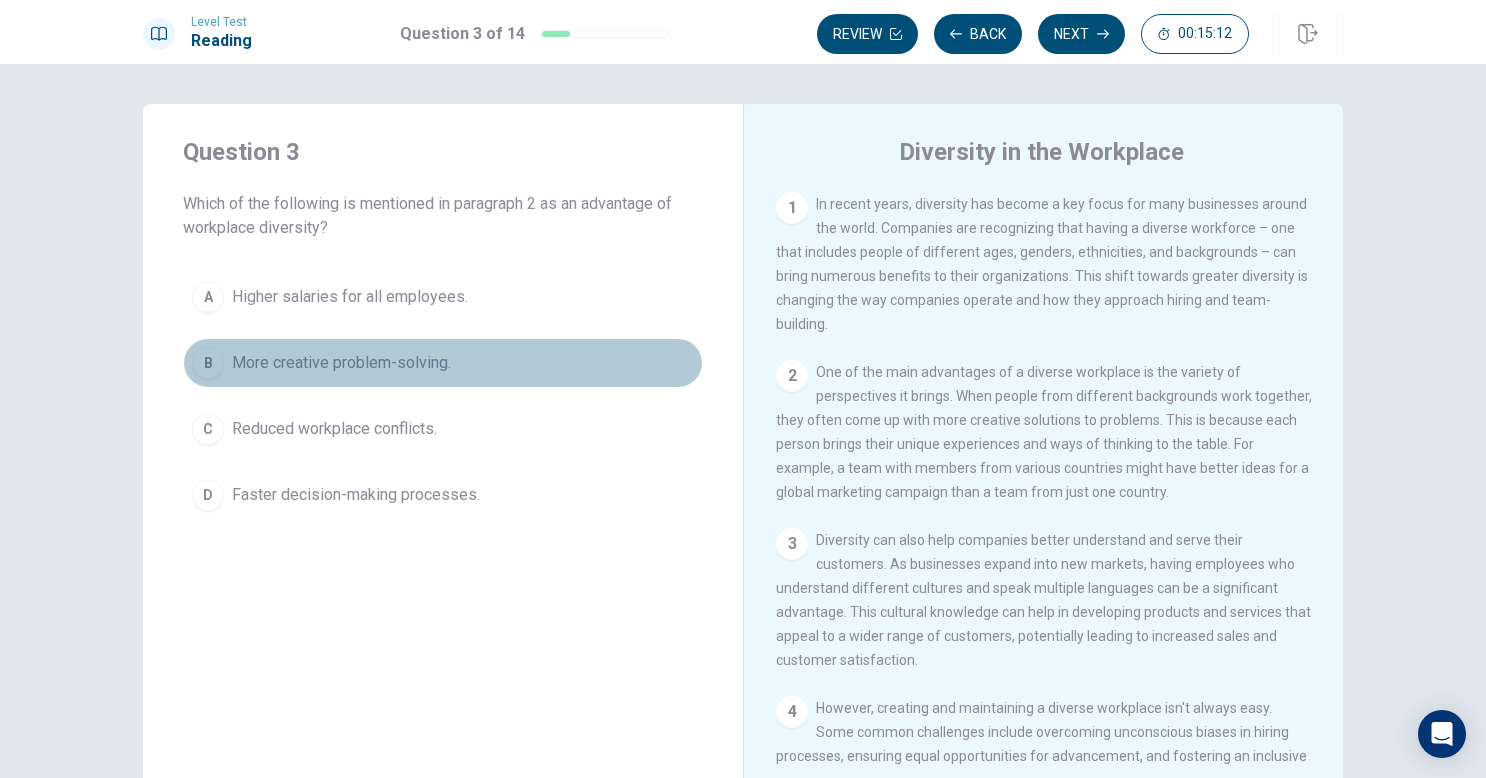 click on "B" at bounding box center [208, 363] 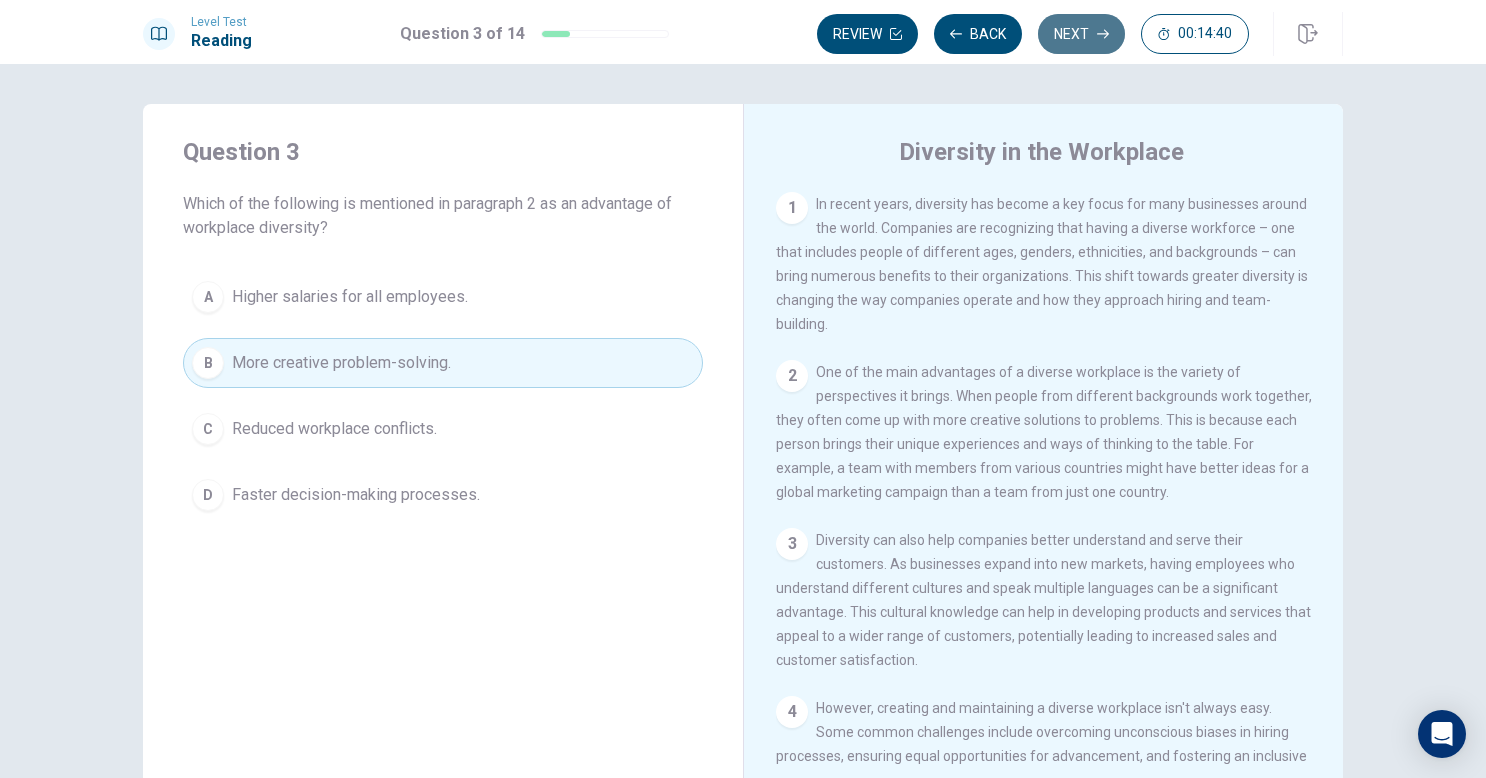 click on "Next" at bounding box center (1081, 34) 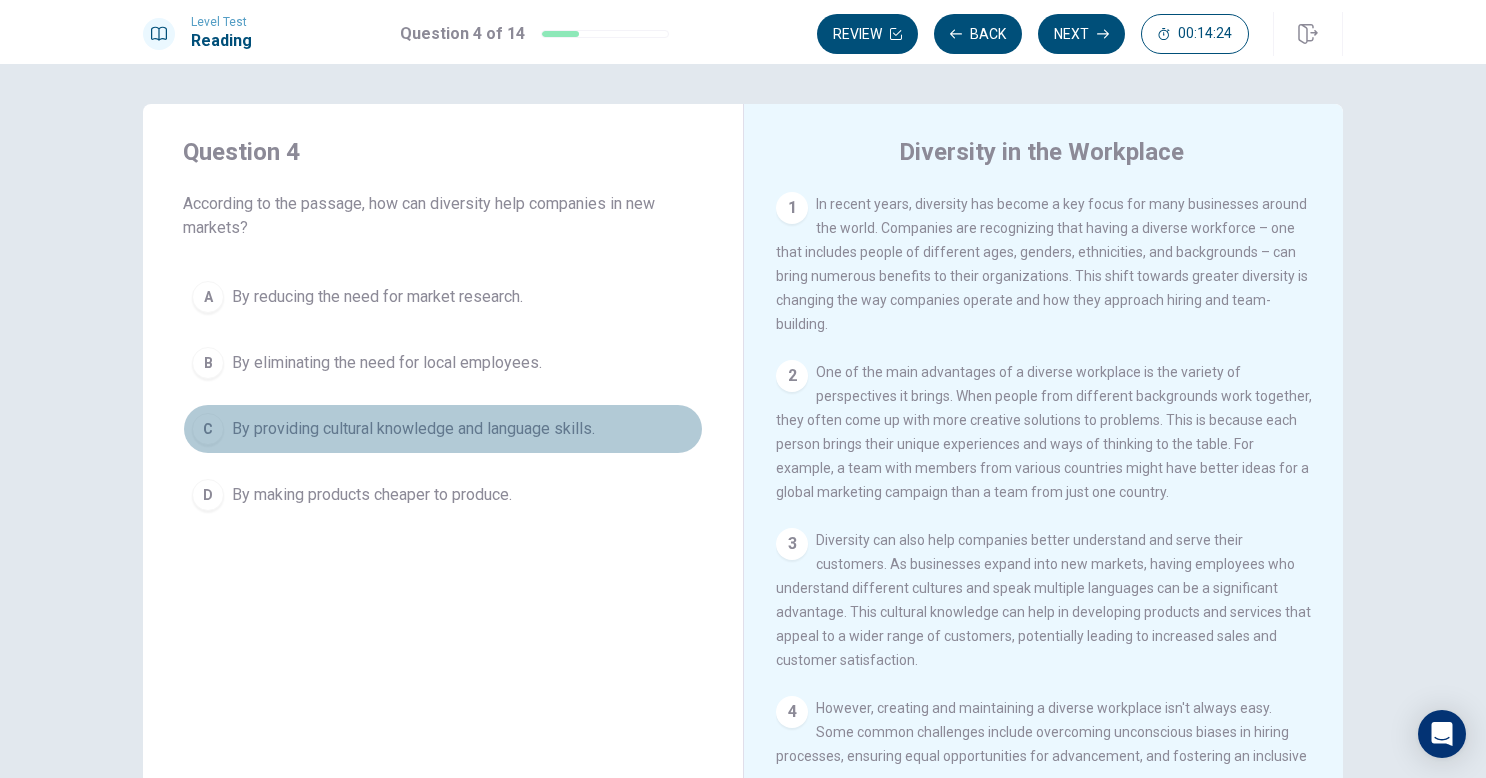 click on "C" at bounding box center (208, 429) 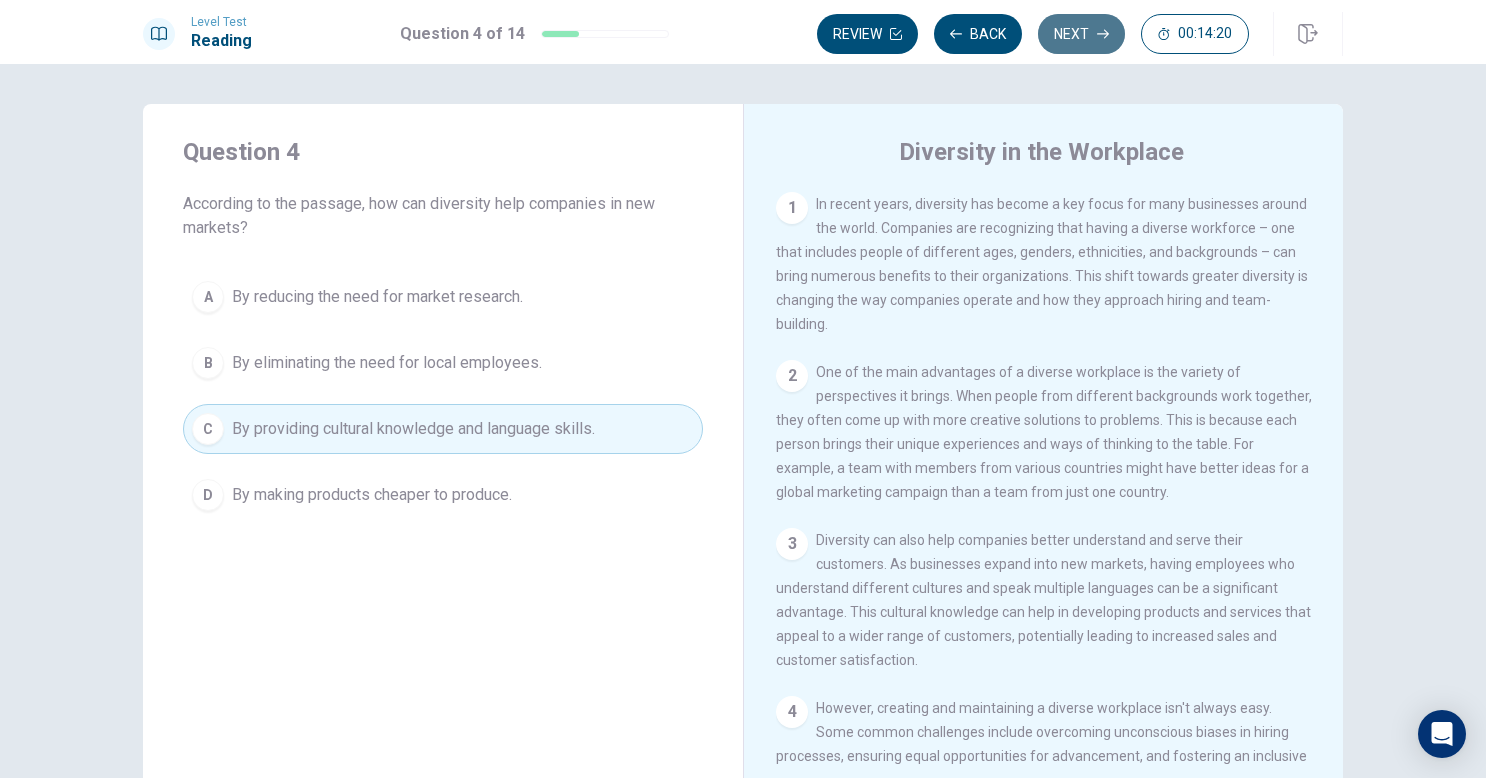 click on "Next" at bounding box center (1081, 34) 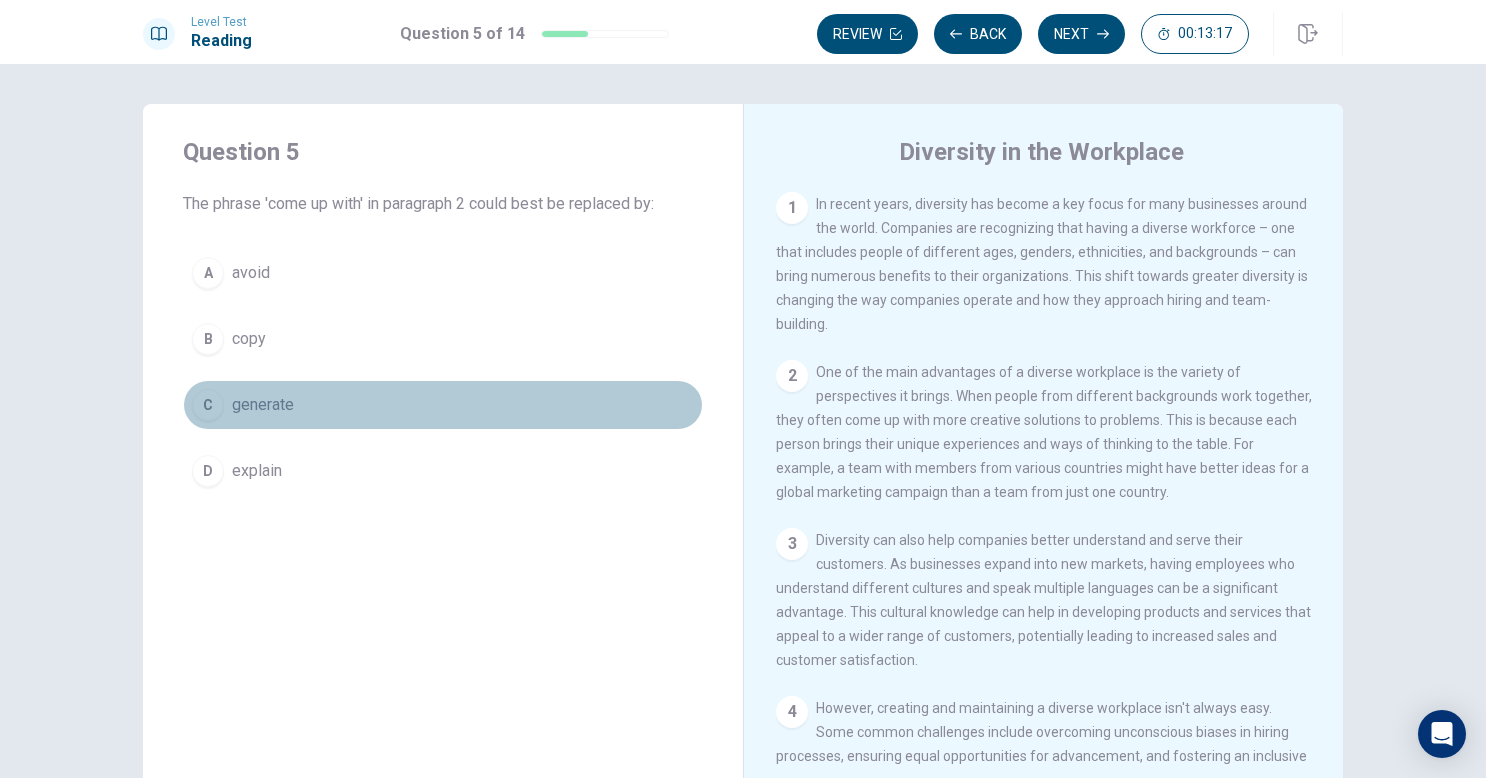 click on "C" at bounding box center [208, 405] 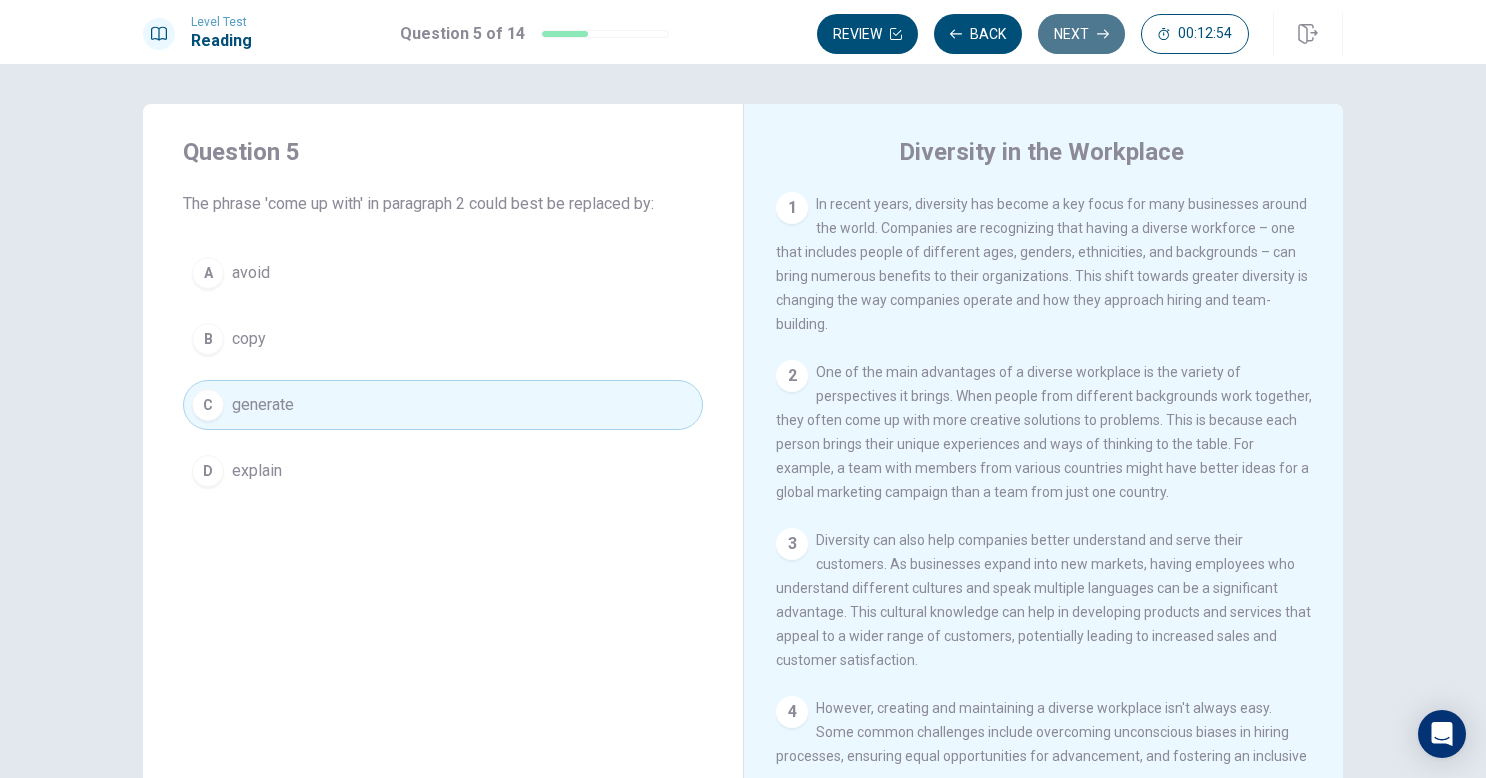 click on "Next" at bounding box center [1081, 34] 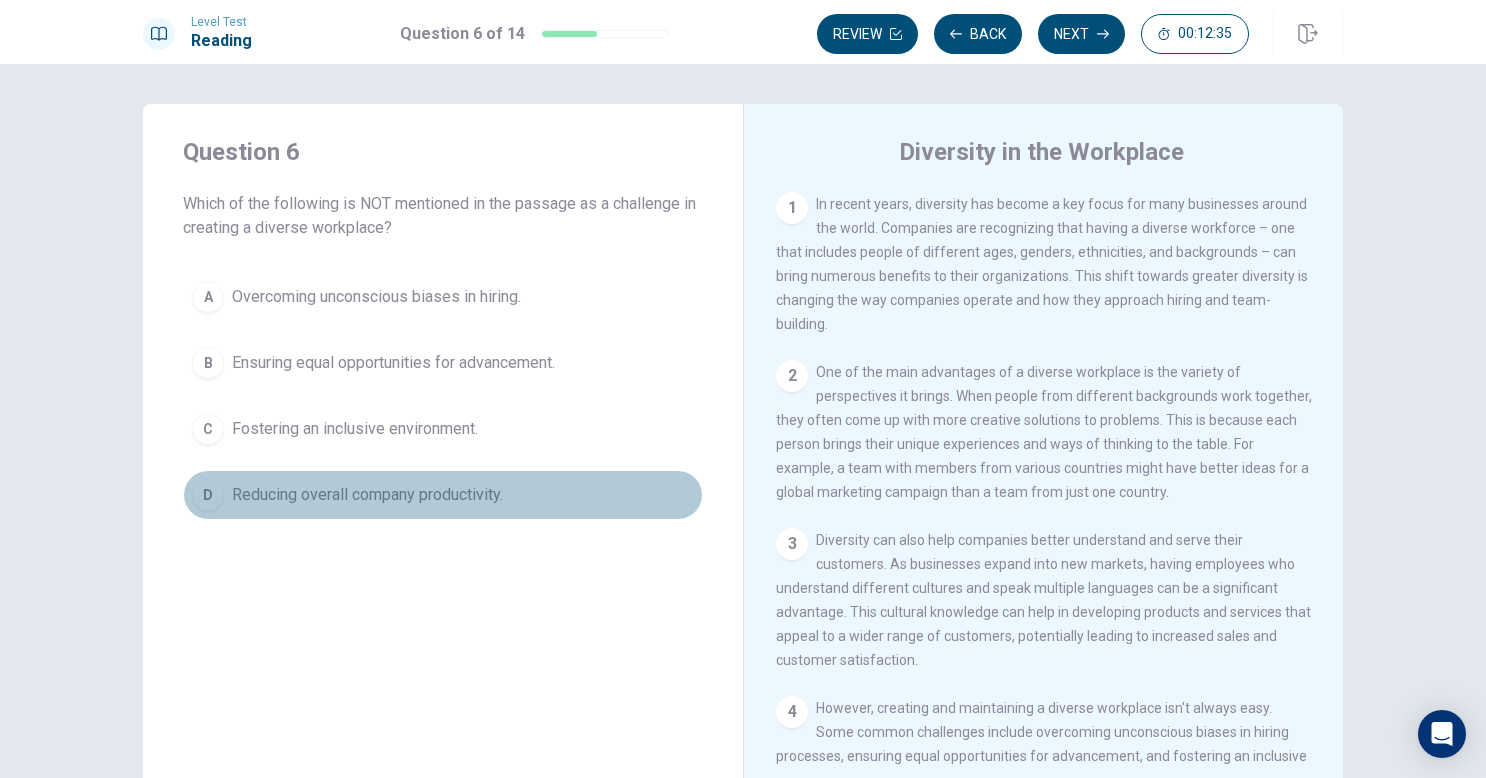 click on "D" at bounding box center [208, 495] 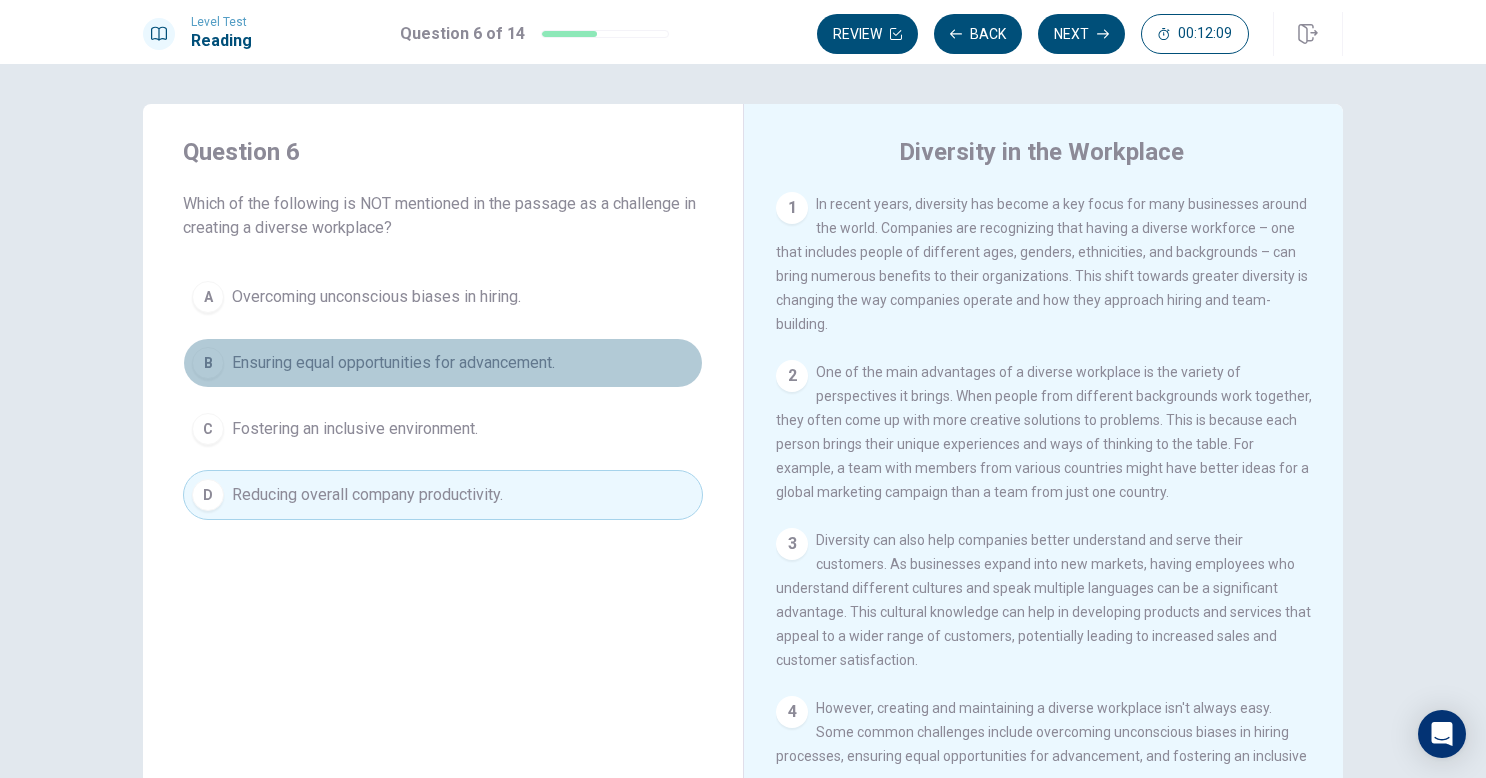click on "B" at bounding box center (208, 363) 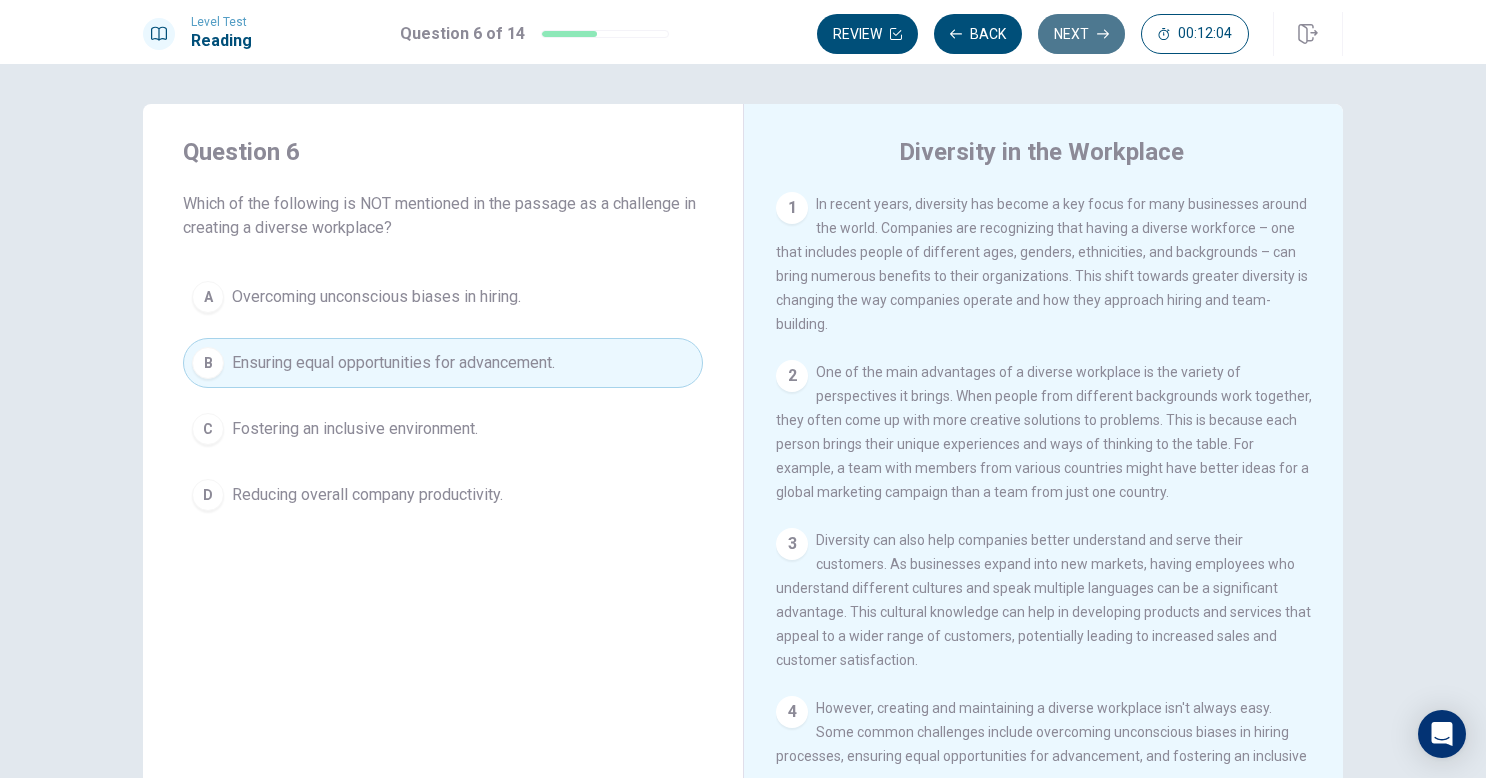 click on "Next" at bounding box center (1081, 34) 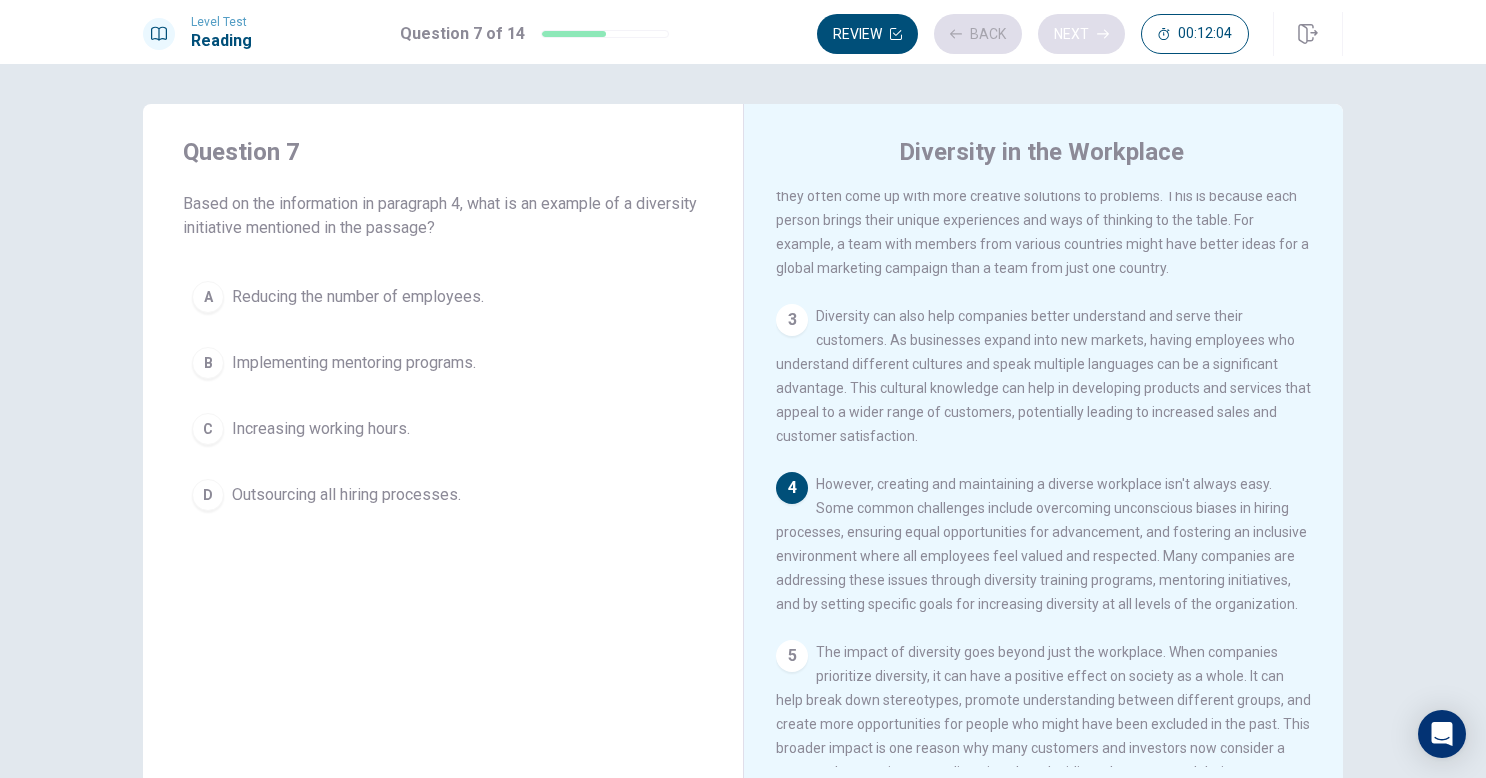 scroll, scrollTop: 289, scrollLeft: 0, axis: vertical 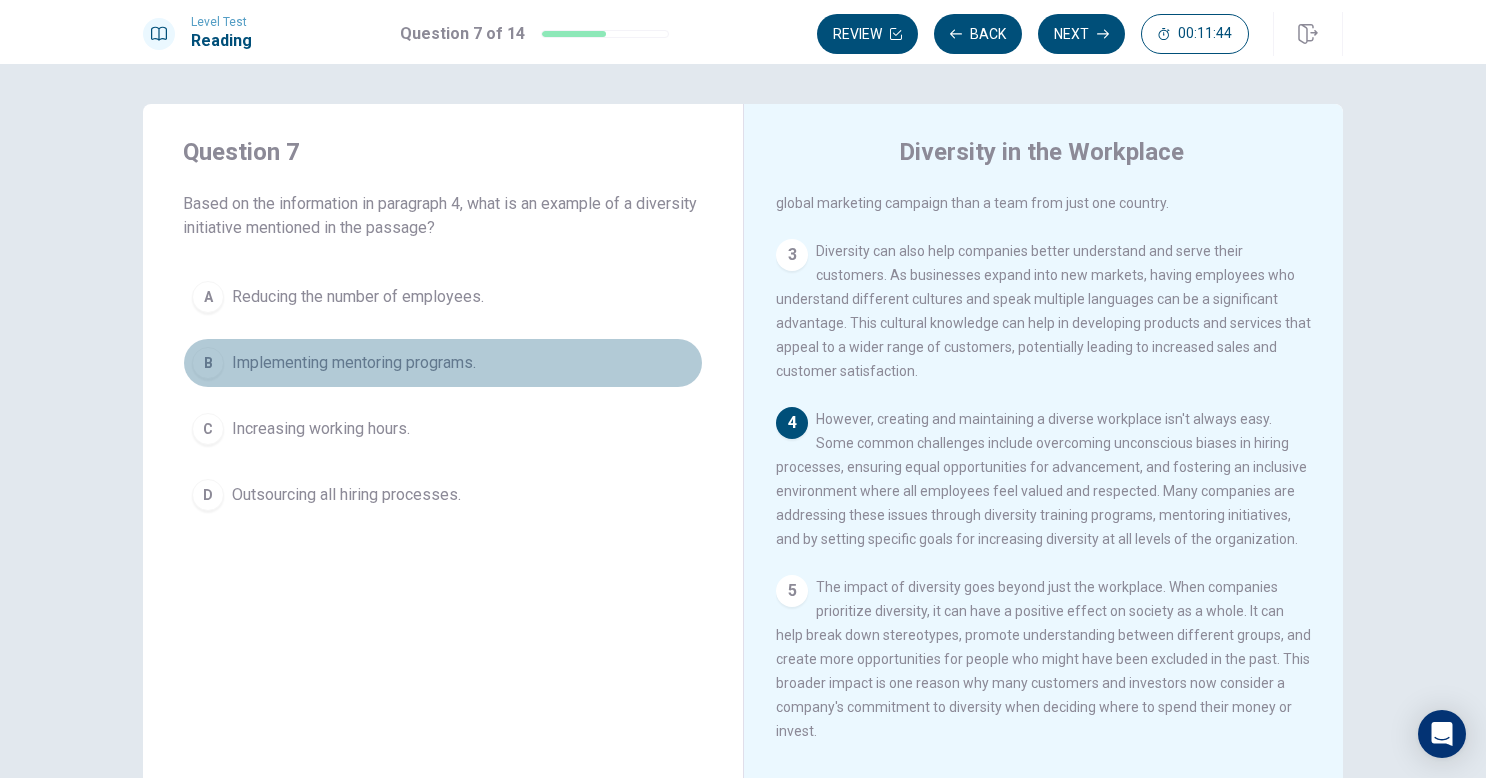 click on "B" at bounding box center (208, 363) 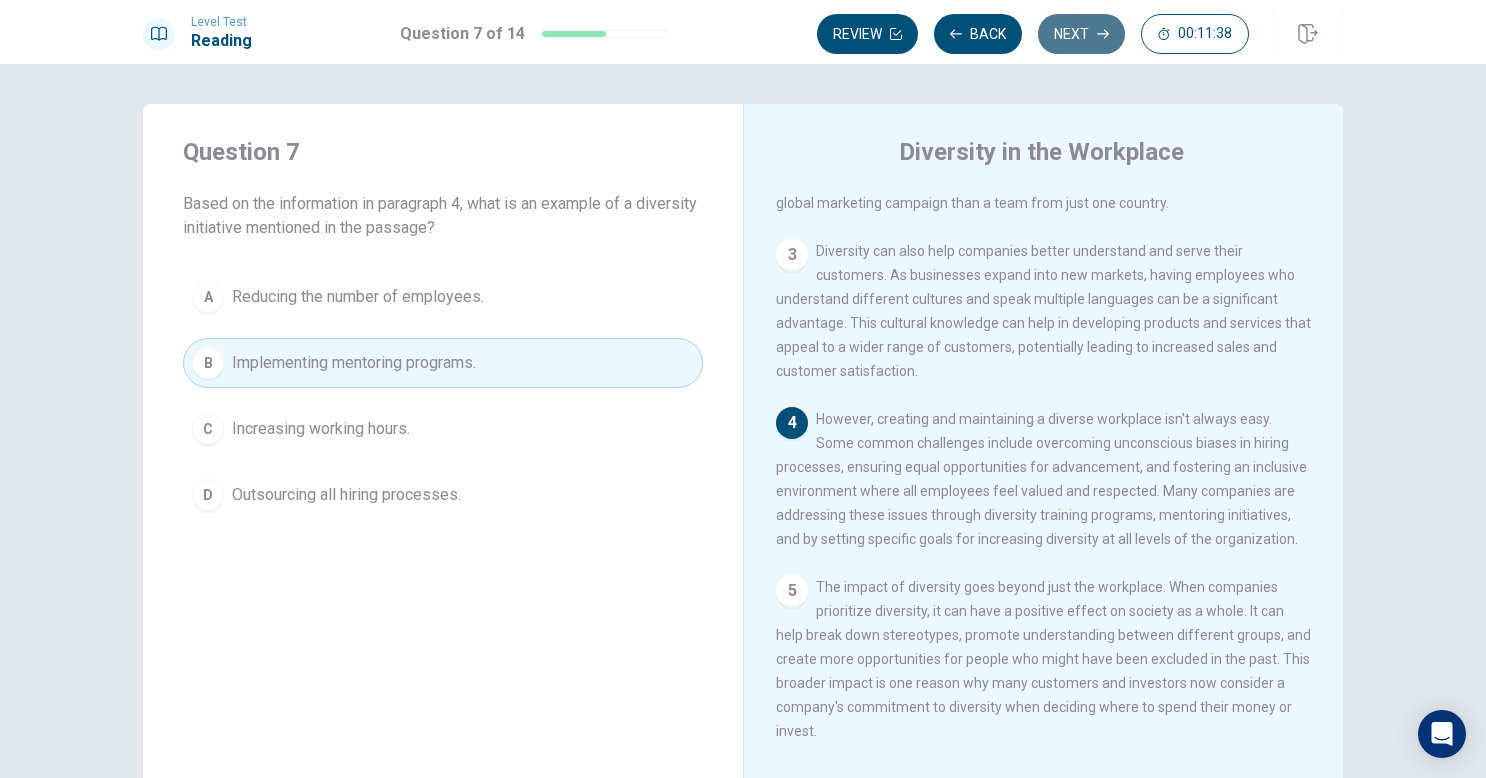 click on "Next" at bounding box center (1081, 34) 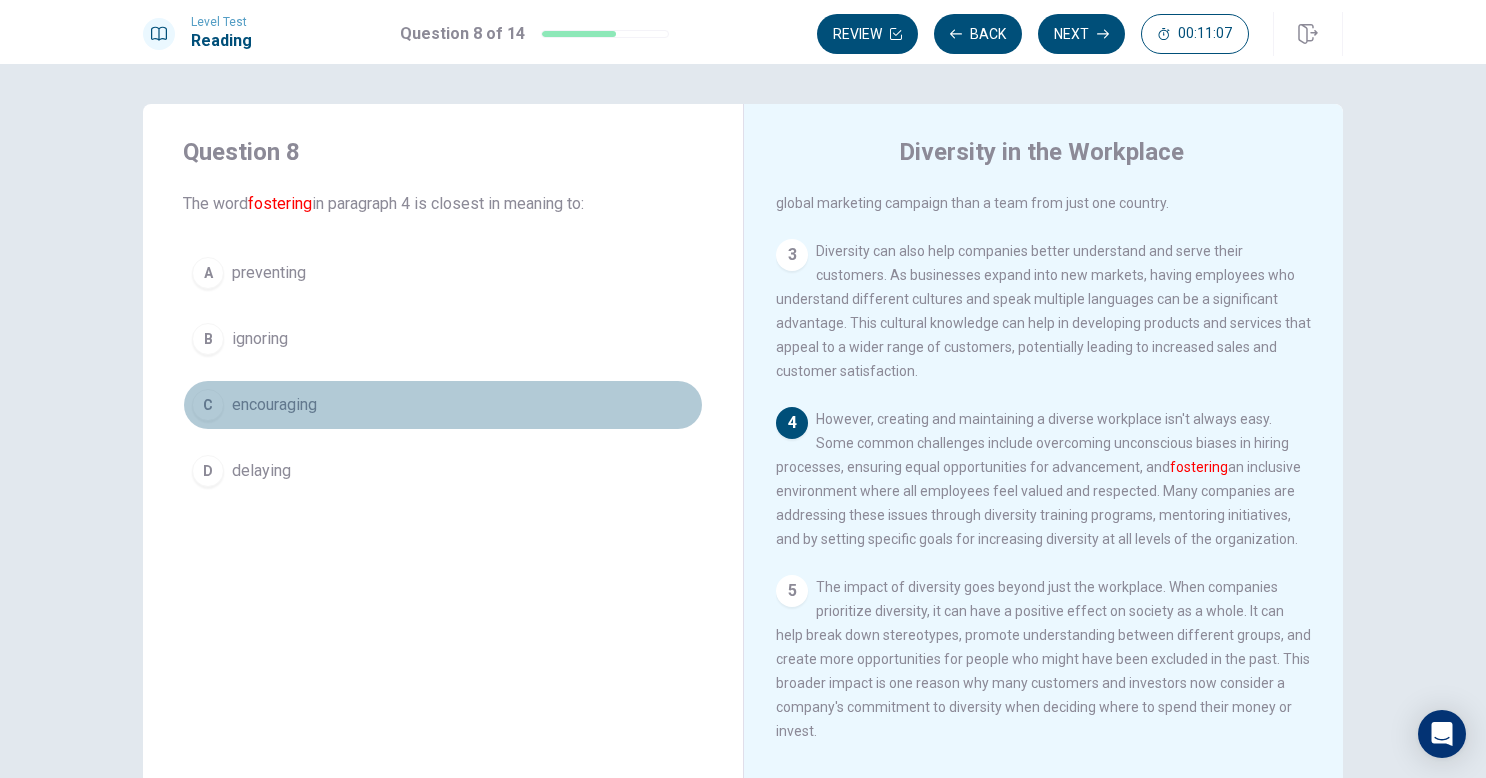 click on "C" at bounding box center [208, 405] 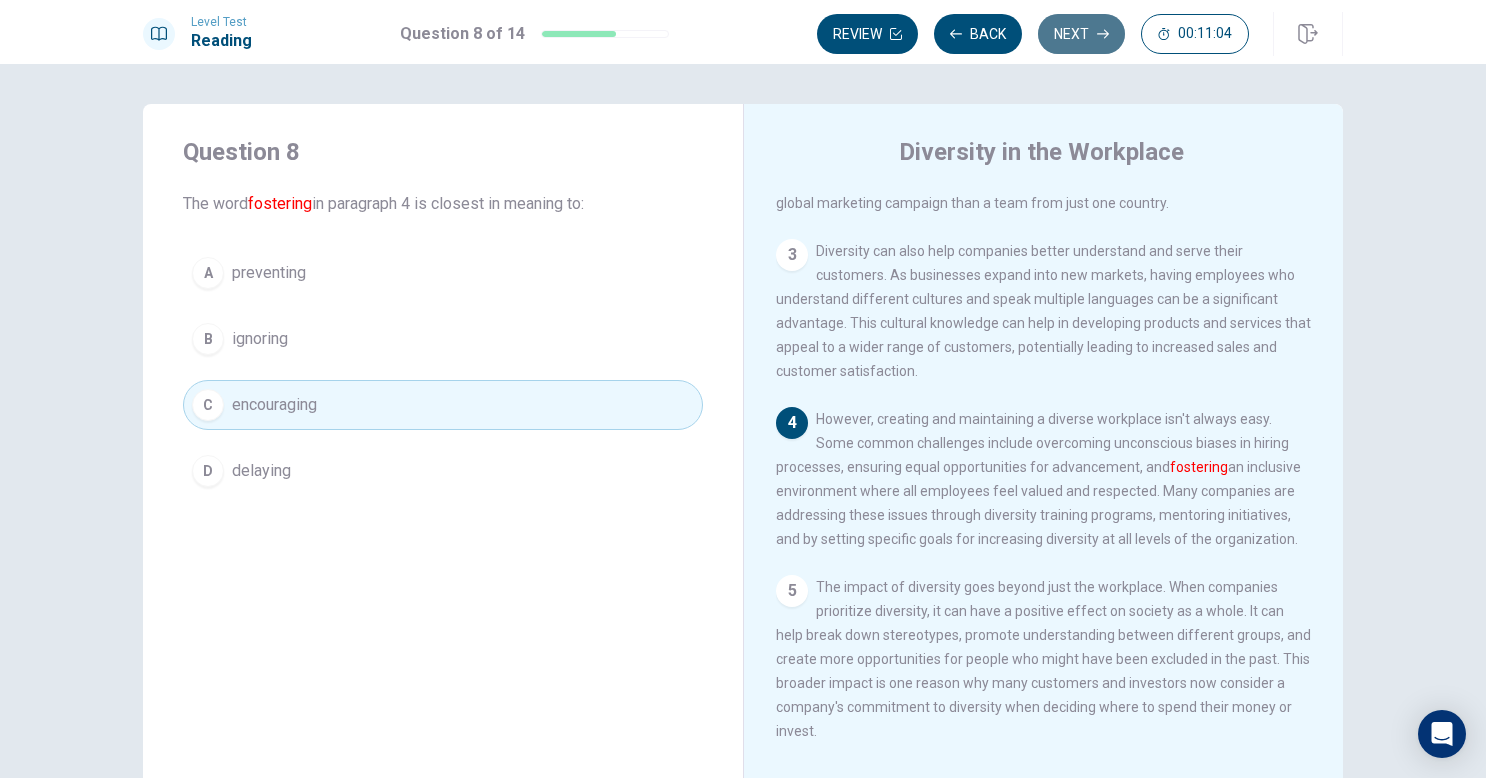 click on "Next" at bounding box center (1081, 34) 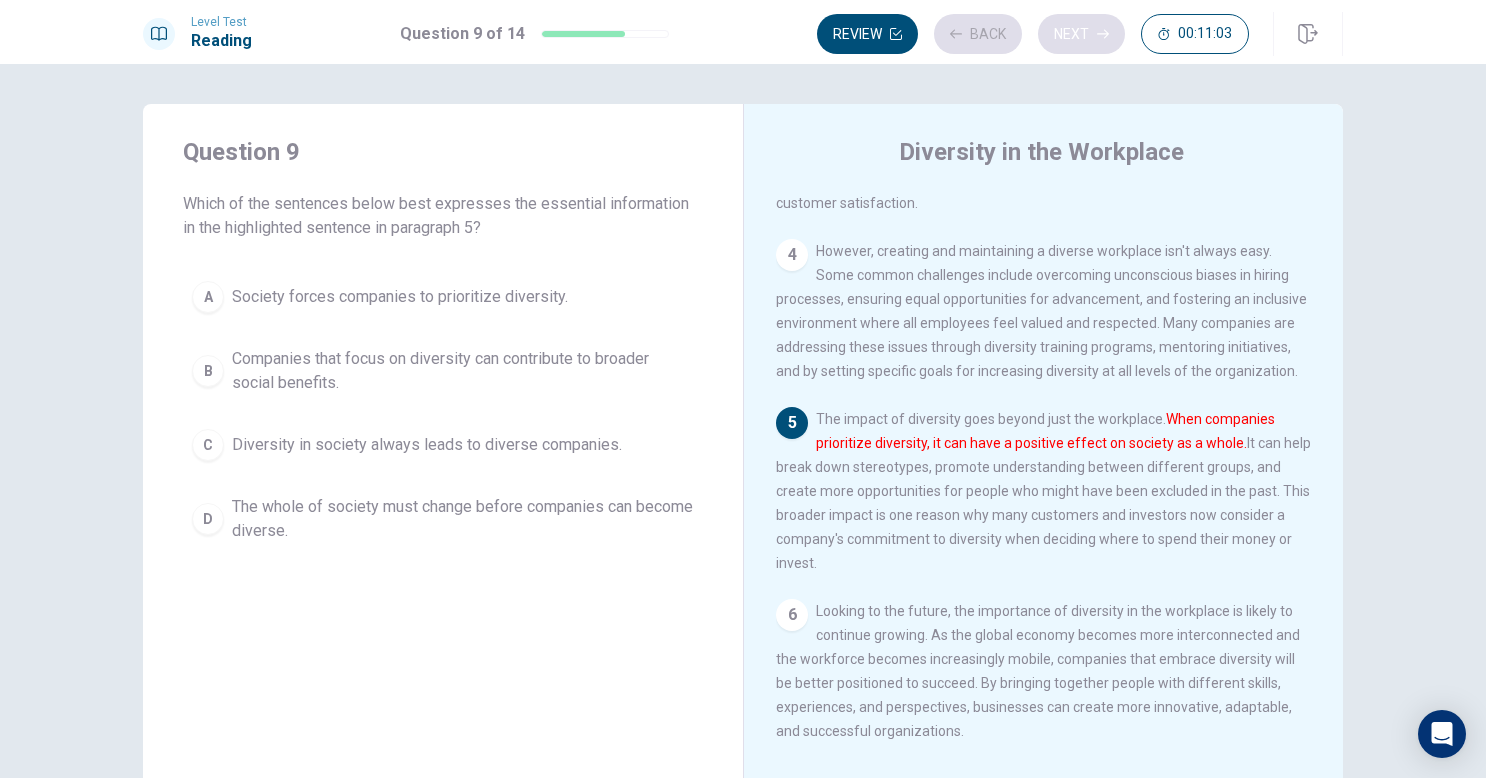 scroll, scrollTop: 481, scrollLeft: 0, axis: vertical 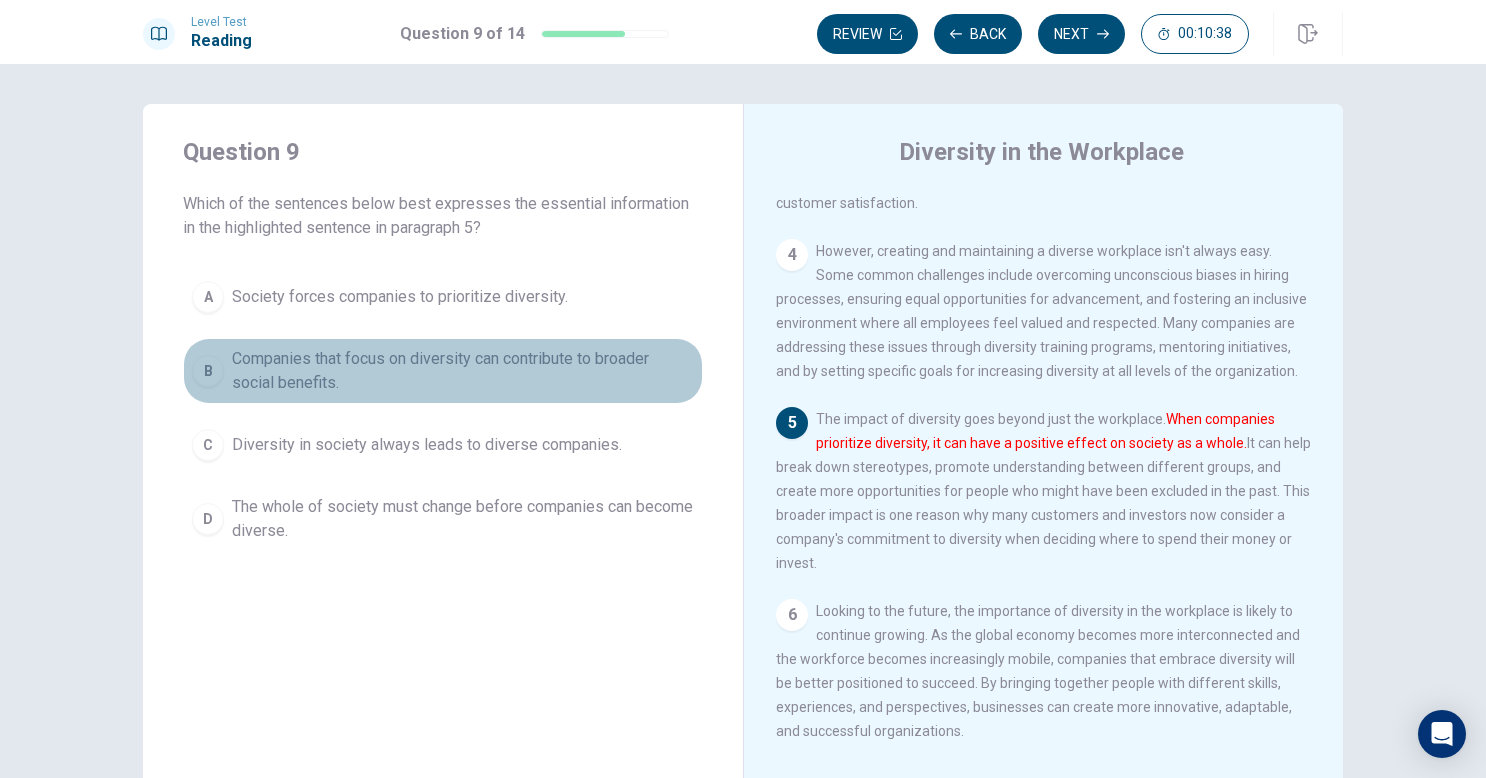 click on "B" at bounding box center [208, 371] 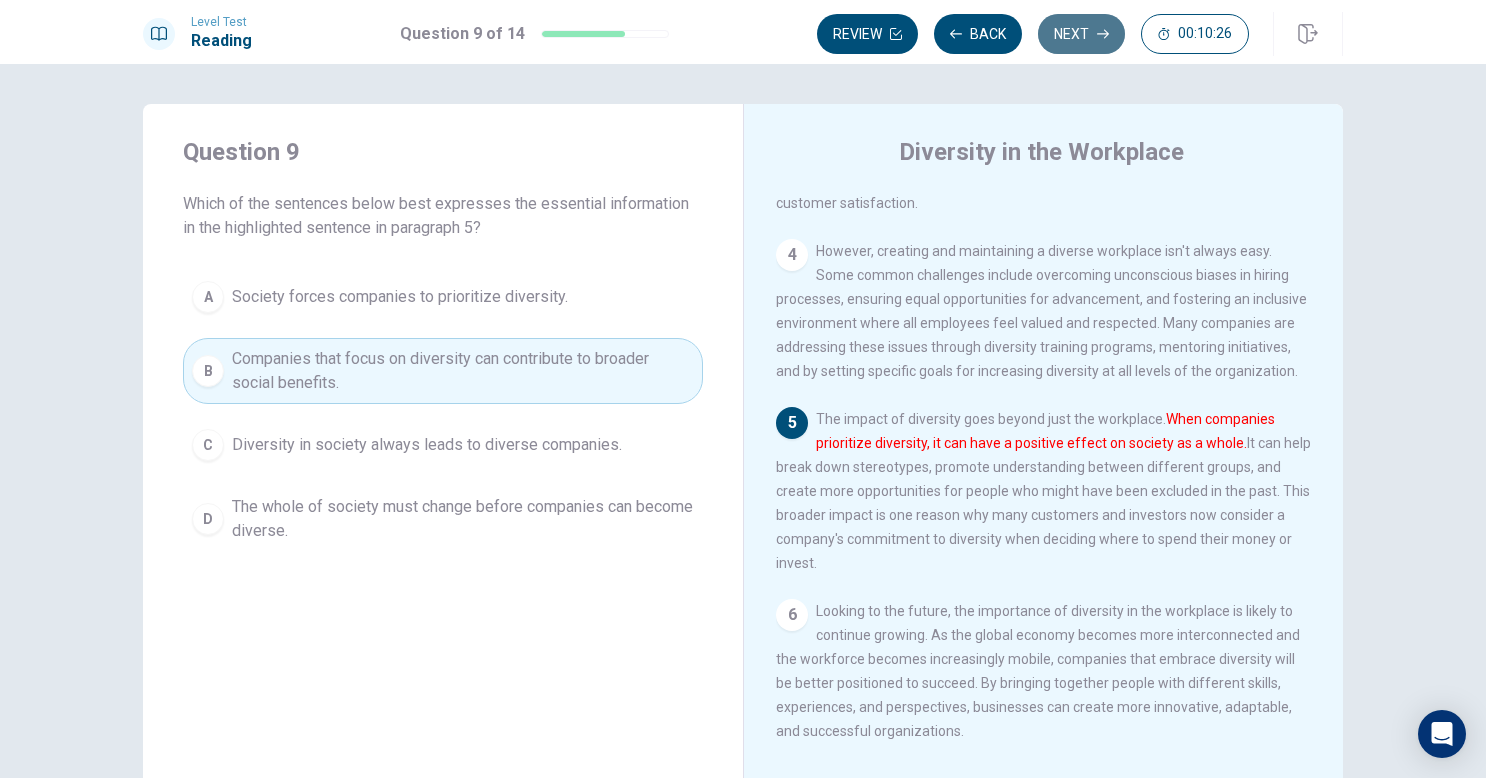 click on "Next" at bounding box center [1081, 34] 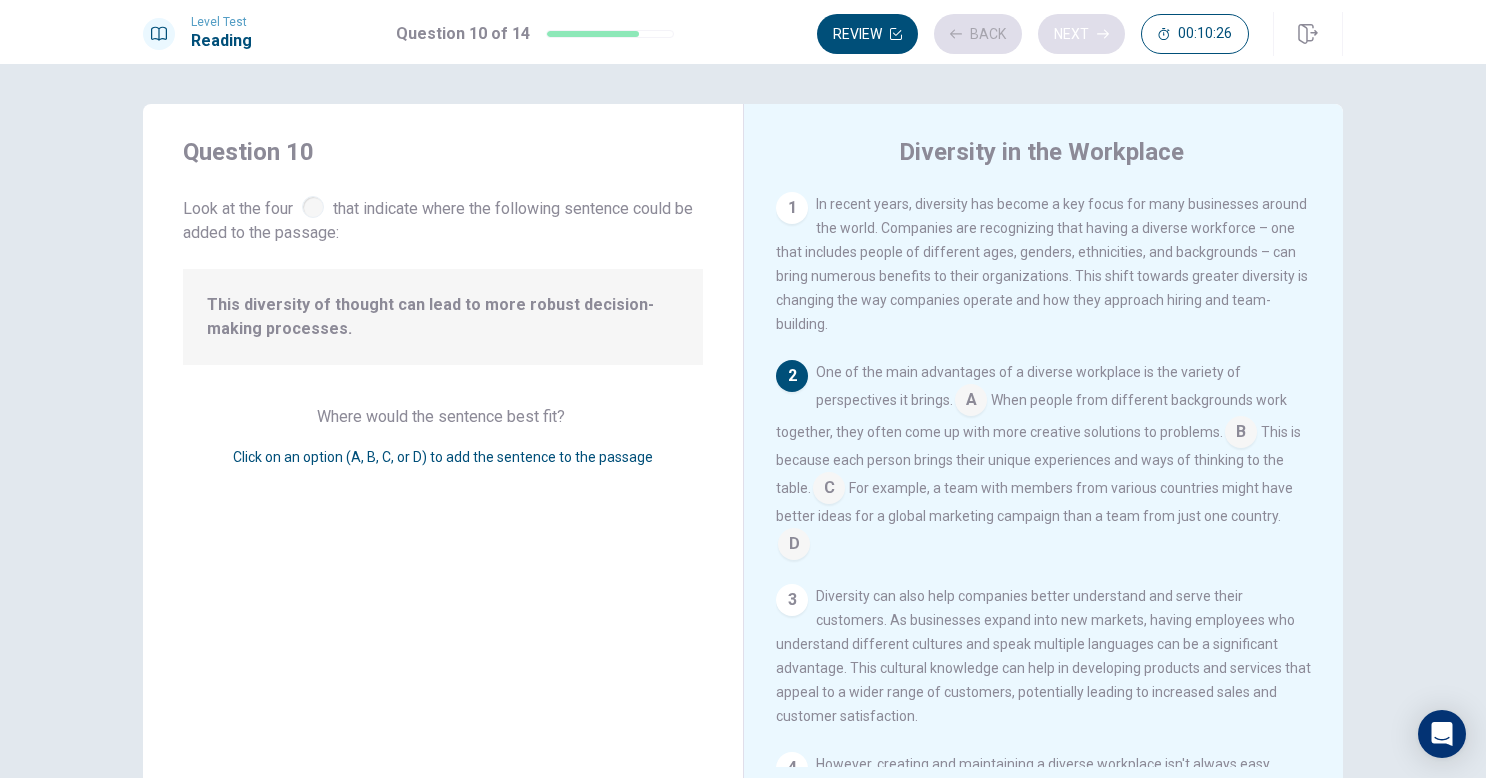 scroll, scrollTop: 172, scrollLeft: 0, axis: vertical 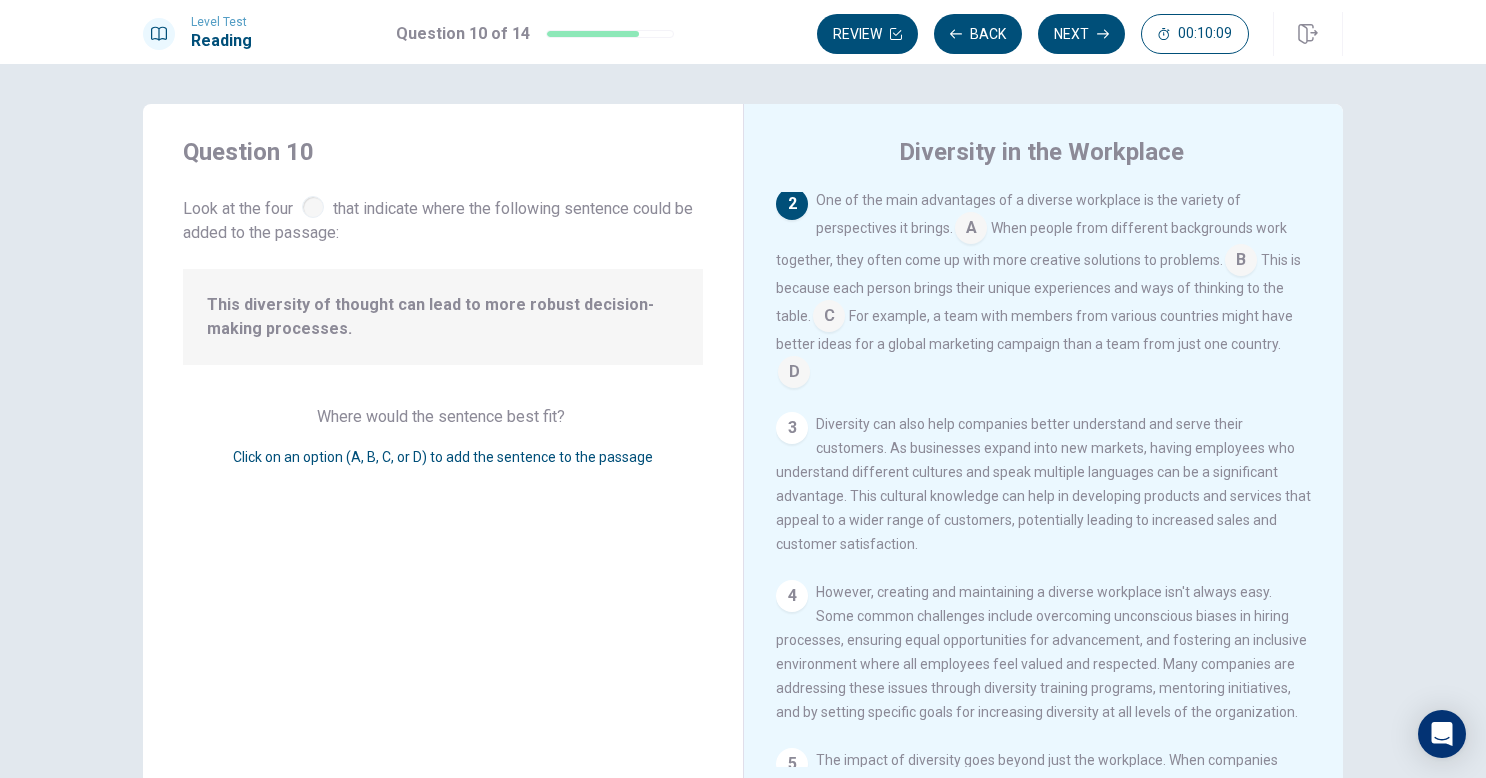 click on "Question 10 Look at the four     that indicate where the following sentence could be added to the passage: This diversity of thought can lead to more robust decision-making processes. Where would the sentence best fit?   Click on an option (A, B, C, or D) to add the sentence to the passage Diversity in the Workplace 1 In recent years, diversity has become a key focus for many businesses around the world. Companies are recognizing that having a diverse workforce – one that includes people of different ages, genders, ethnicities, and backgrounds – can bring numerous benefits to their organizations. This shift towards greater diversity is changing the way companies operate and how they approach hiring and team-building. 2 One of the main advantages of a diverse workplace is the variety of perspectives it brings.  A  When people from different backgrounds work together, they often come up with more creative solutions to problems.  B C D
3 4 5 6 © Copyright  [YEAR]" at bounding box center (743, 421) 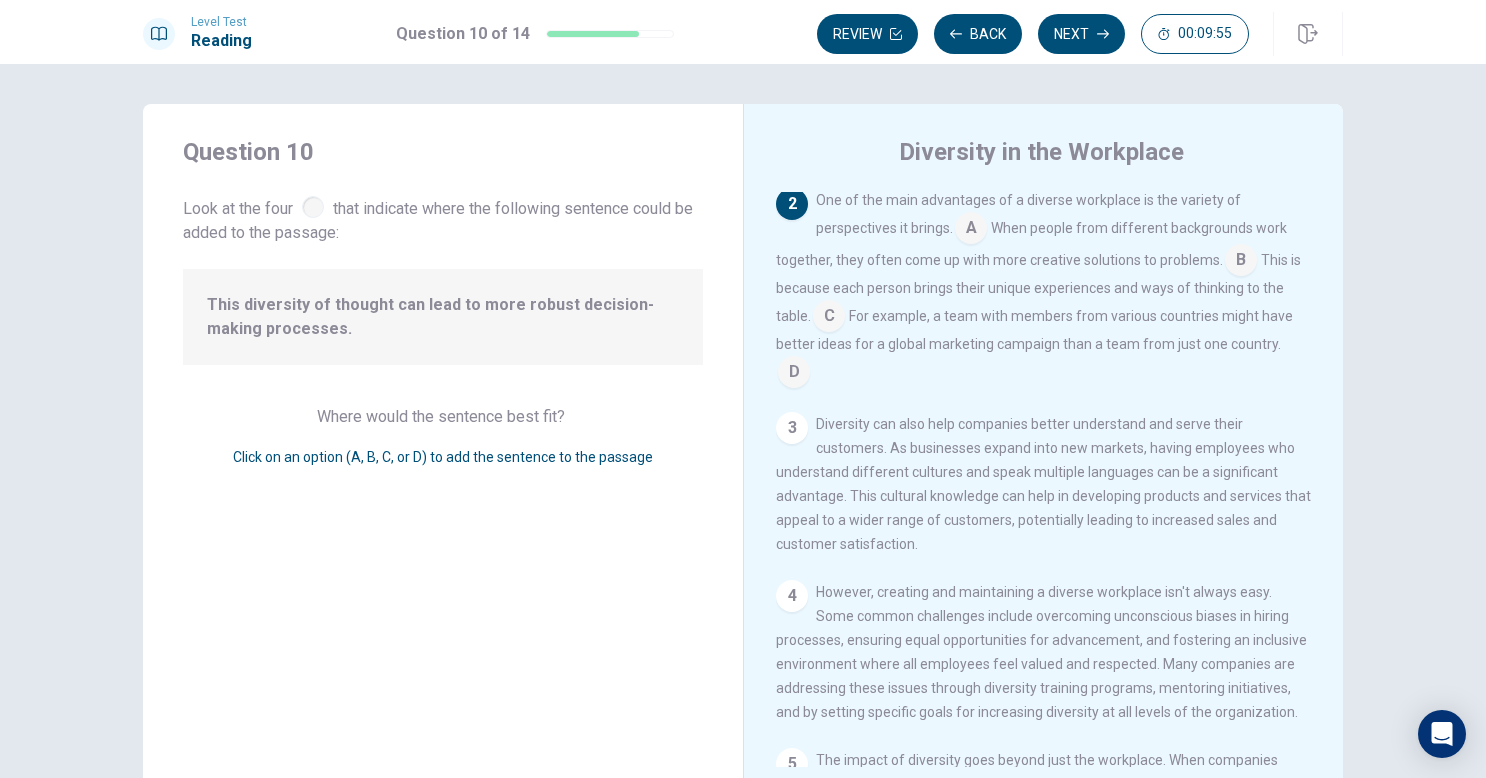 click at bounding box center [313, 207] 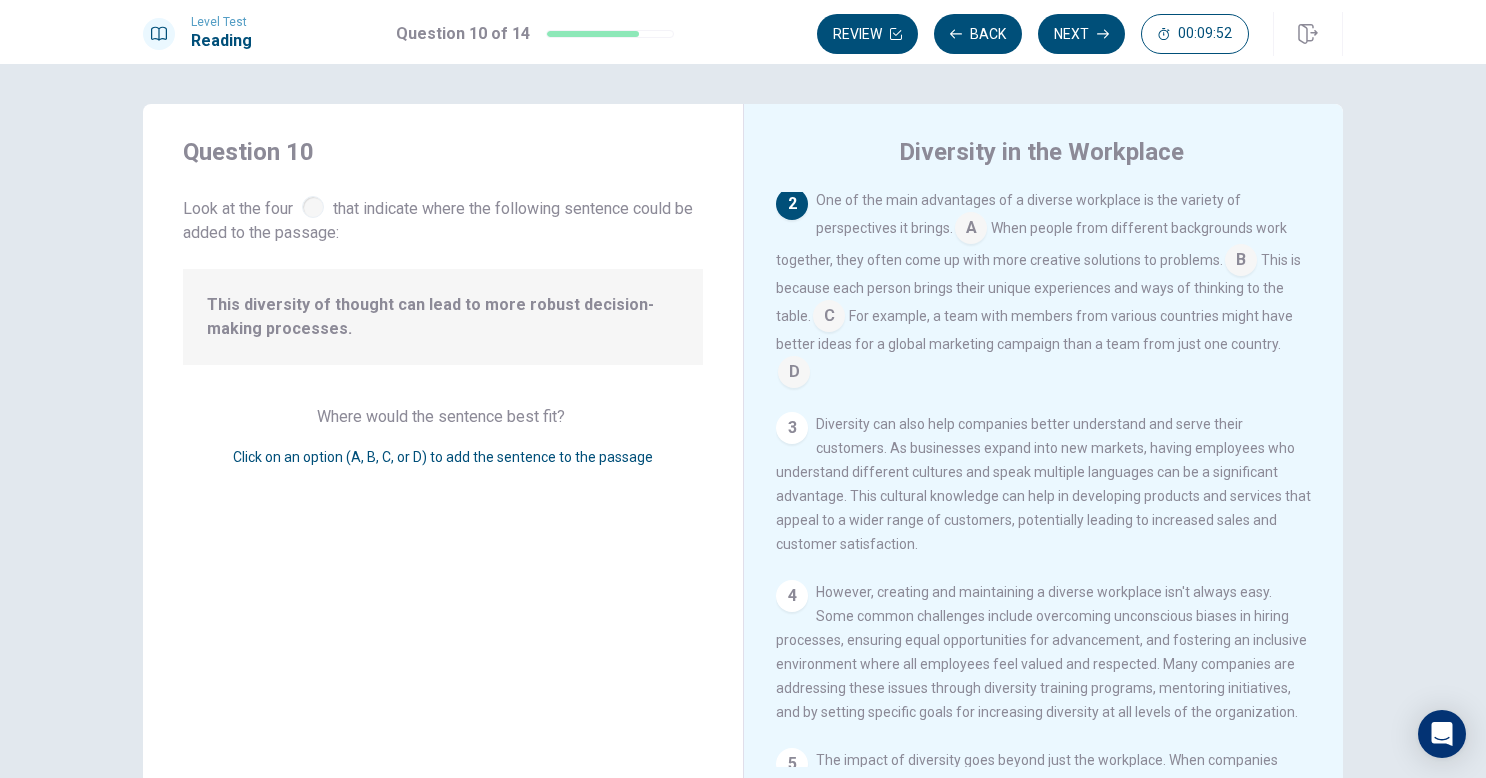 click at bounding box center [829, 318] 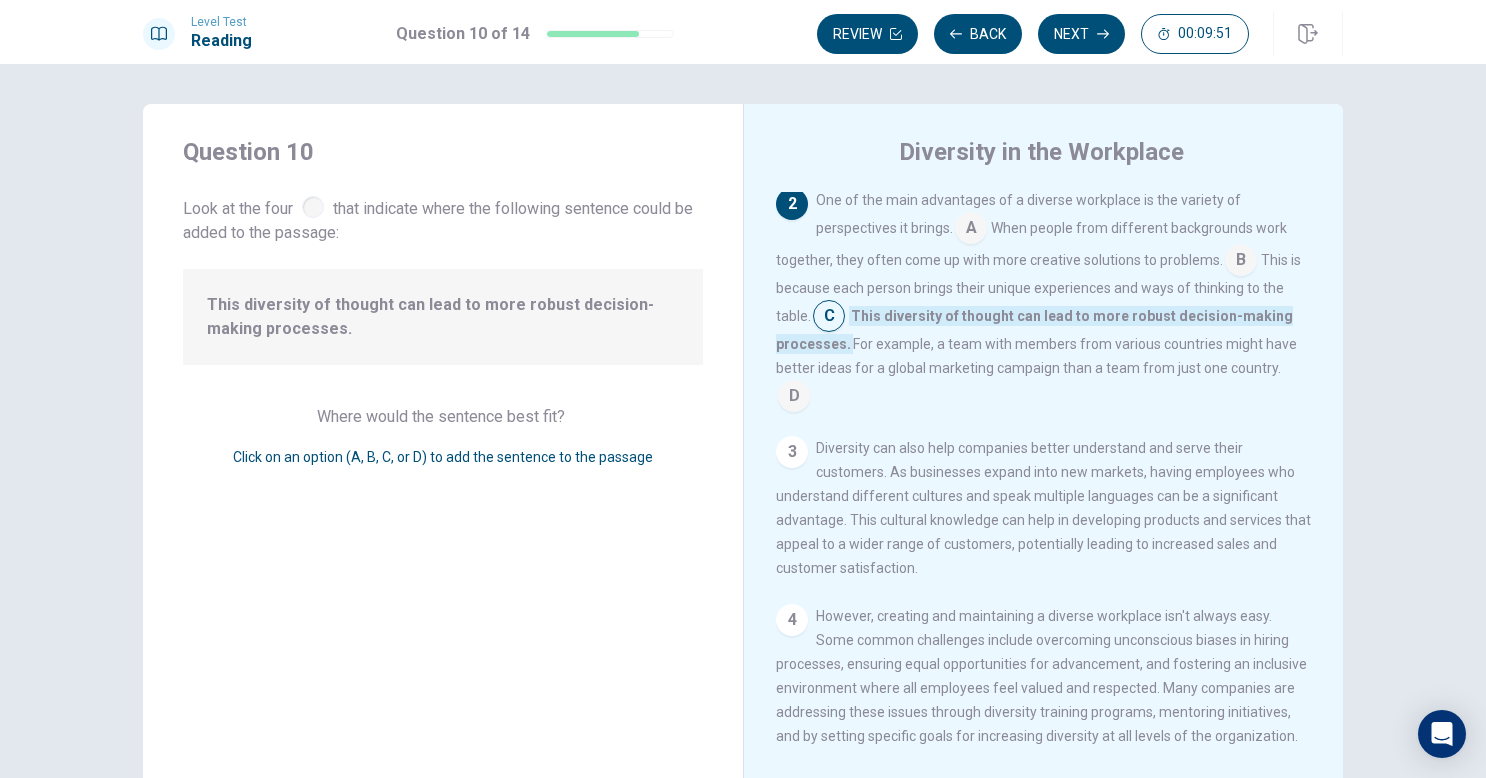 click at bounding box center [829, 318] 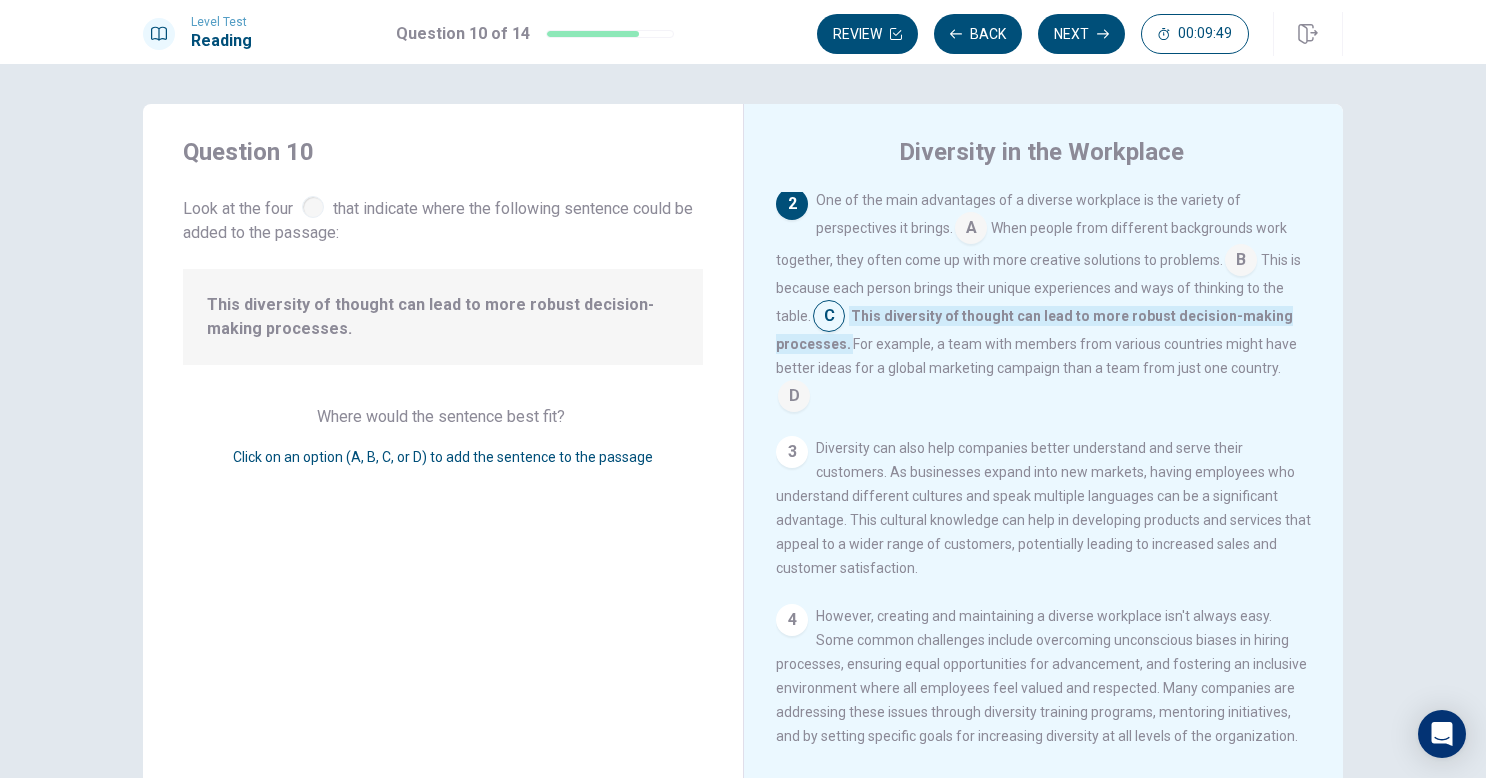 click at bounding box center [971, 230] 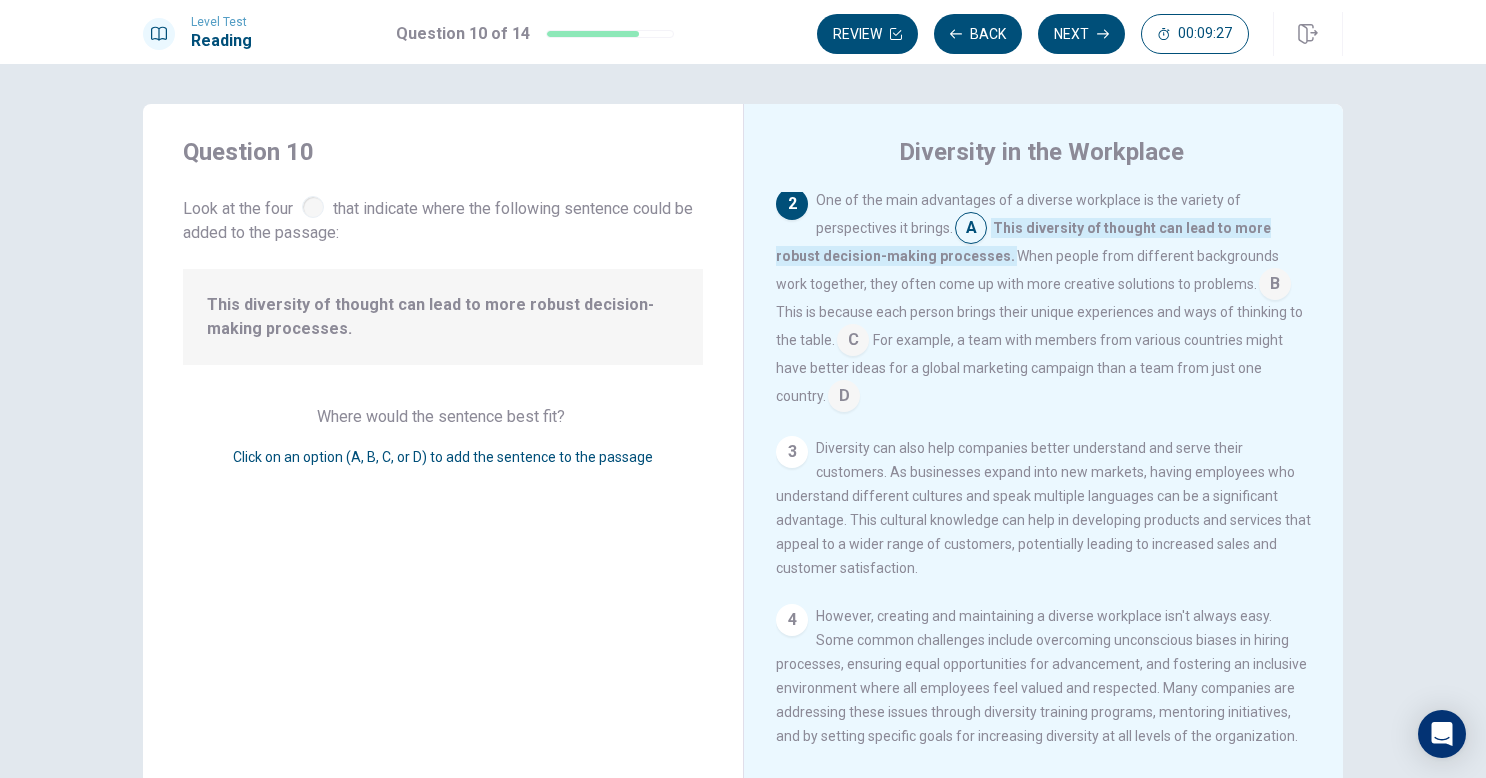 click at bounding box center [1275, 286] 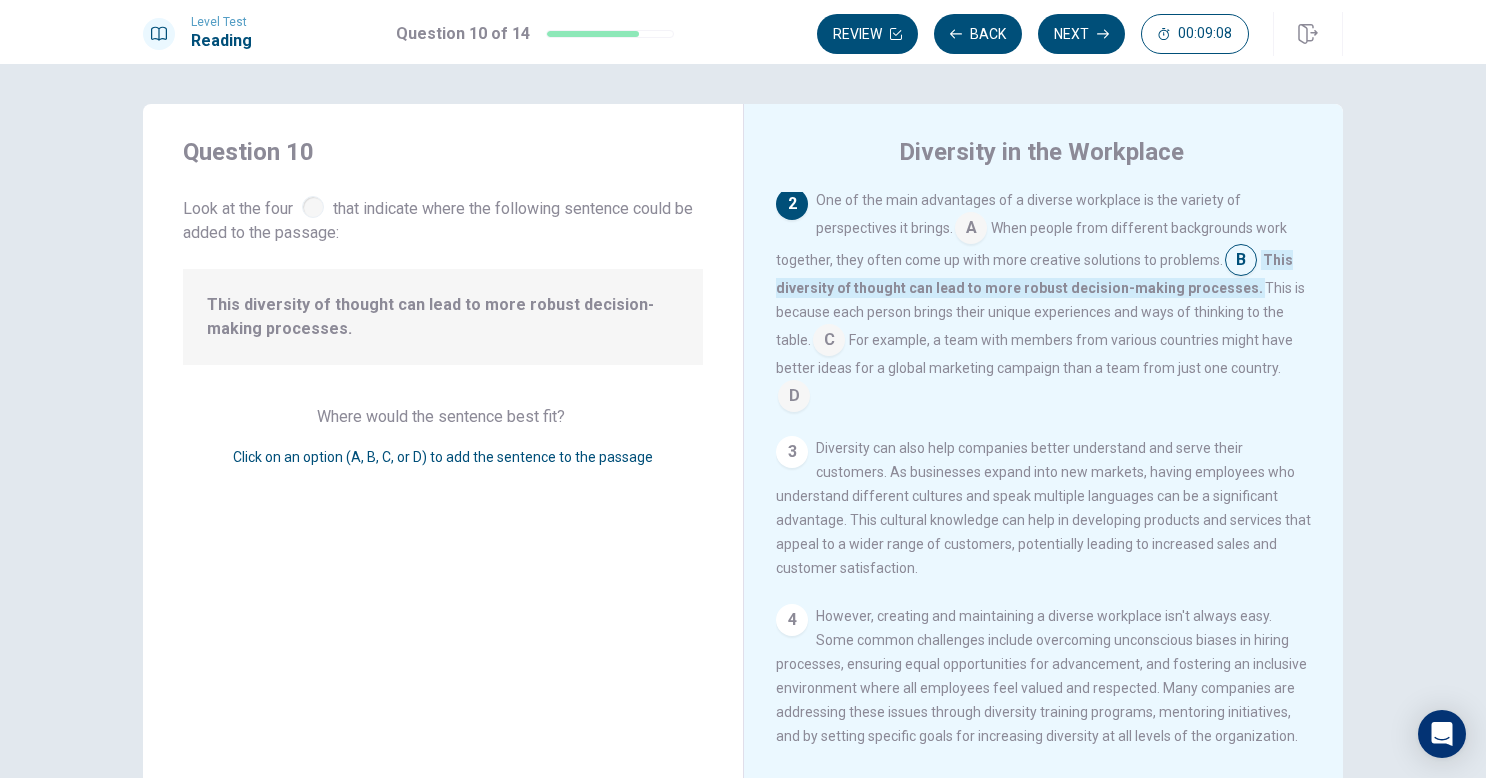 click at bounding box center [829, 342] 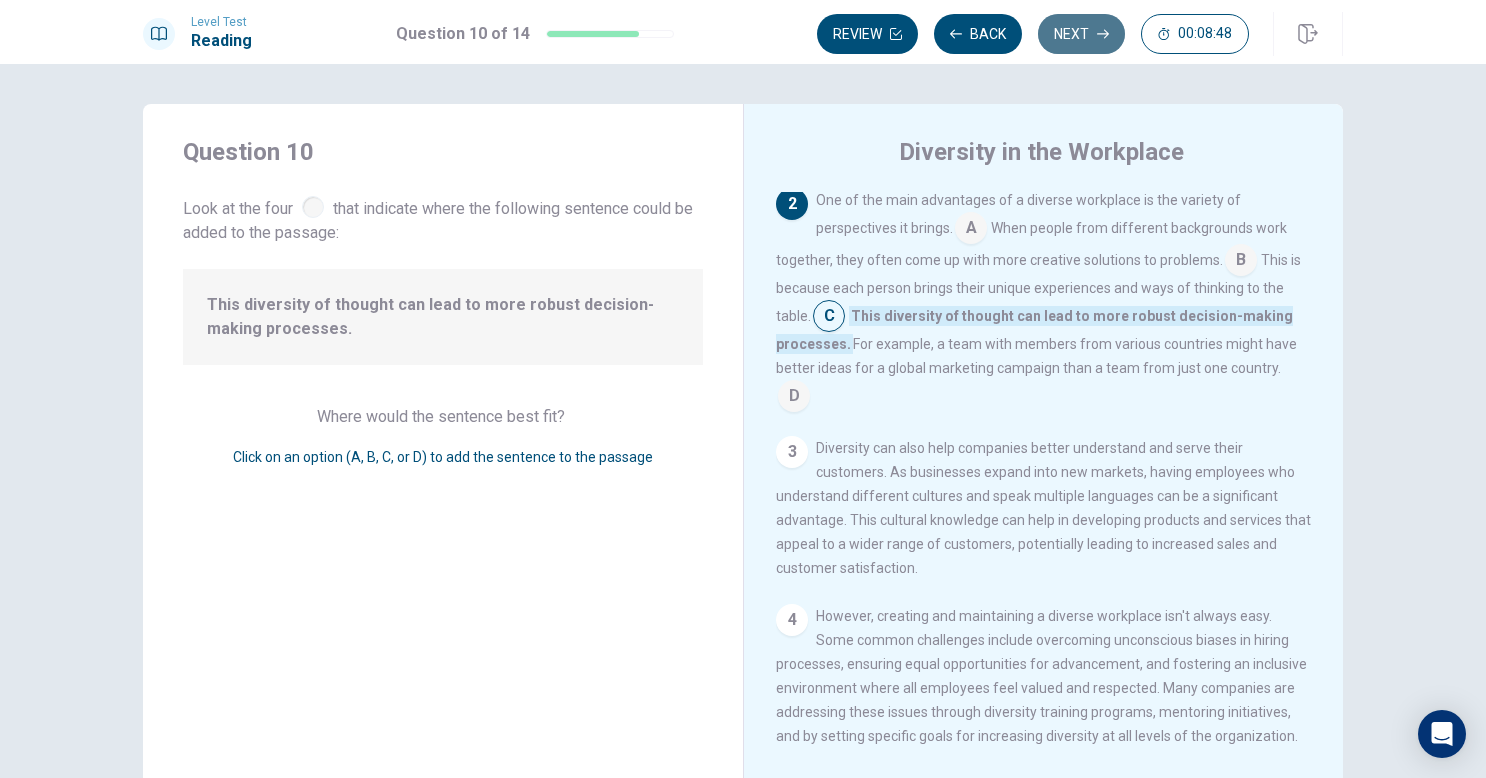 click on "Next" at bounding box center (1081, 34) 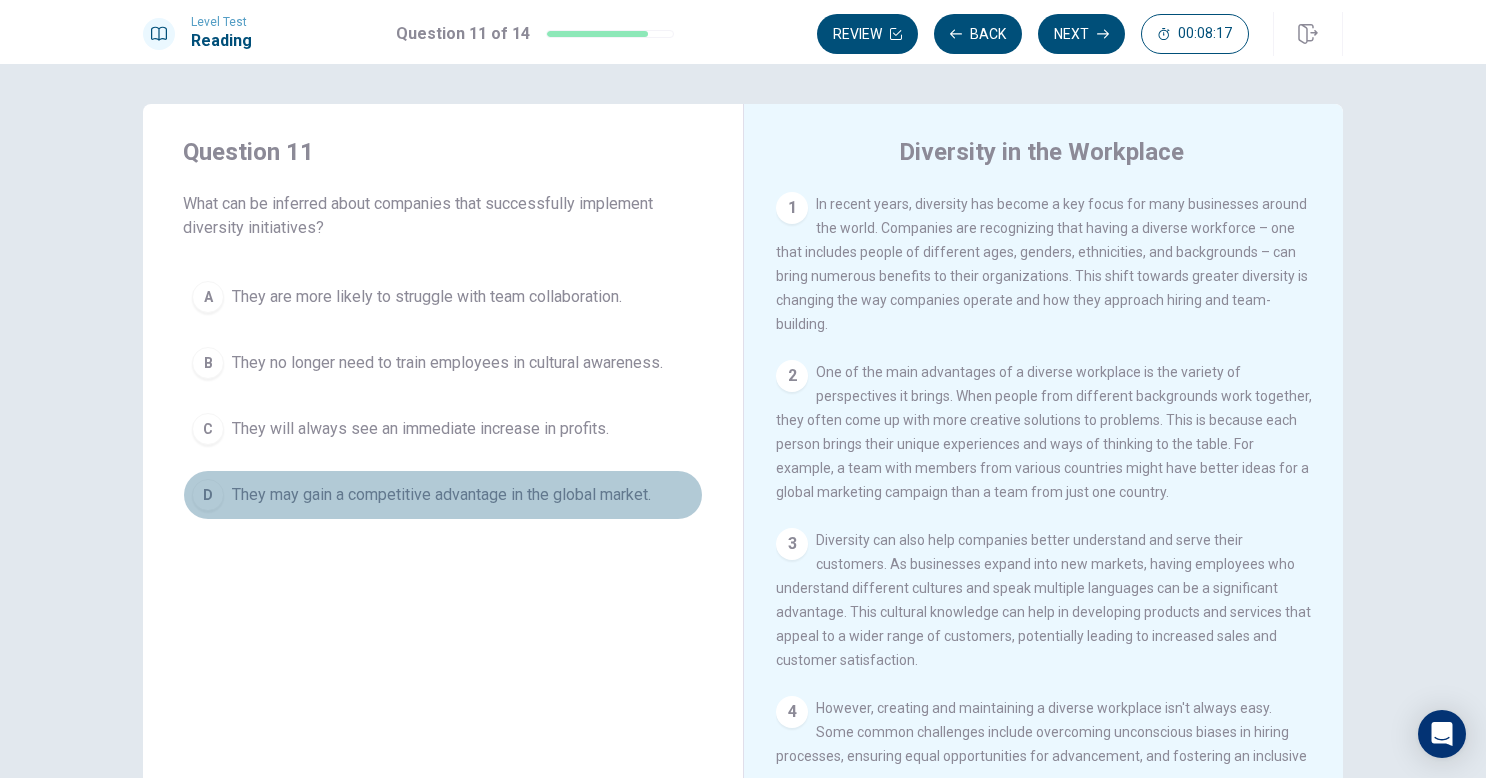 click on "D" at bounding box center (208, 495) 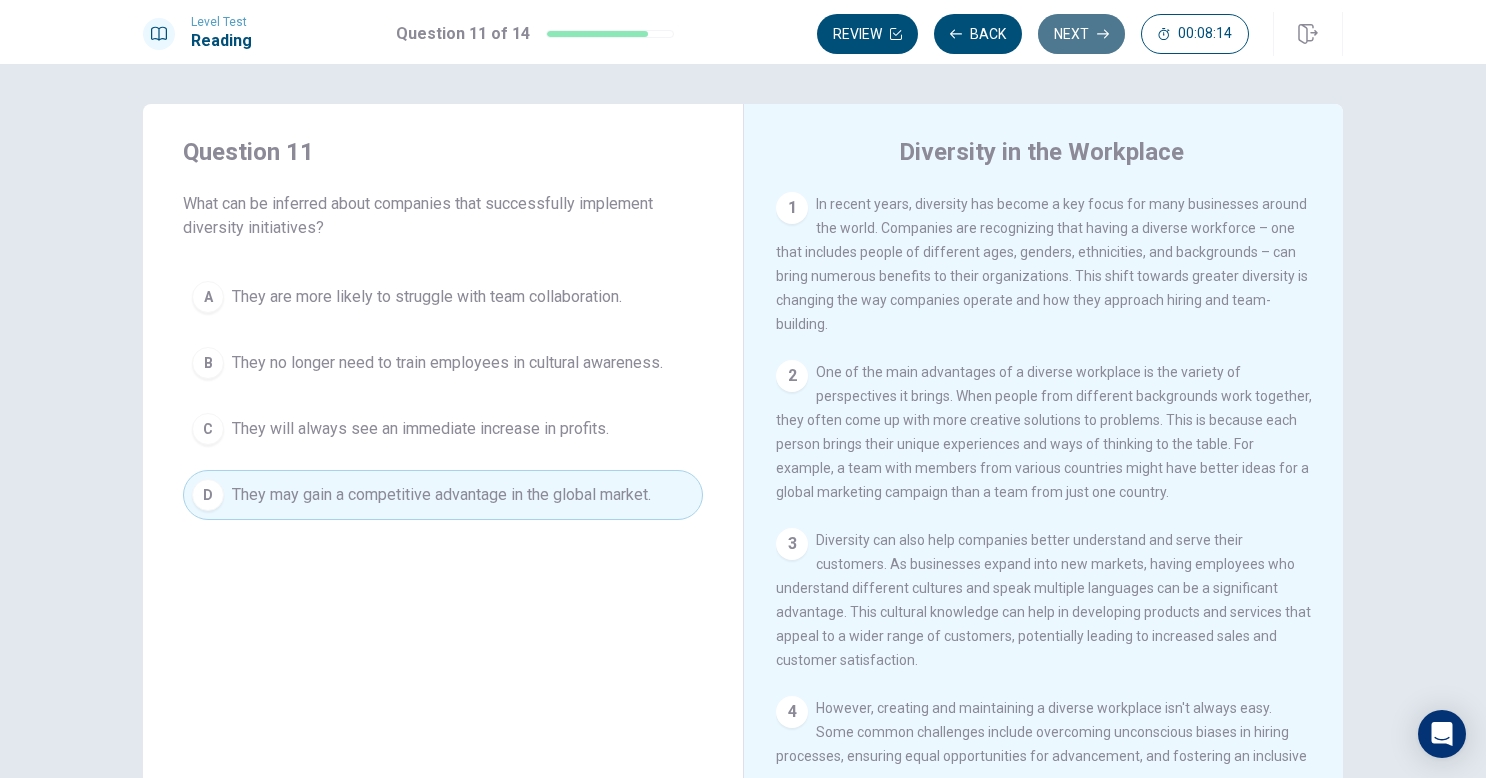 click on "Next" at bounding box center [1081, 34] 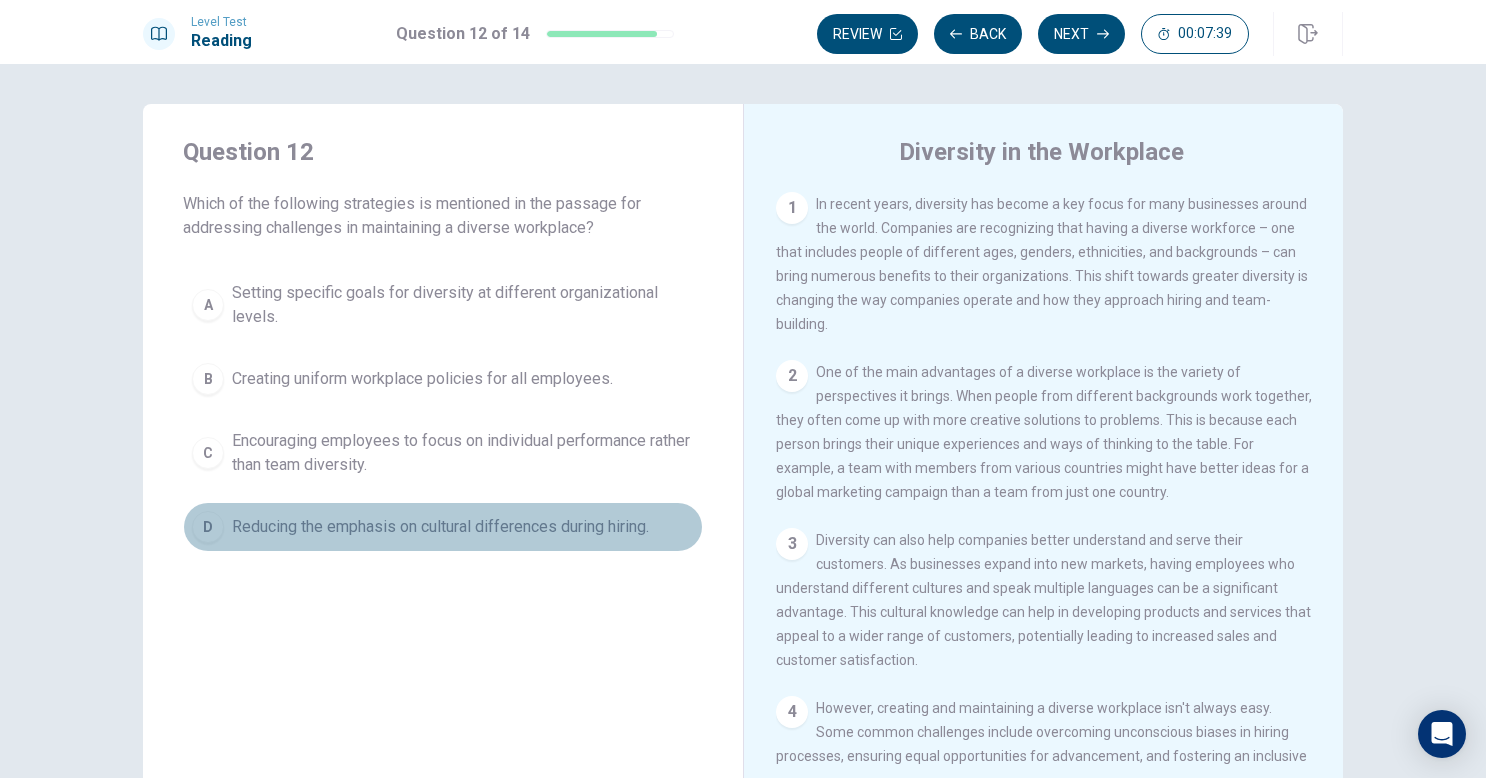 click on "D" at bounding box center (208, 527) 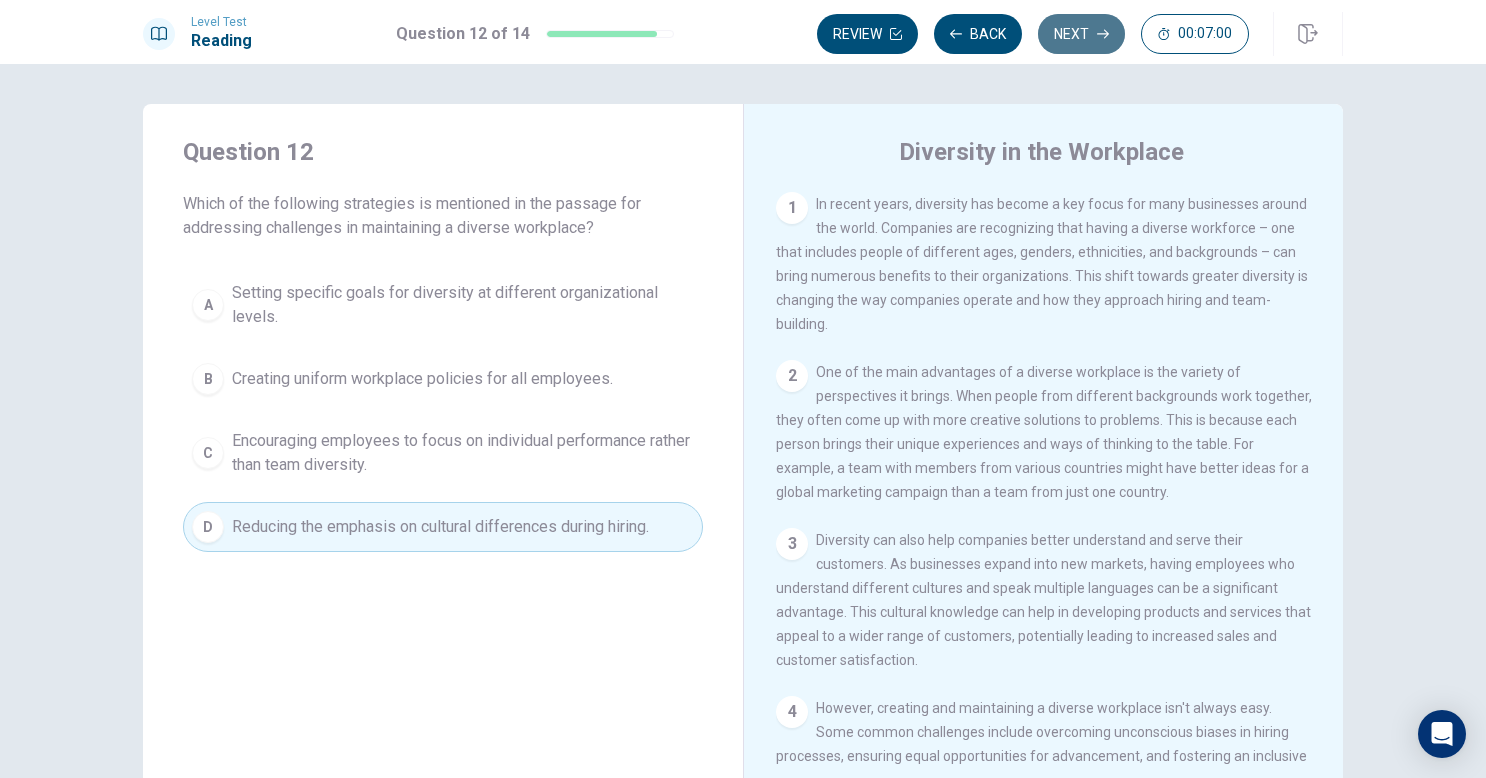 click on "Next" at bounding box center [1081, 34] 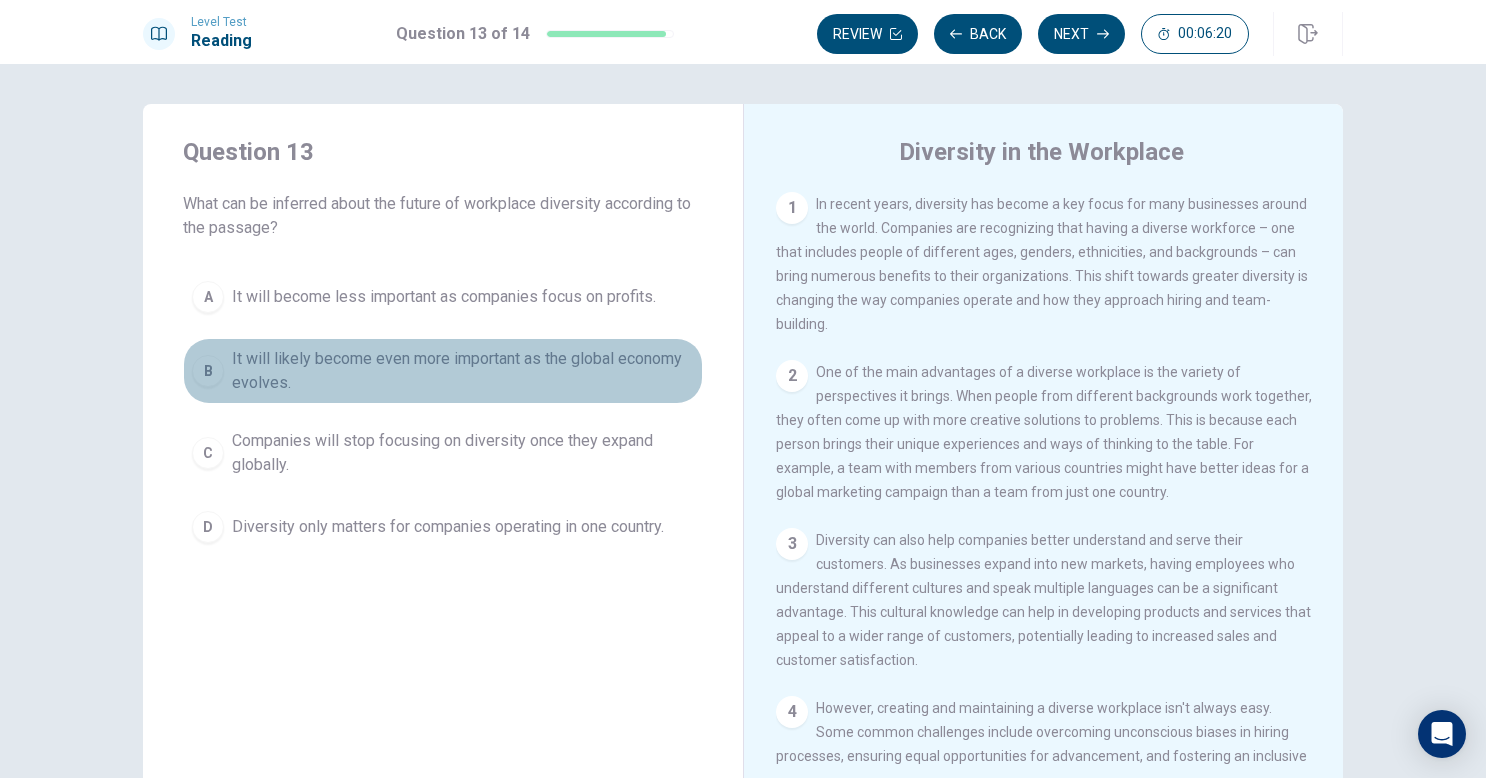 click on "B" at bounding box center (208, 371) 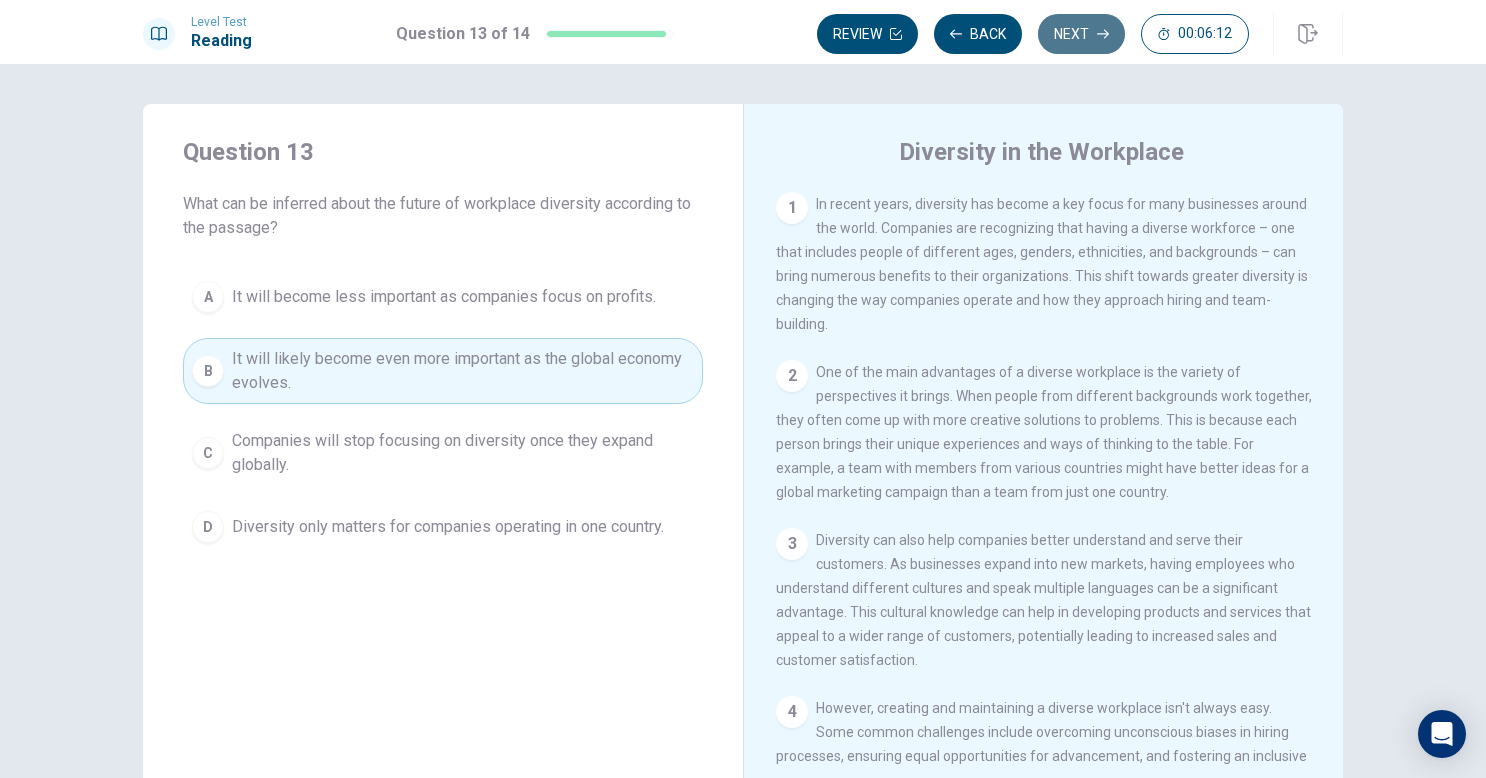 click on "Next" at bounding box center (1081, 34) 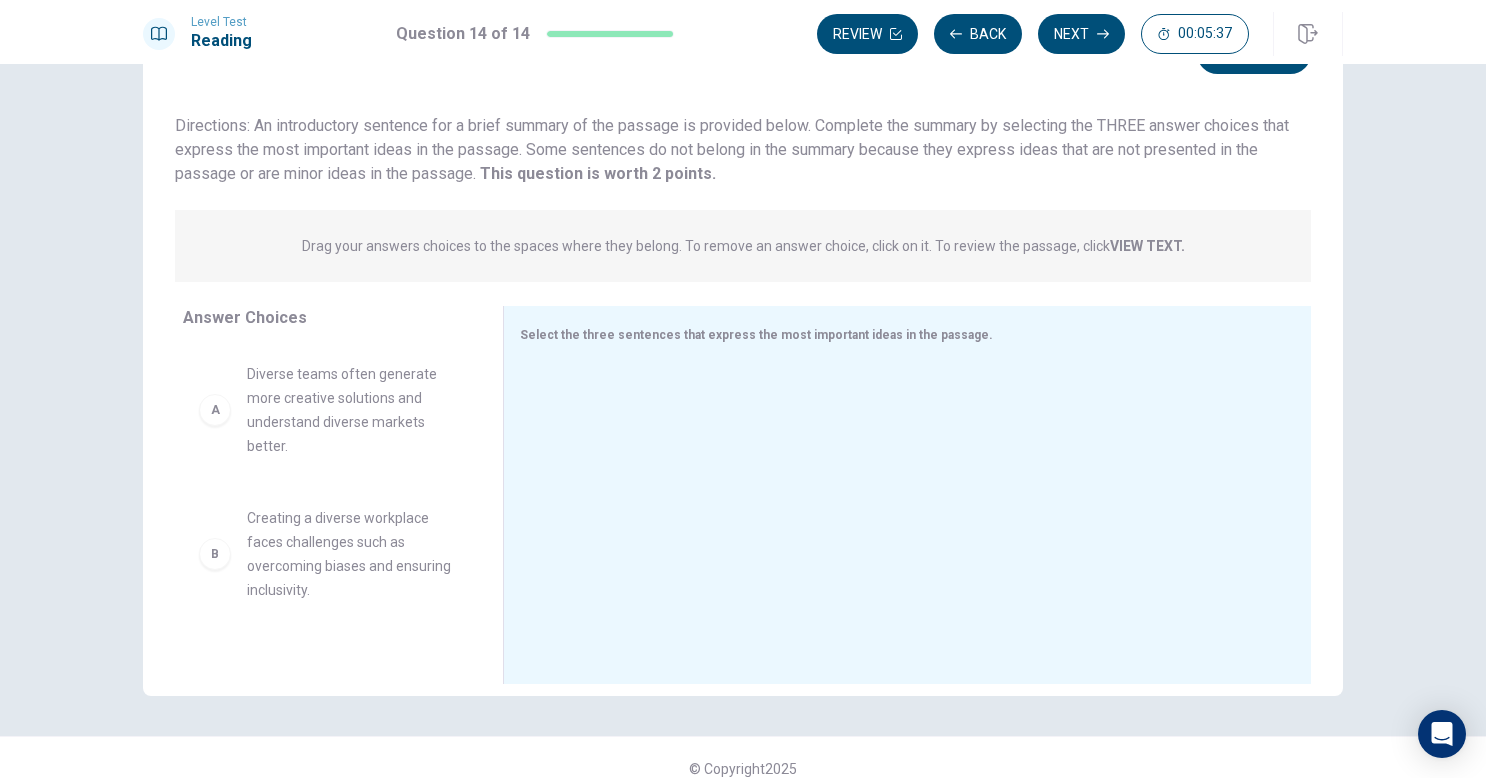 scroll, scrollTop: 112, scrollLeft: 0, axis: vertical 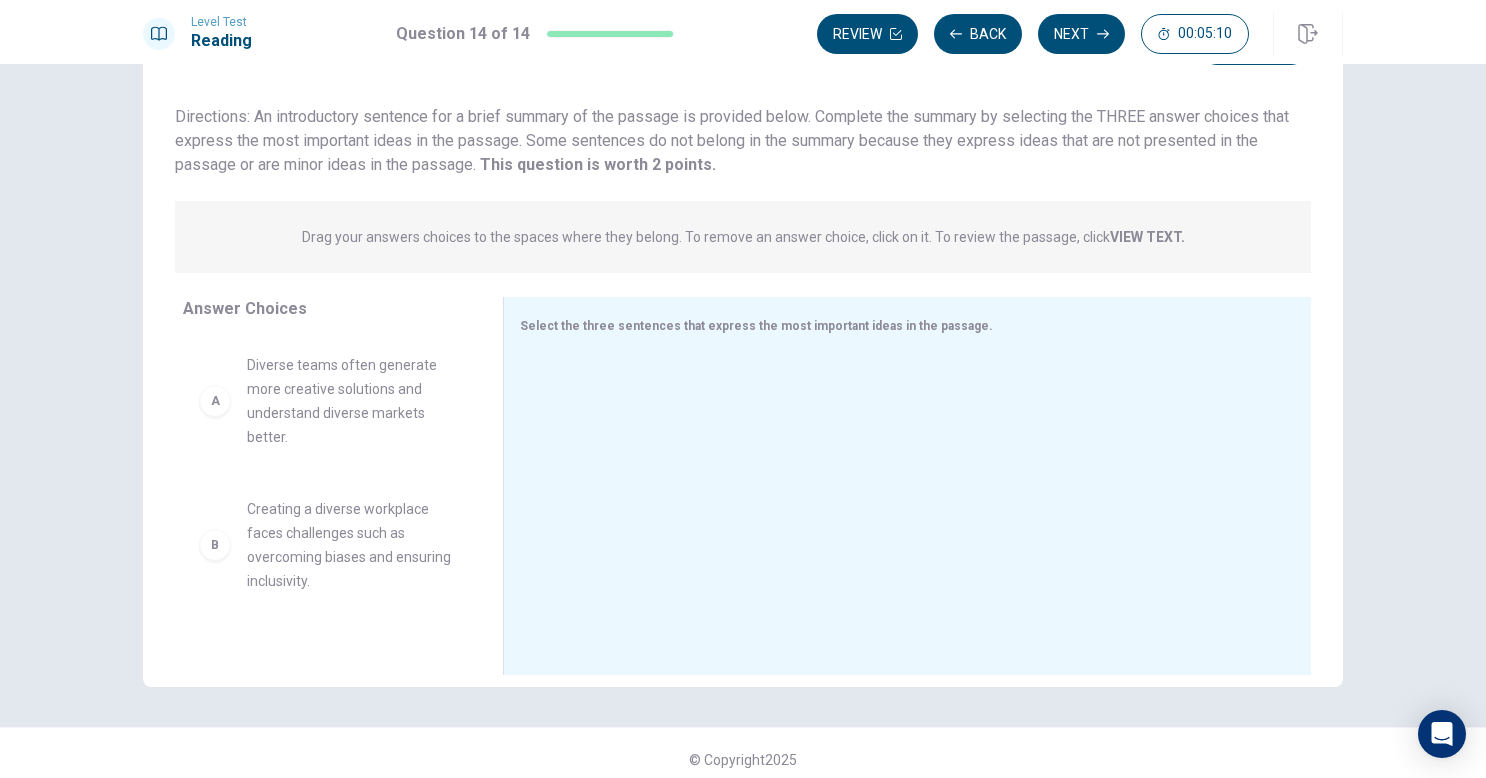 click on "Diverse teams often generate more creative solutions and understand diverse markets better." at bounding box center [351, 401] 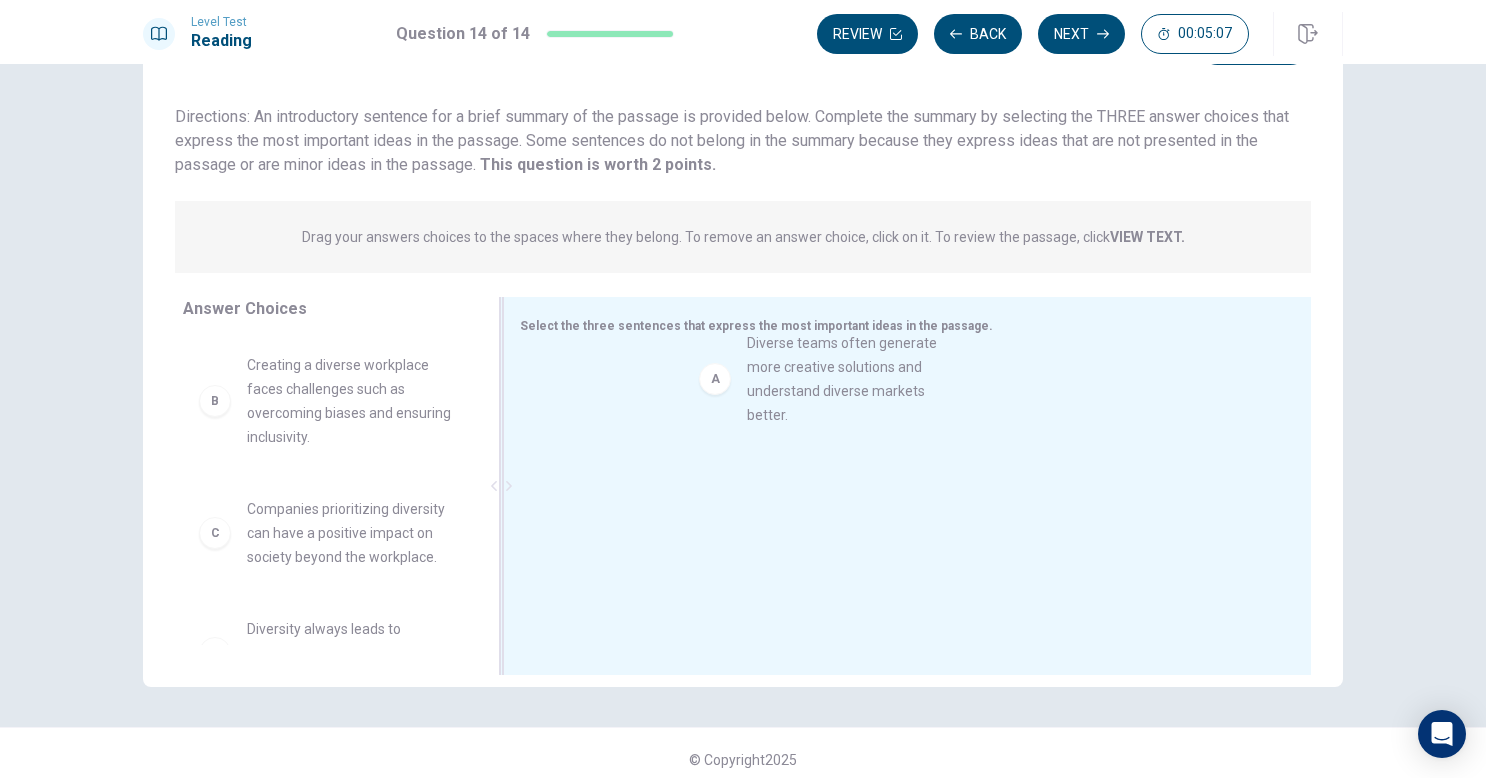 drag, startPoint x: 288, startPoint y: 407, endPoint x: 819, endPoint y: 401, distance: 531.0339 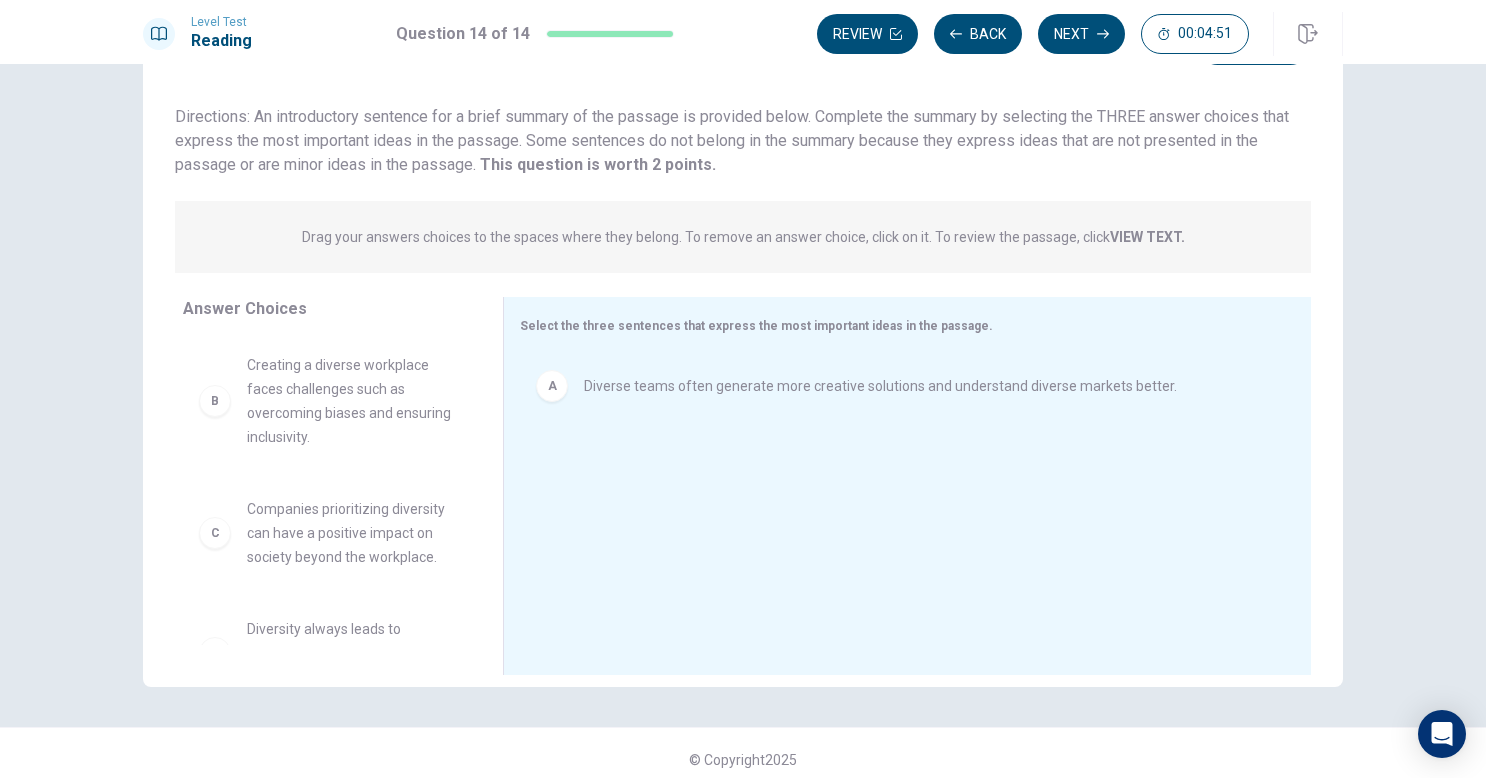 scroll, scrollTop: 125, scrollLeft: 0, axis: vertical 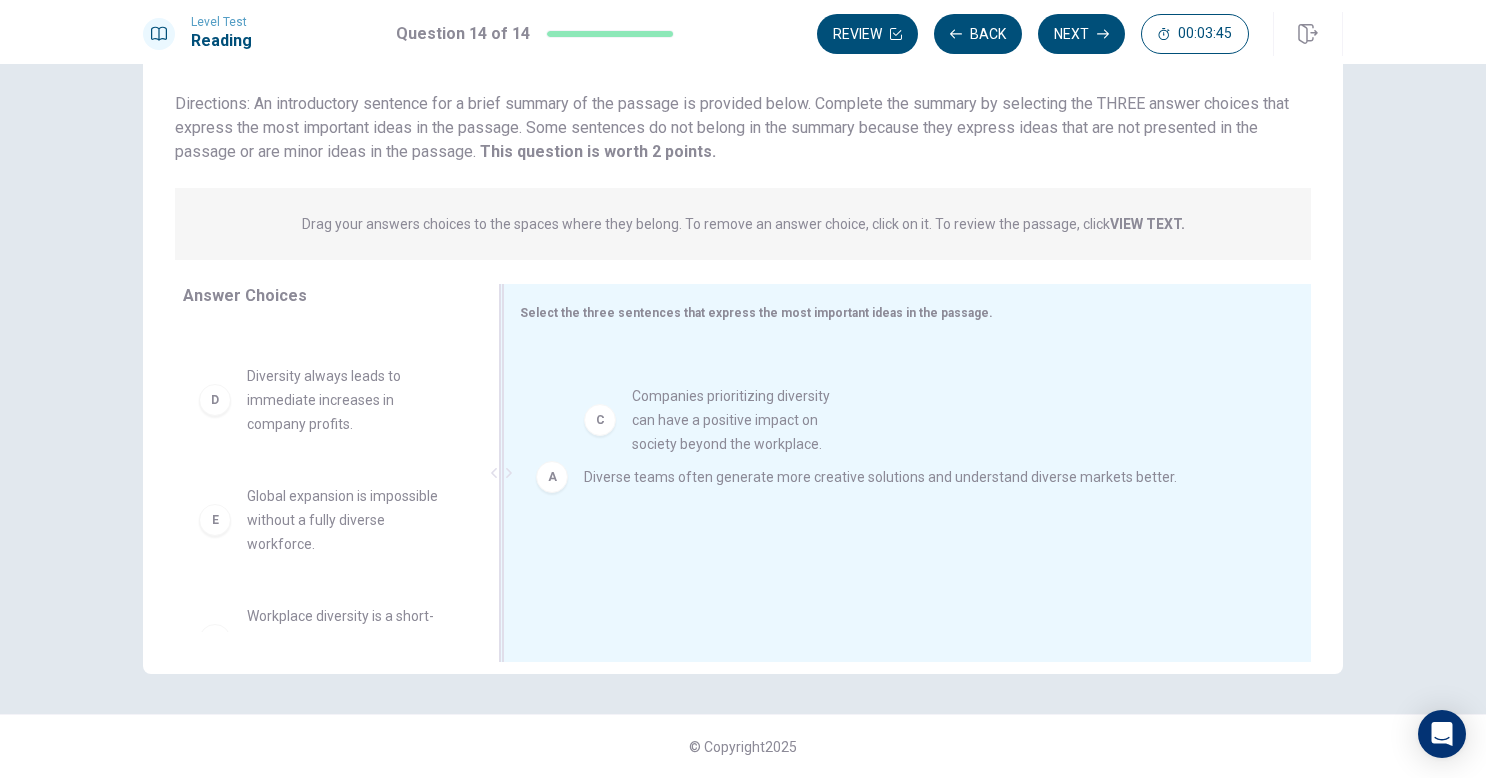 drag, startPoint x: 342, startPoint y: 408, endPoint x: 748, endPoint y: 431, distance: 406.65097 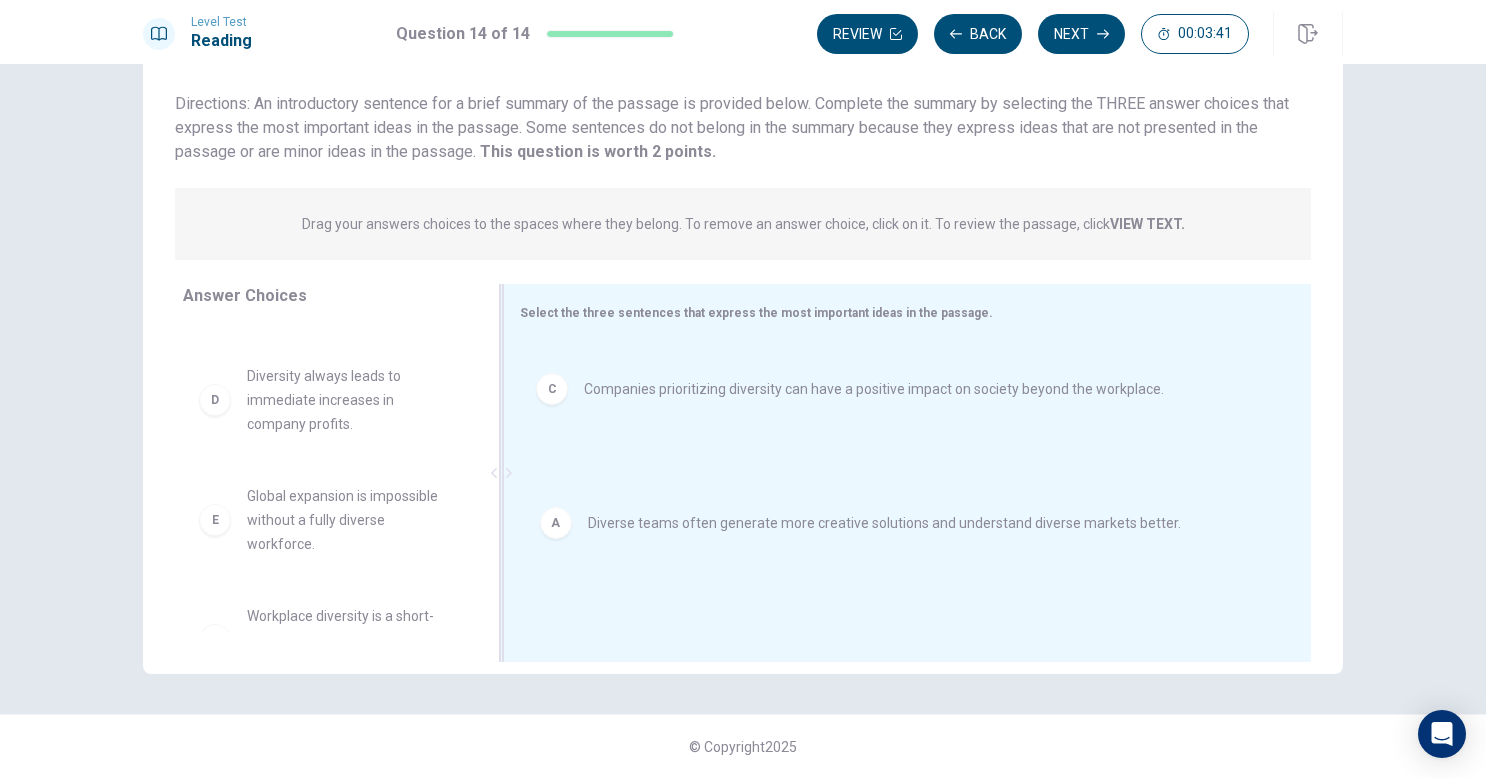 drag, startPoint x: 758, startPoint y: 385, endPoint x: 766, endPoint y: 554, distance: 169.18924 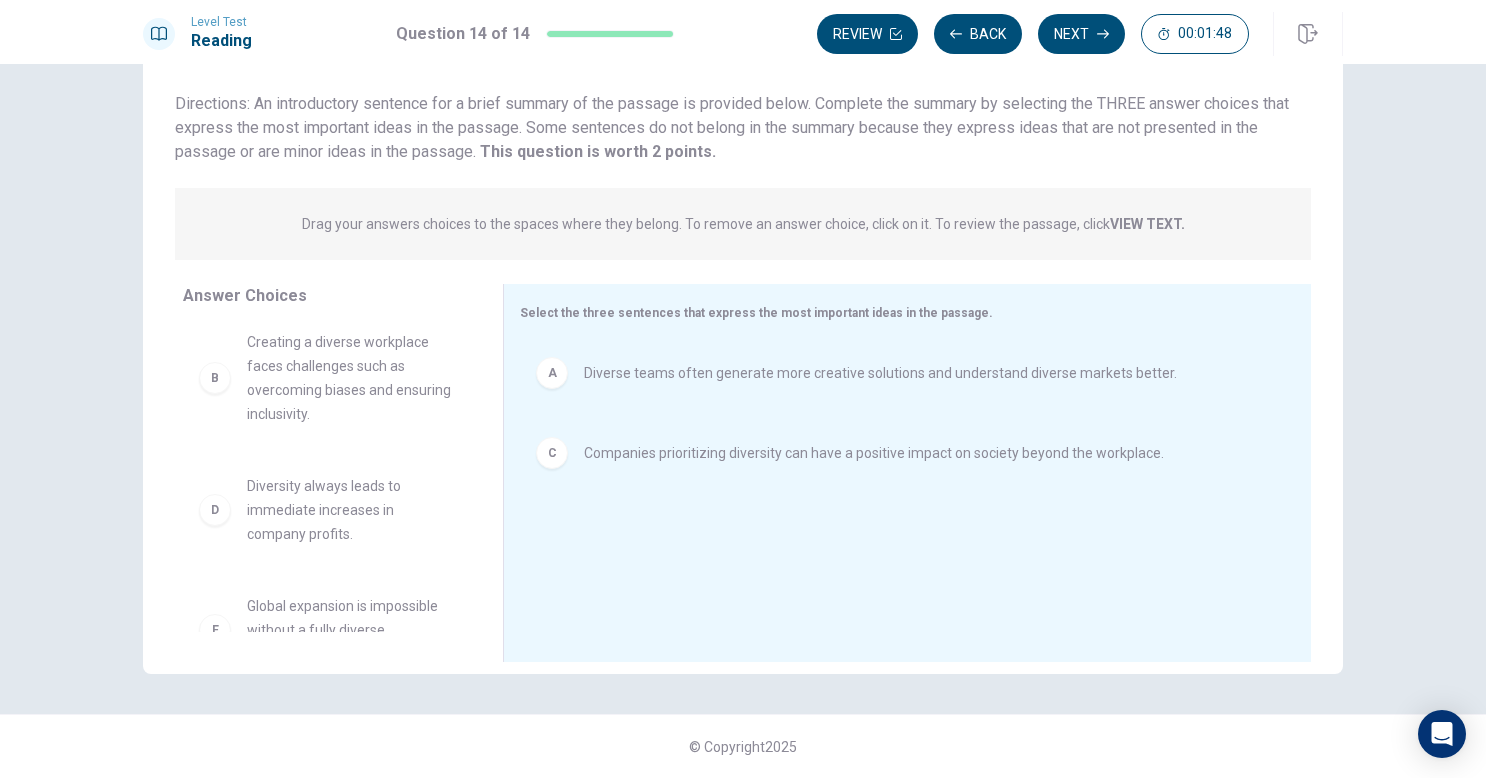 scroll, scrollTop: 0, scrollLeft: 0, axis: both 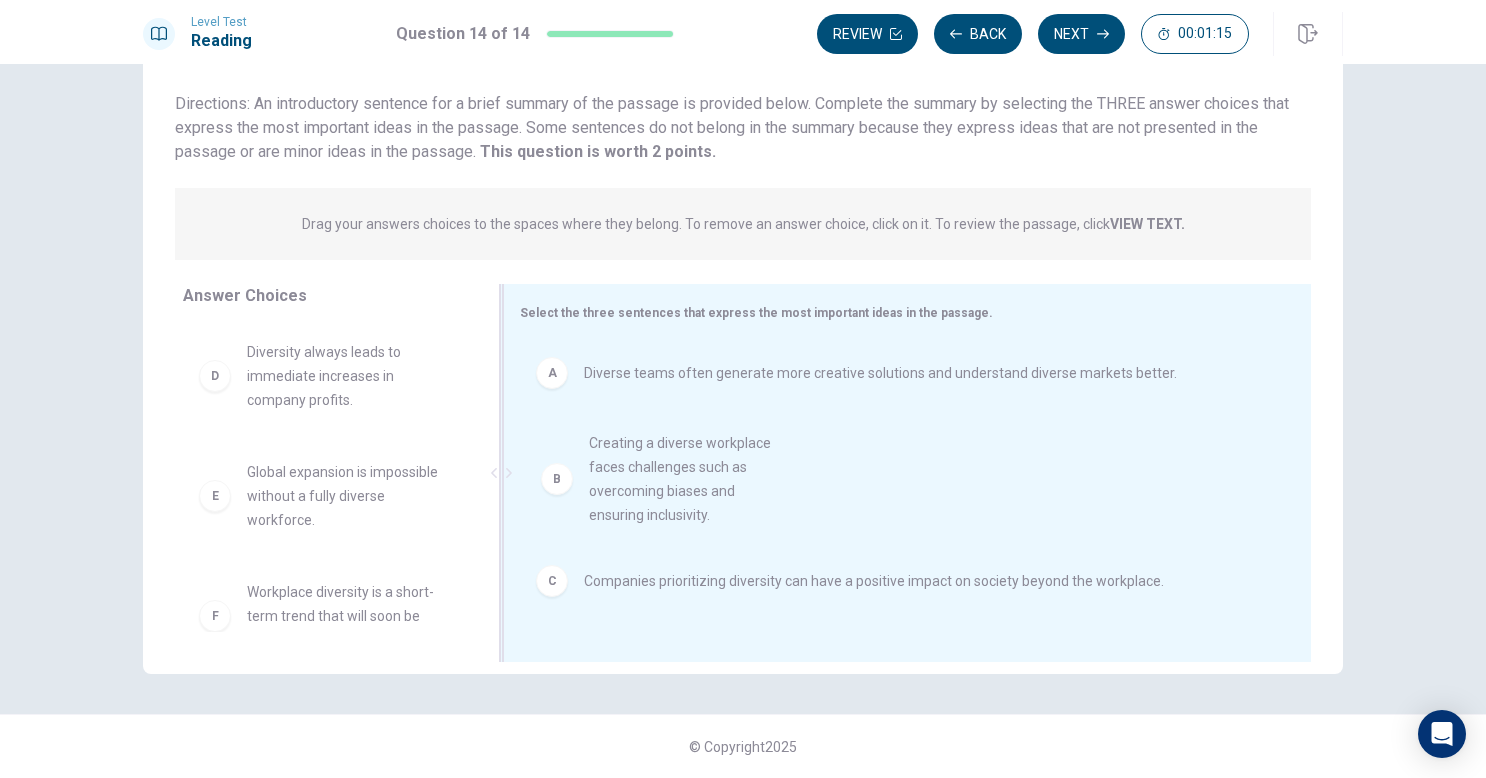 drag, startPoint x: 298, startPoint y: 384, endPoint x: 651, endPoint y: 476, distance: 364.79172 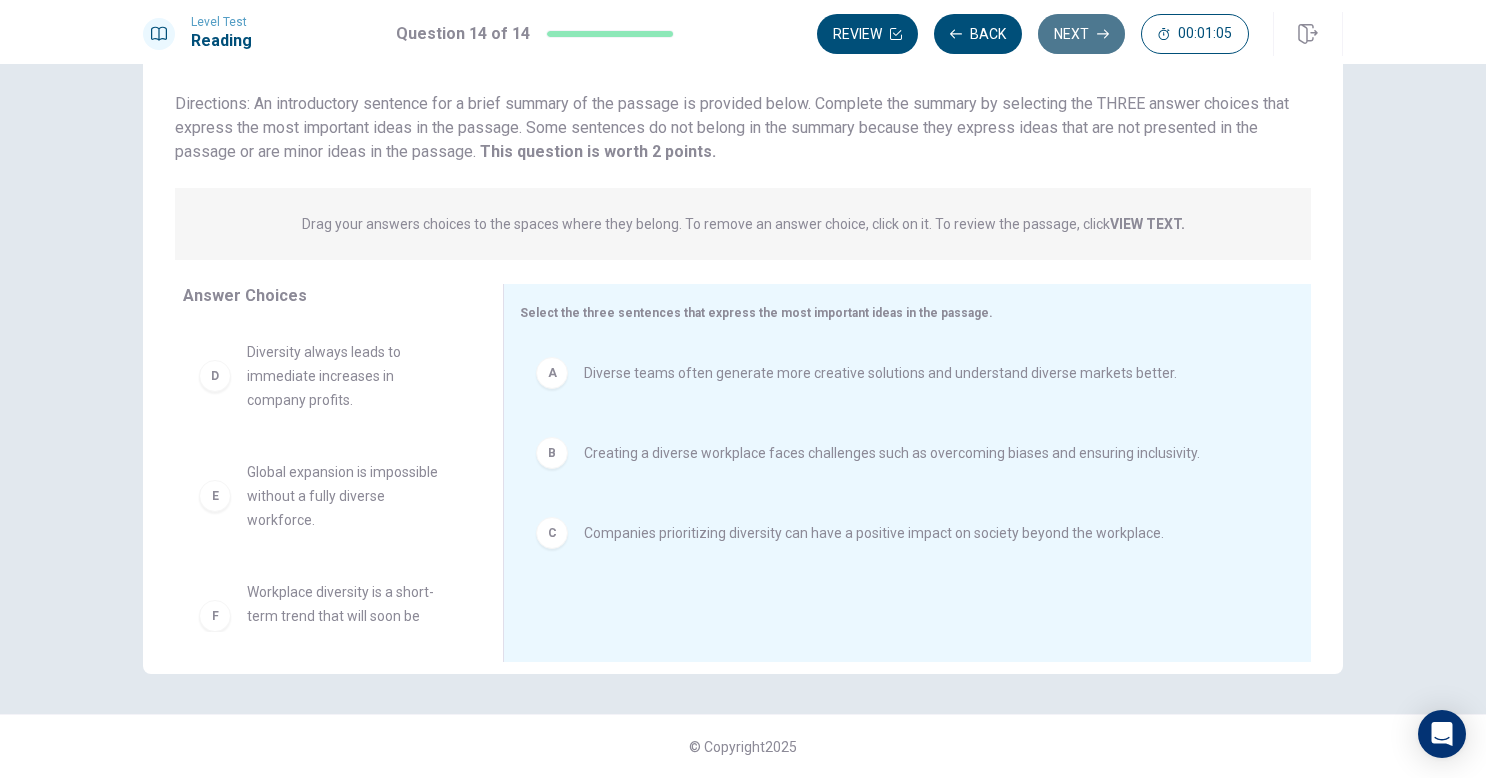 click on "Next" at bounding box center [1081, 34] 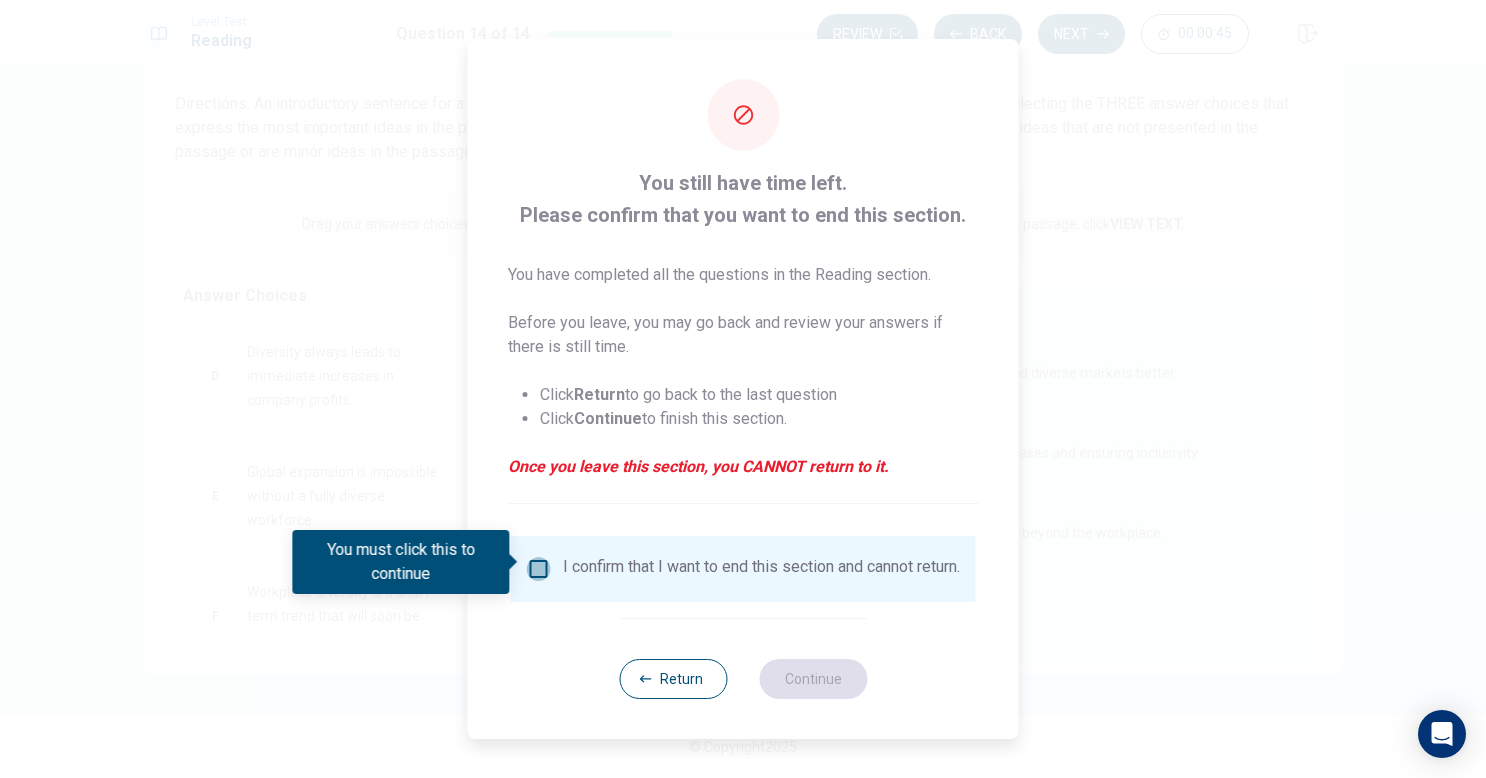 click at bounding box center (539, 569) 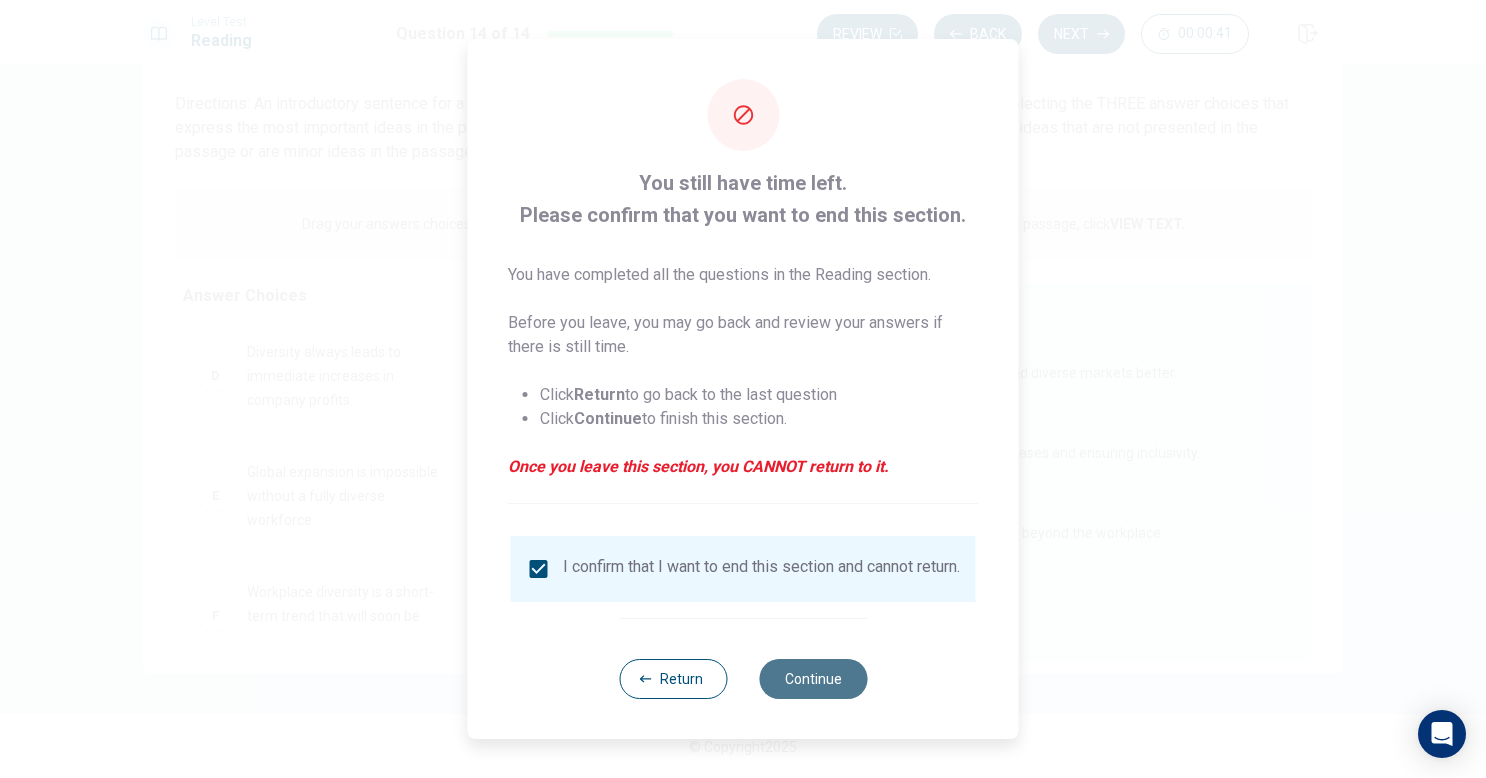 click on "Continue" at bounding box center [813, 679] 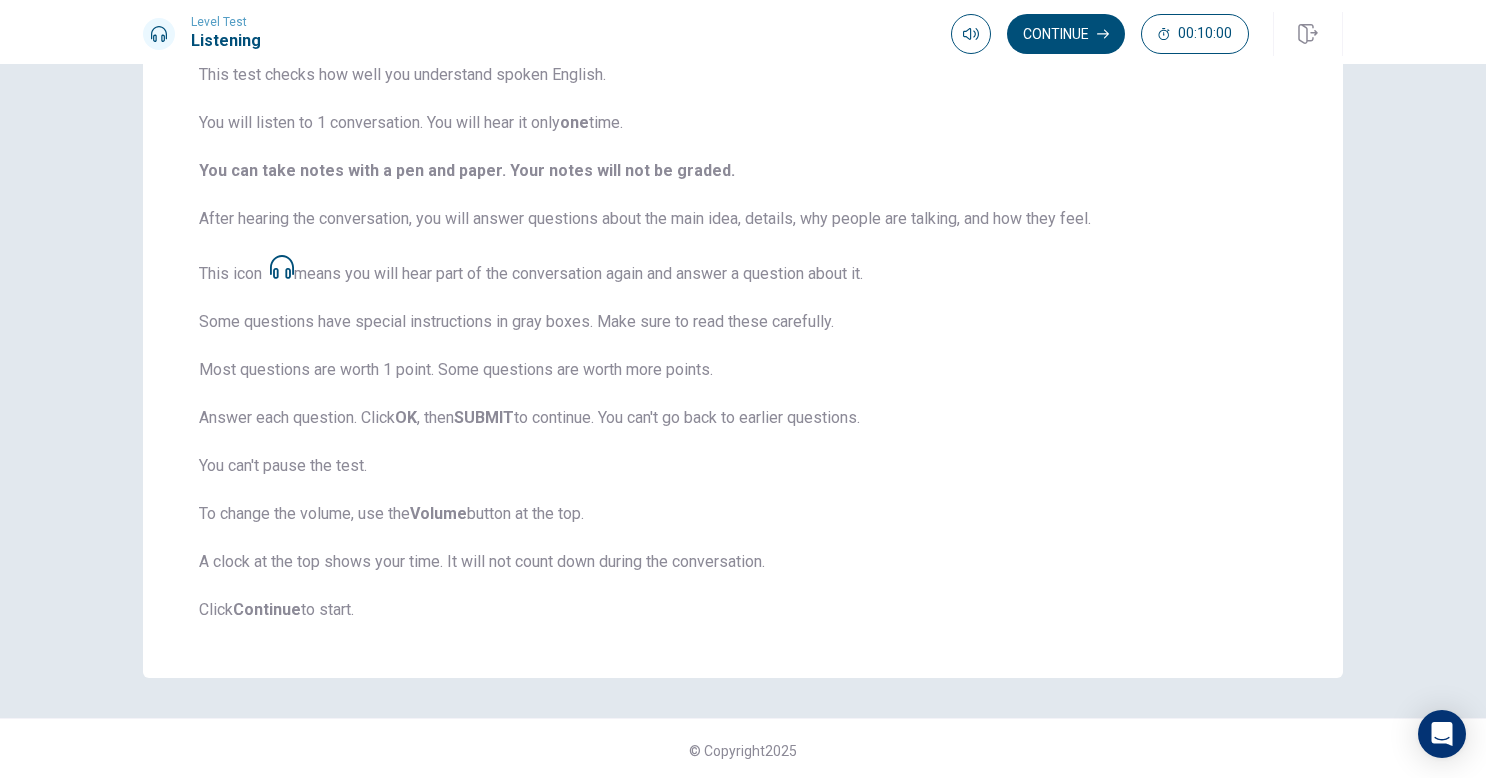 scroll, scrollTop: 180, scrollLeft: 0, axis: vertical 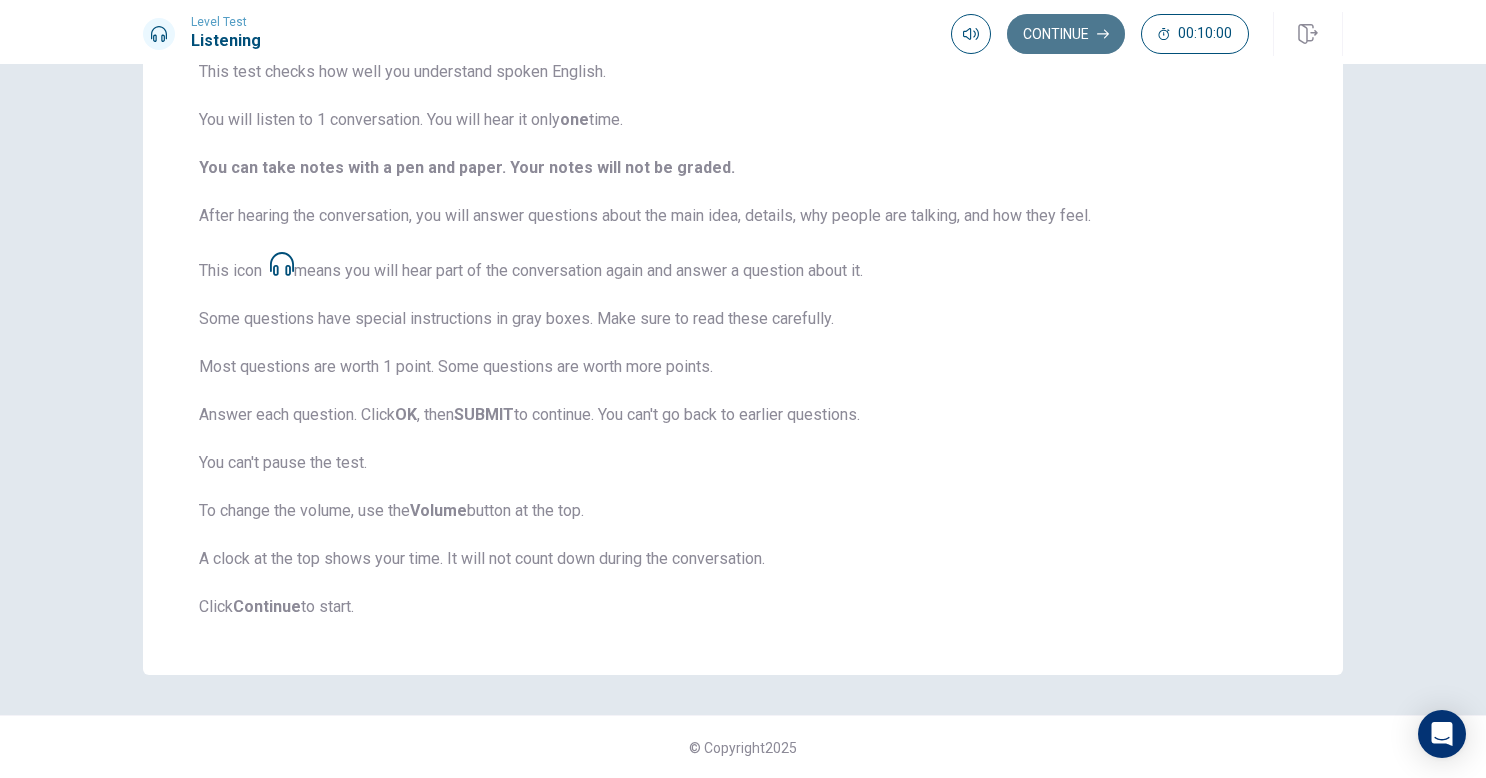 click on "Continue" at bounding box center (1066, 34) 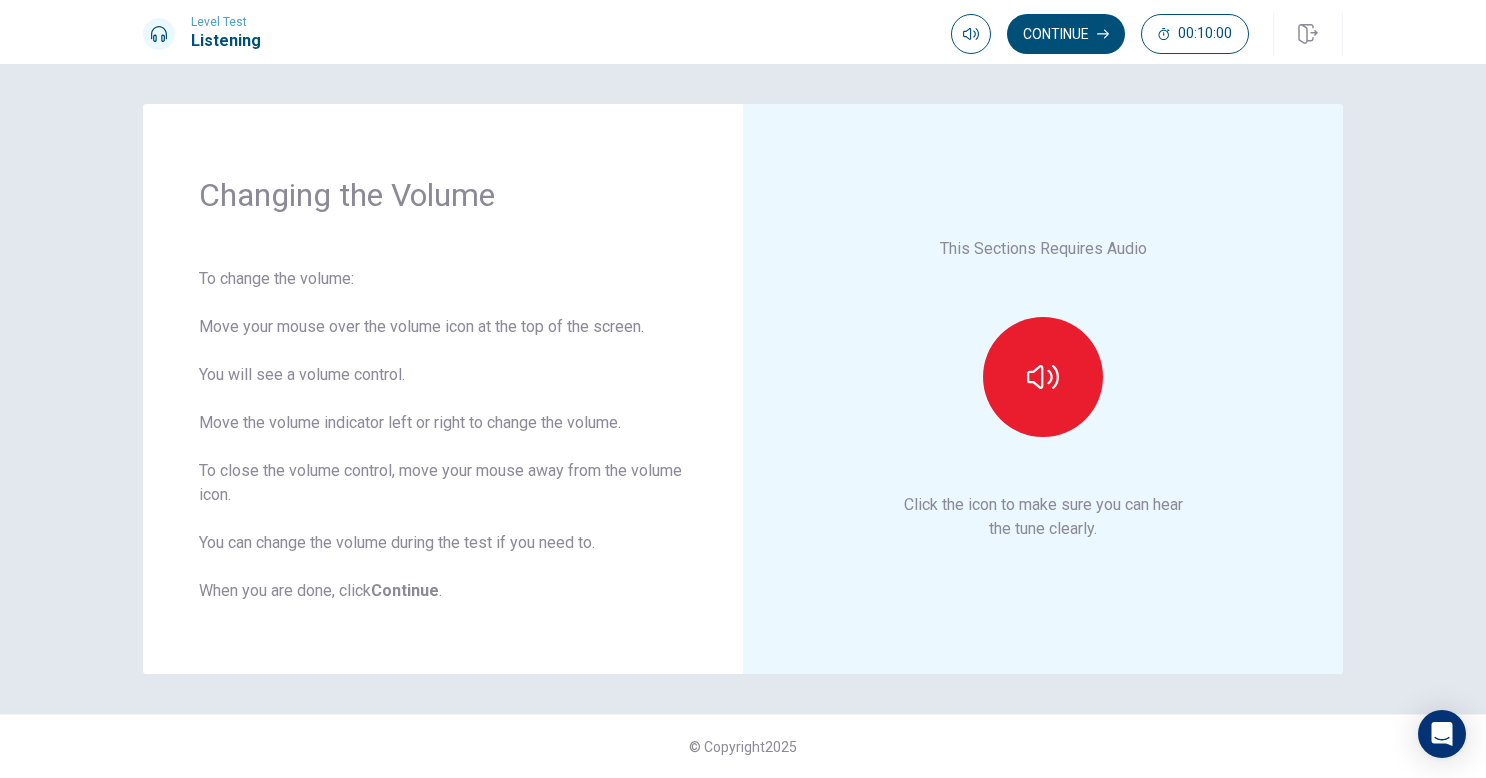 click on "This Sections Requires Audio Click the icon to make sure you can hear   the tune clearly." at bounding box center [1043, 389] 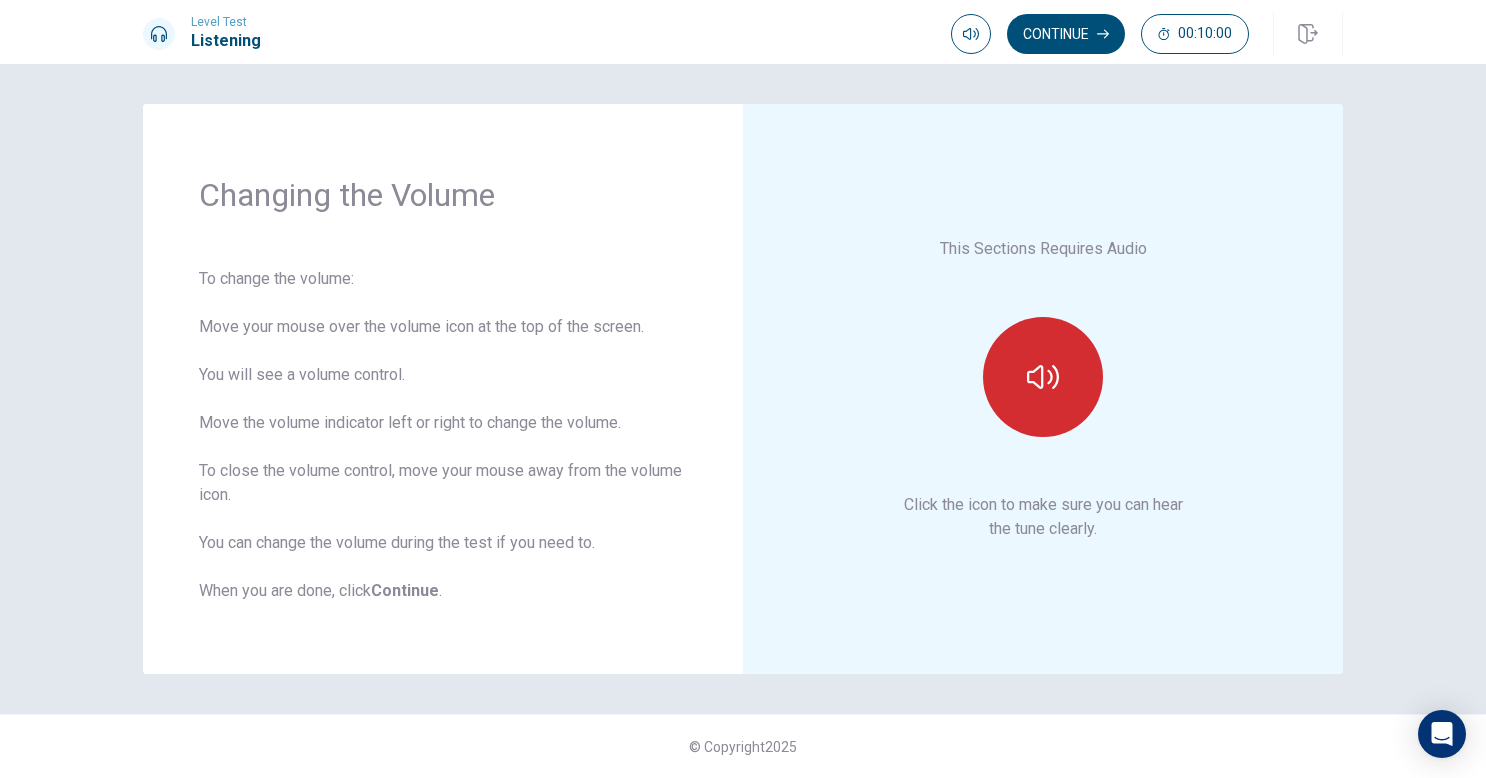 click at bounding box center (1043, 377) 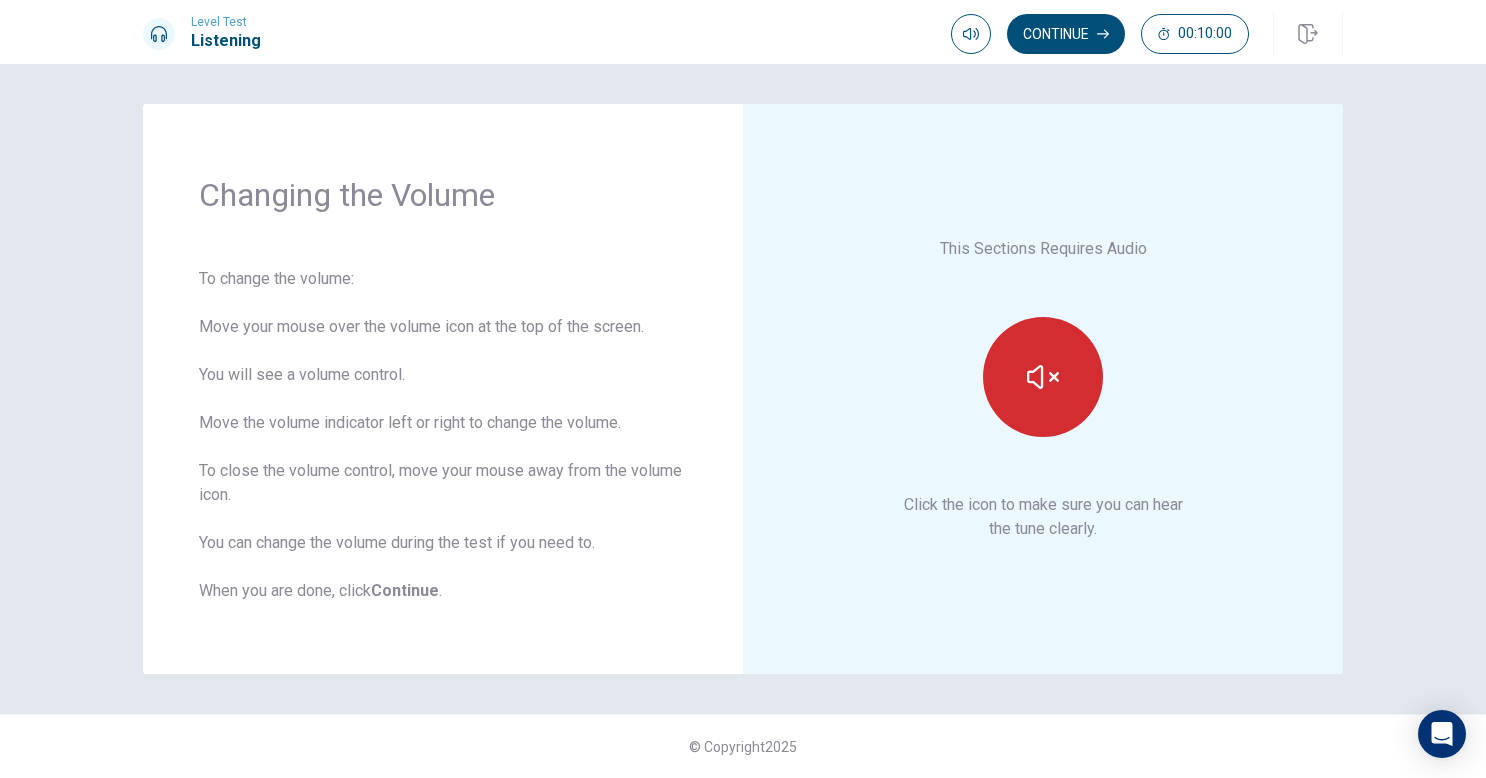 click at bounding box center [1043, 377] 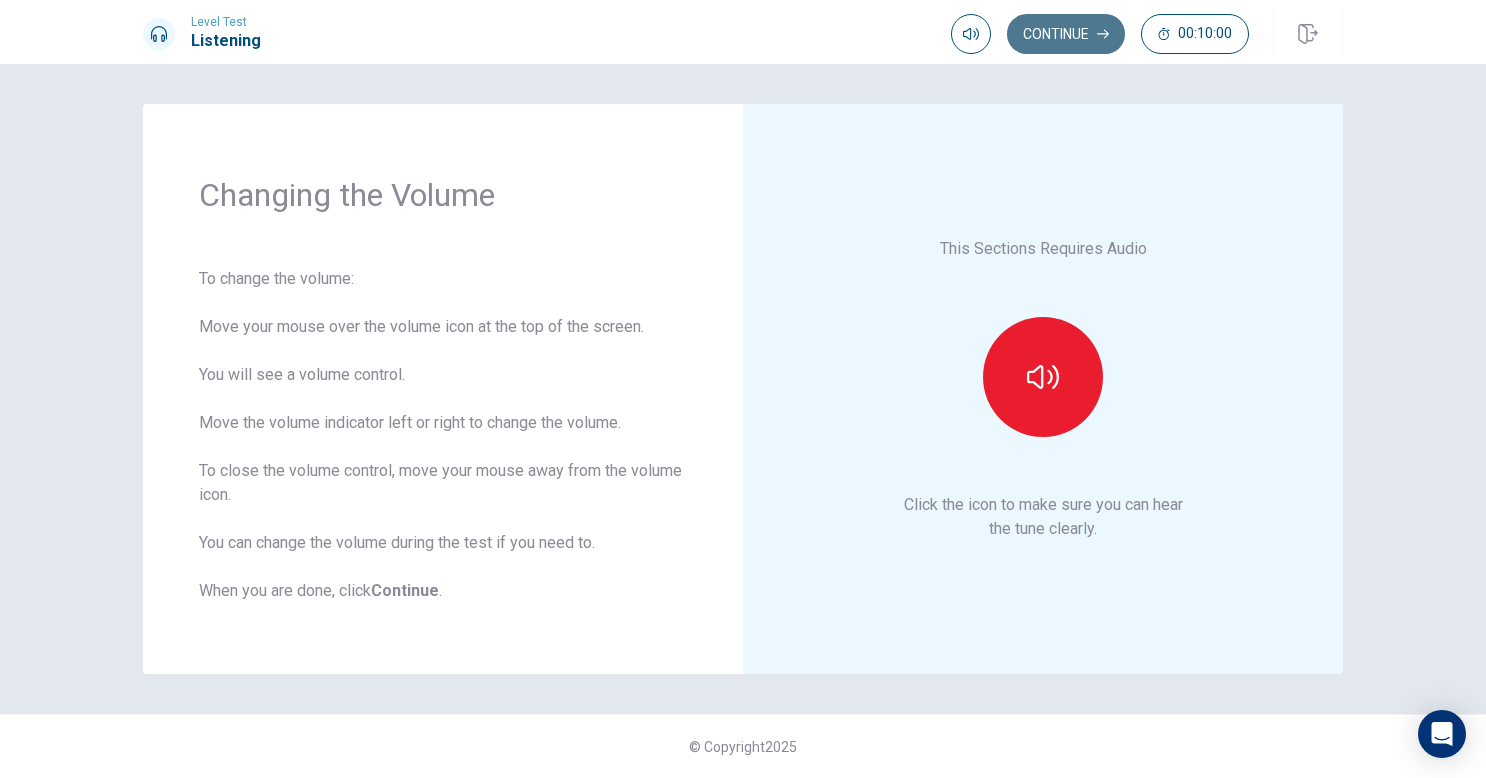 click on "Continue" at bounding box center [1066, 34] 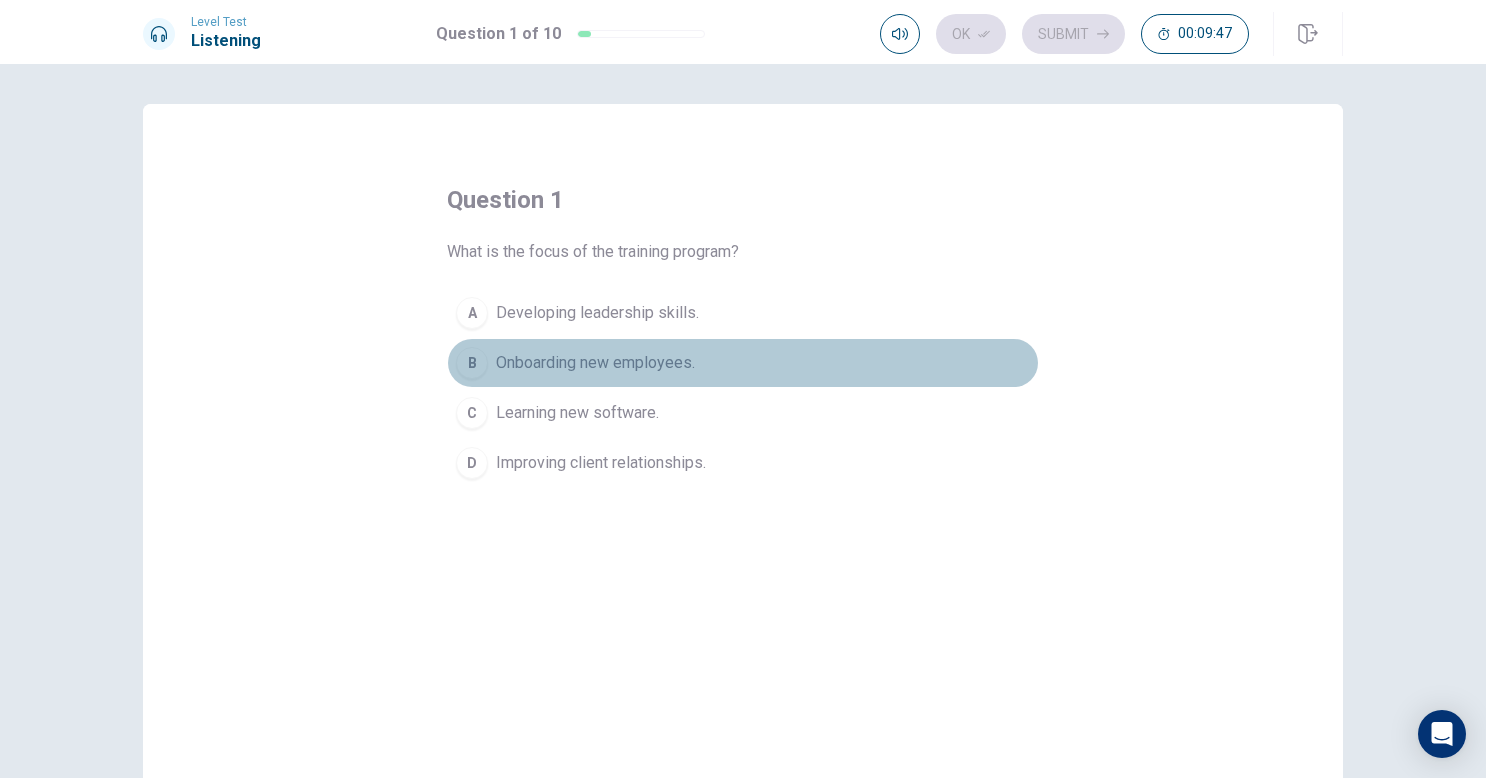 click on "B" at bounding box center [472, 363] 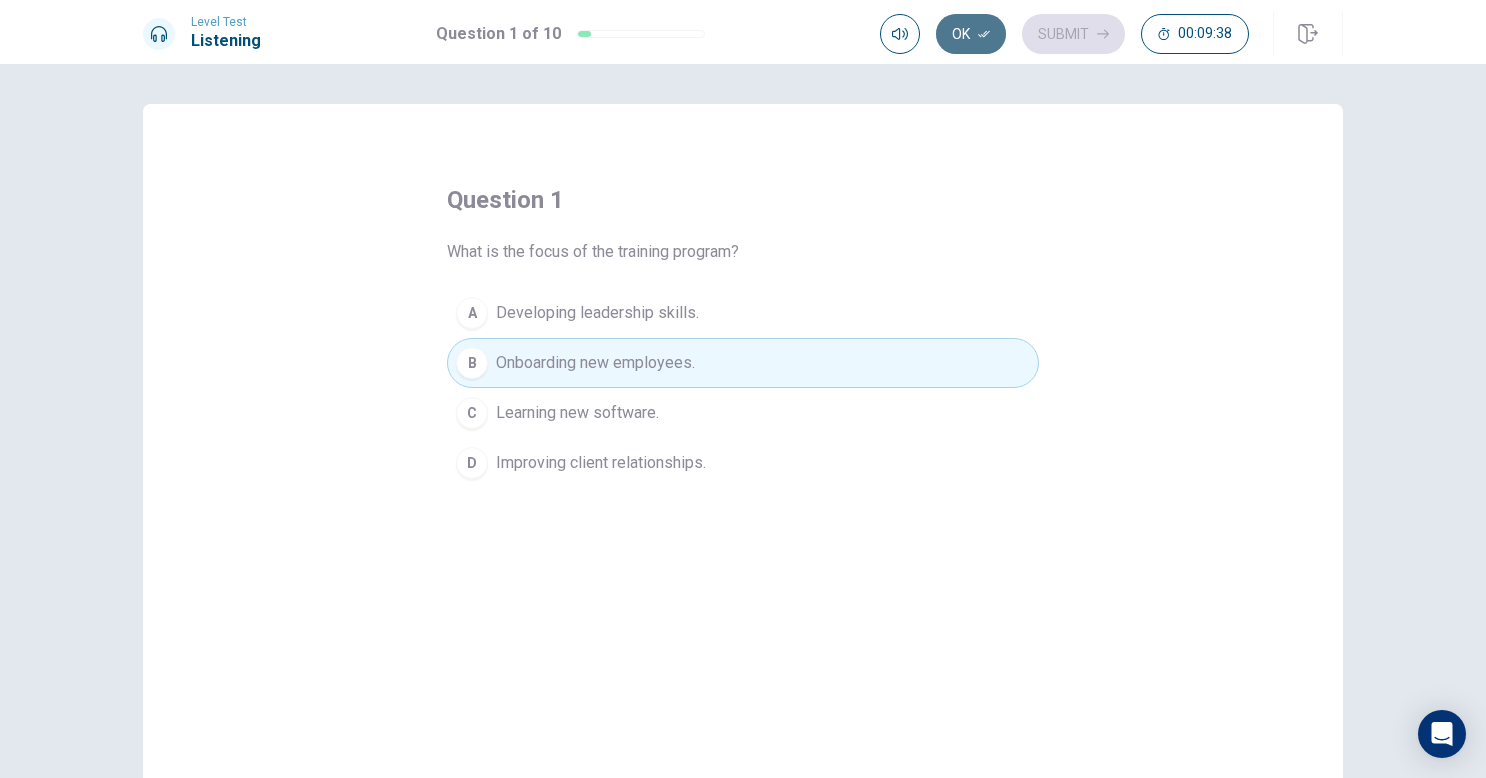 click on "Ok" at bounding box center [971, 34] 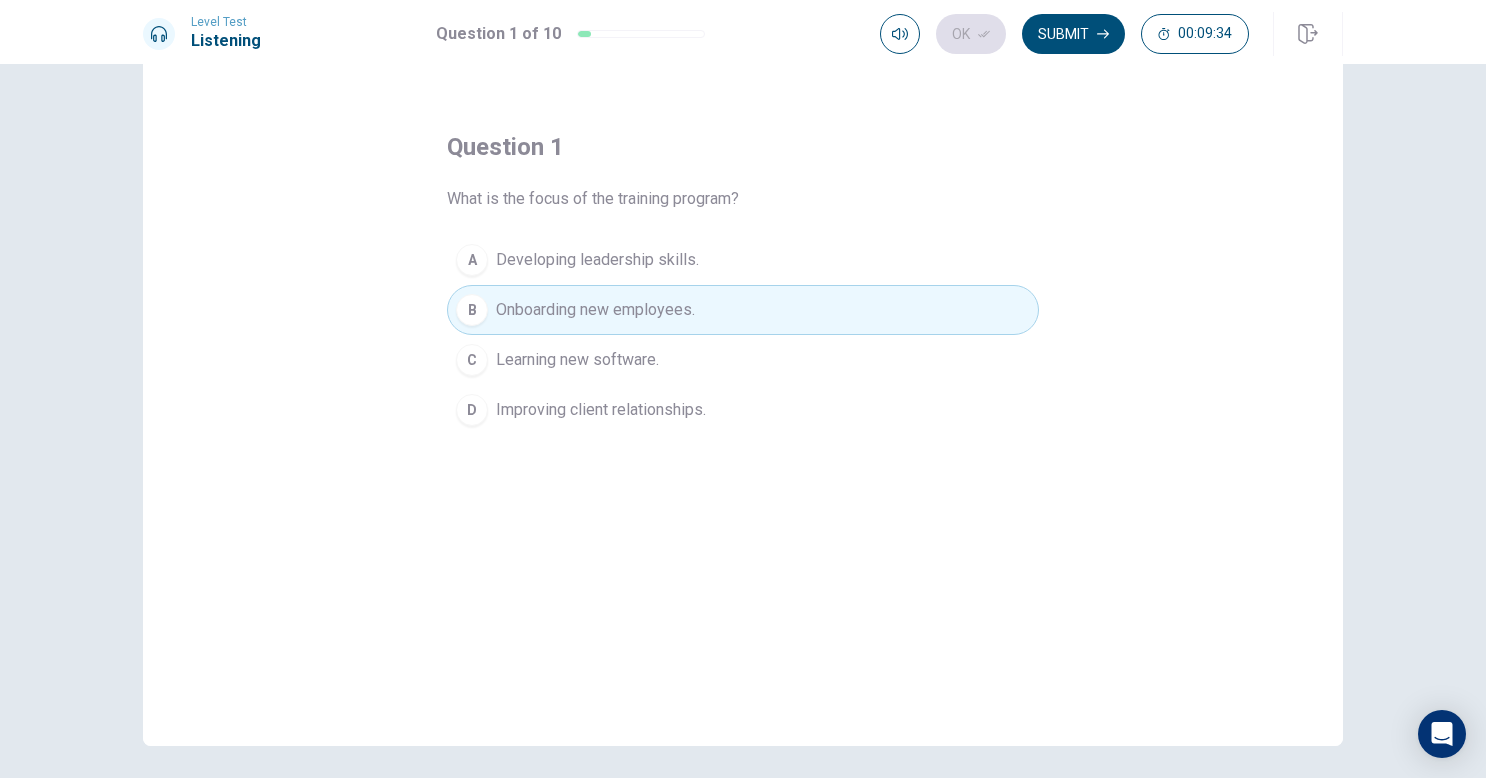 scroll, scrollTop: 54, scrollLeft: 0, axis: vertical 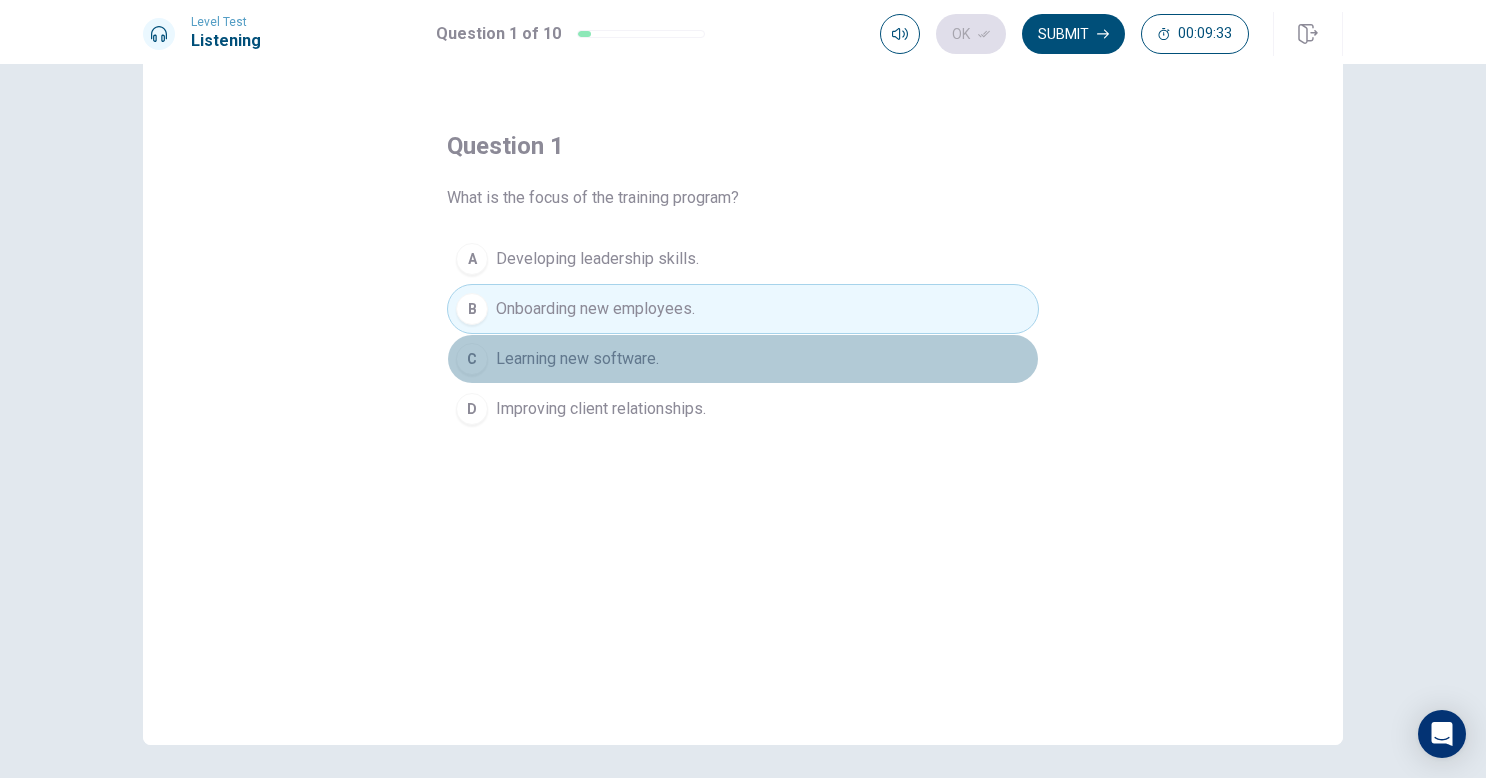 click on "Learning new software." at bounding box center [577, 359] 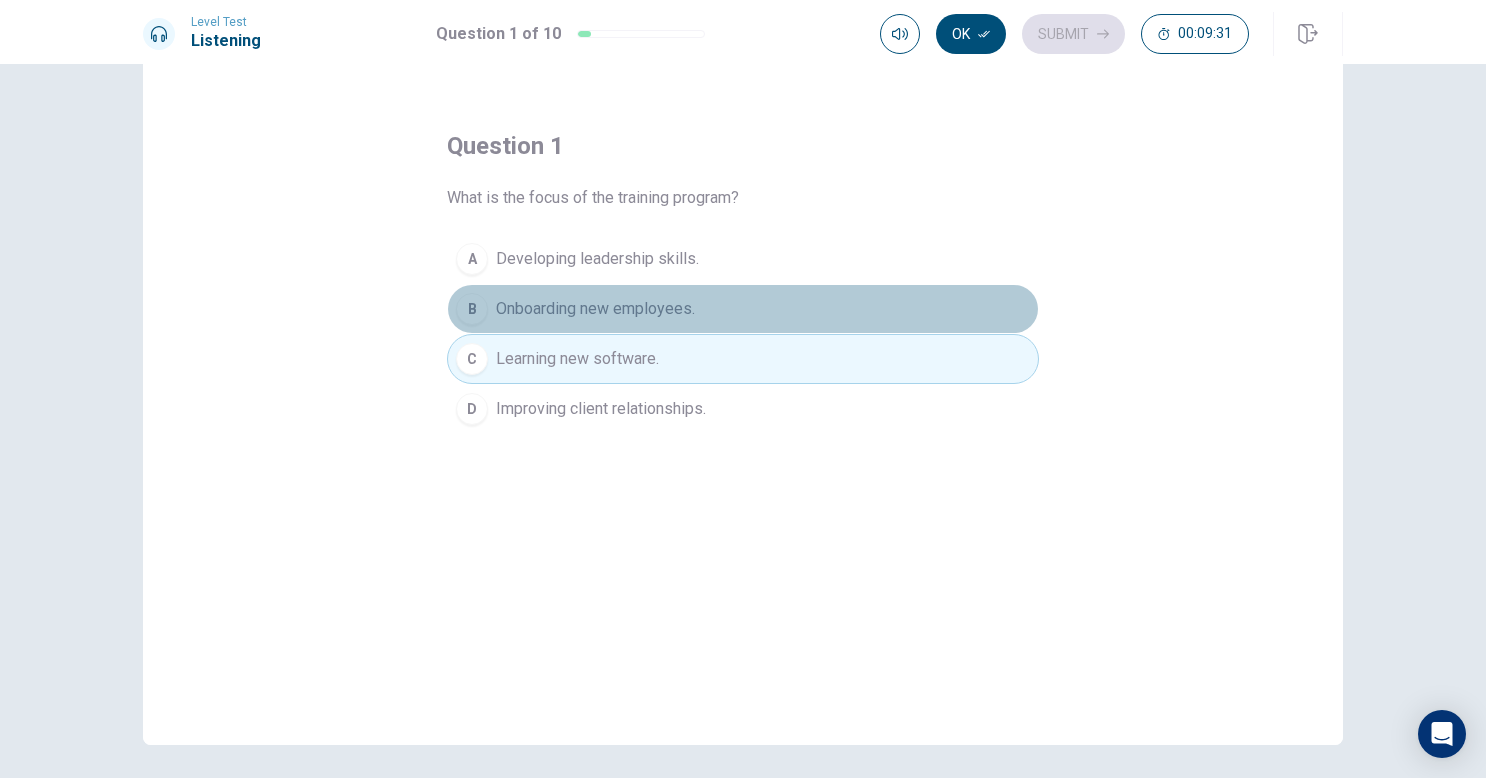 click on "Onboarding new employees." at bounding box center (595, 309) 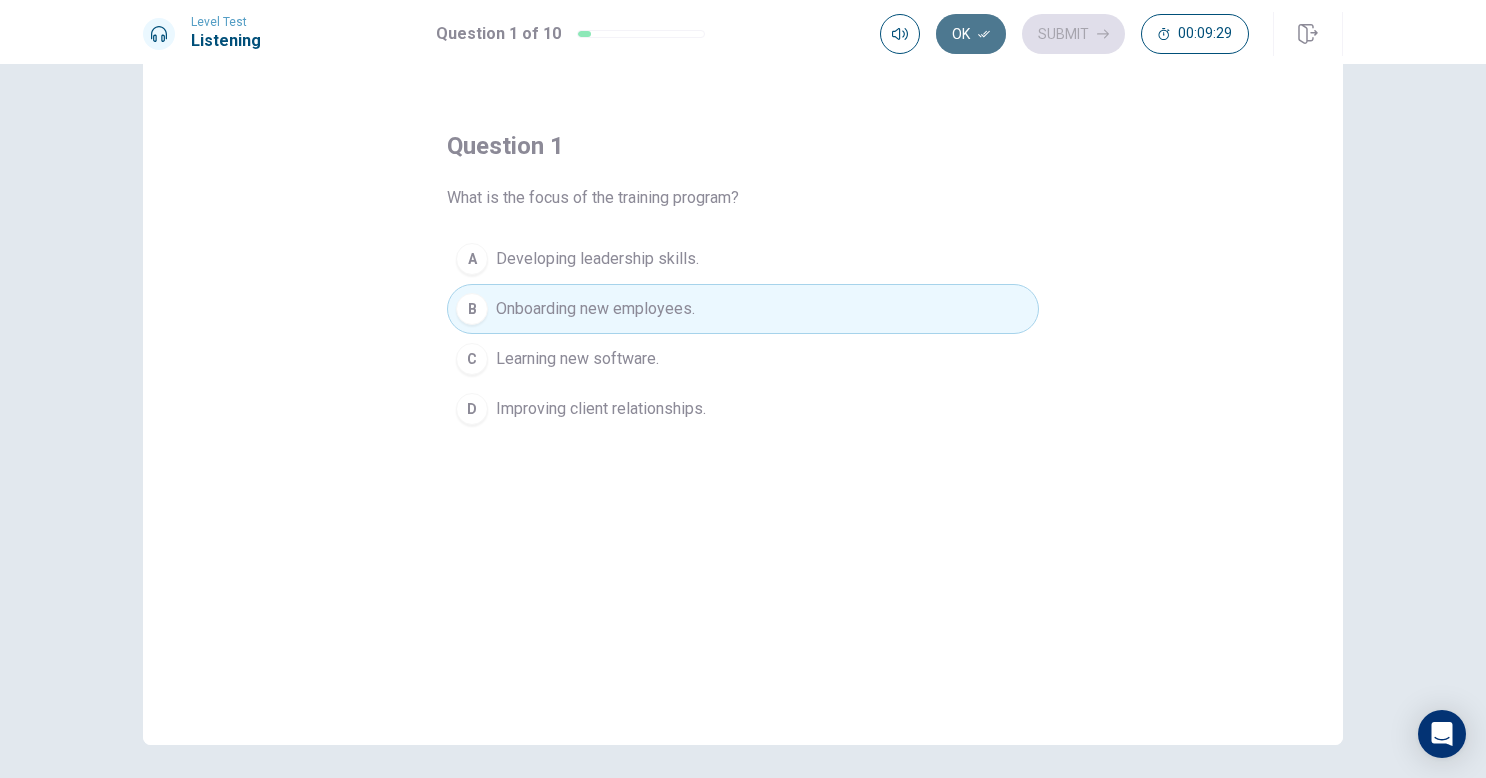 click on "Ok" at bounding box center (971, 34) 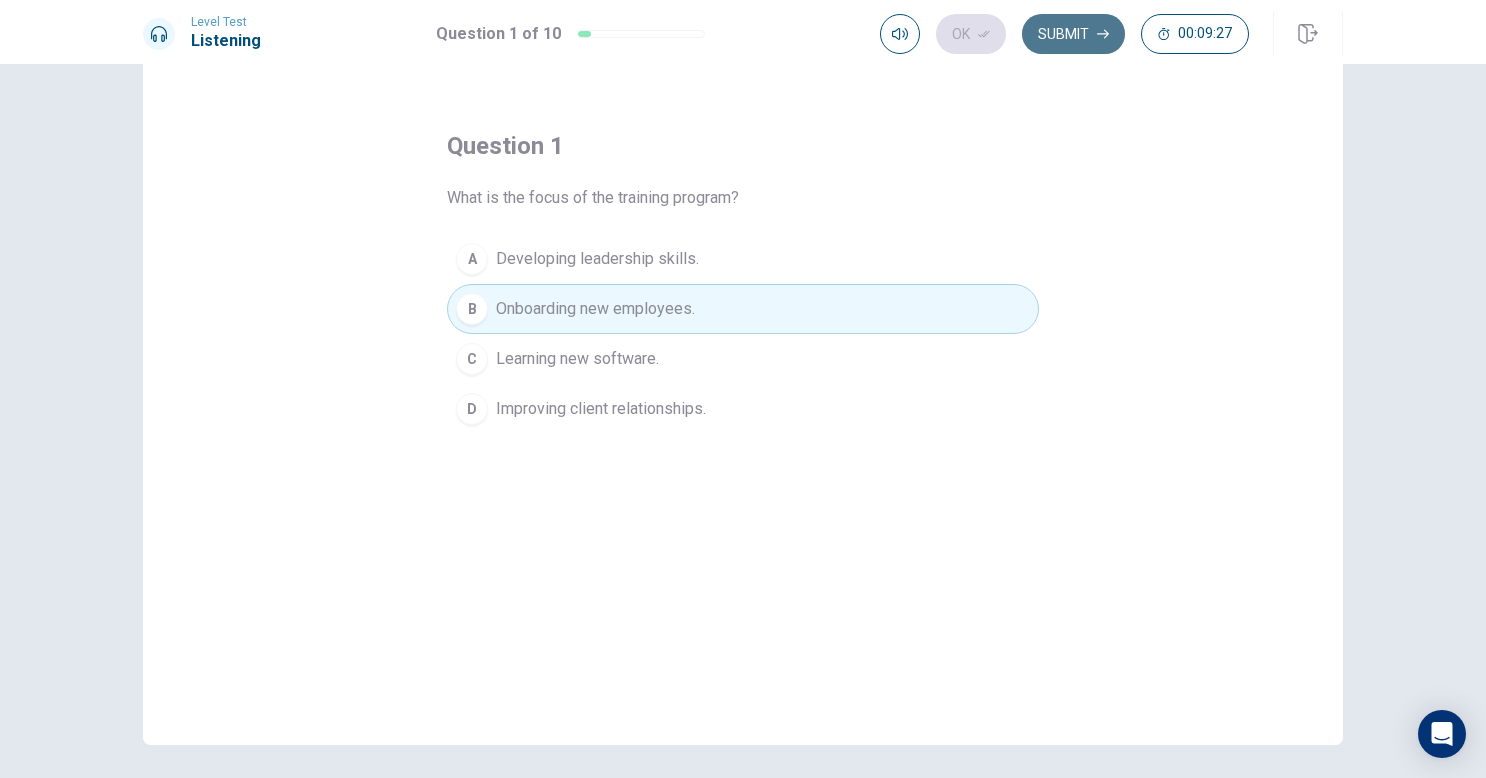 click on "Submit" at bounding box center [1073, 34] 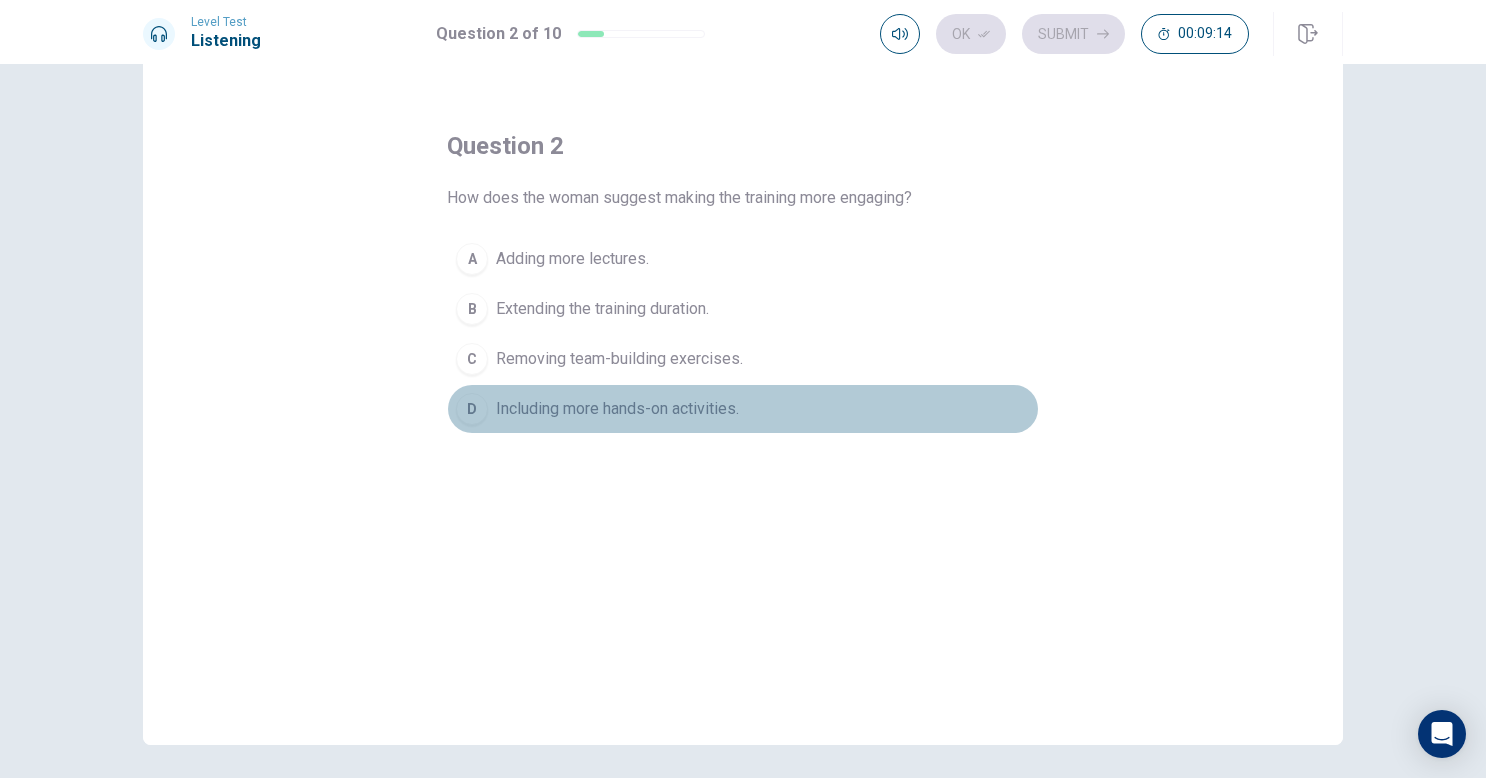 click on "D" at bounding box center [472, 409] 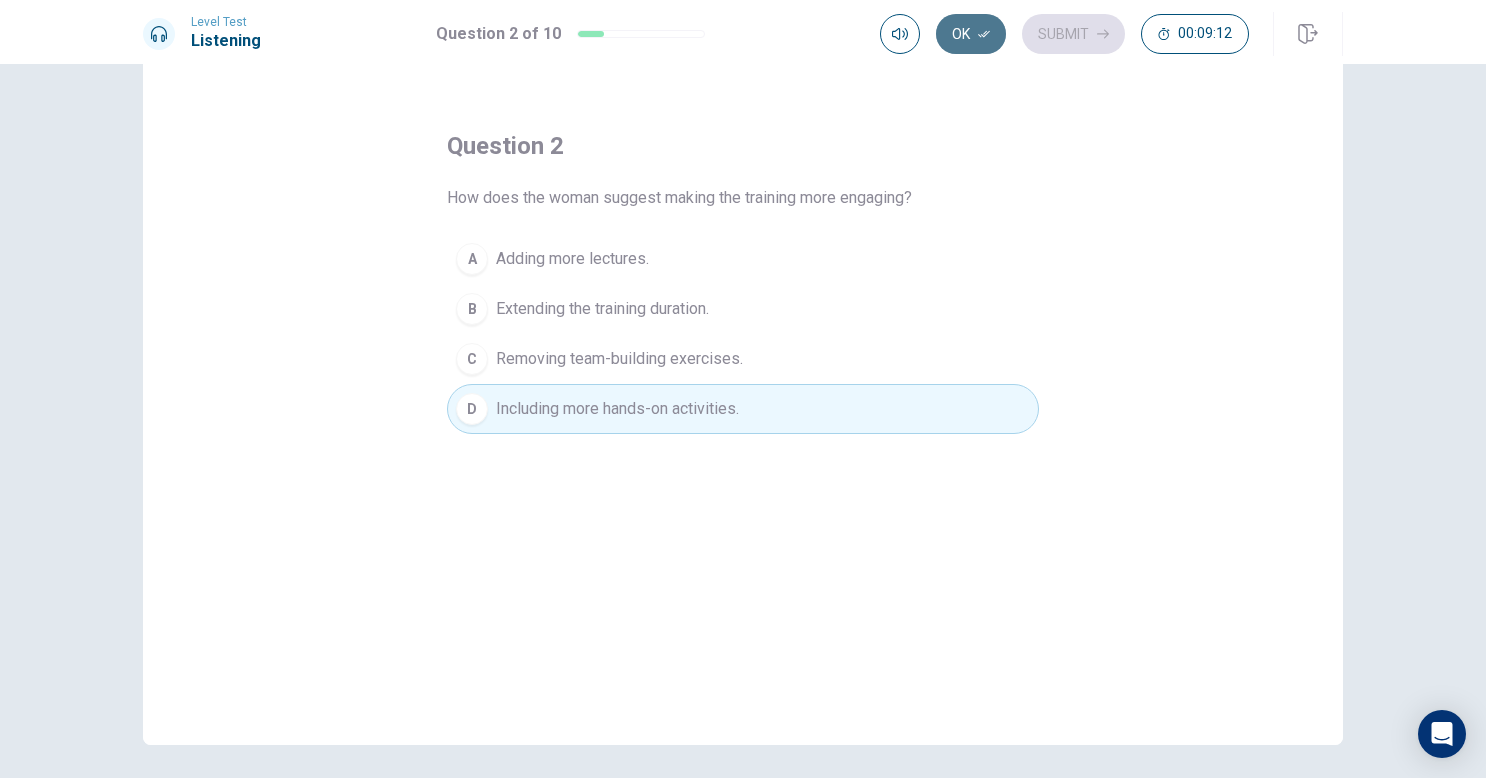 click on "Ok" at bounding box center (971, 34) 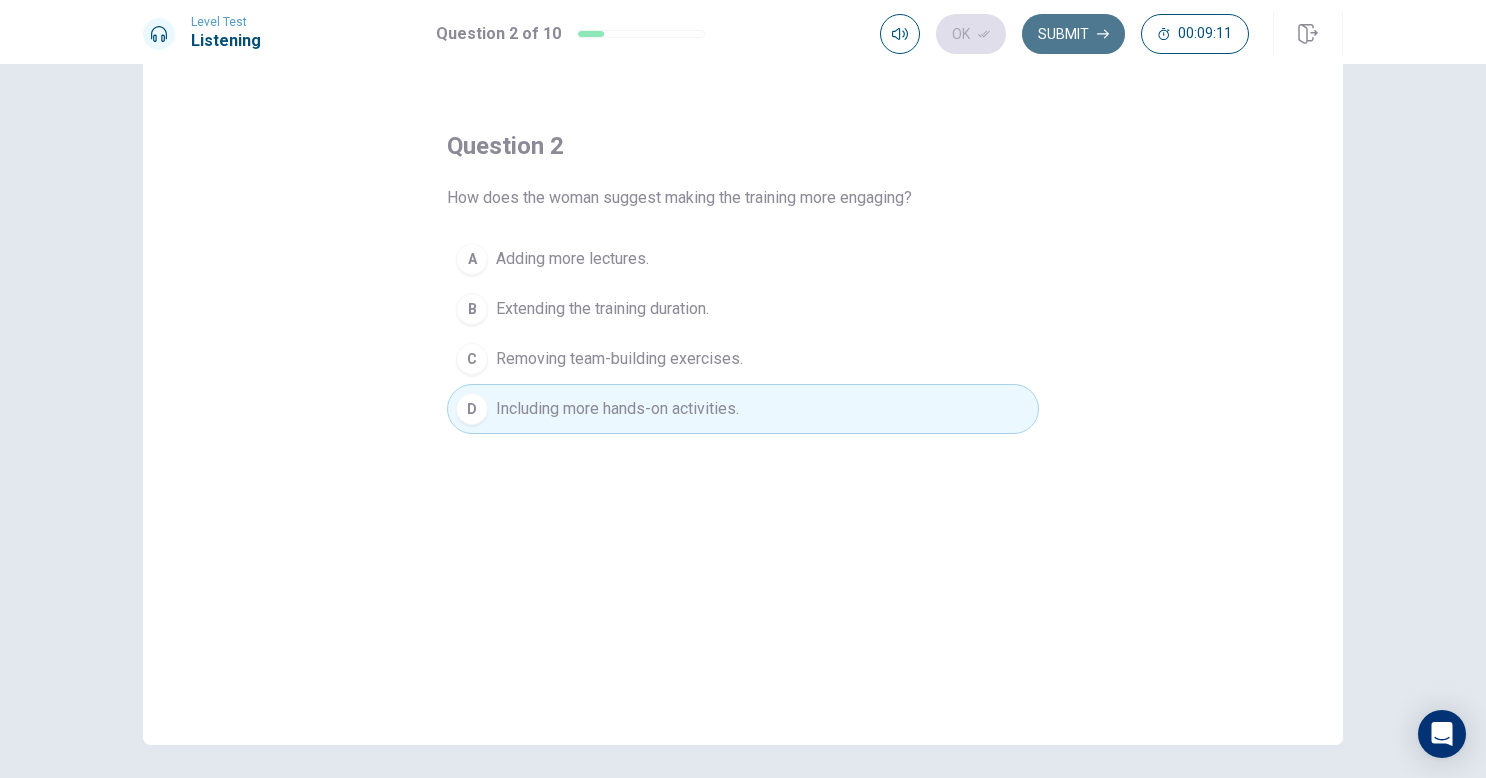 click on "Submit" at bounding box center [1073, 34] 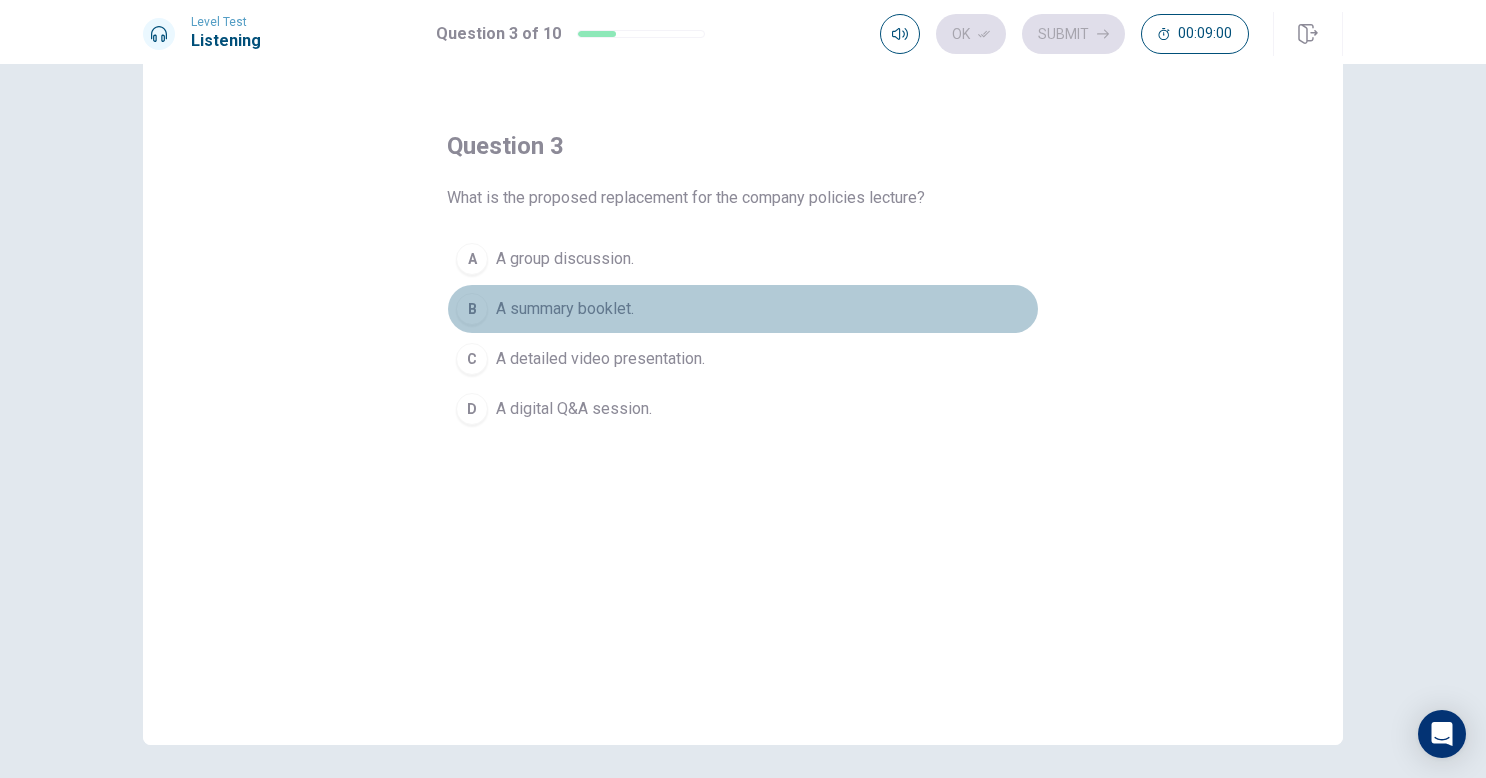 click on "B" at bounding box center (472, 309) 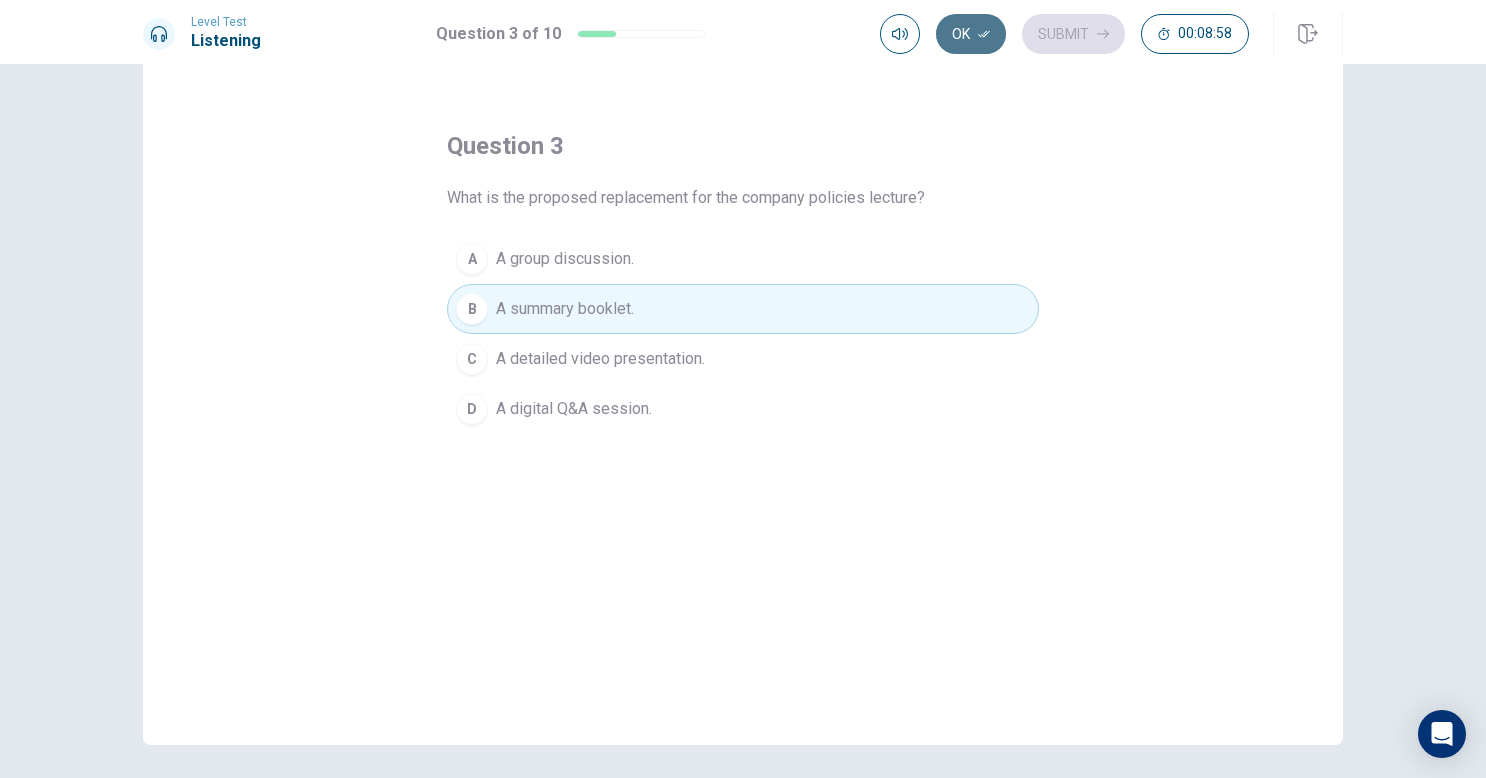 click on "Ok" at bounding box center (971, 34) 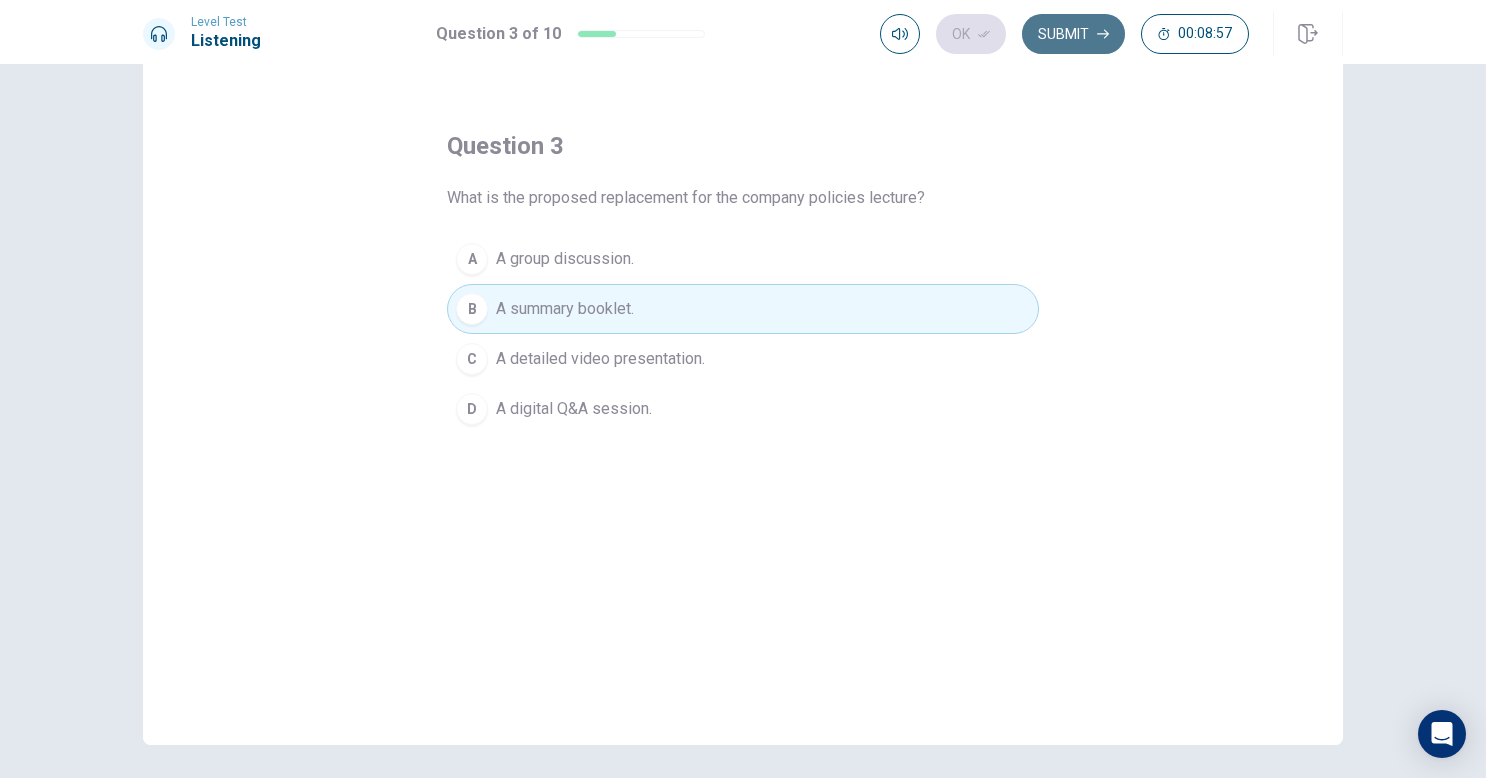 click on "Submit" at bounding box center [1073, 34] 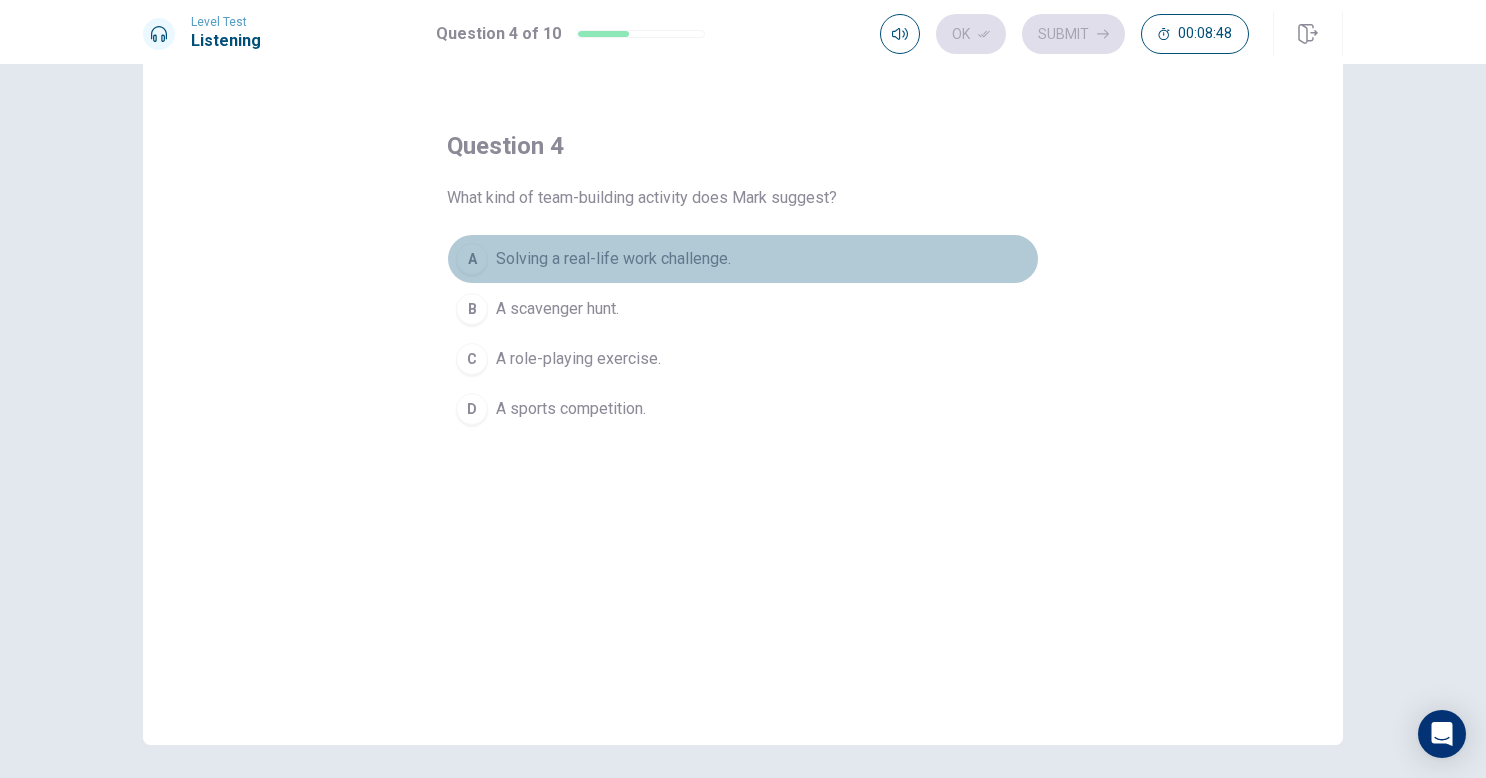 click on "A" at bounding box center (472, 259) 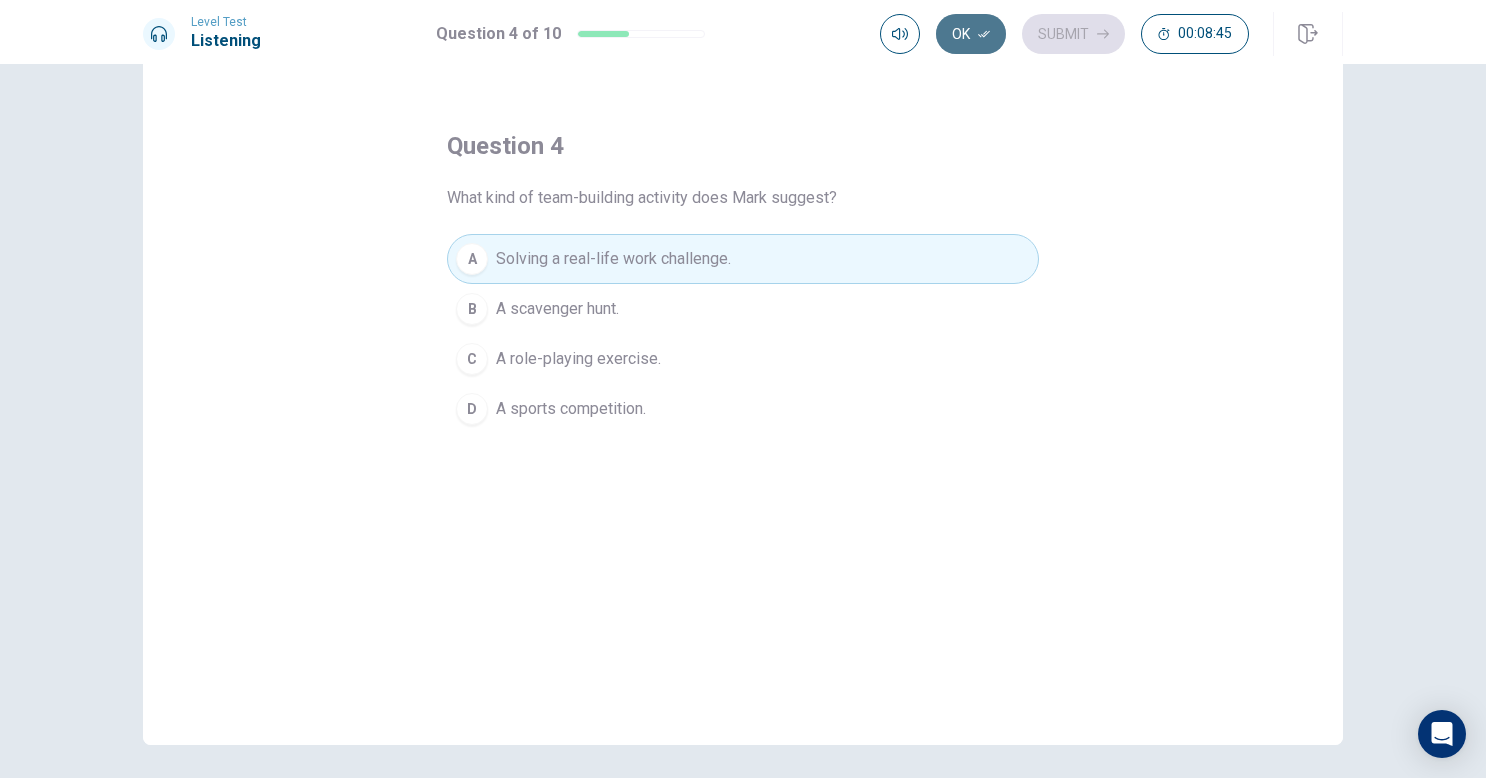 click on "Ok" at bounding box center (971, 34) 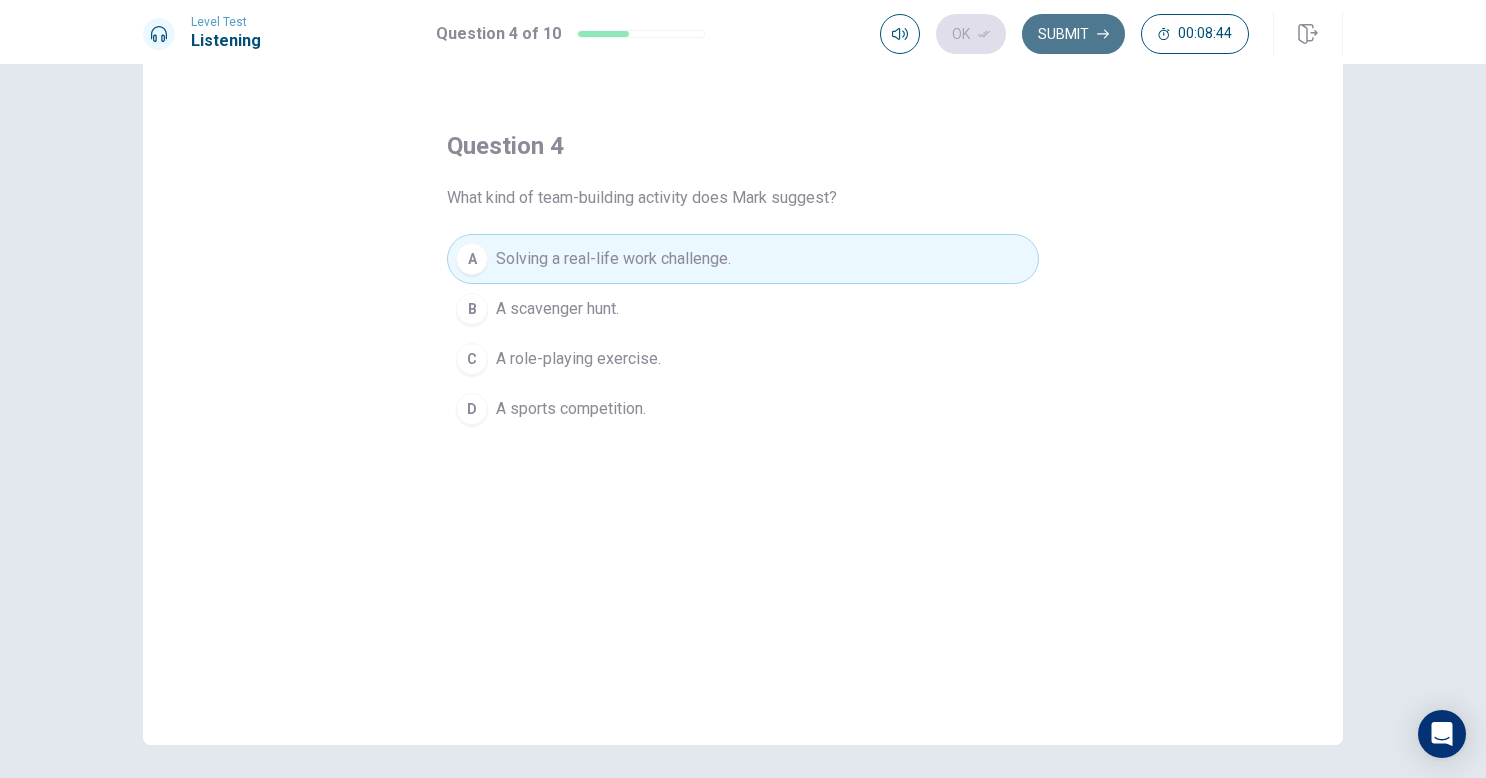 click on "Submit" at bounding box center [1073, 34] 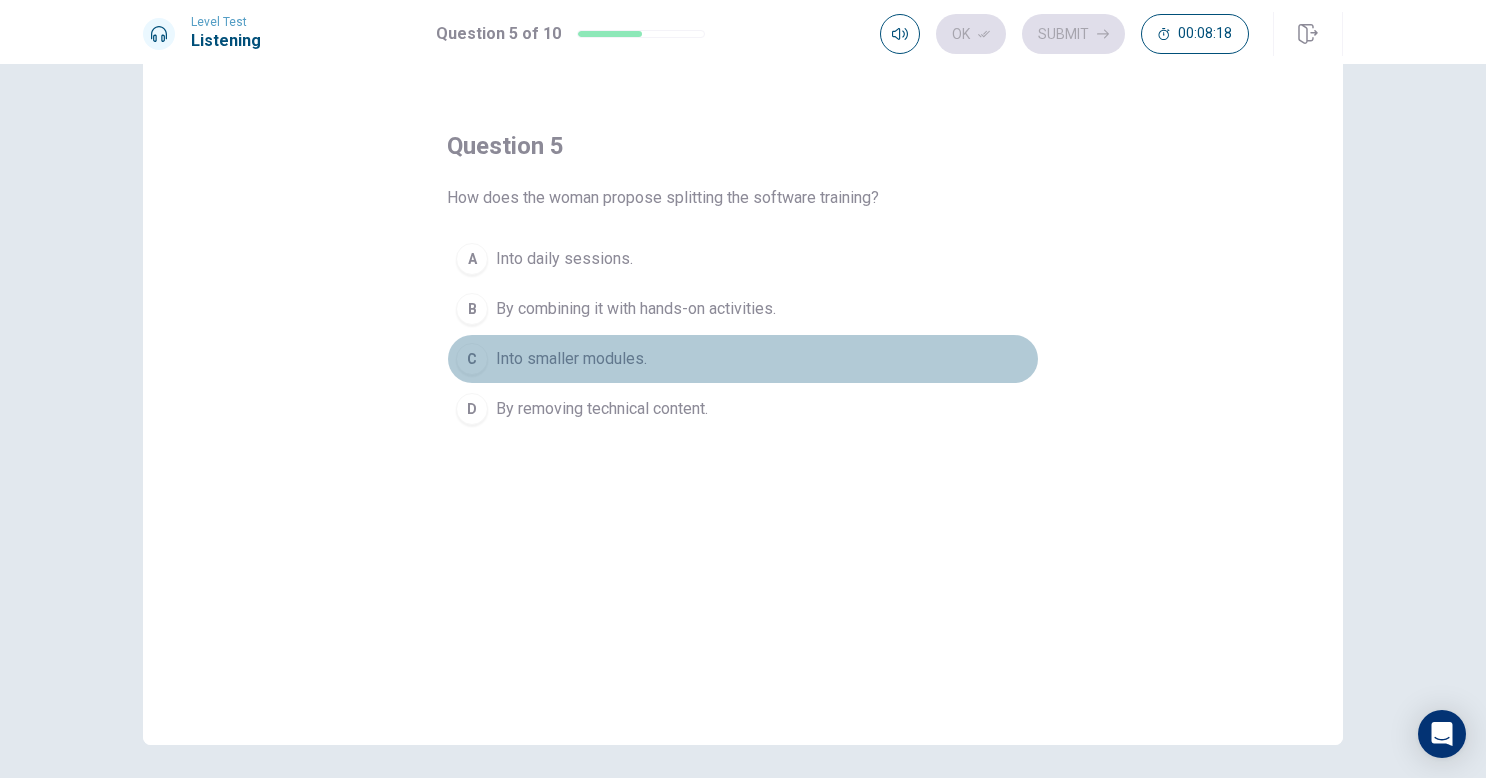 click on "C" at bounding box center [472, 359] 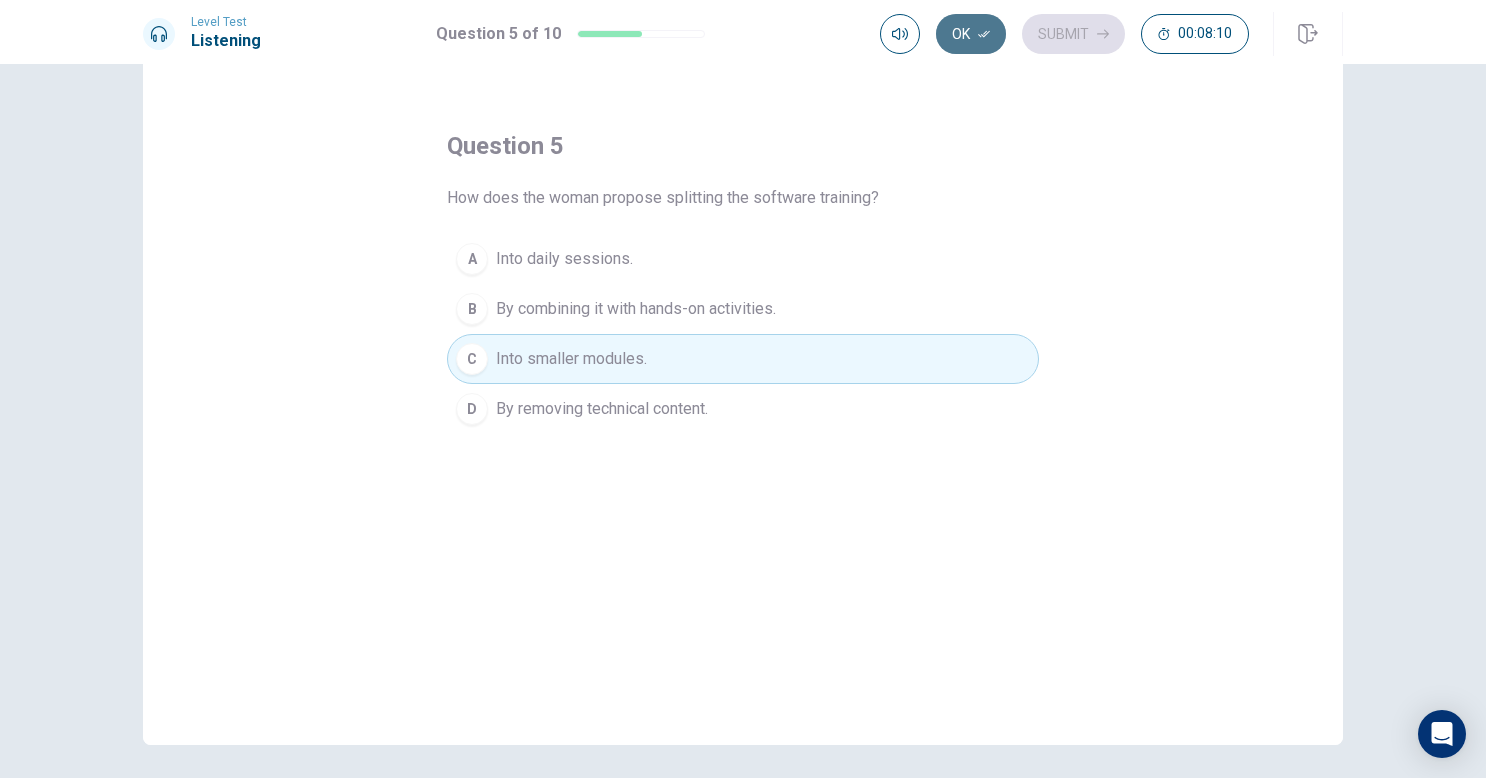 click on "Ok" at bounding box center (971, 34) 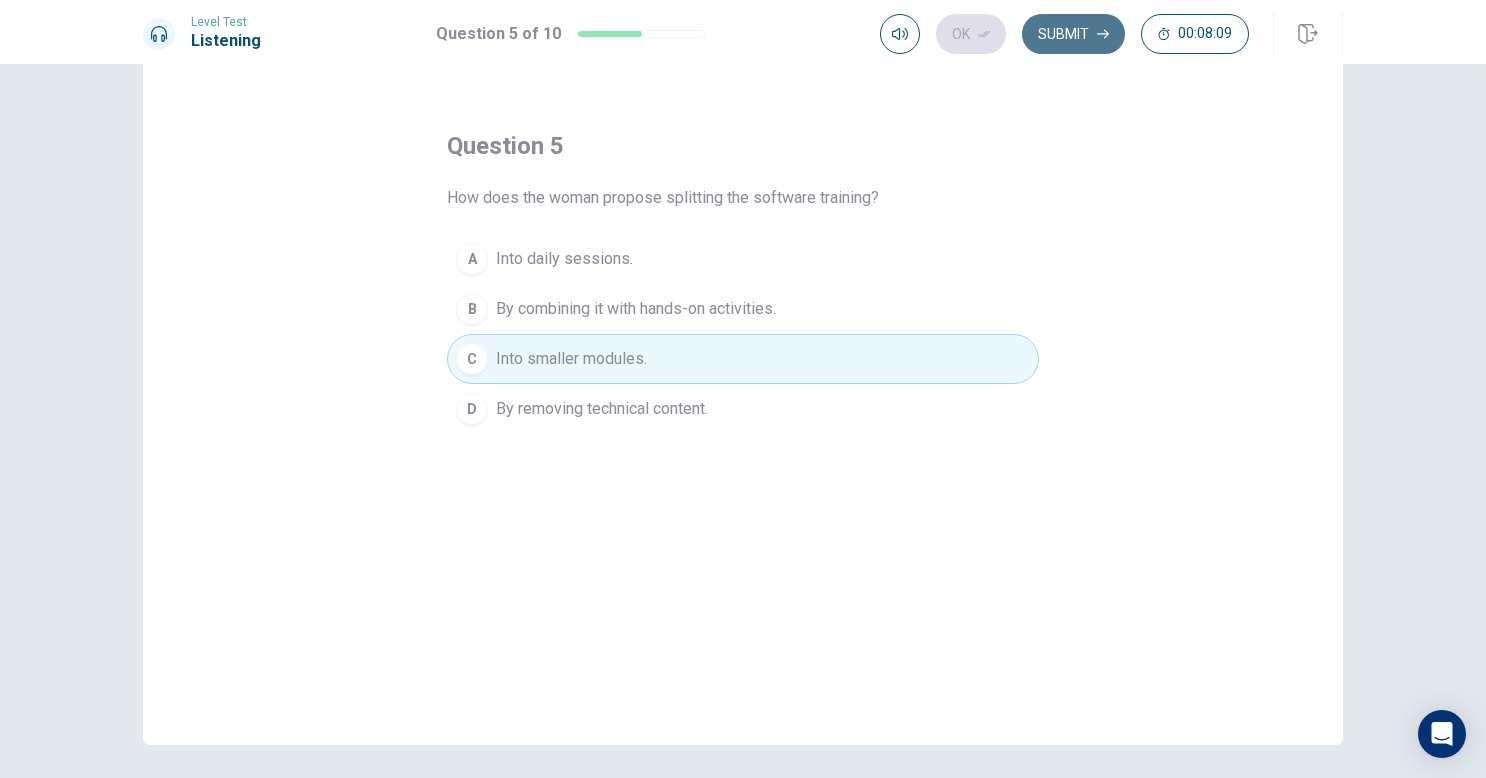 click on "Submit" at bounding box center [1073, 34] 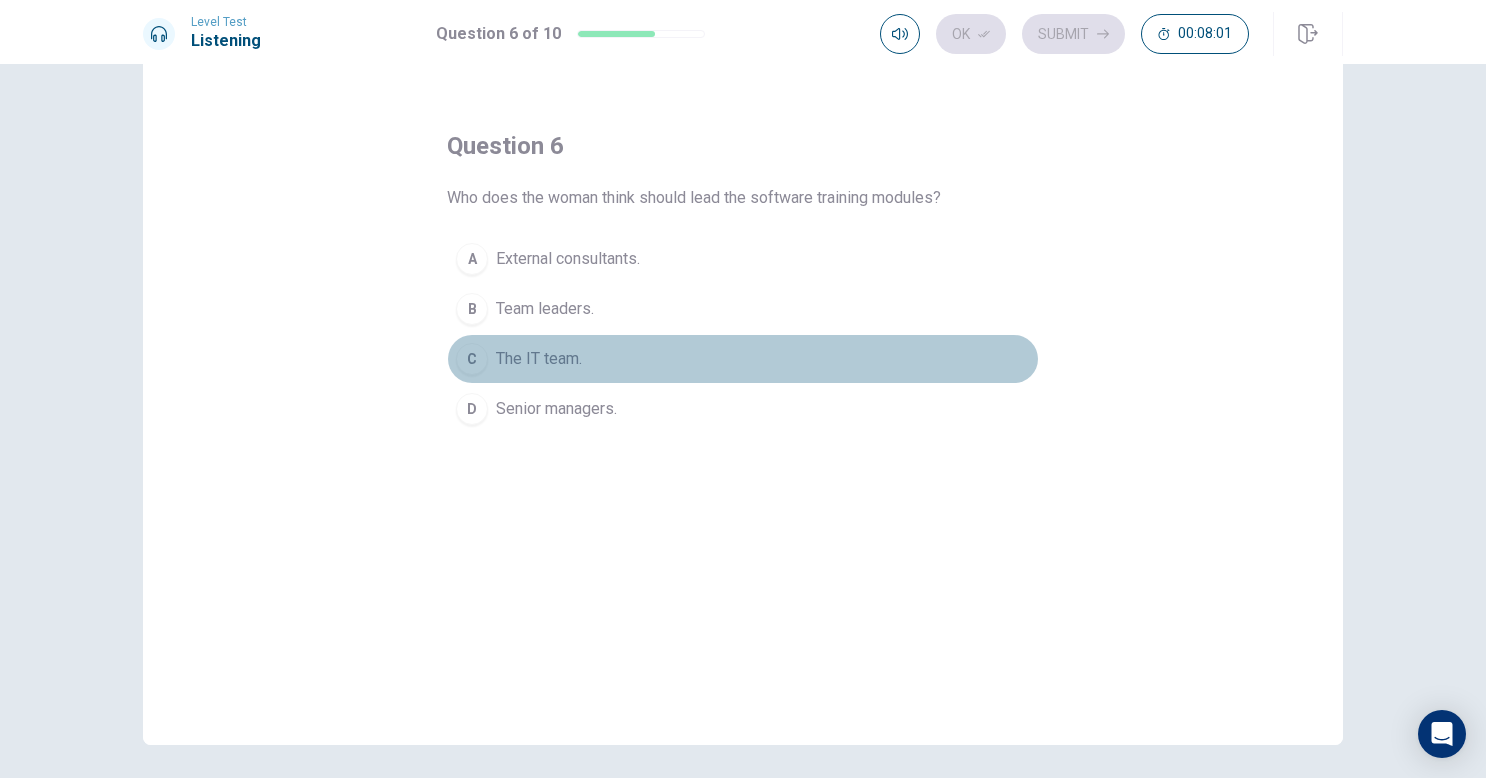 click on "C" at bounding box center (472, 359) 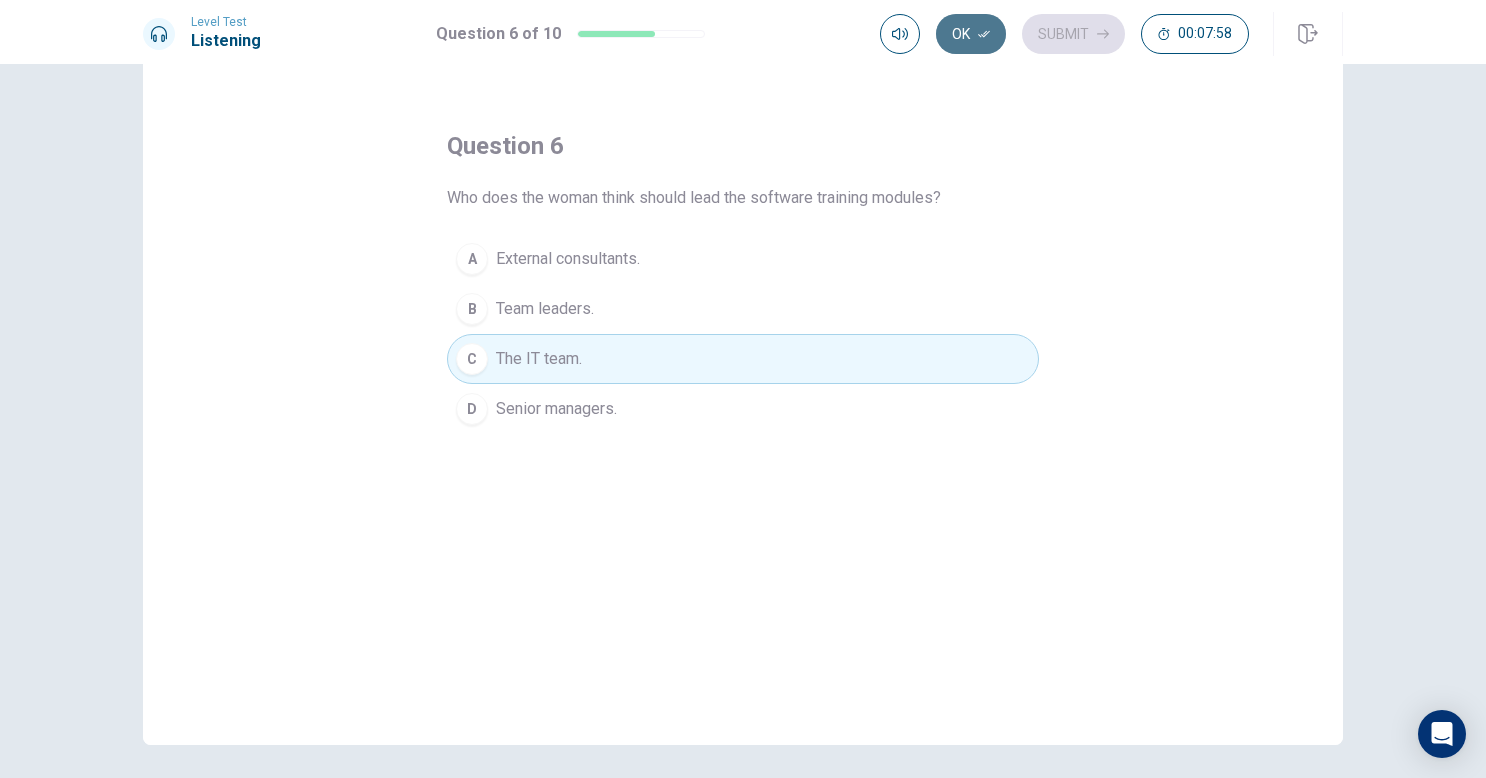 click on "Ok" at bounding box center (971, 34) 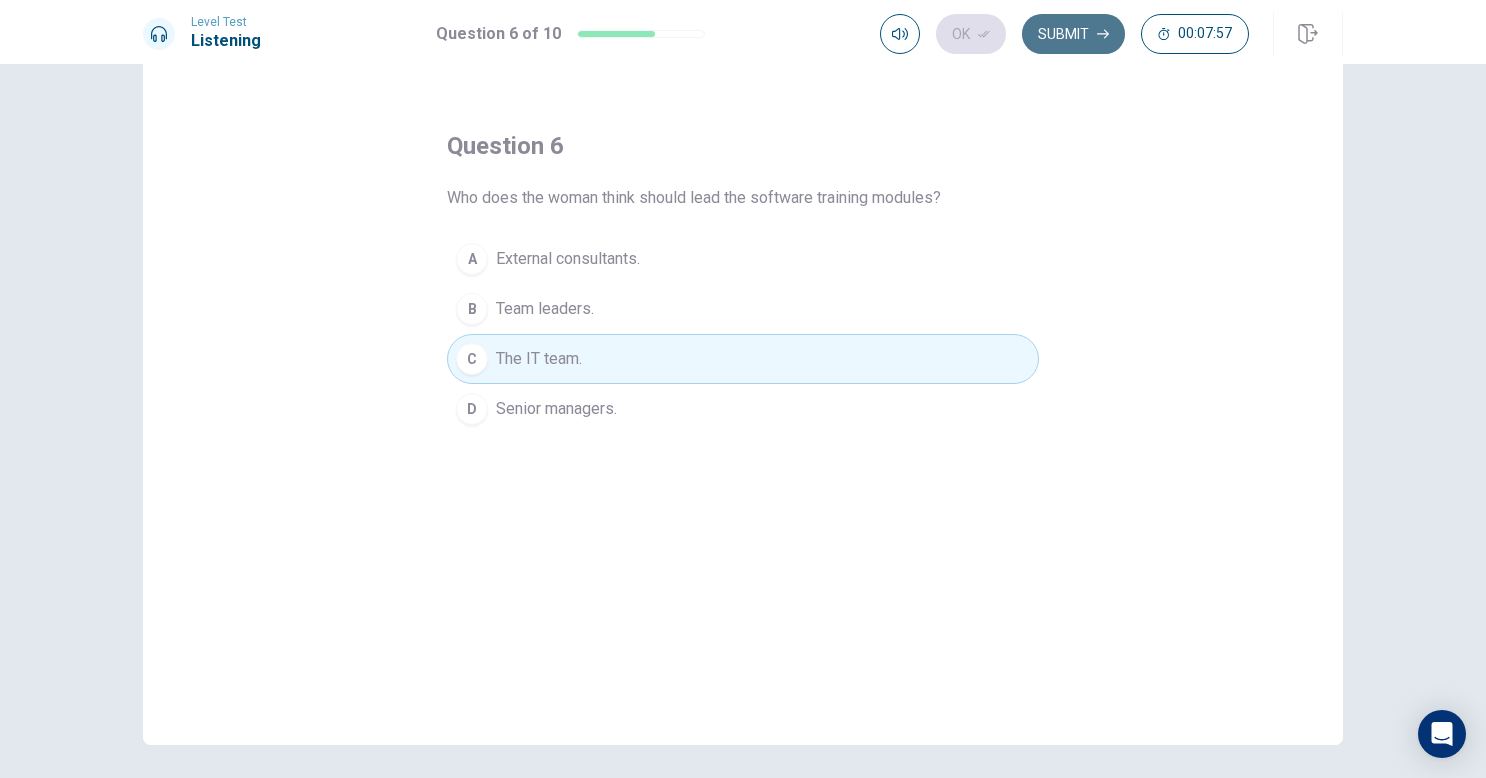 click on "Submit" at bounding box center [1073, 34] 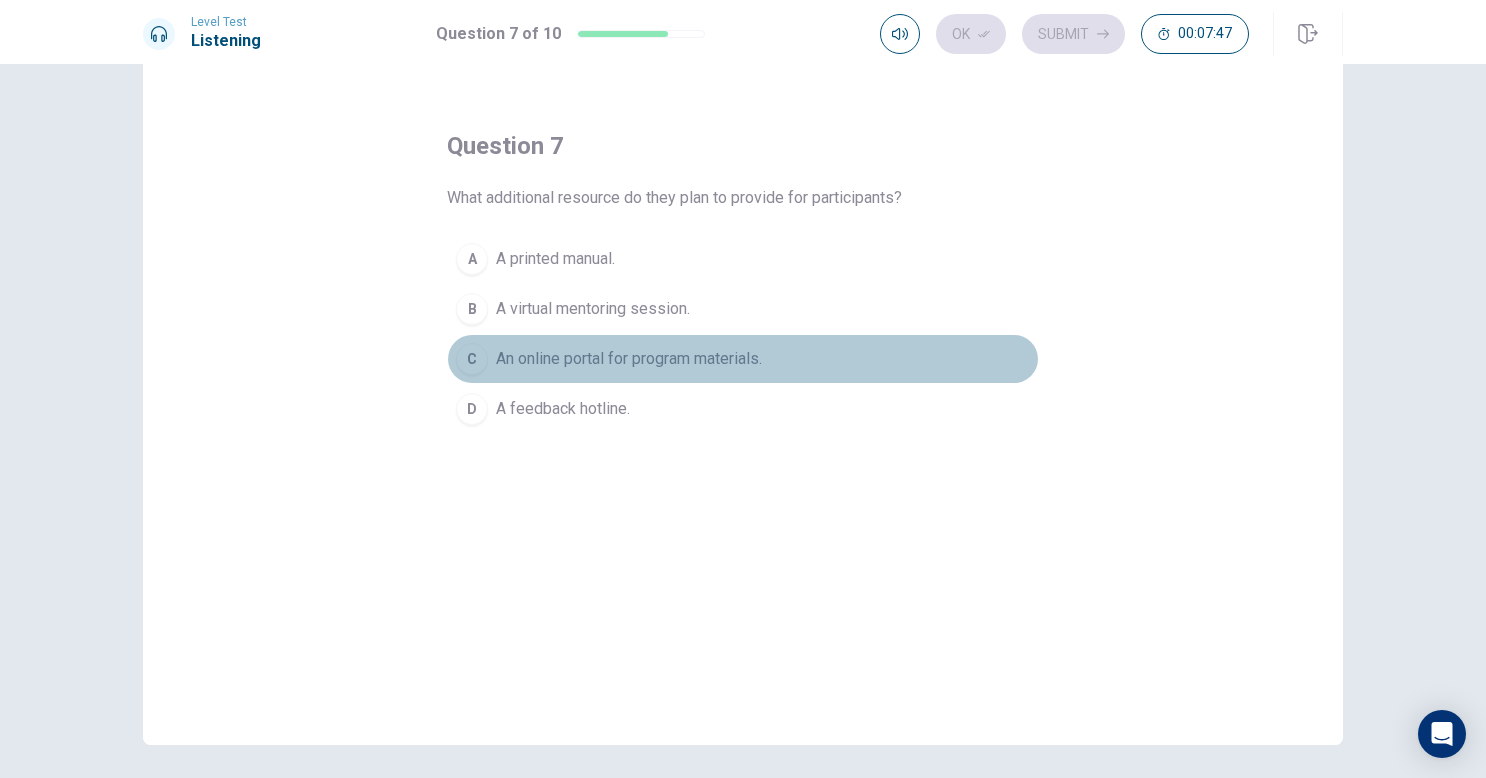 click on "C" at bounding box center (472, 359) 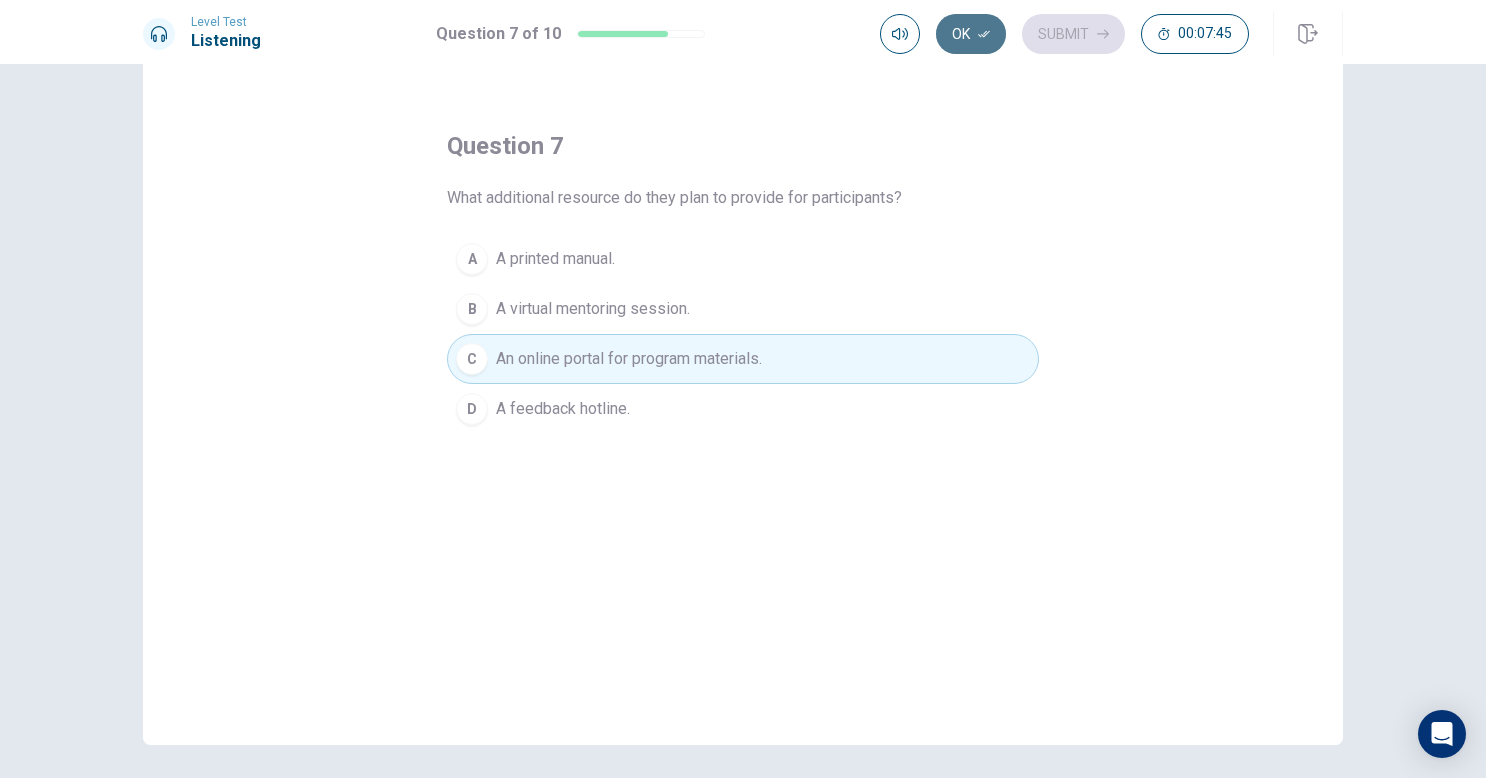 click on "Ok" at bounding box center [971, 34] 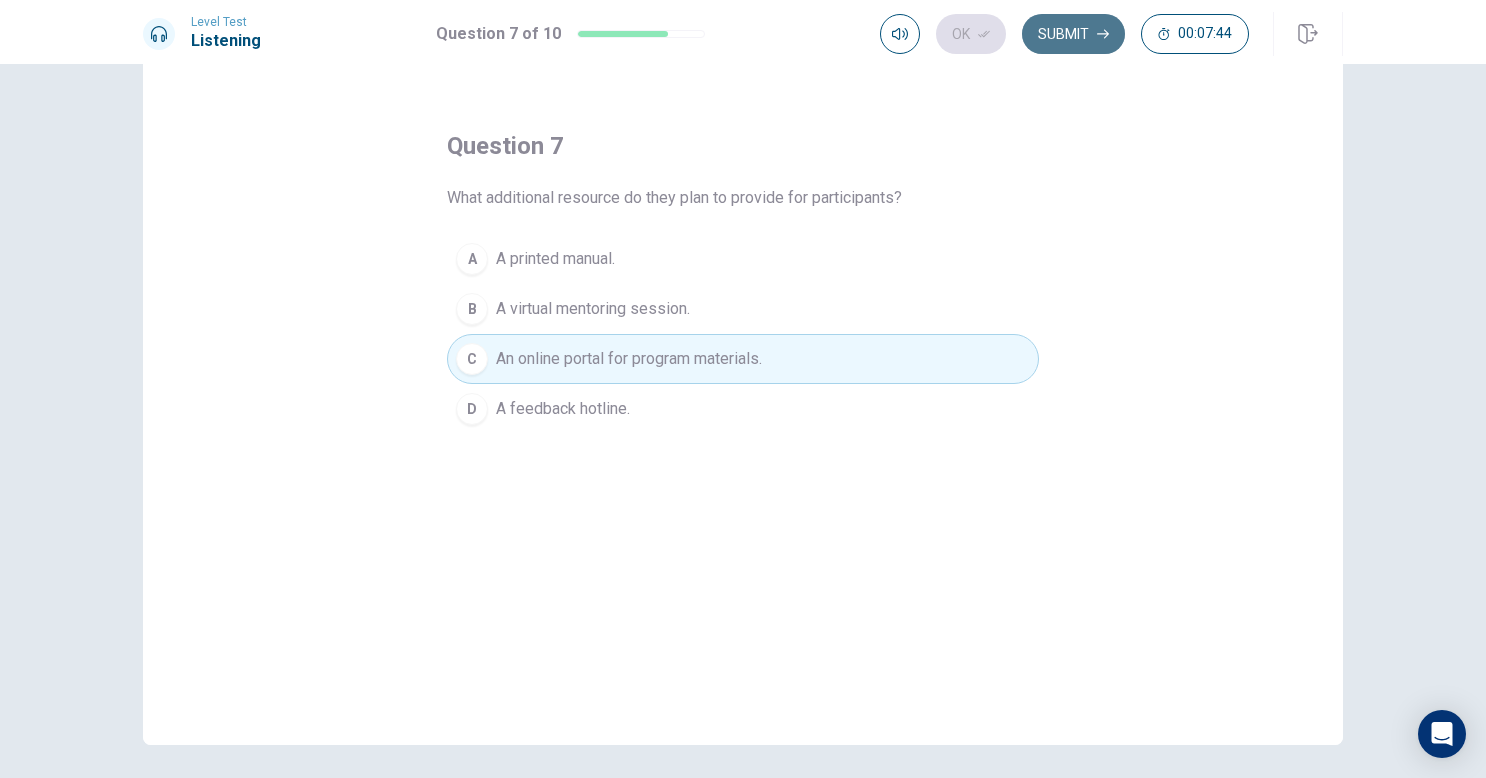 click on "Submit" at bounding box center (1073, 34) 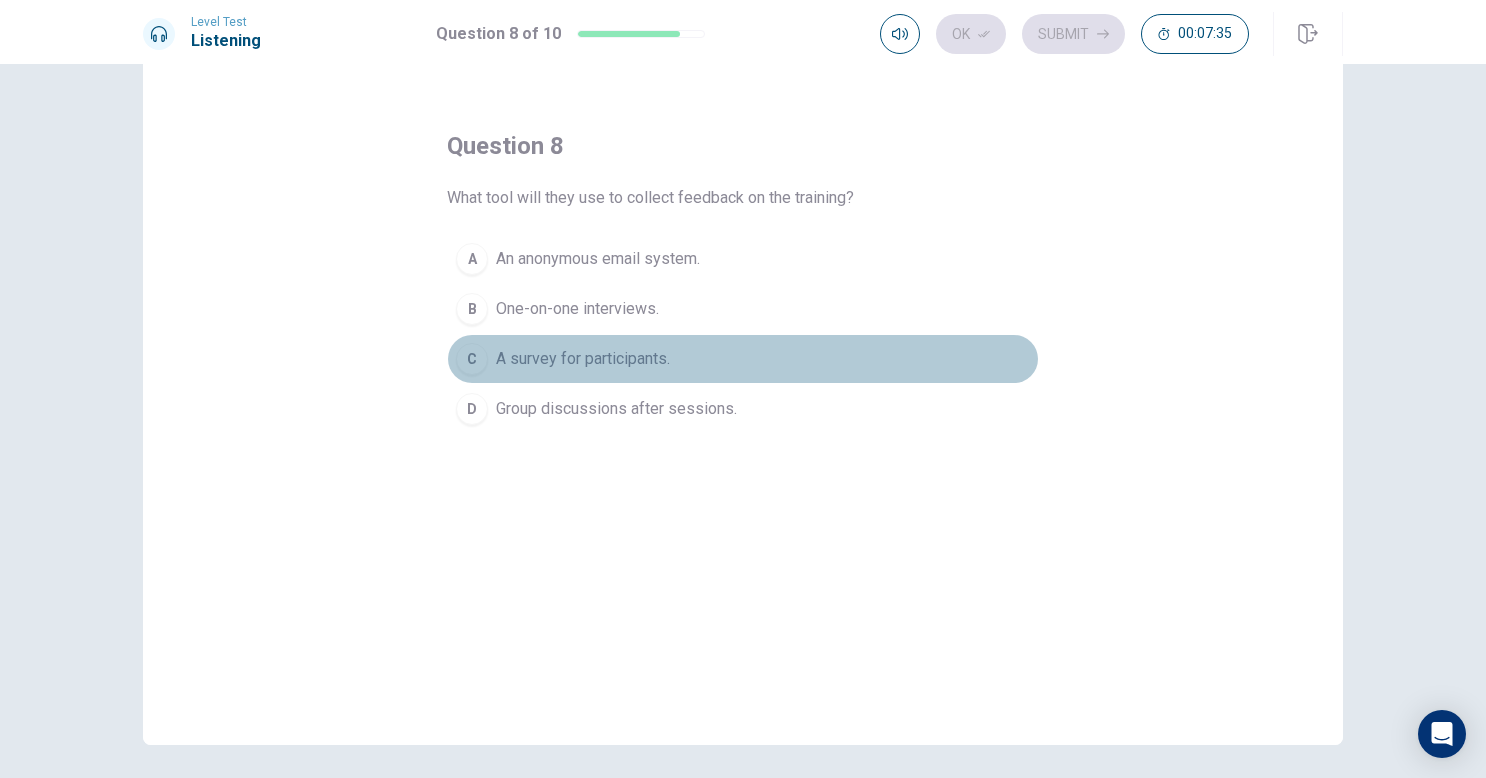 click on "C" at bounding box center (472, 359) 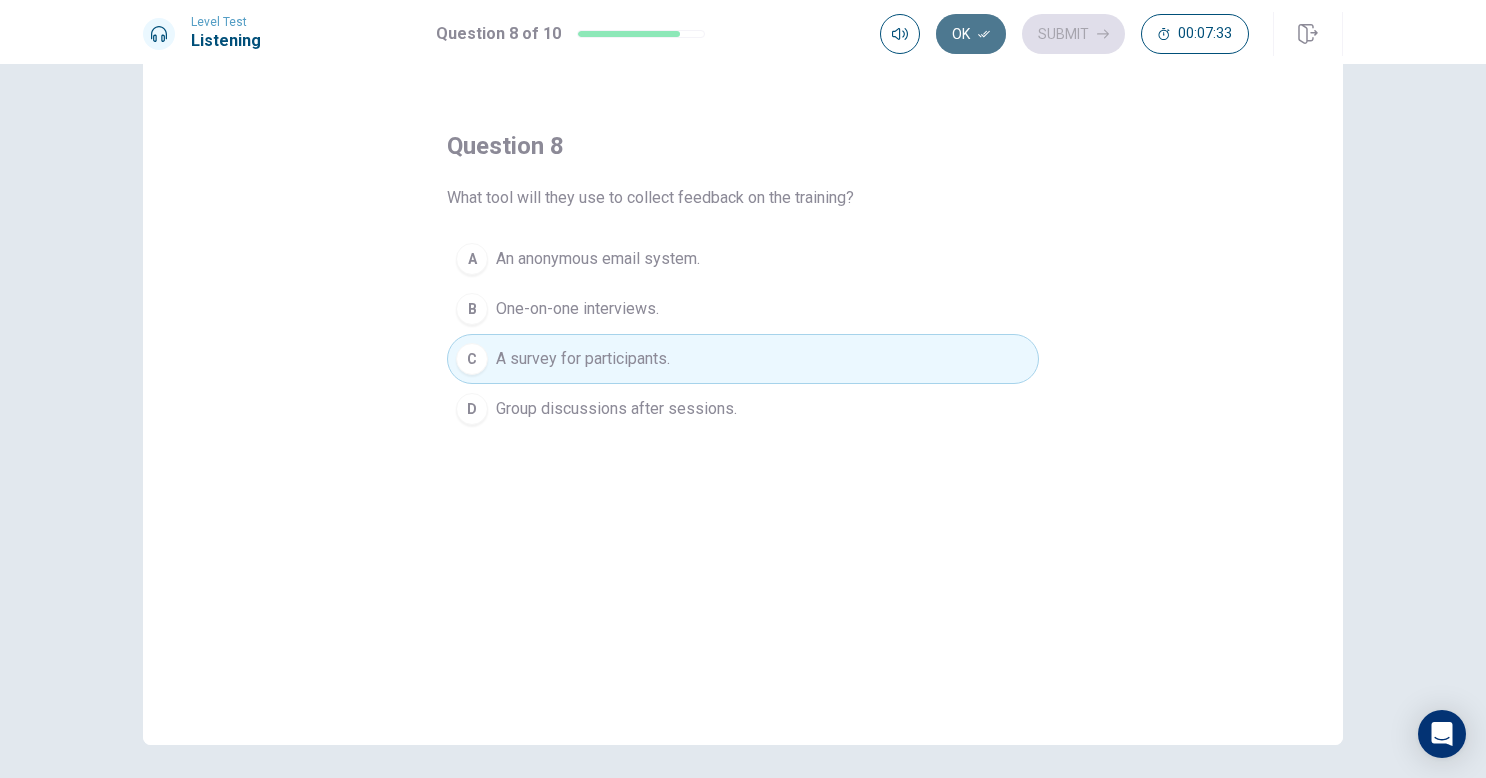 click on "Ok" at bounding box center (971, 34) 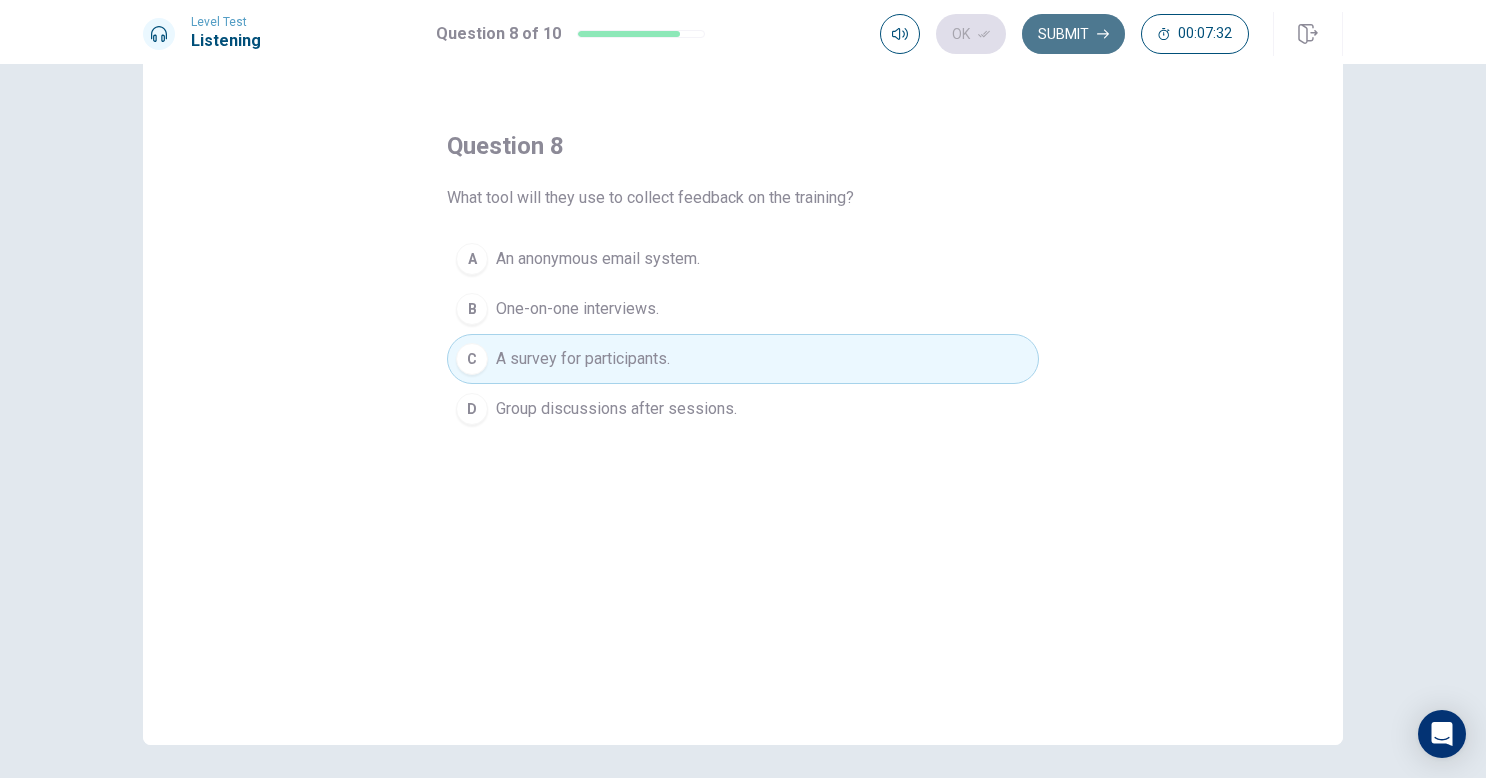 click on "Submit" at bounding box center (1073, 34) 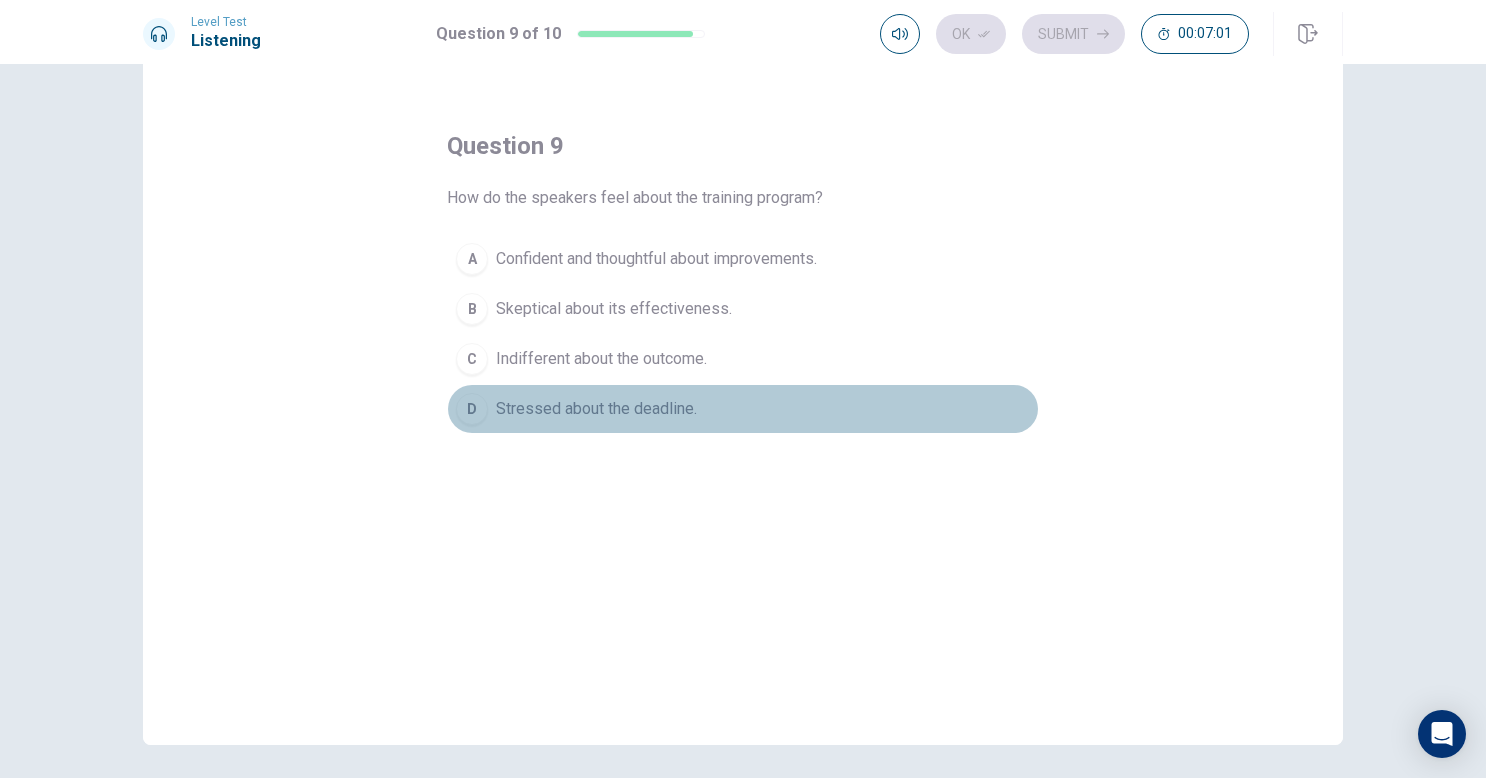 click on "D" at bounding box center (472, 409) 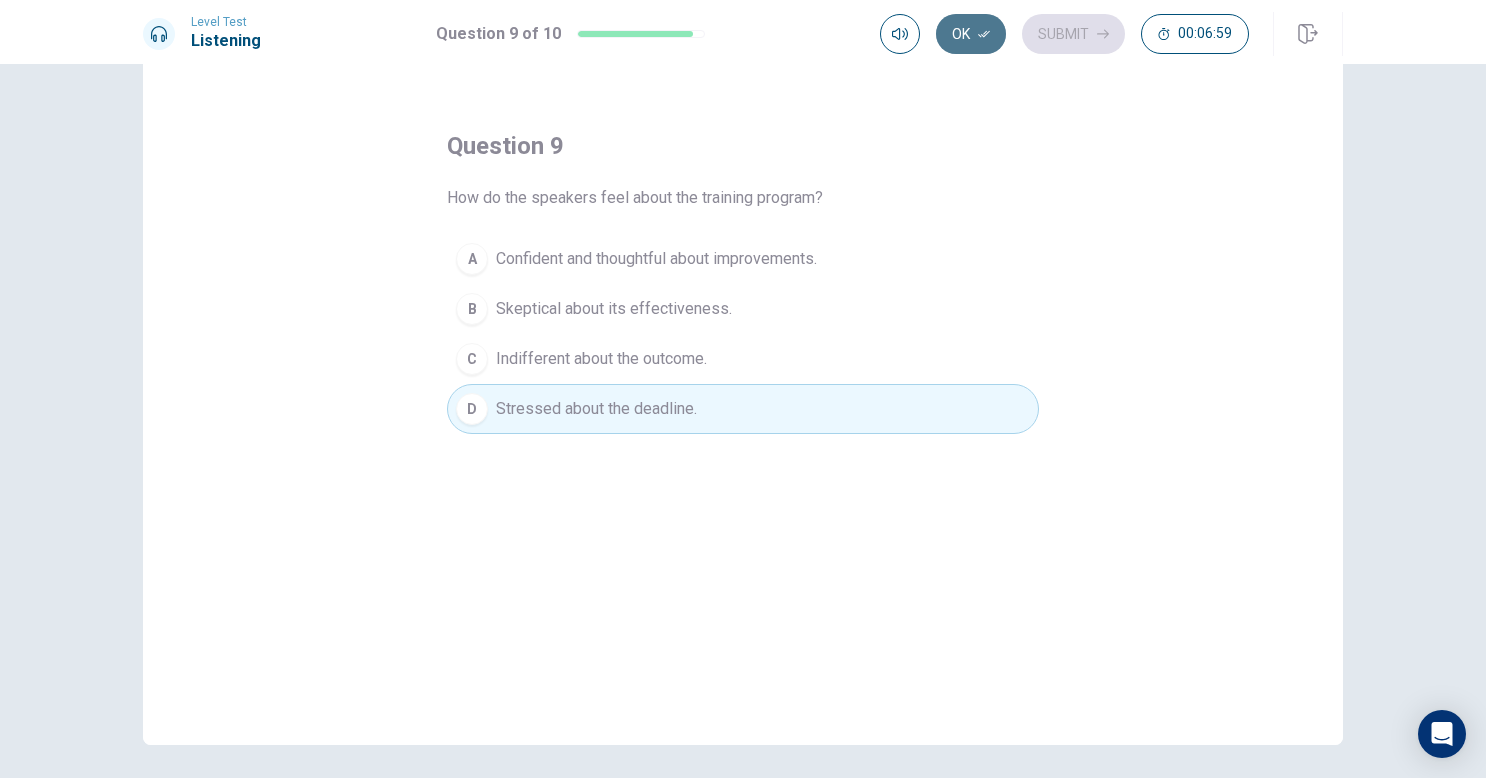 click on "Ok" at bounding box center [971, 34] 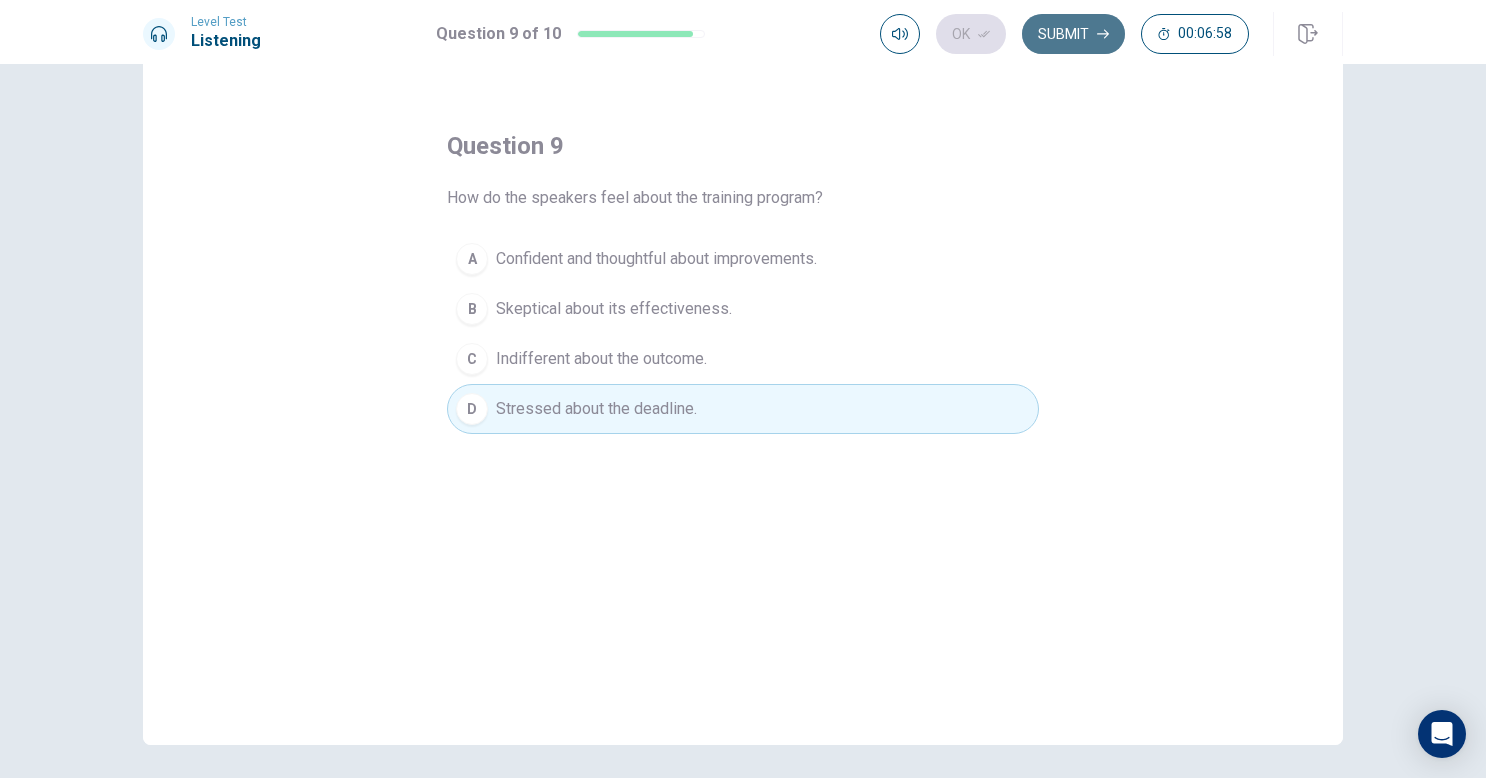 click on "Submit" at bounding box center [1073, 34] 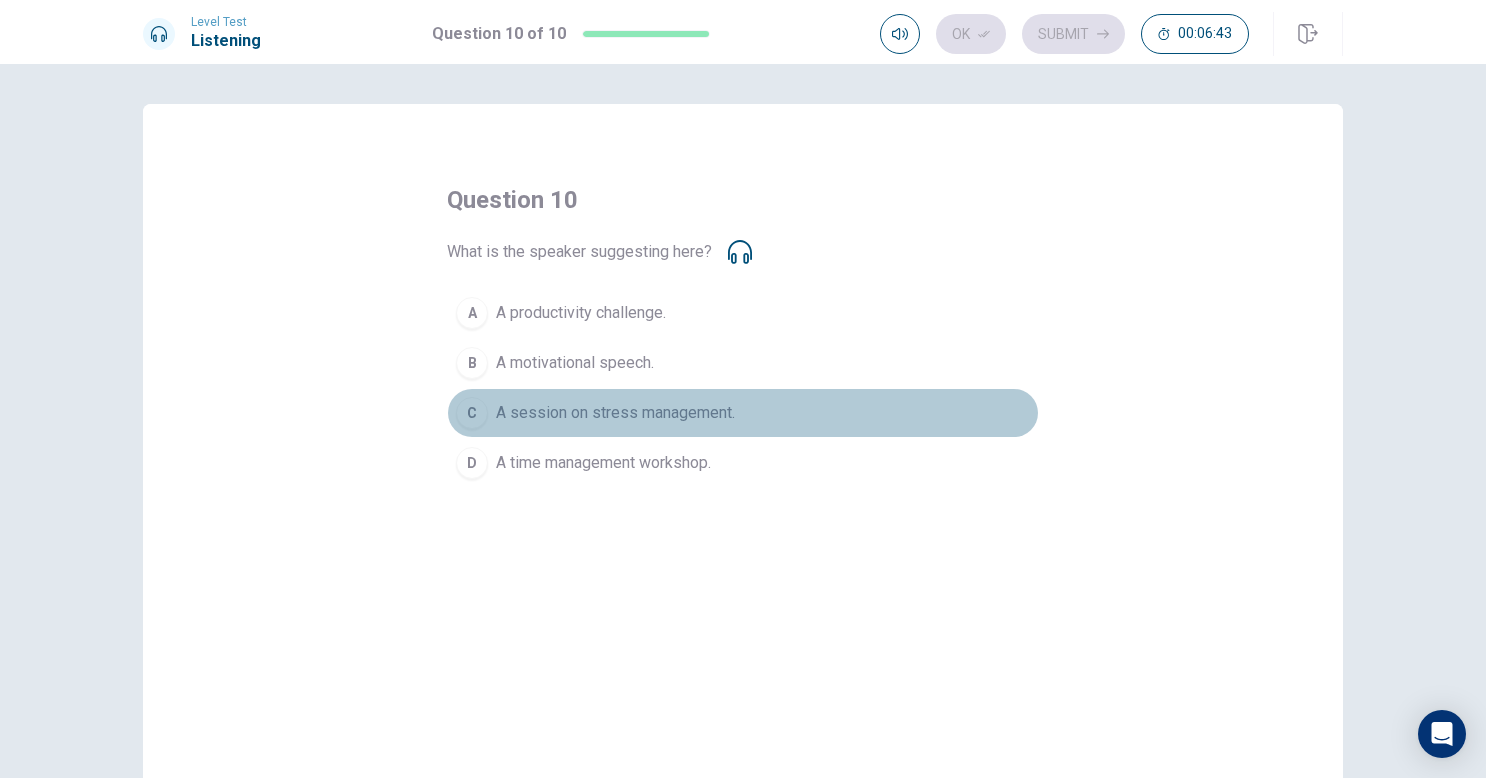 click on "C" at bounding box center (472, 413) 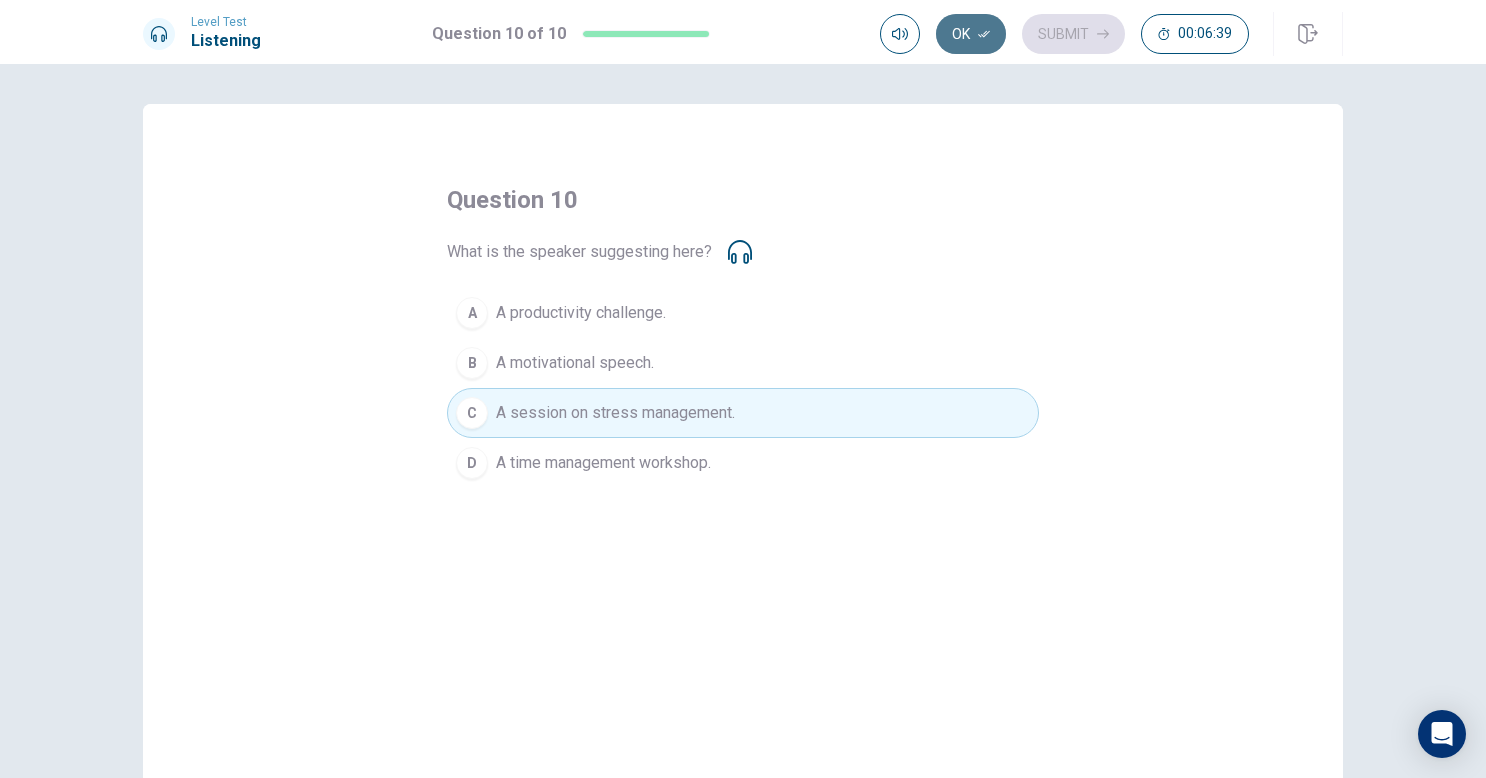 click on "Ok" at bounding box center (971, 34) 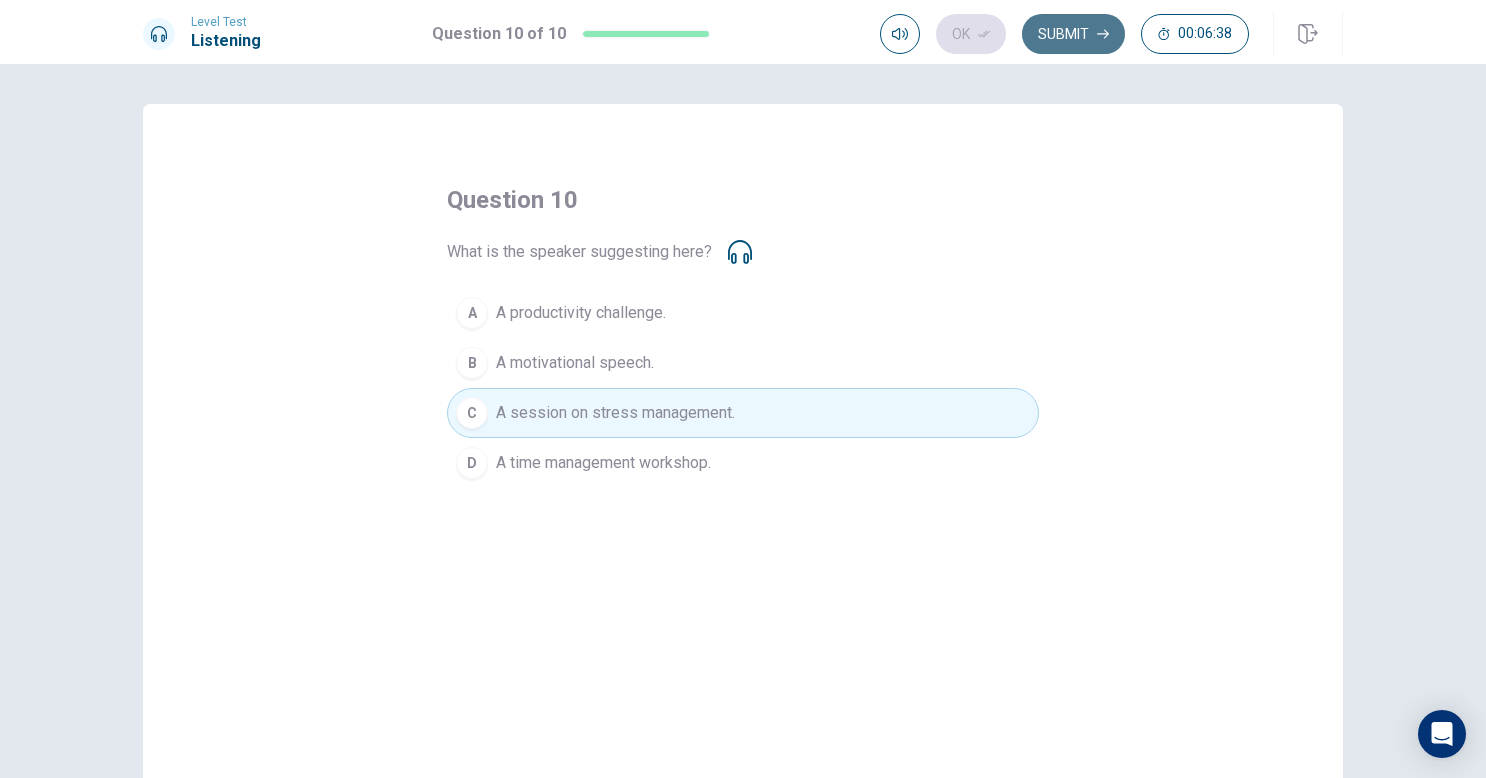 click on "Submit" at bounding box center [1073, 34] 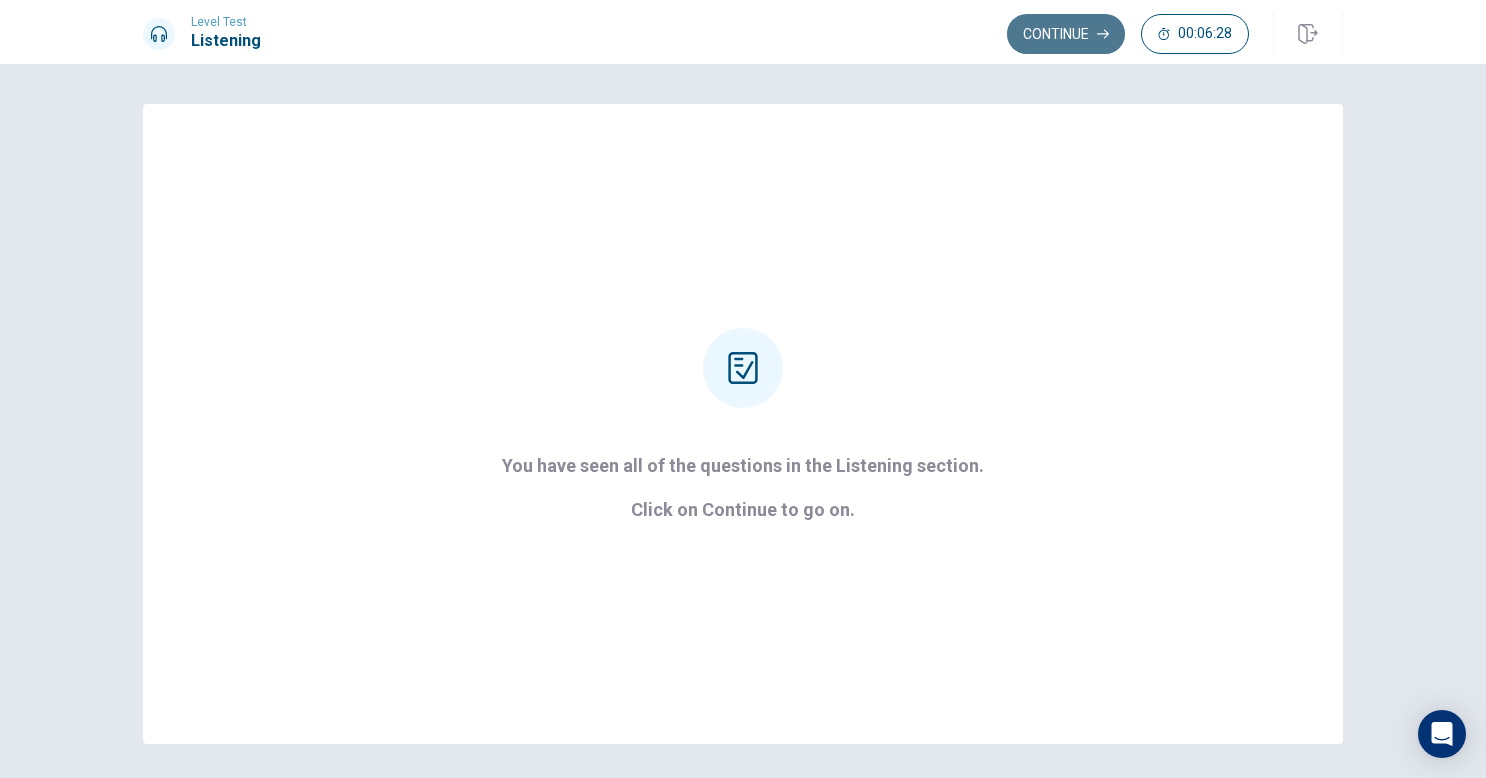 click on "Continue" at bounding box center (1066, 34) 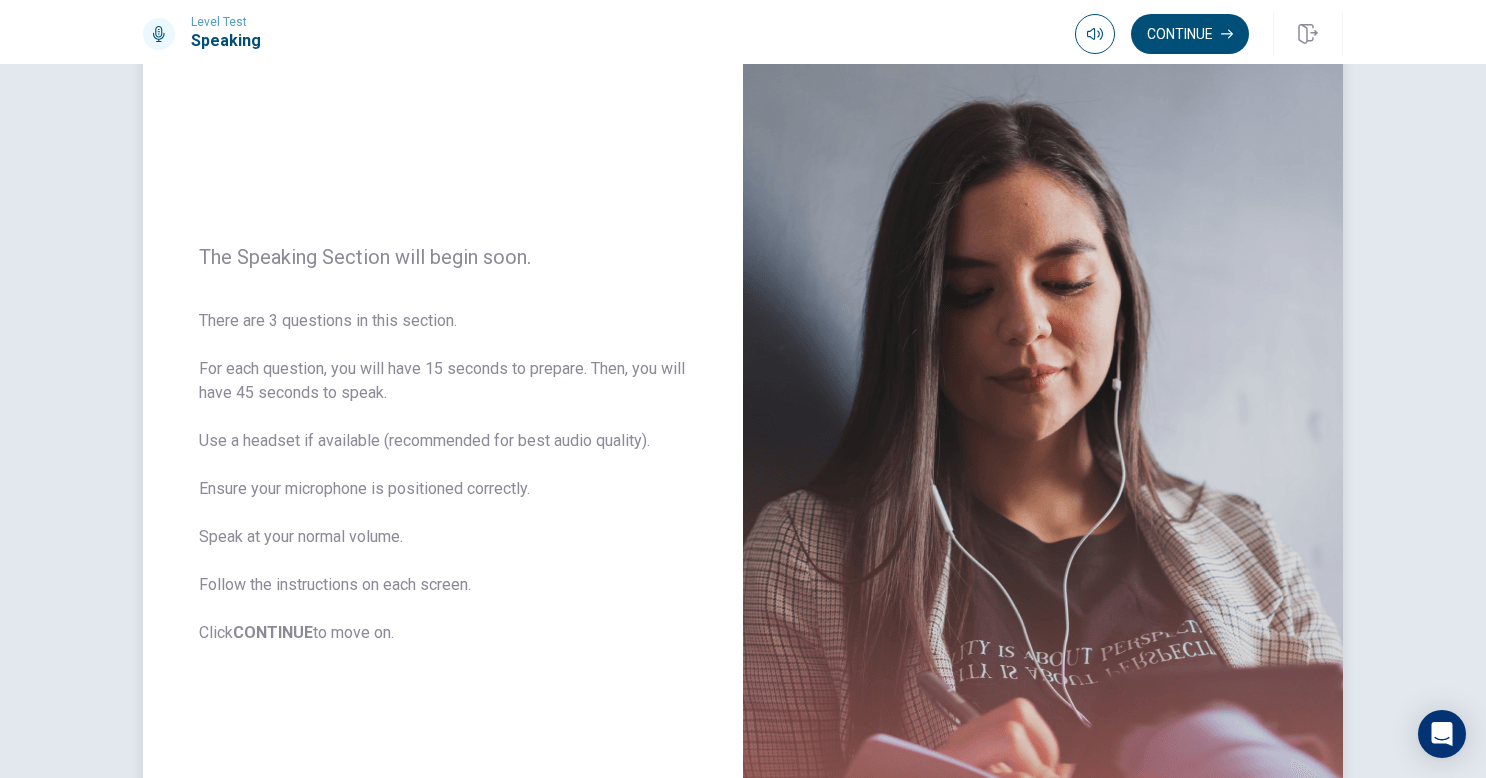scroll, scrollTop: 96, scrollLeft: 0, axis: vertical 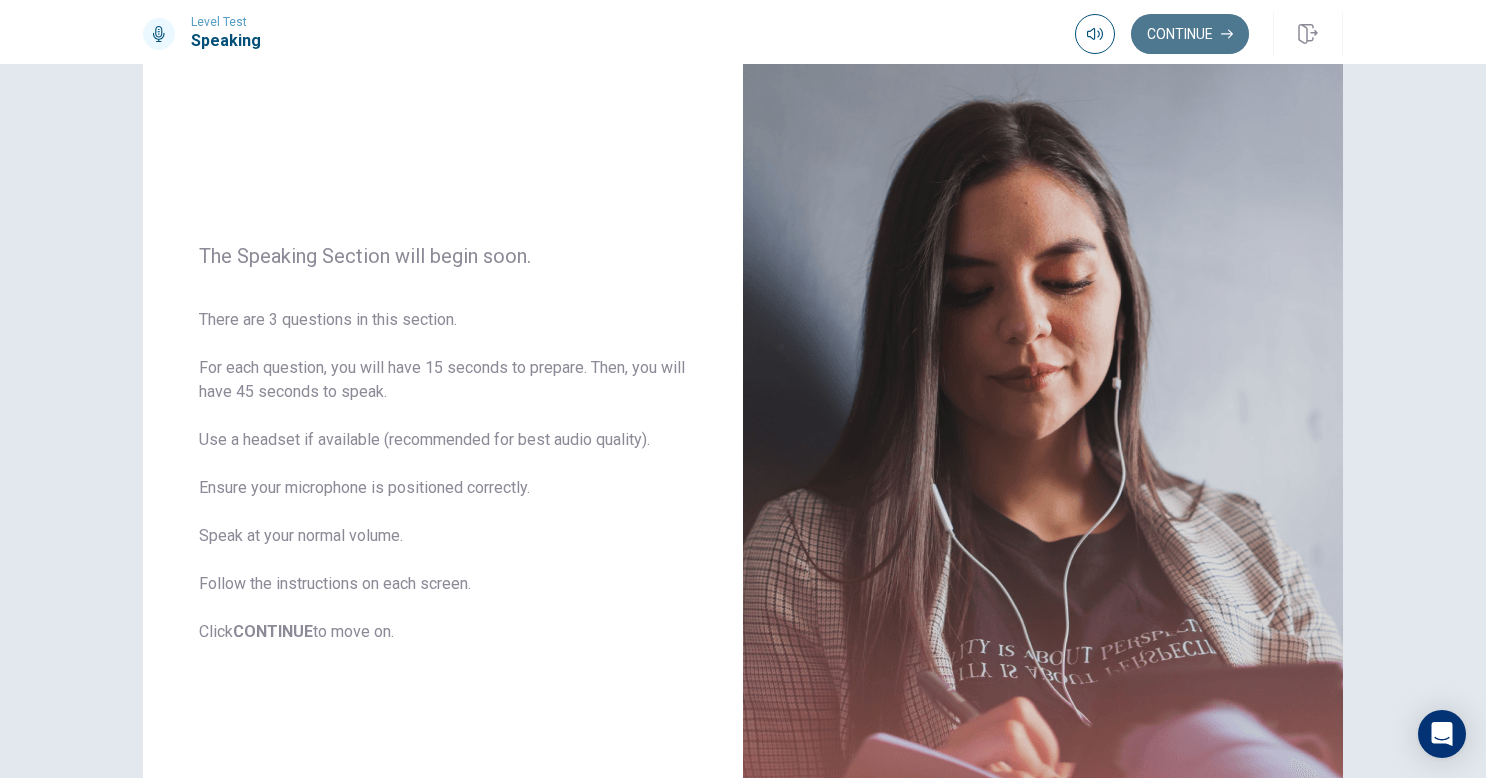 click on "Continue" at bounding box center [1190, 34] 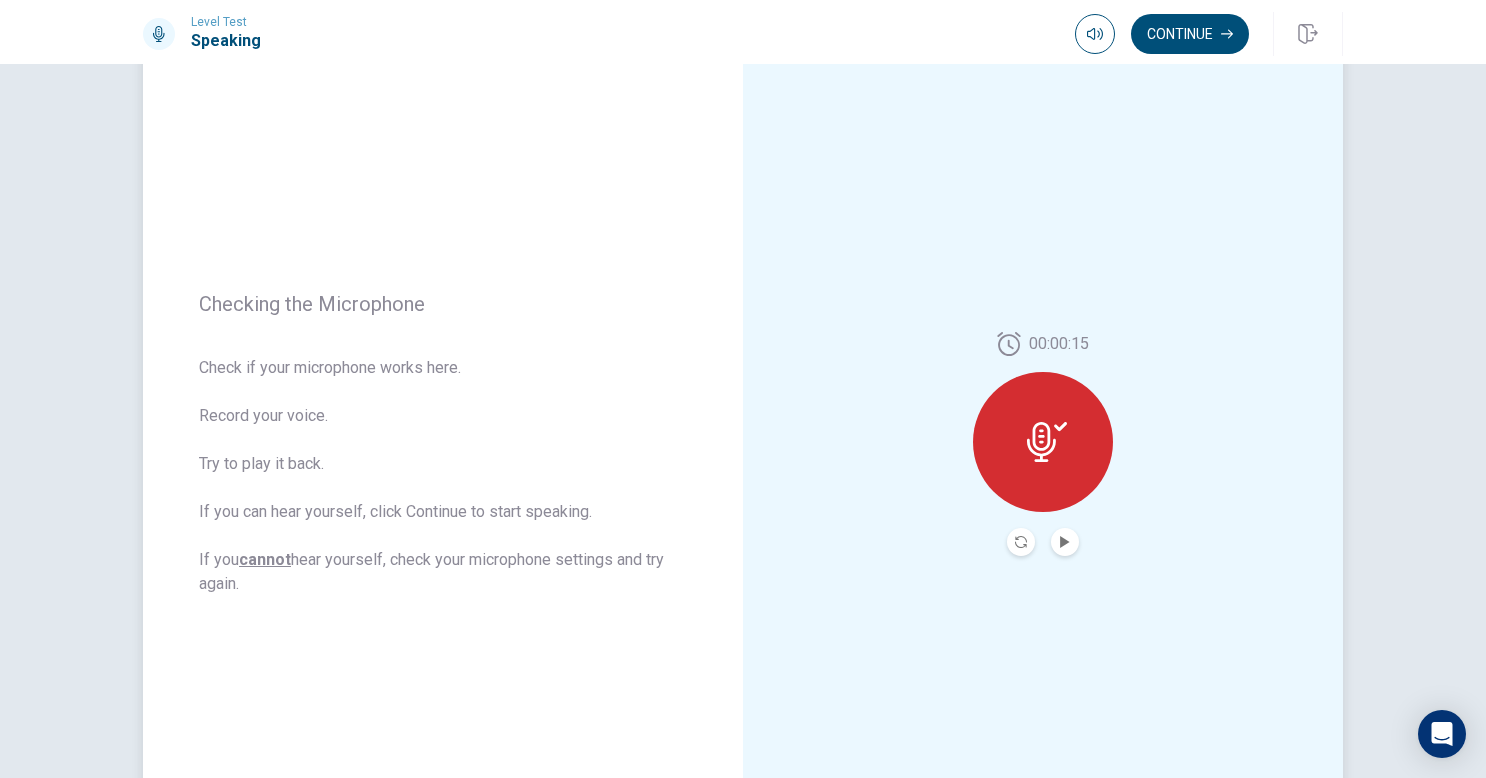 click 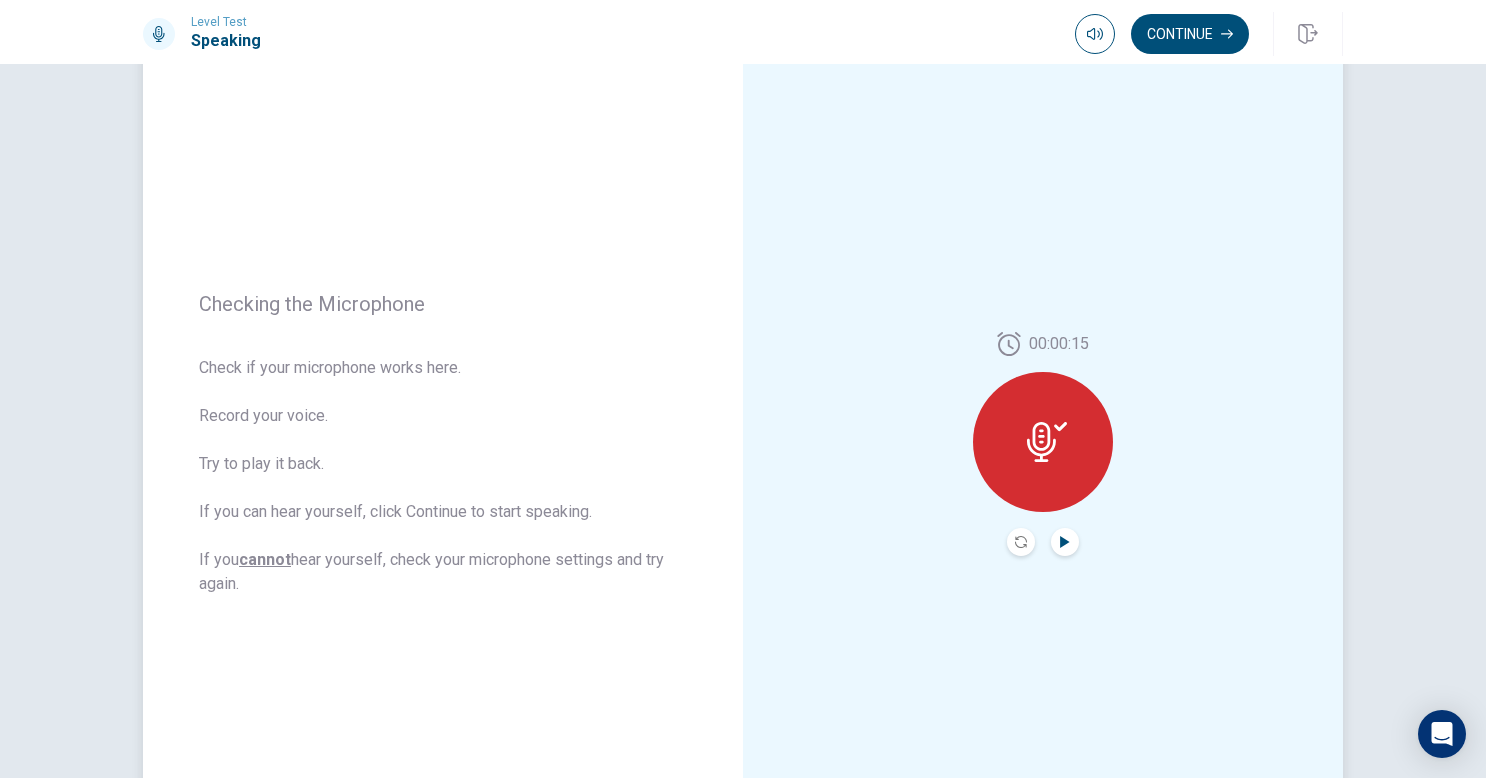 drag, startPoint x: 1041, startPoint y: 439, endPoint x: 1063, endPoint y: 544, distance: 107.28001 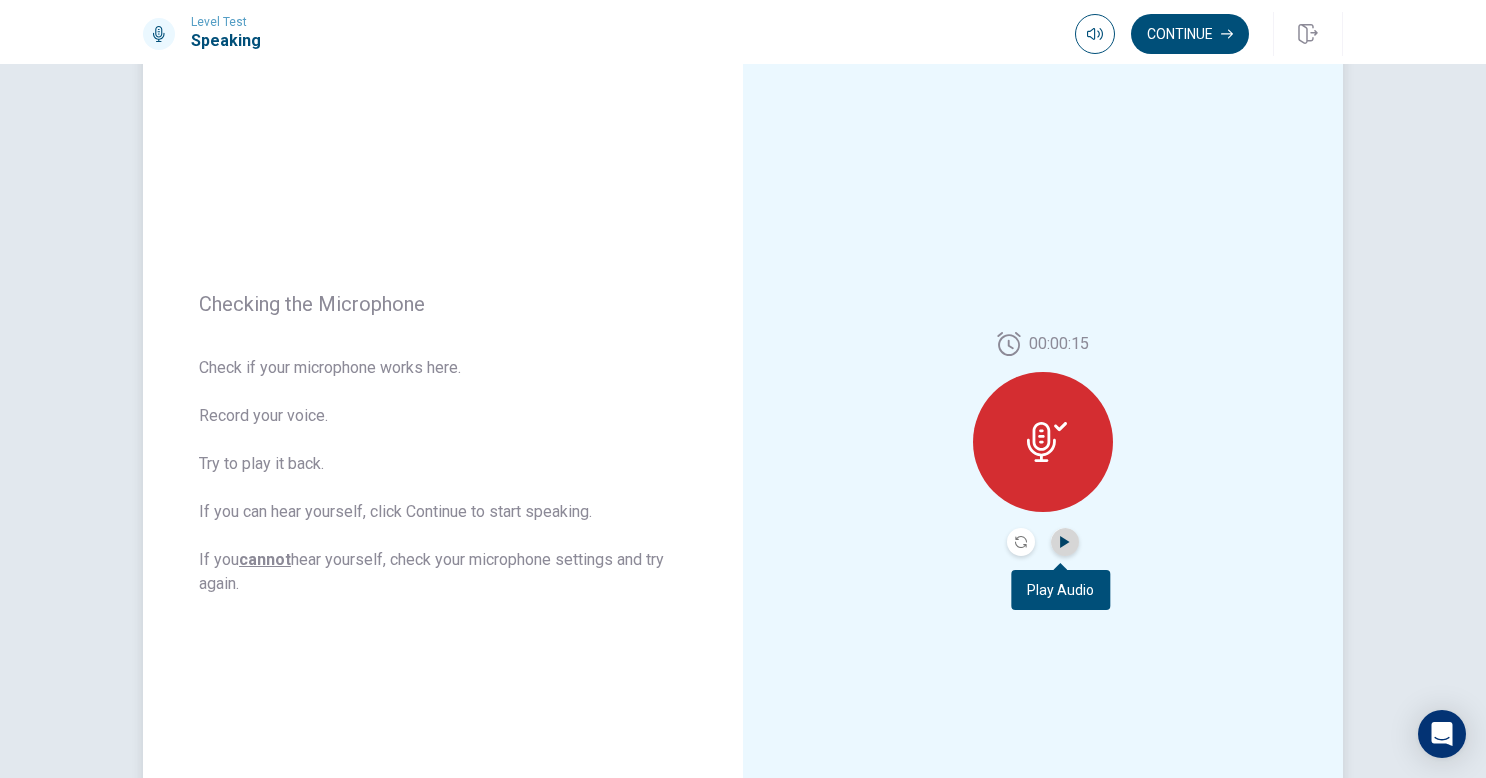 click 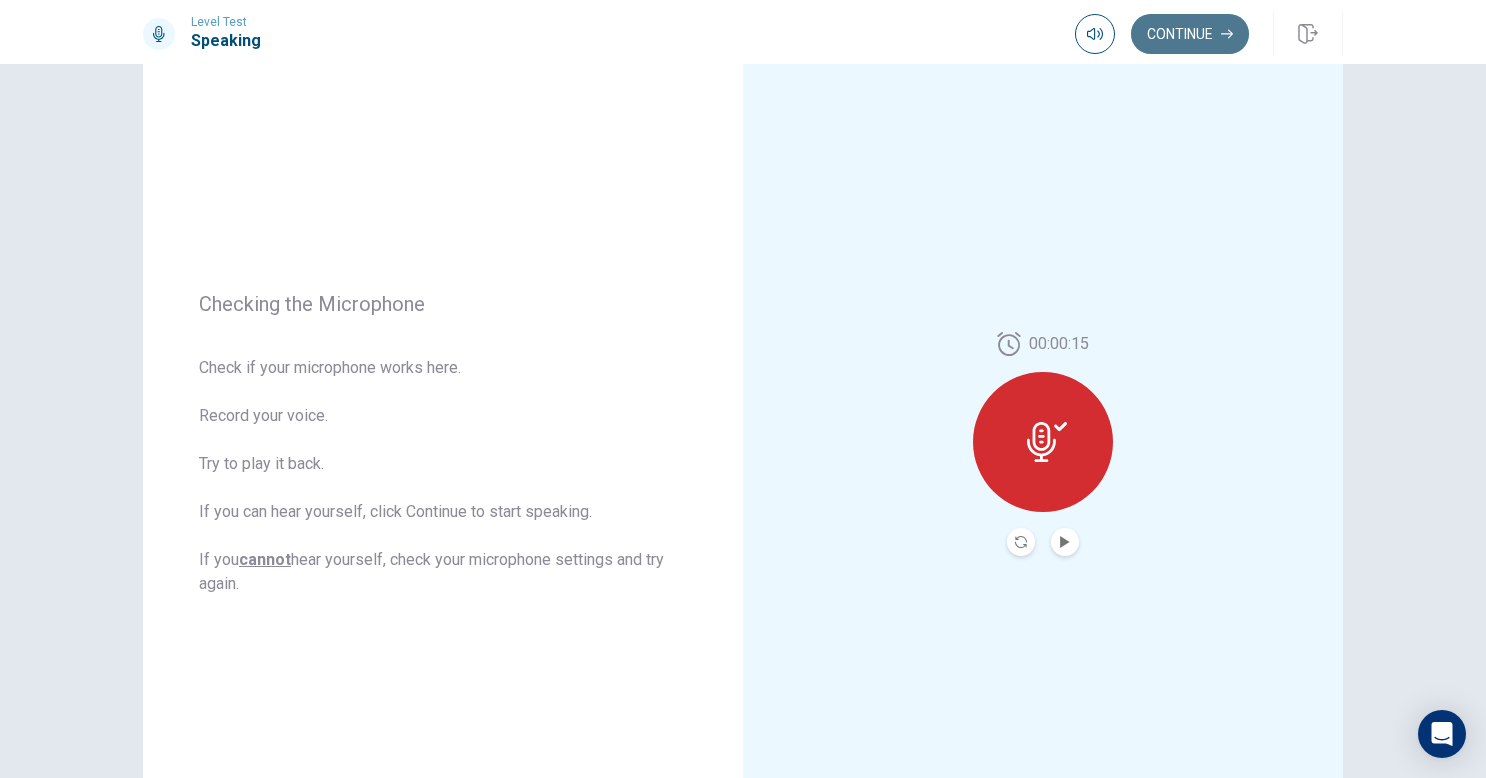 click on "Continue" at bounding box center (1190, 34) 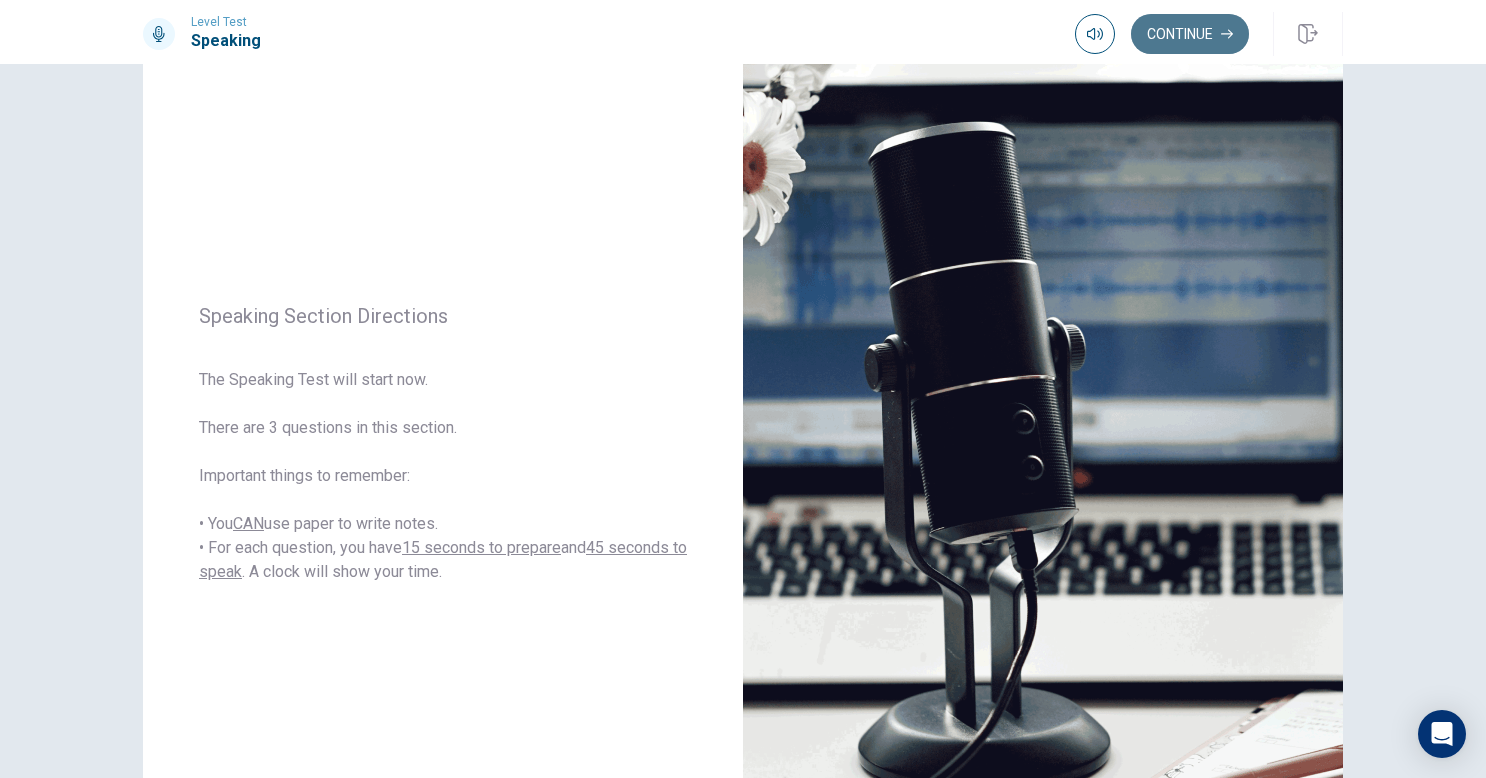 click on "Continue" at bounding box center (1190, 34) 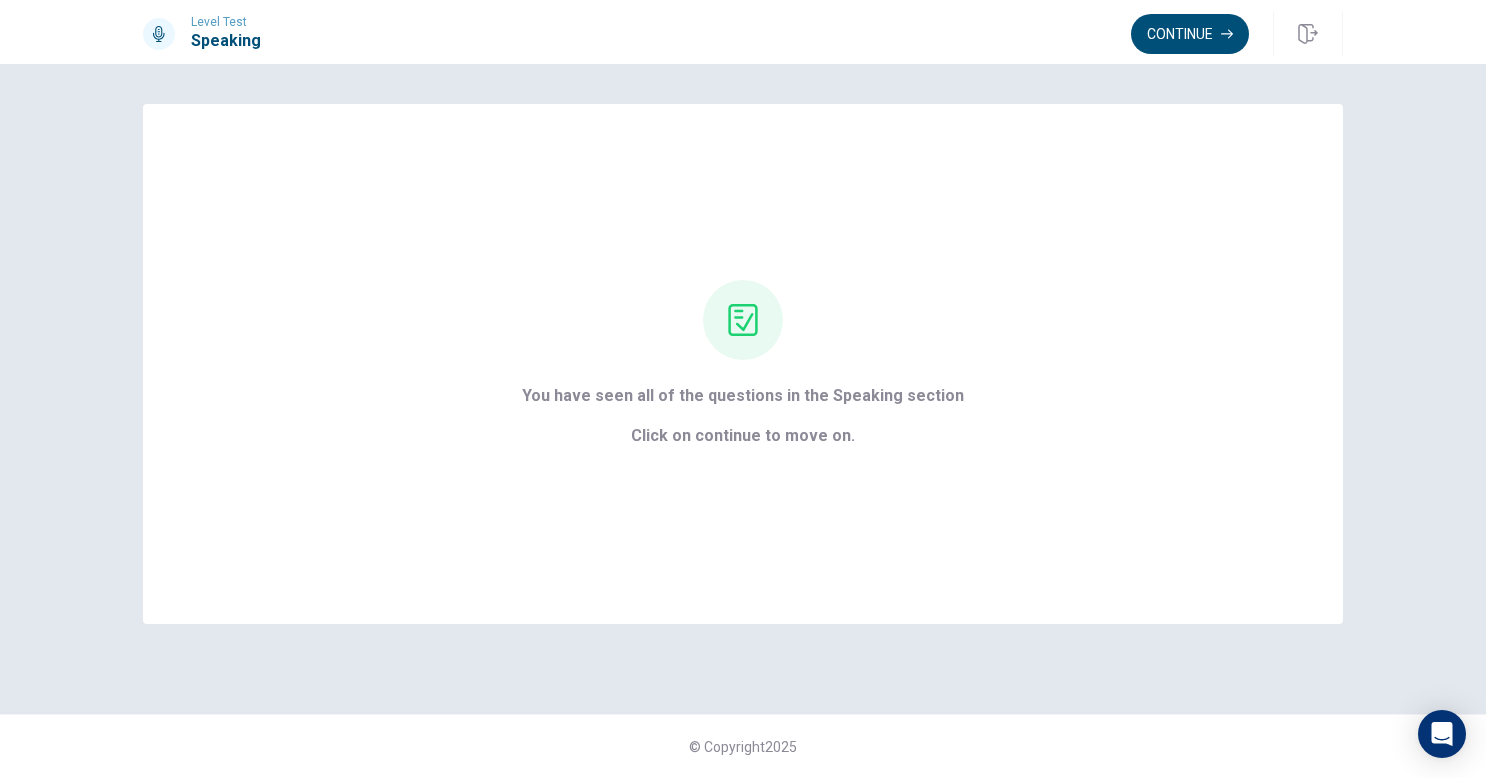 scroll, scrollTop: 0, scrollLeft: 0, axis: both 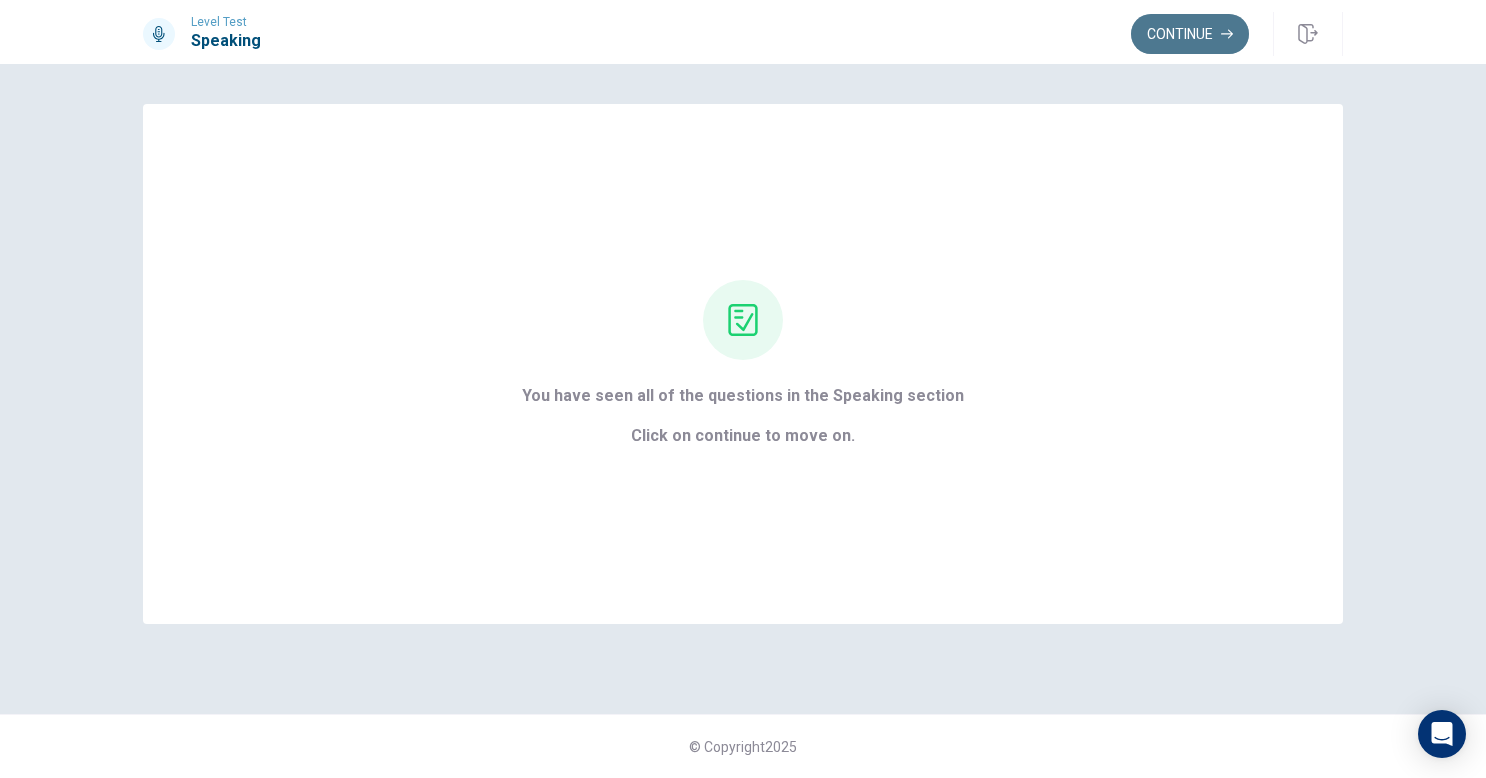 click on "Continue" at bounding box center [1190, 34] 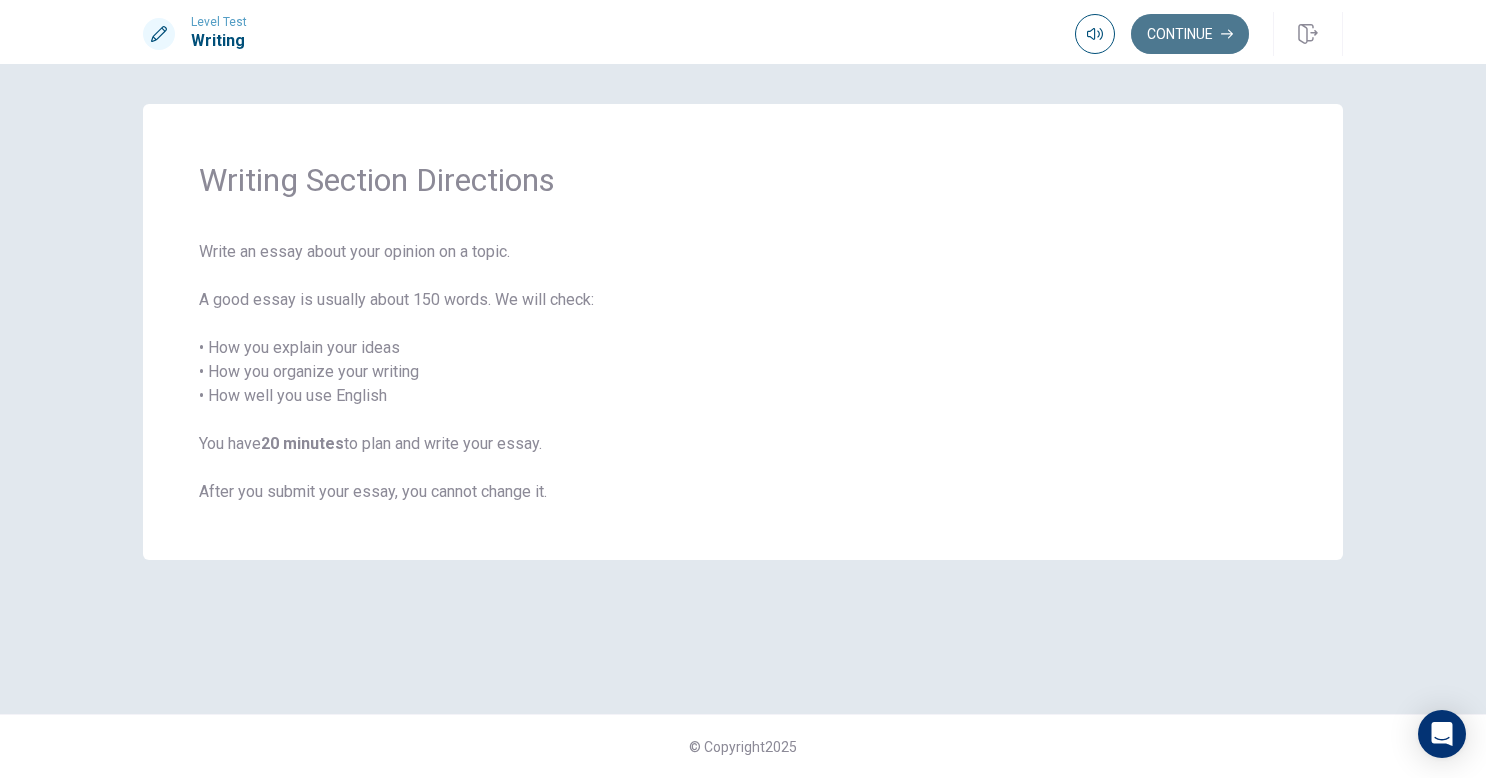 click on "Continue" at bounding box center (1190, 34) 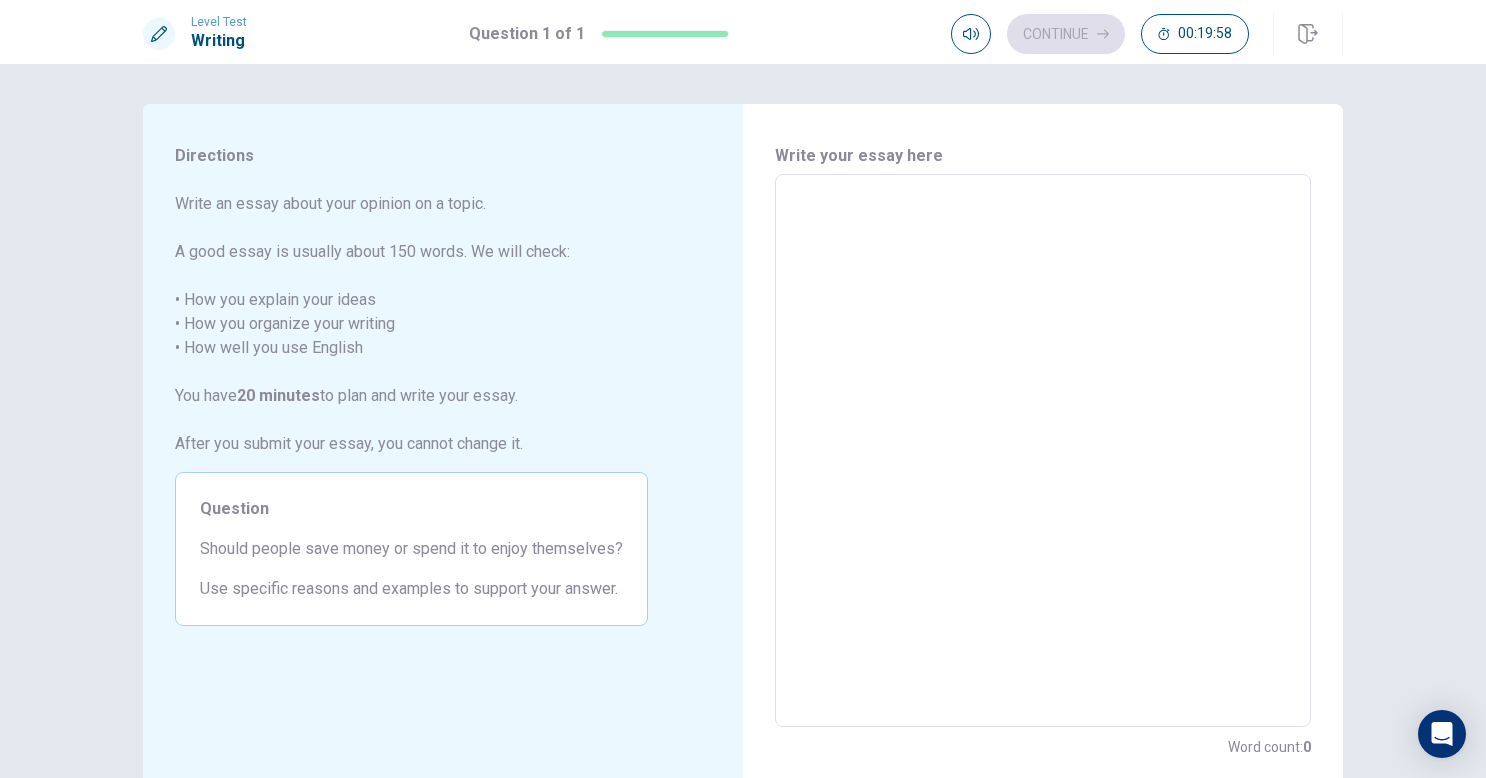 click at bounding box center (1043, 451) 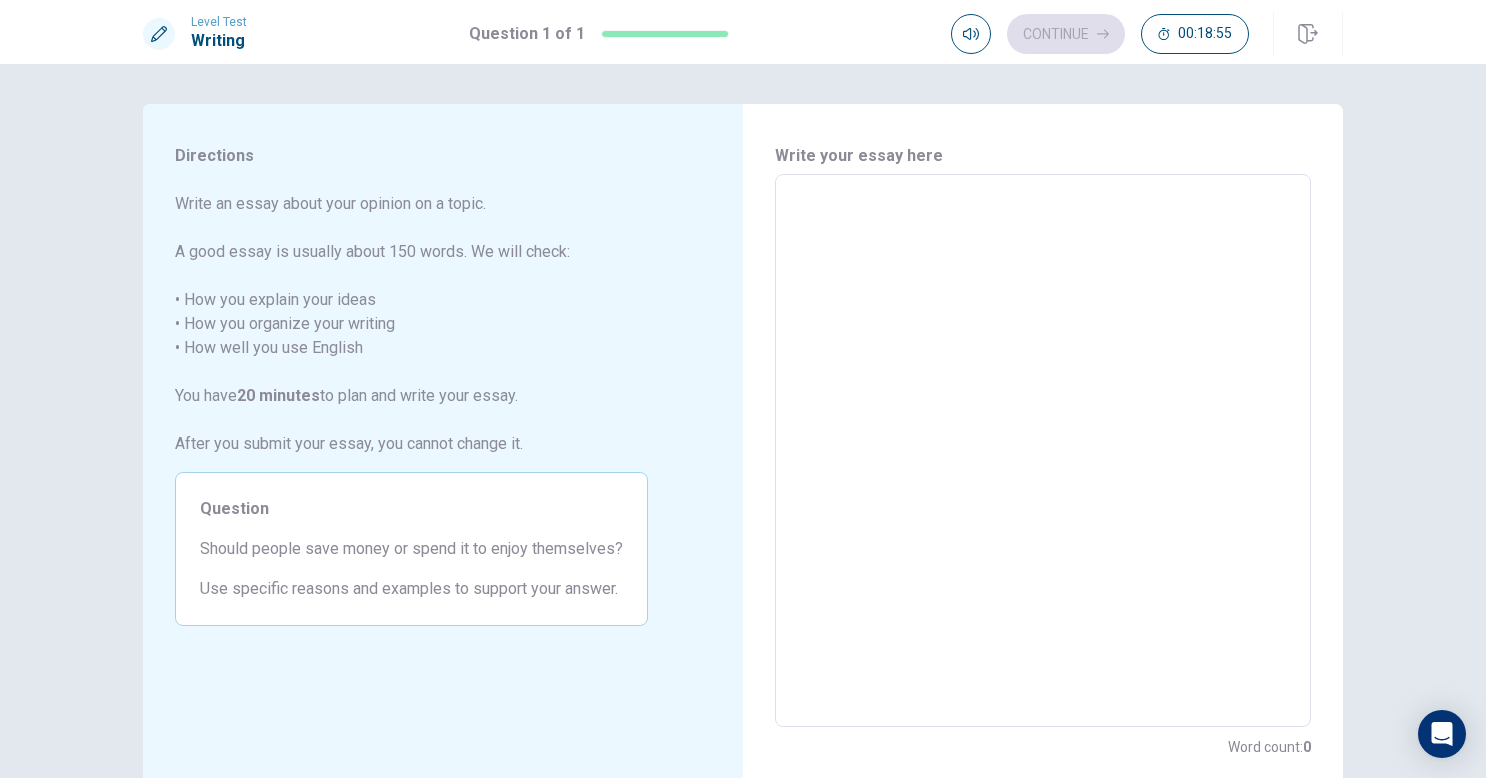 type on "P" 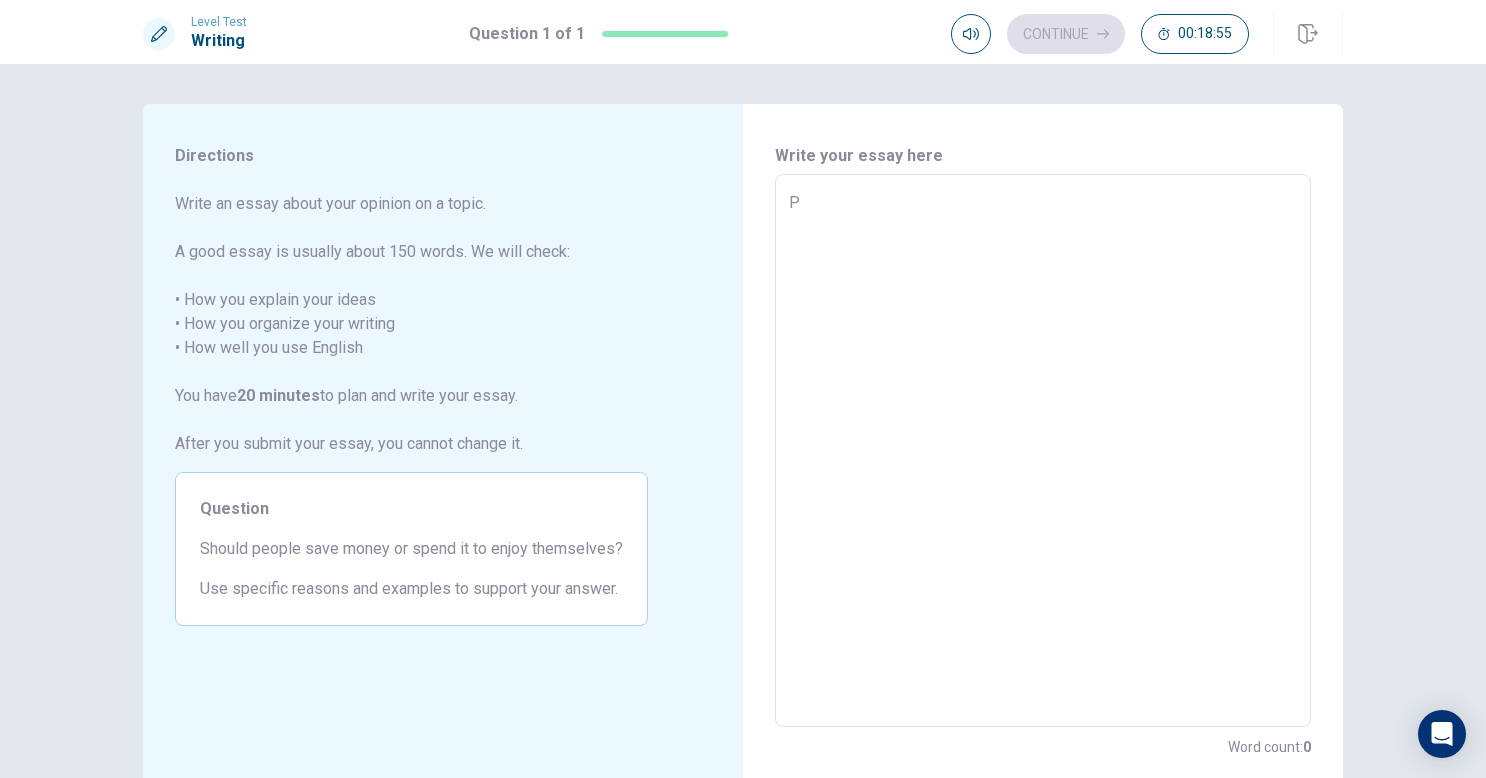 type on "x" 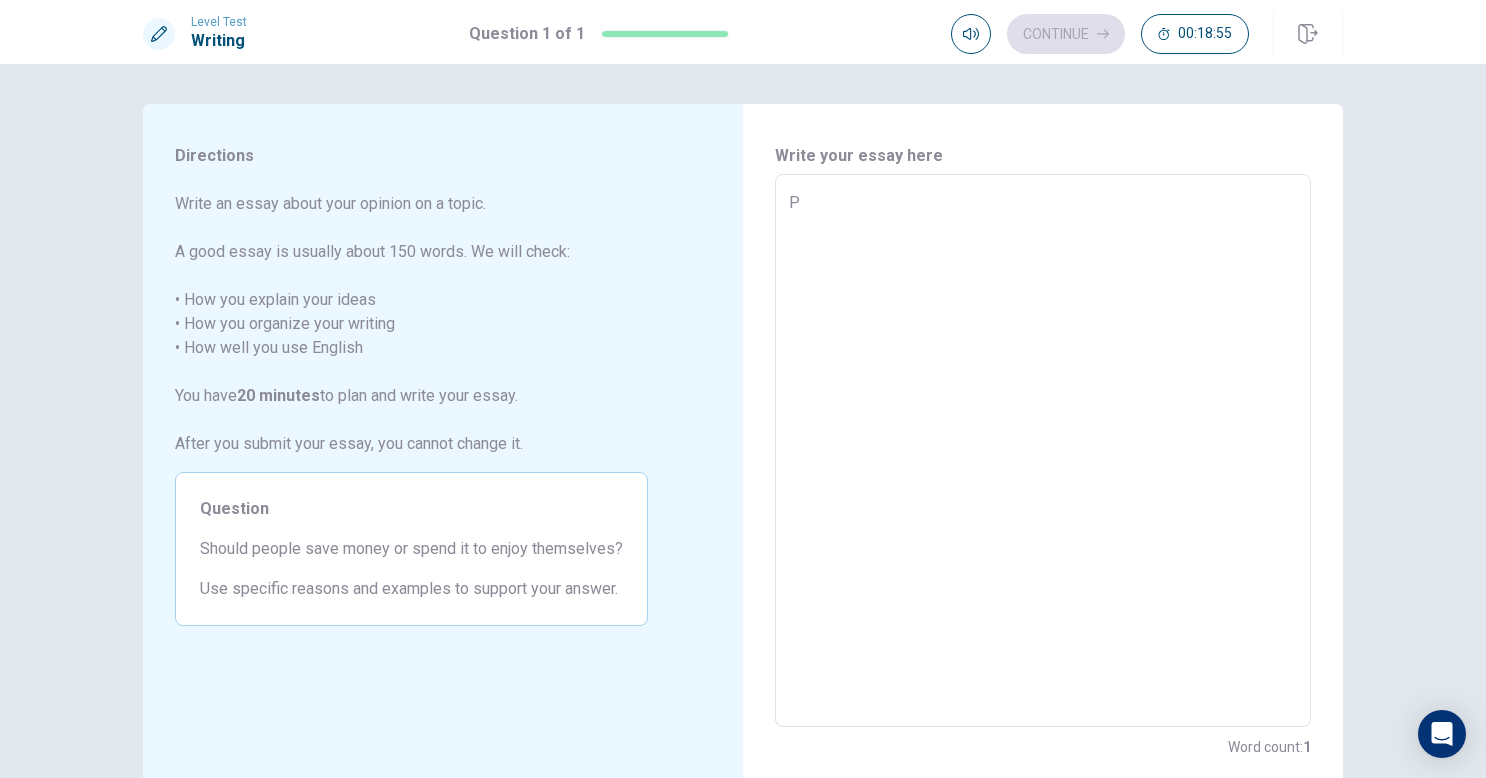 type on "Pe" 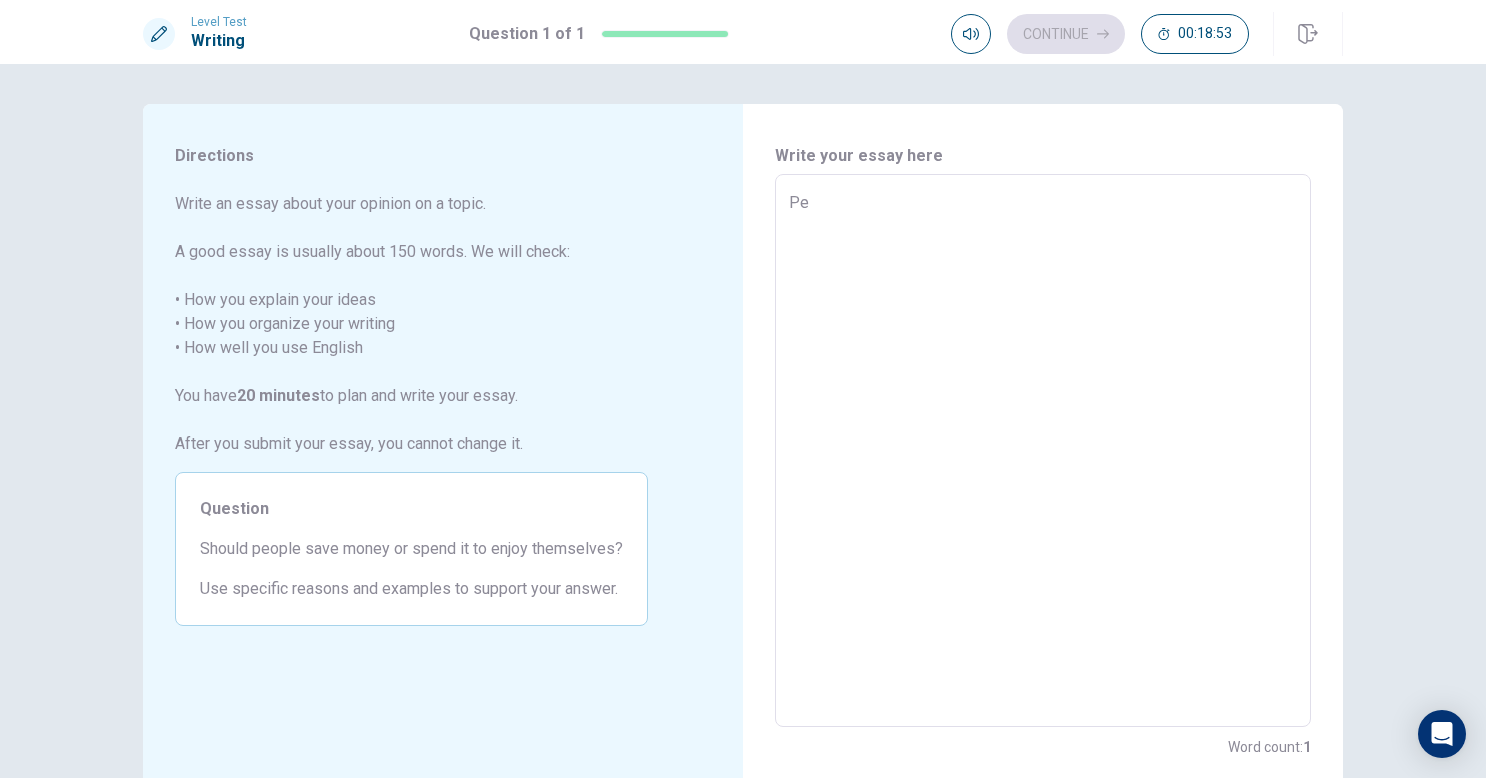 type on "x" 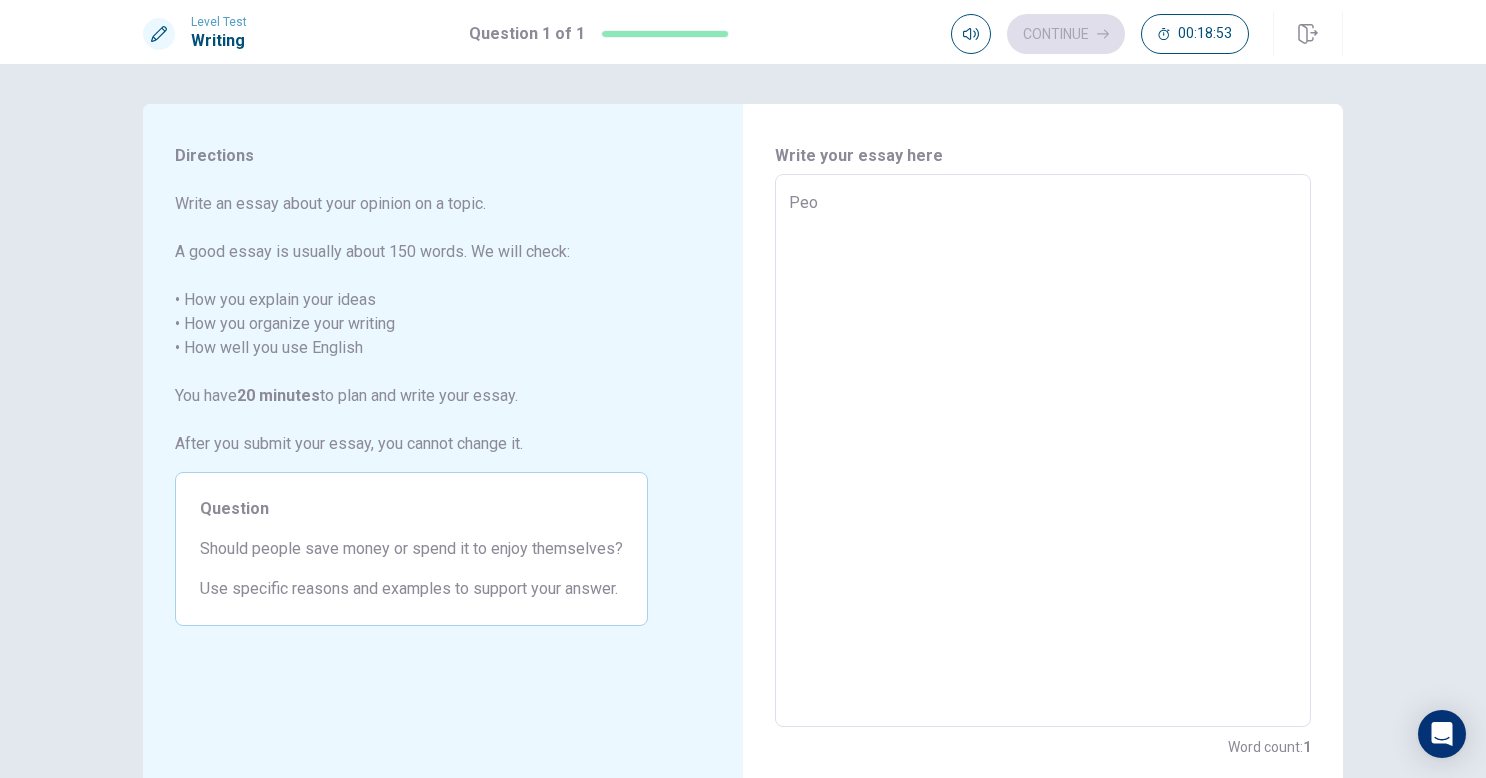 type on "x" 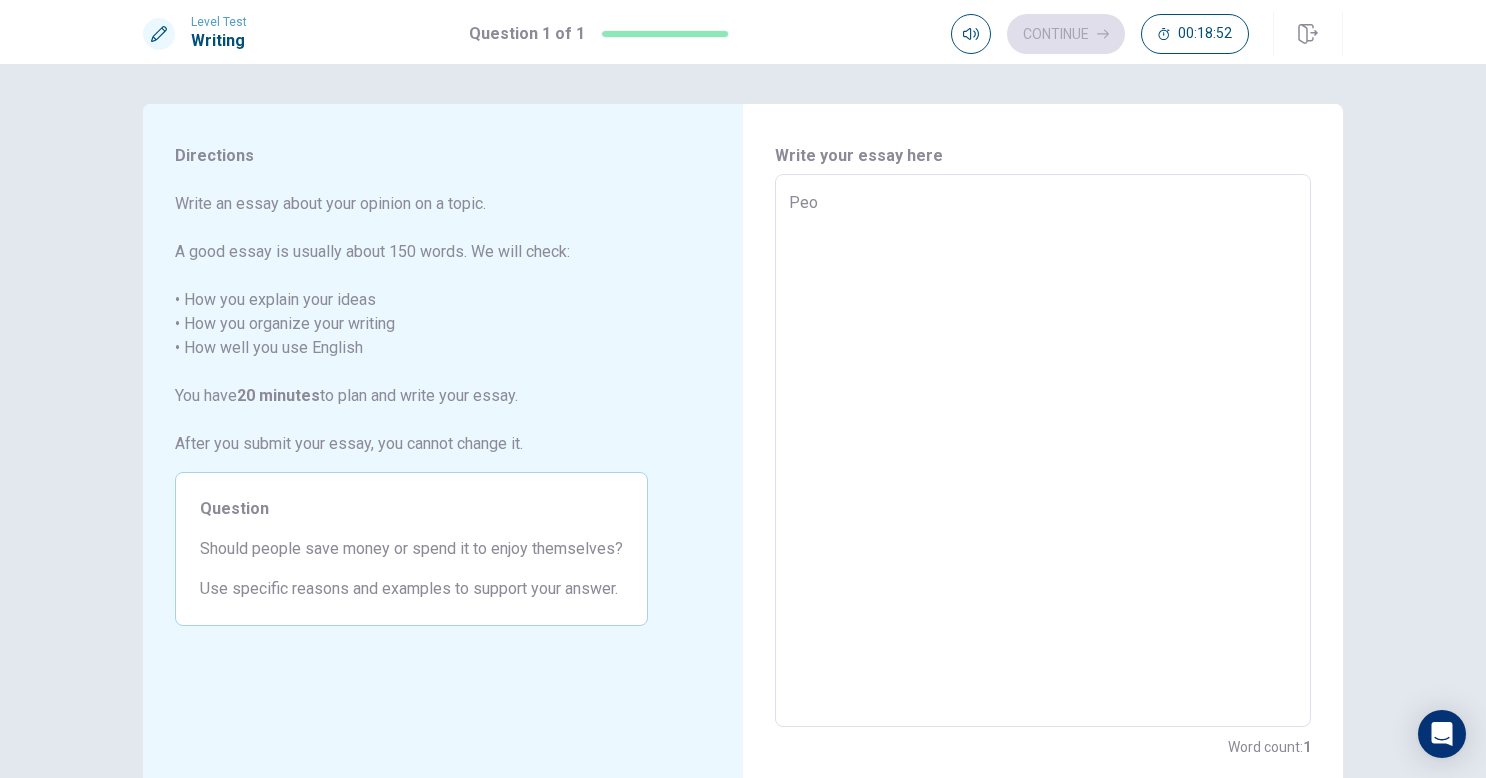 type on "Peop" 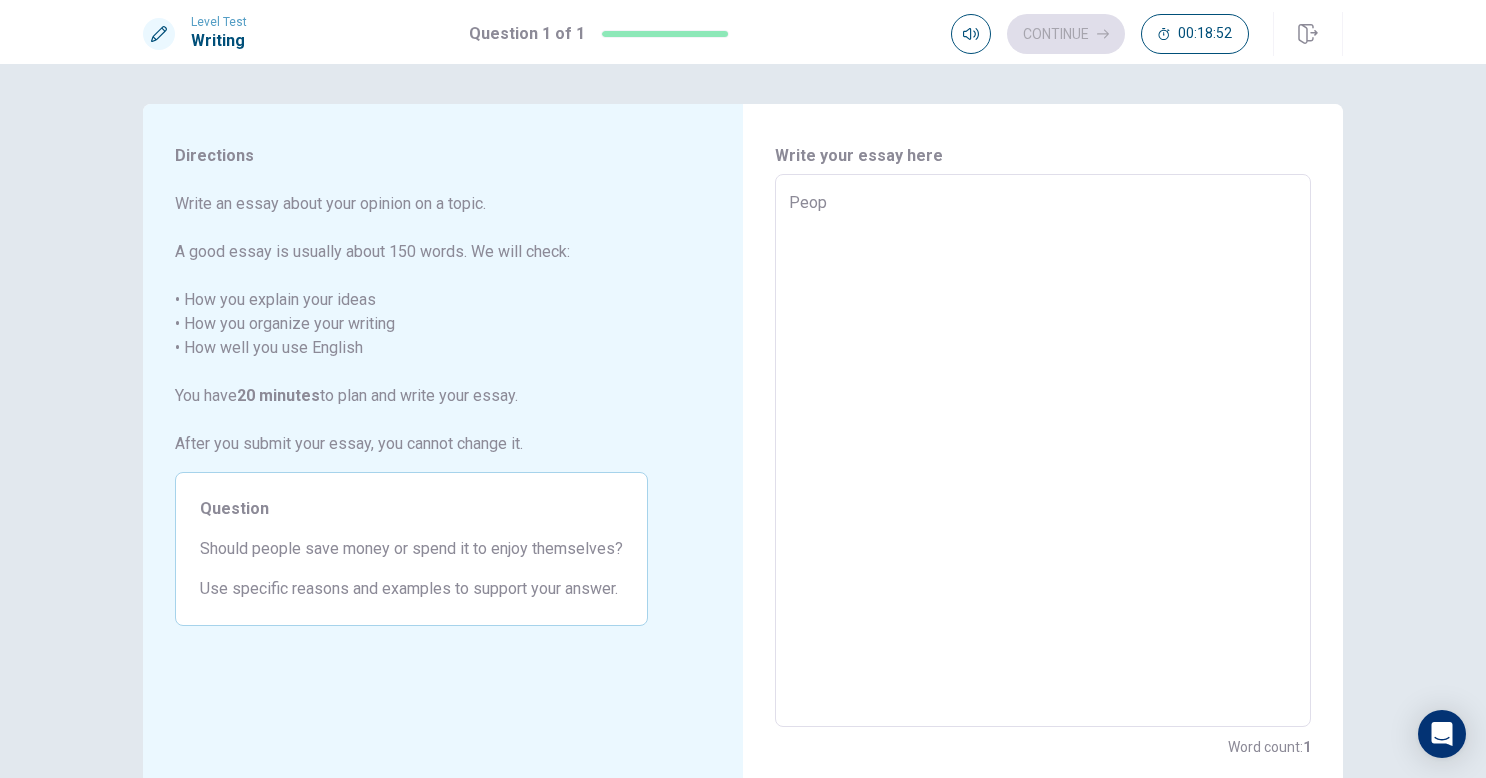 type on "x" 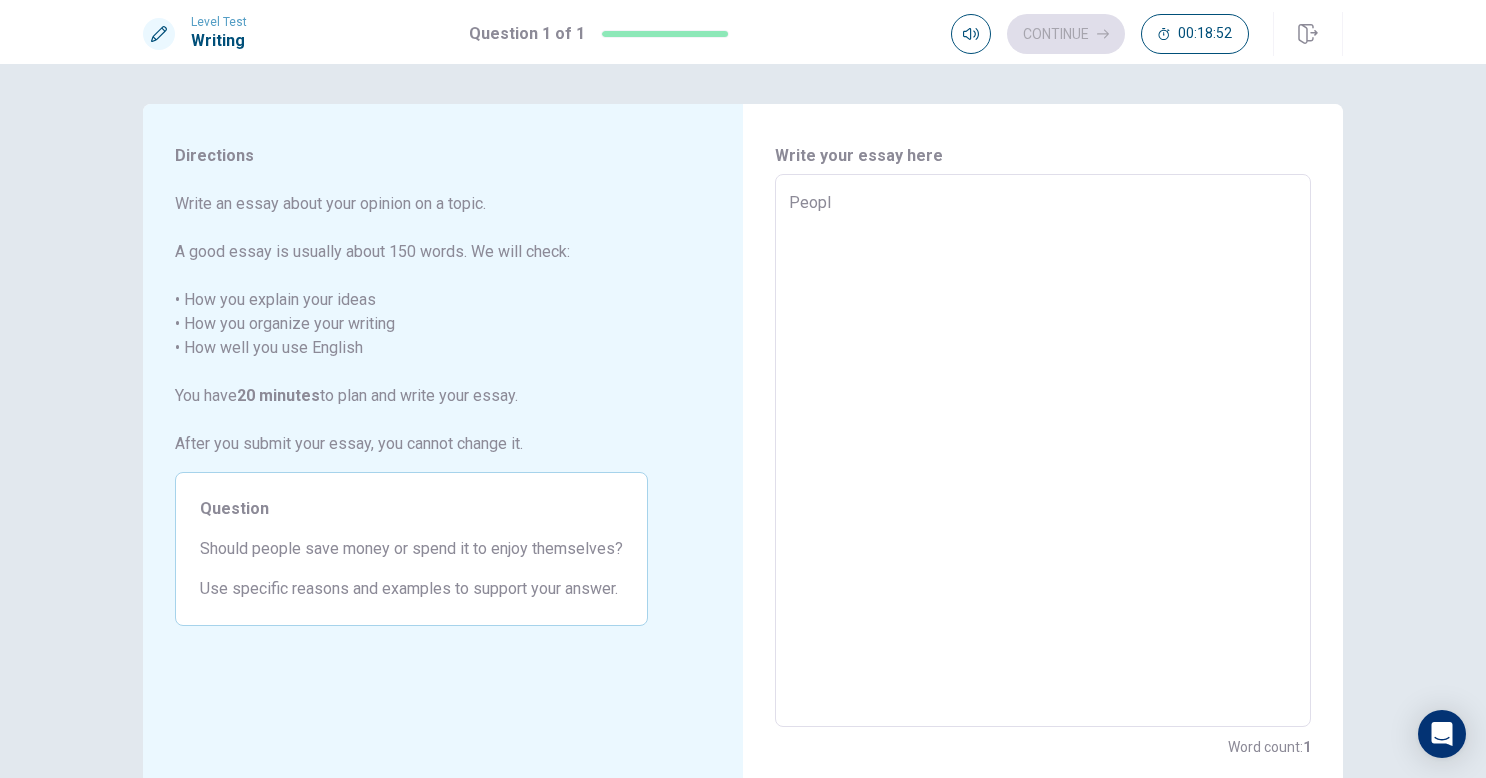 type on "x" 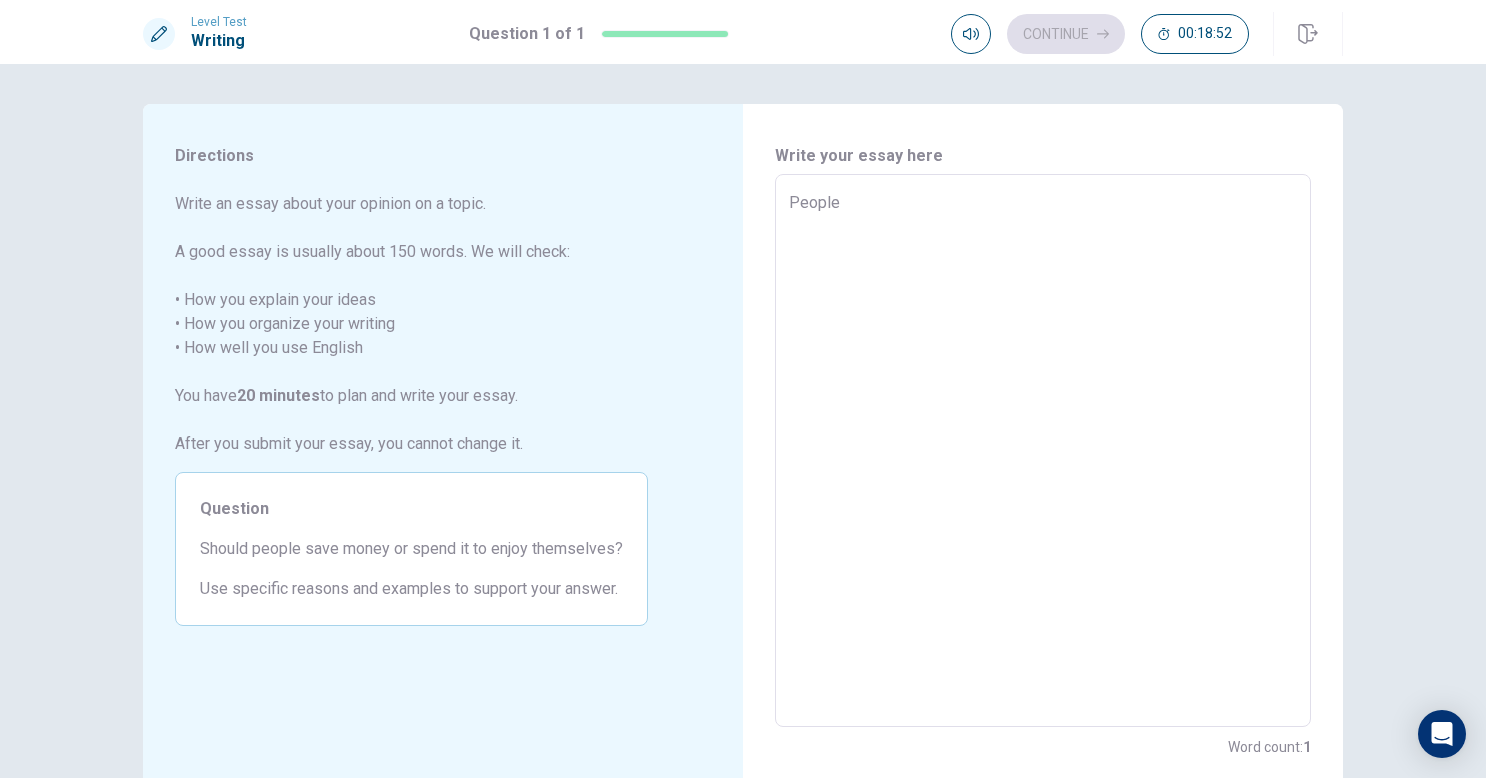 type on "x" 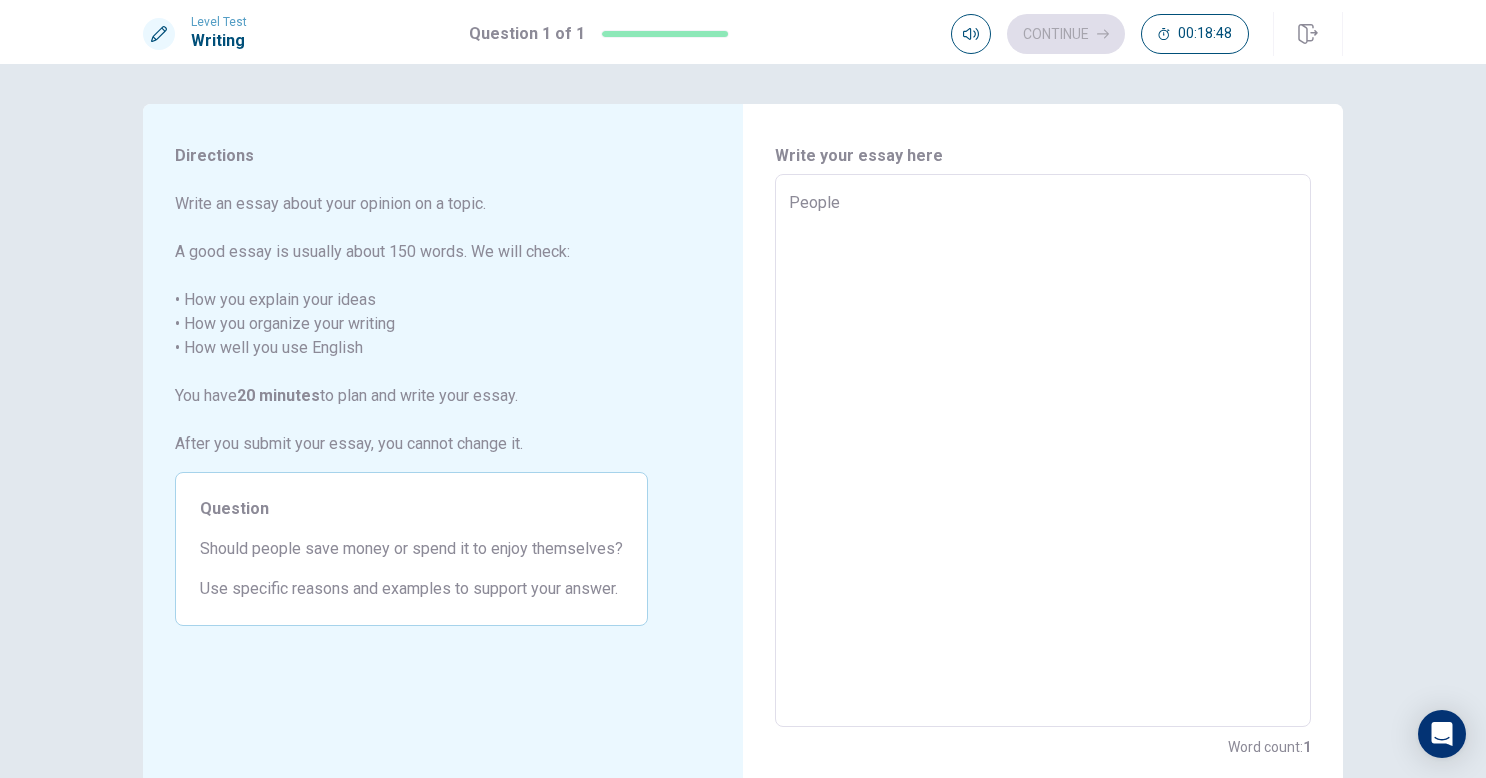 type on "x" 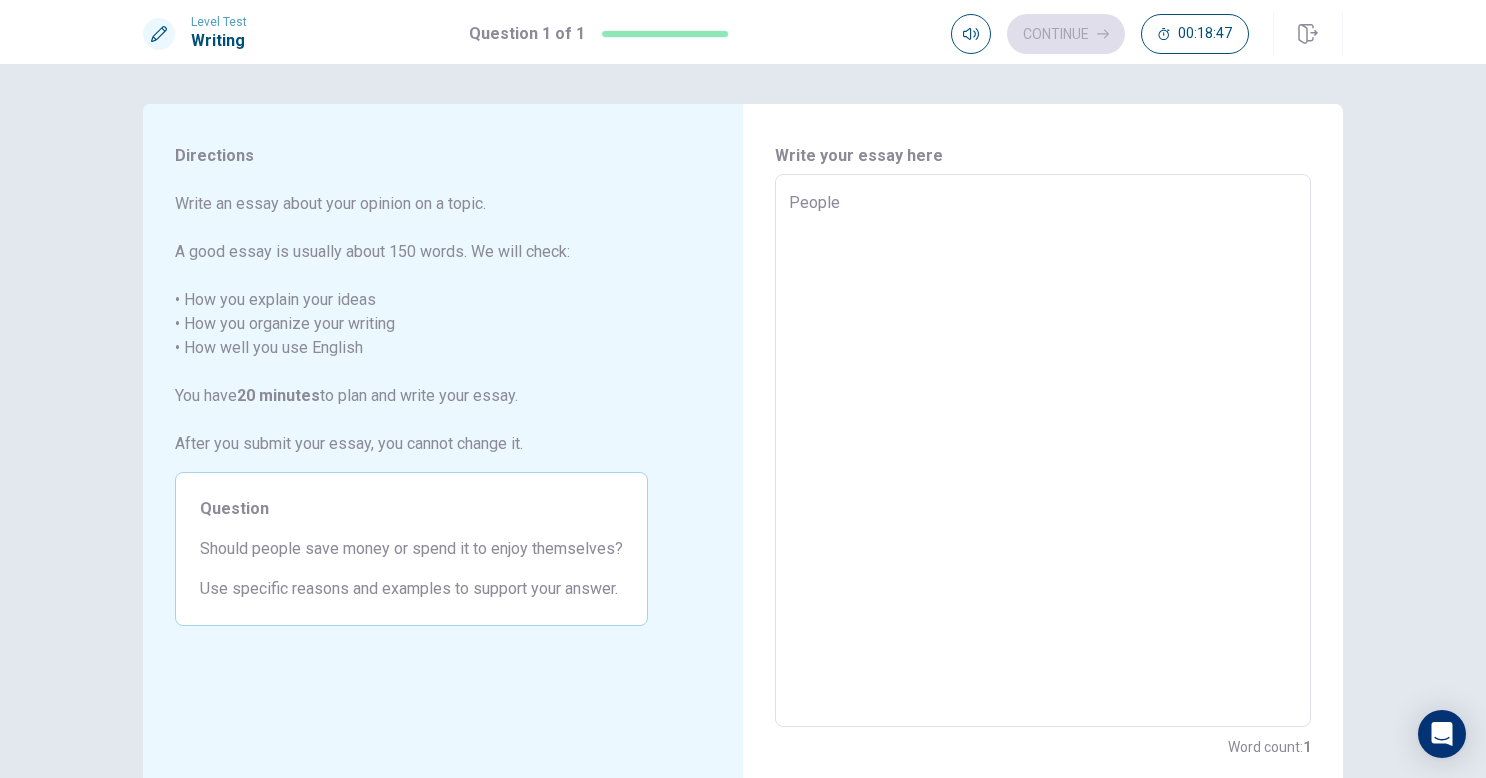 type on "People s" 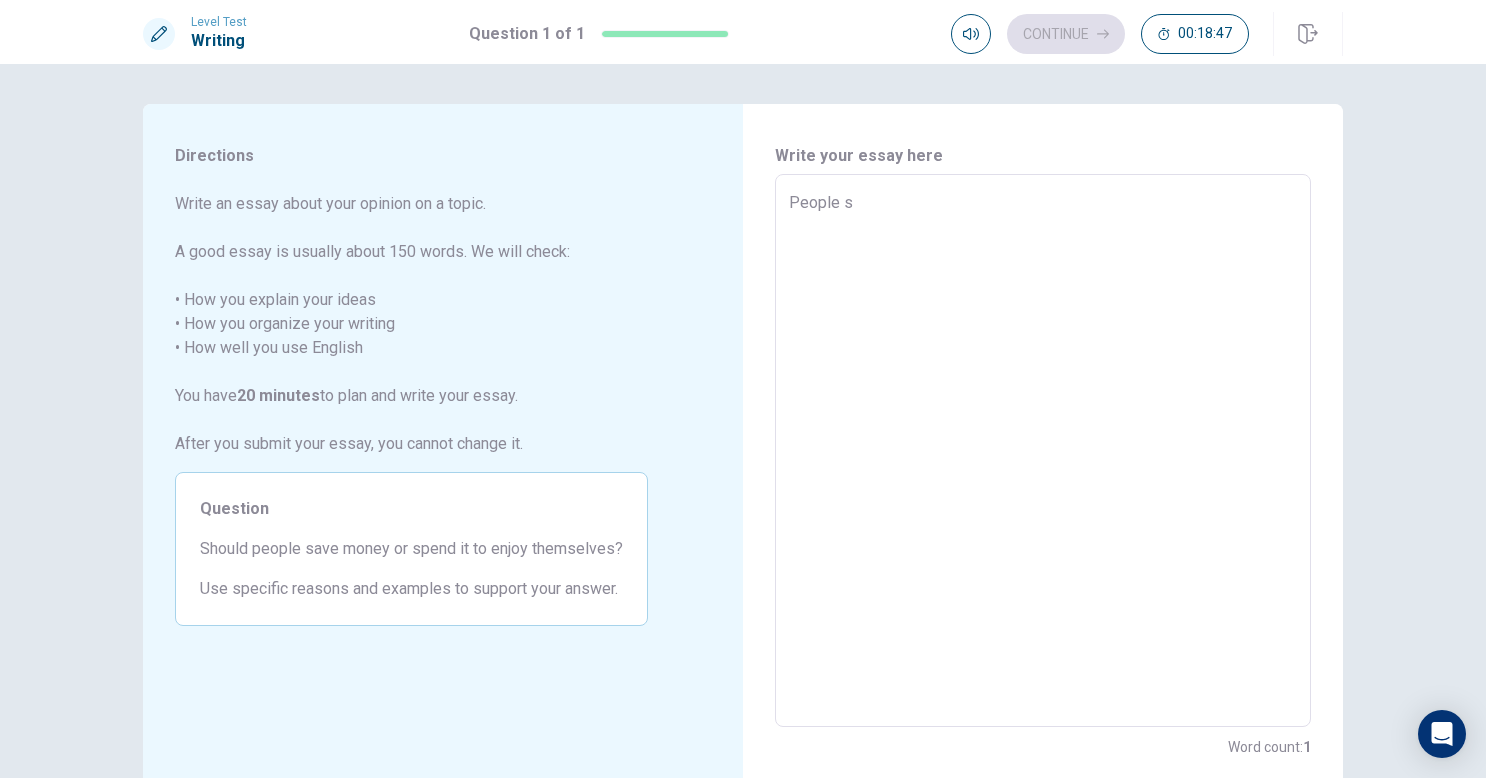 type on "x" 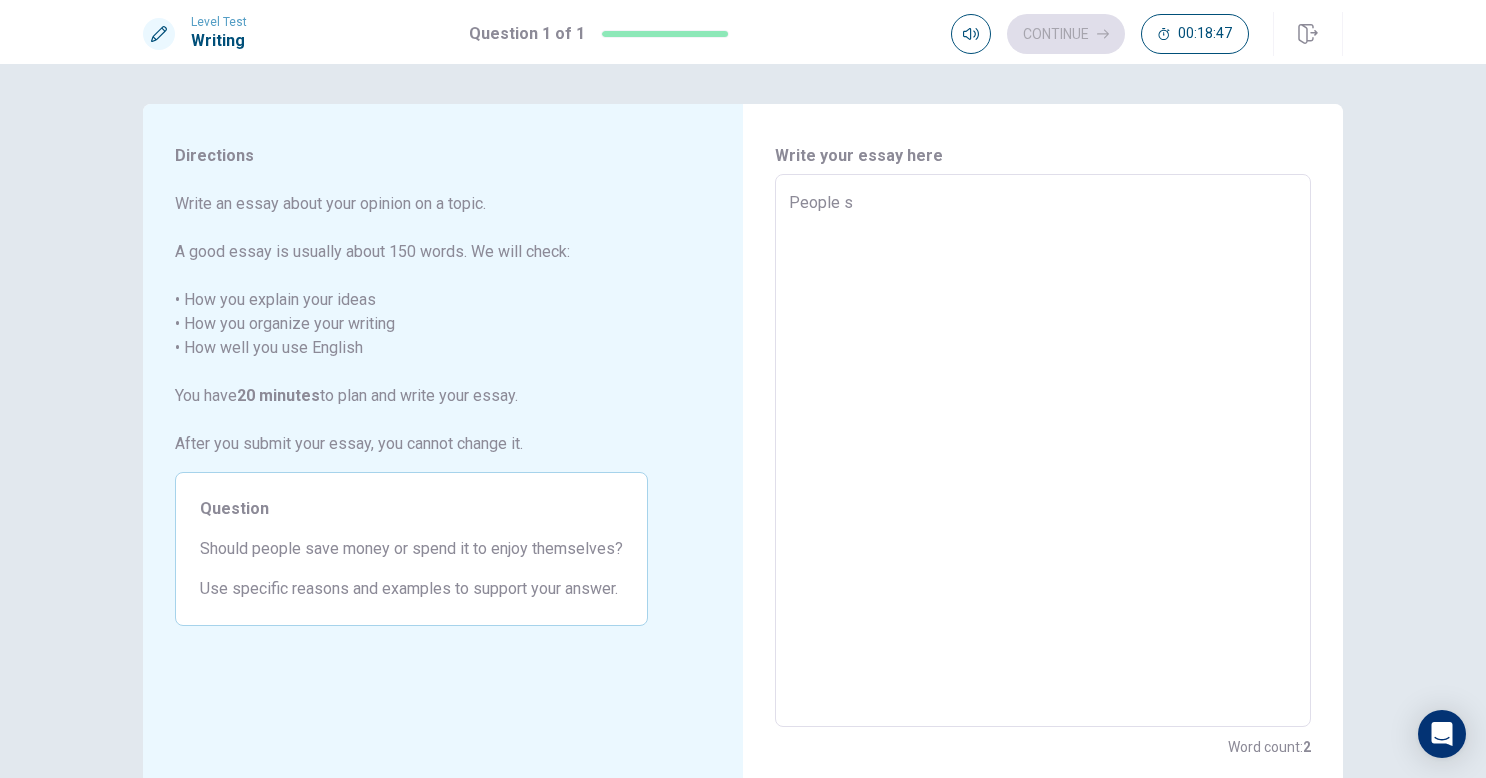 type on "People sh" 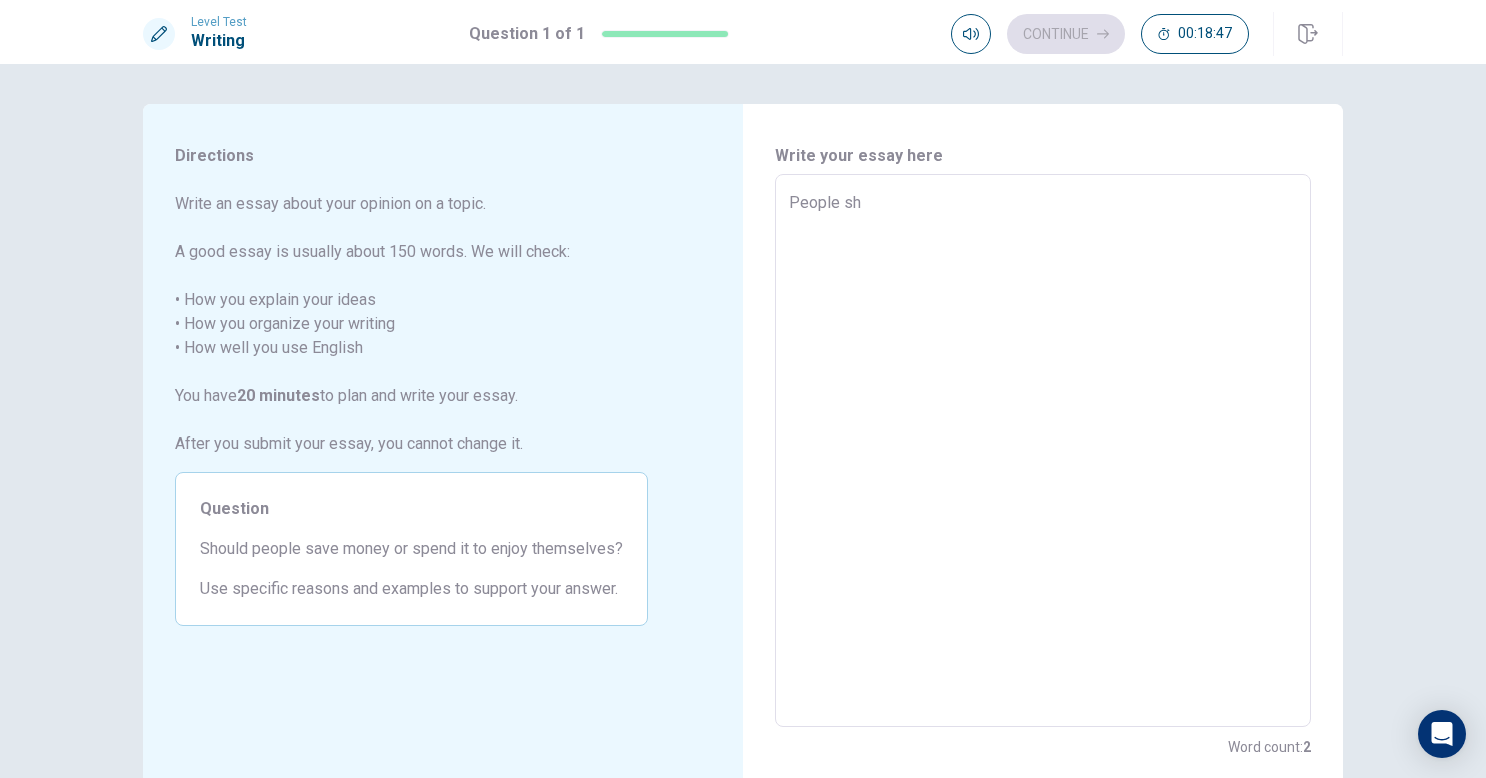type on "x" 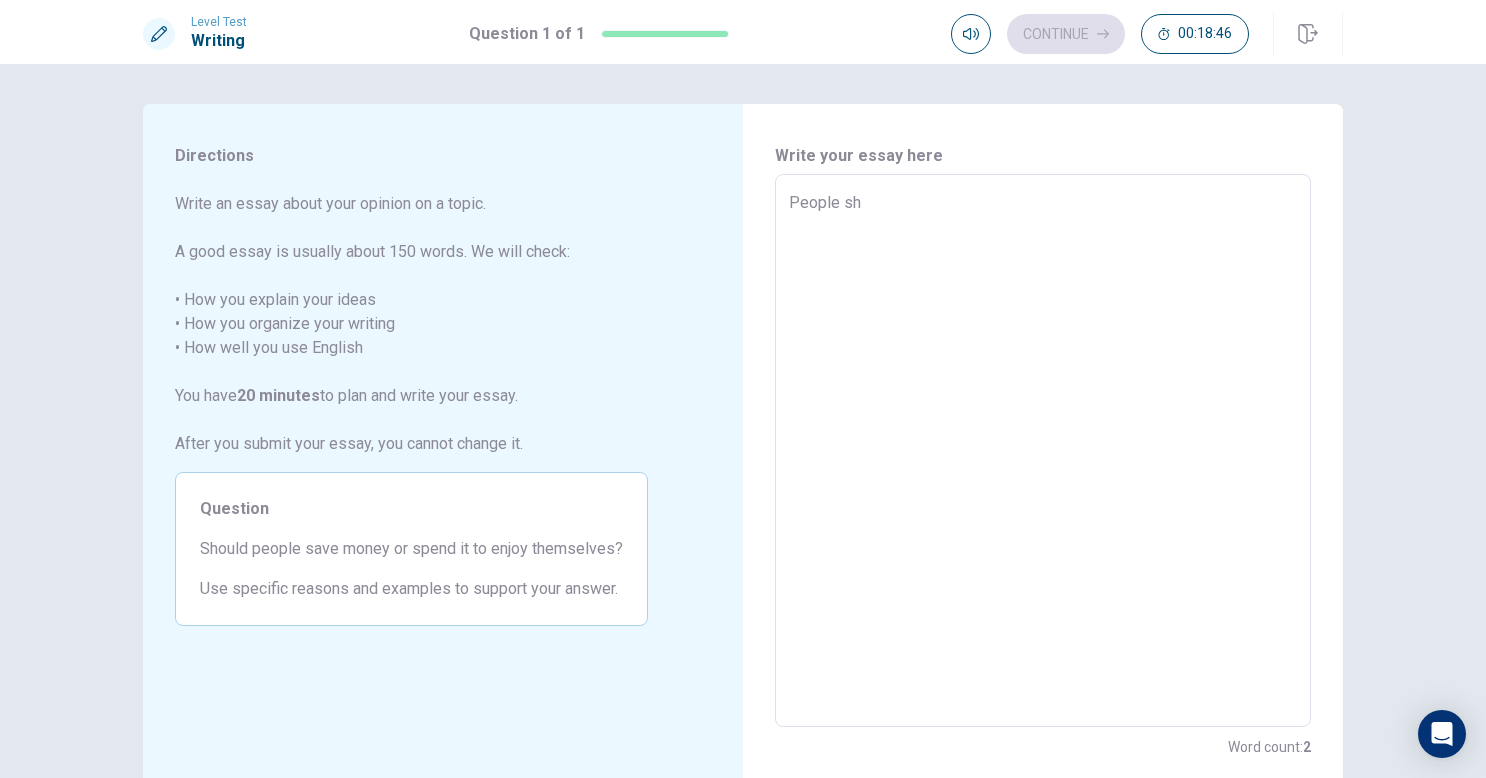 type on "People sho" 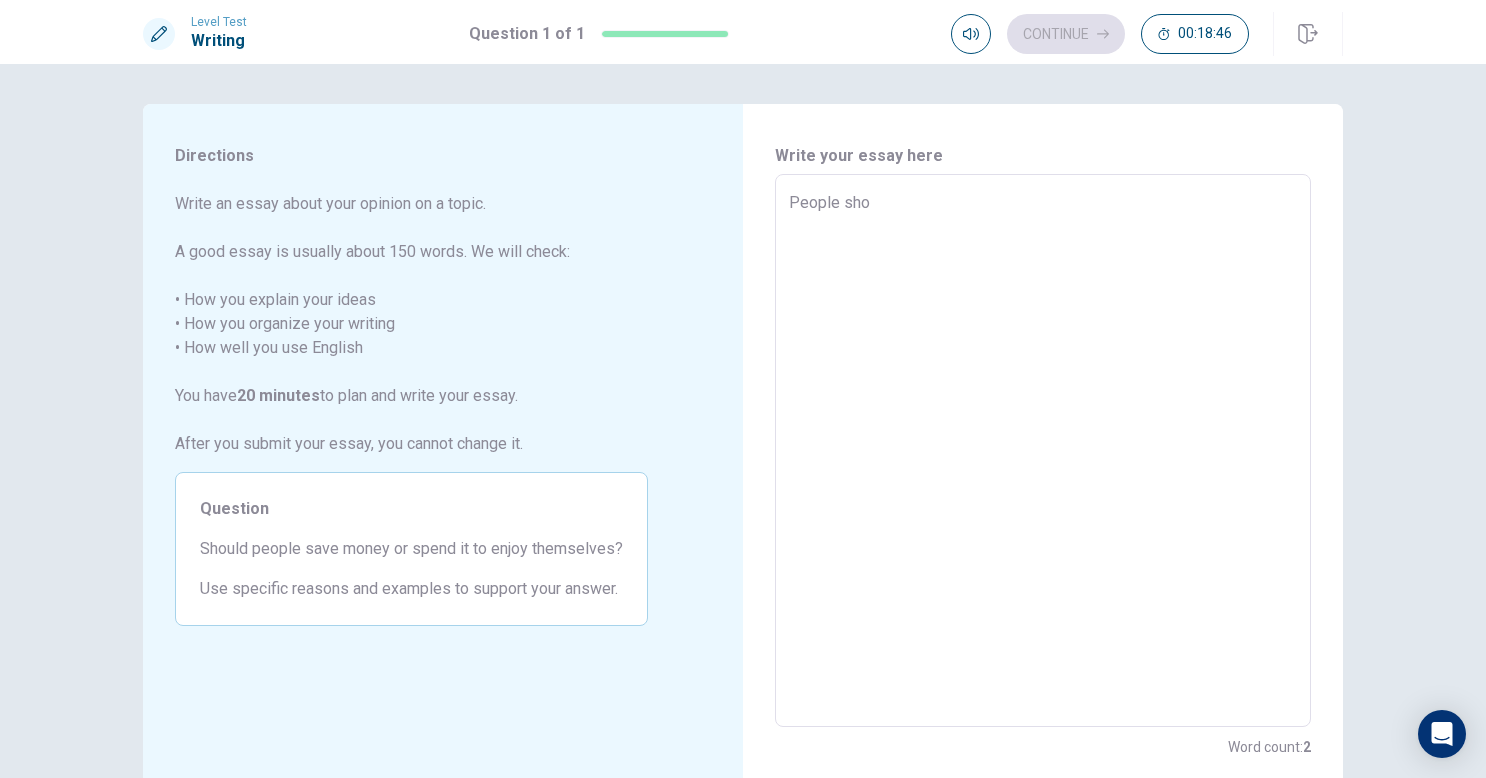 type on "x" 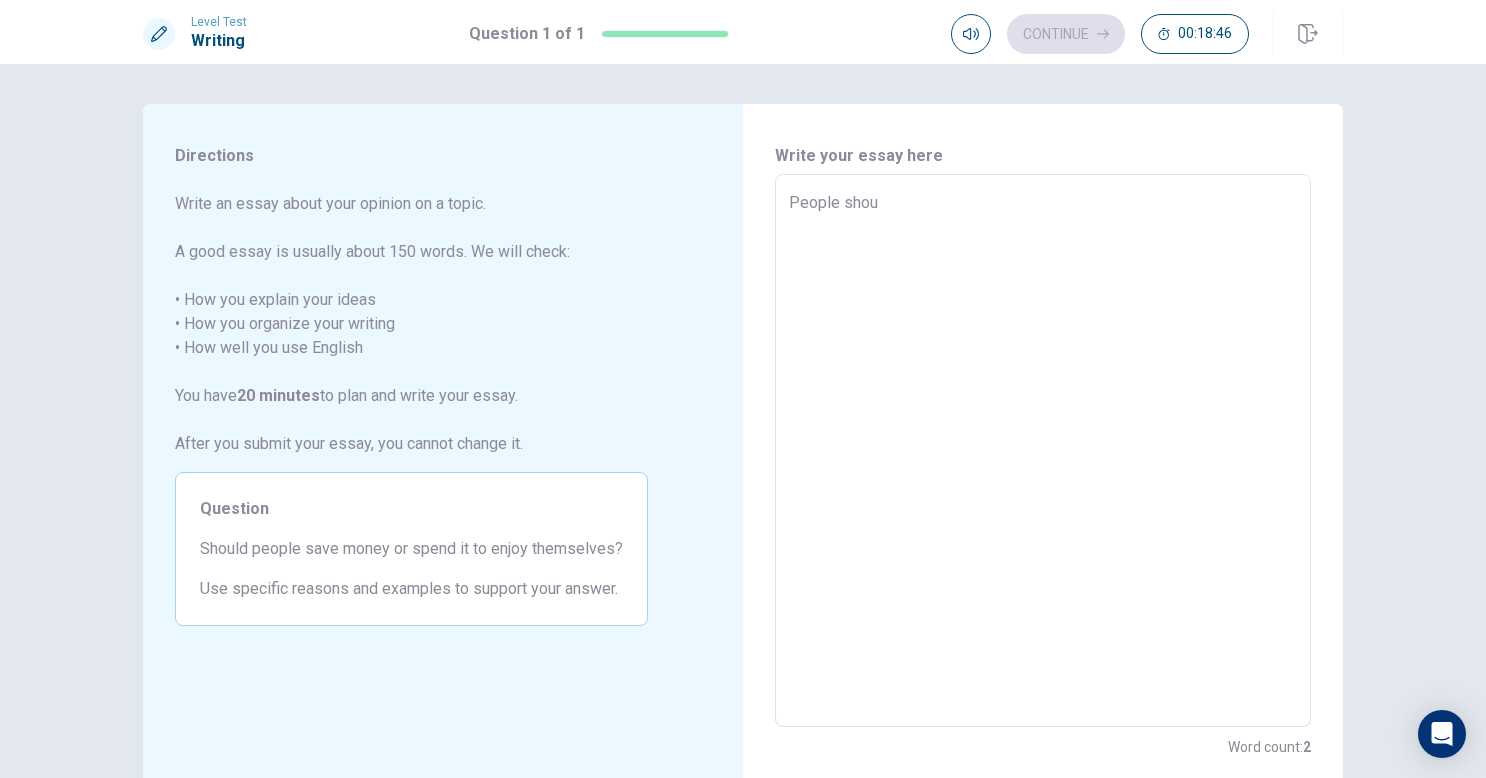 type on "x" 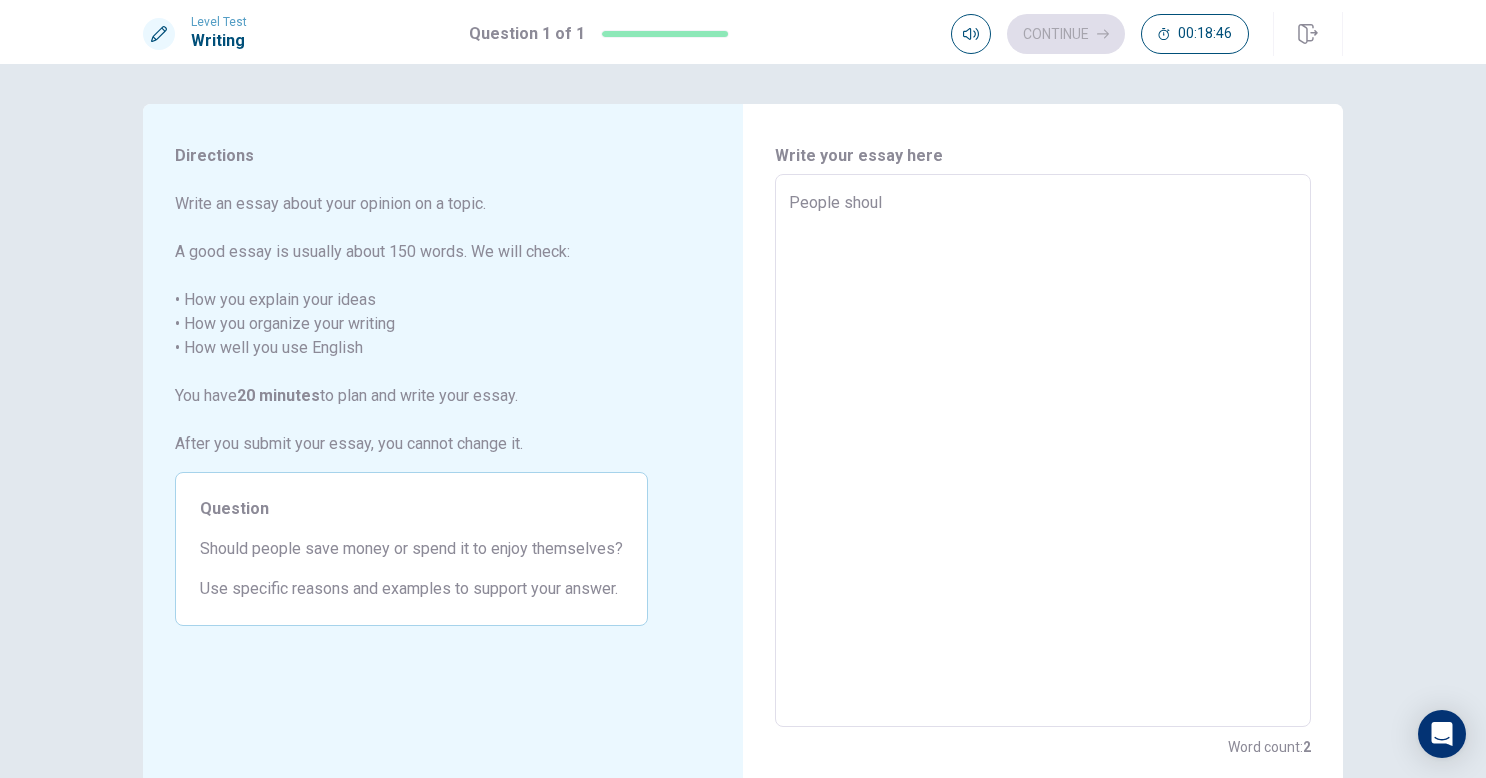type on "x" 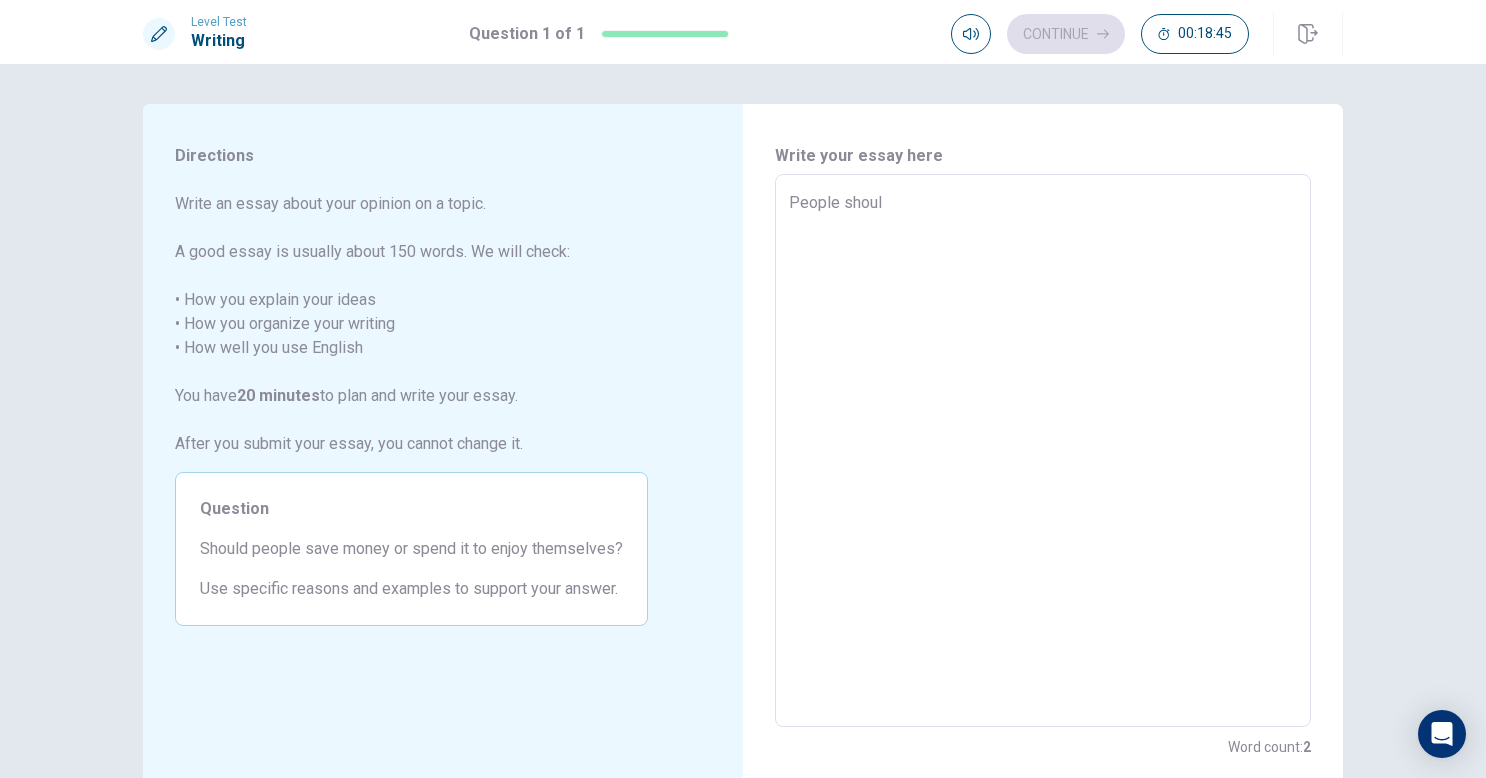 type on "People should" 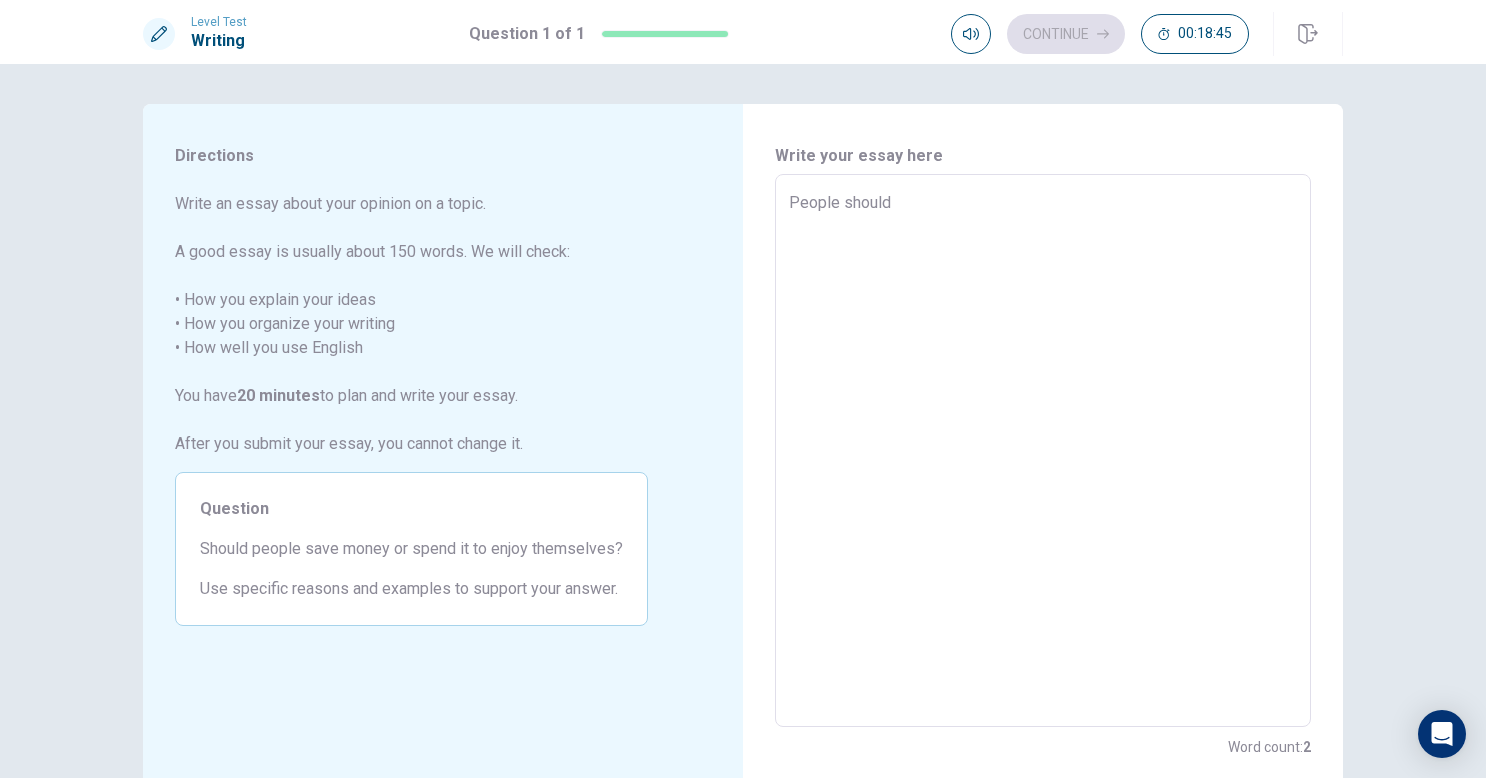 type on "x" 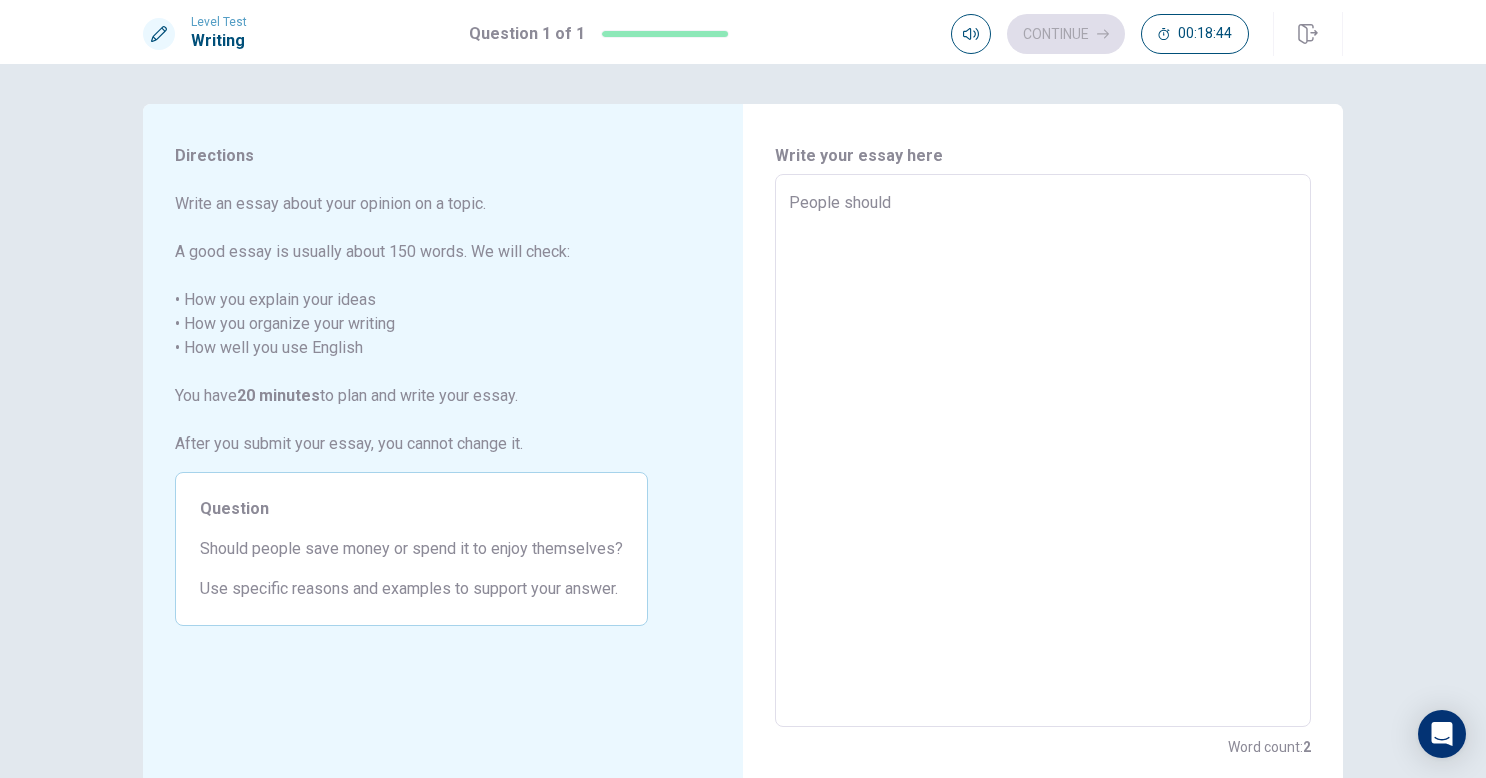 type on "People should i" 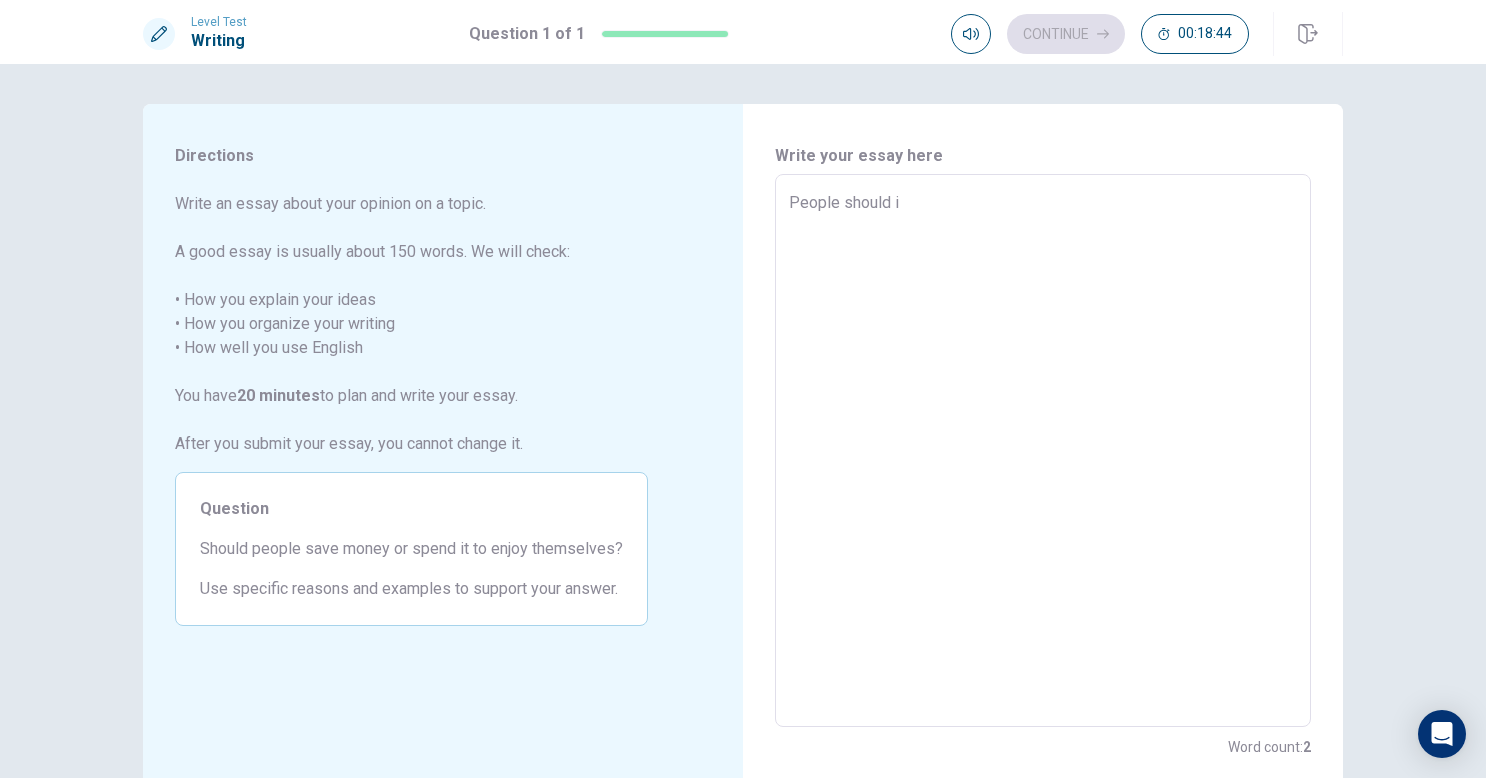 type on "x" 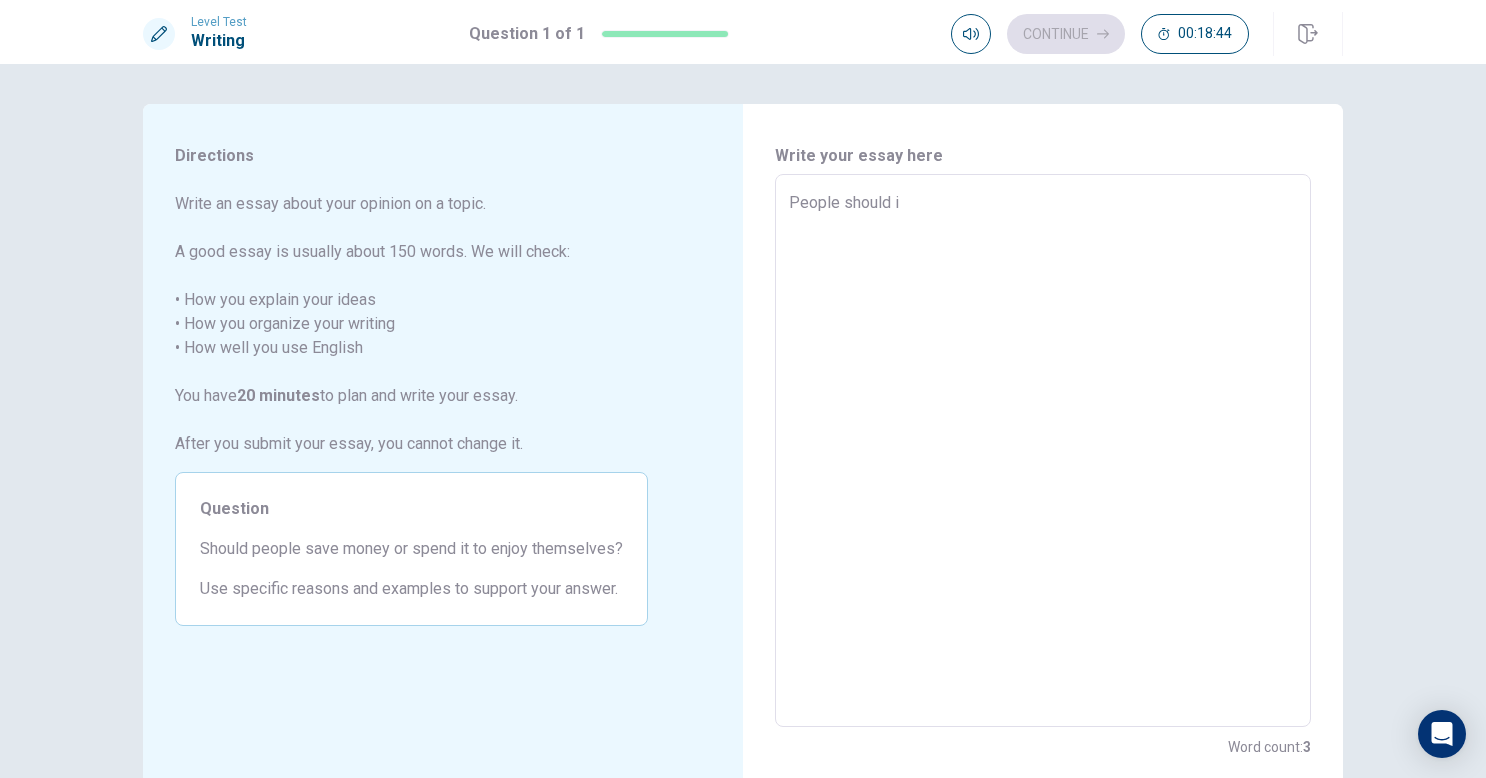 type on "People should in" 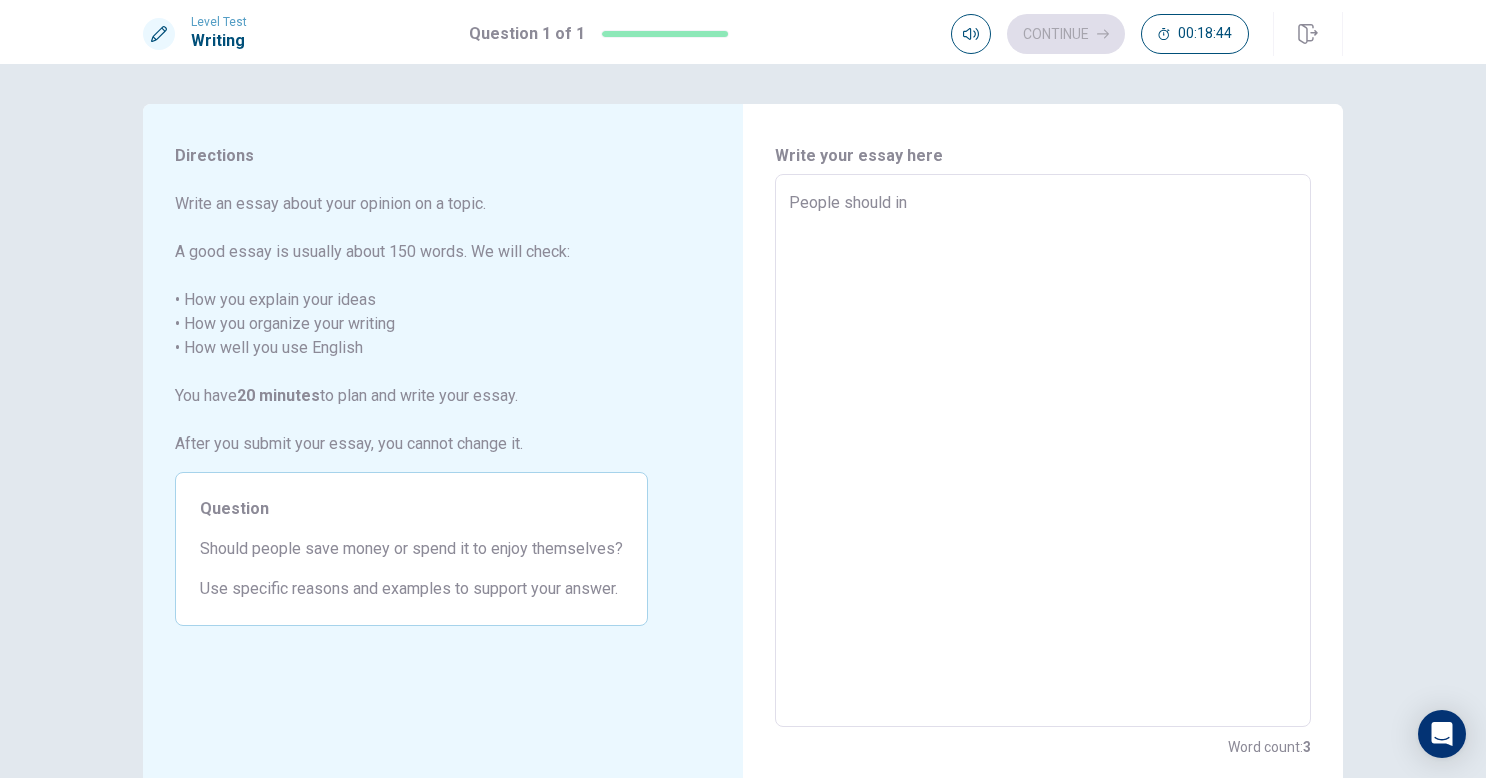 type on "x" 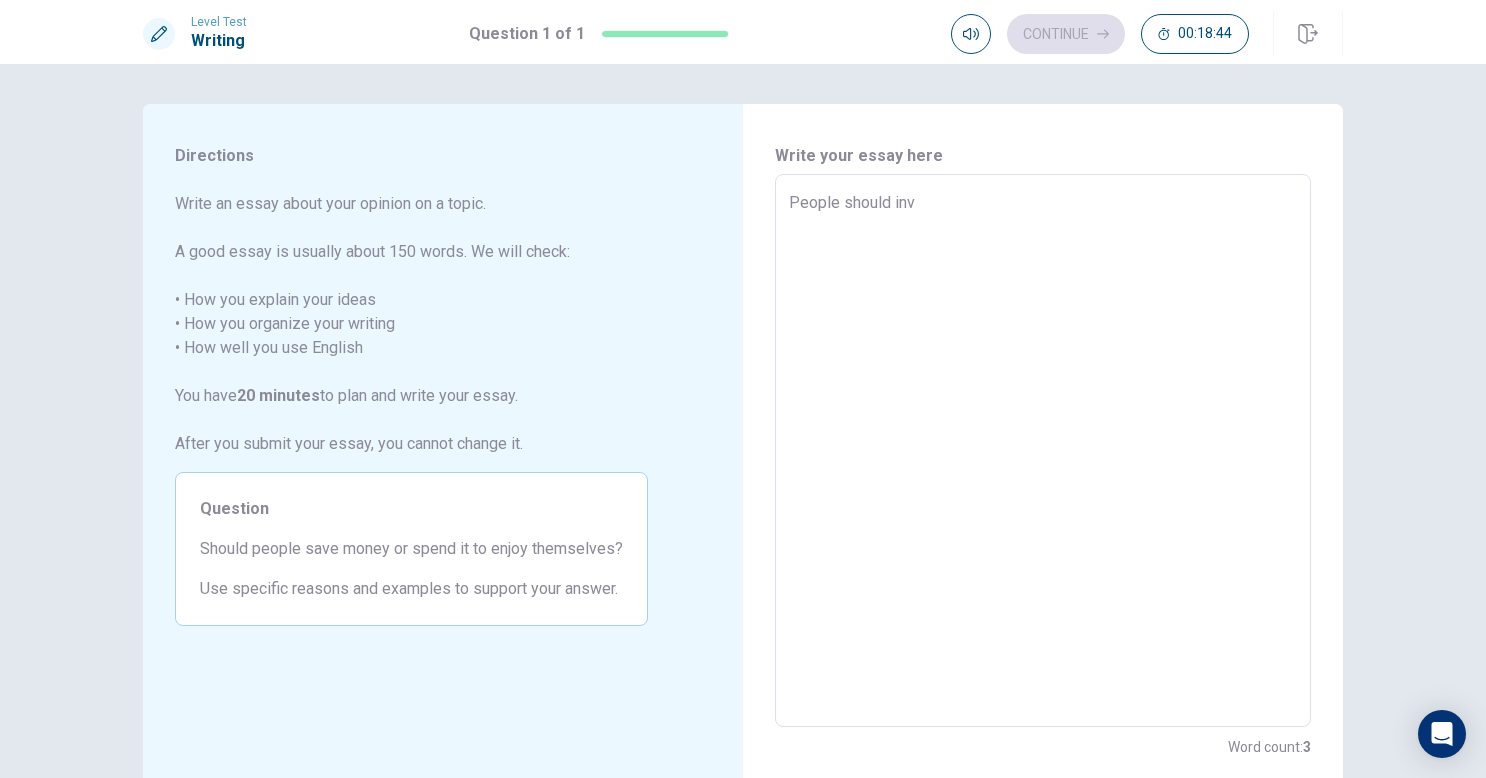 type on "x" 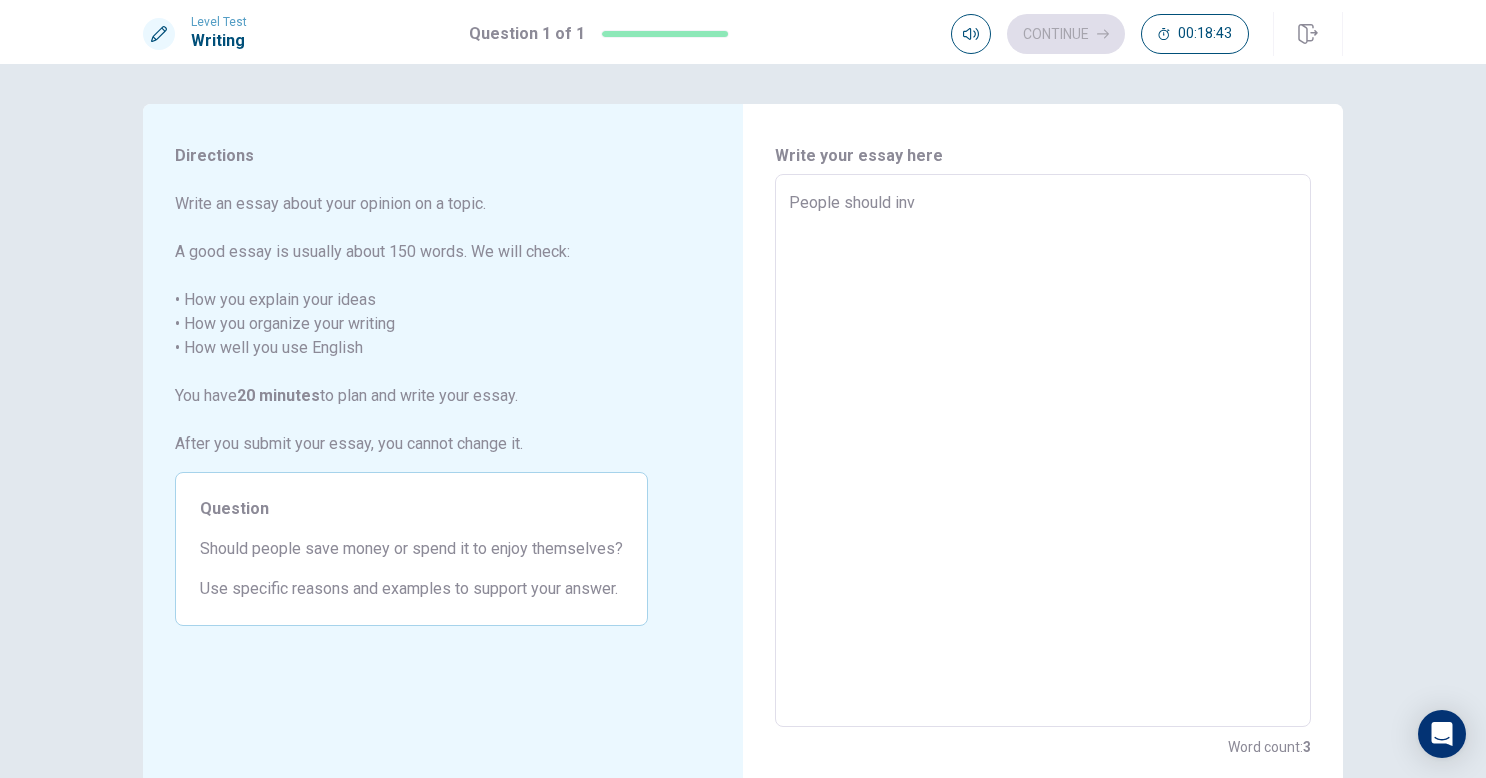 type on "People should inve" 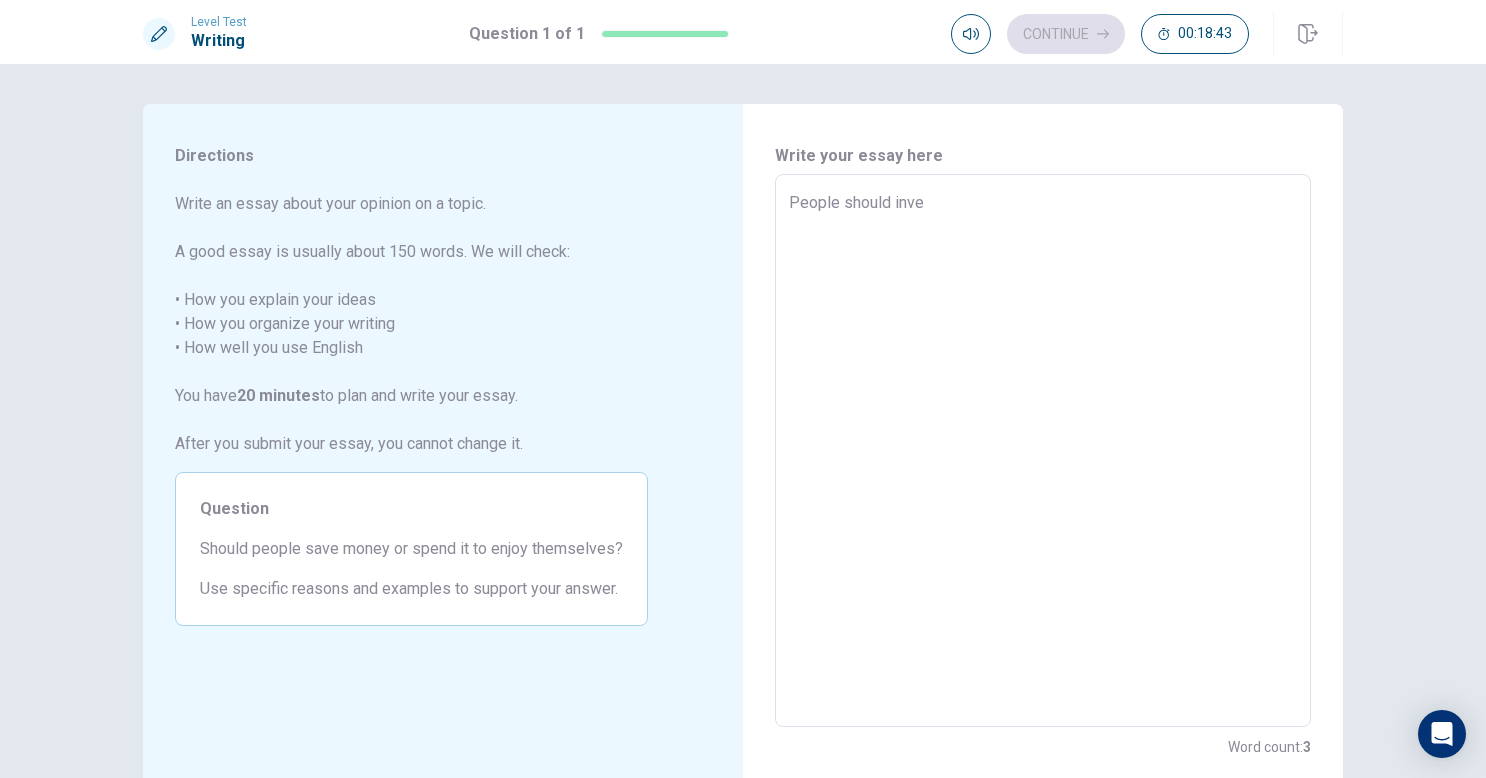 type on "x" 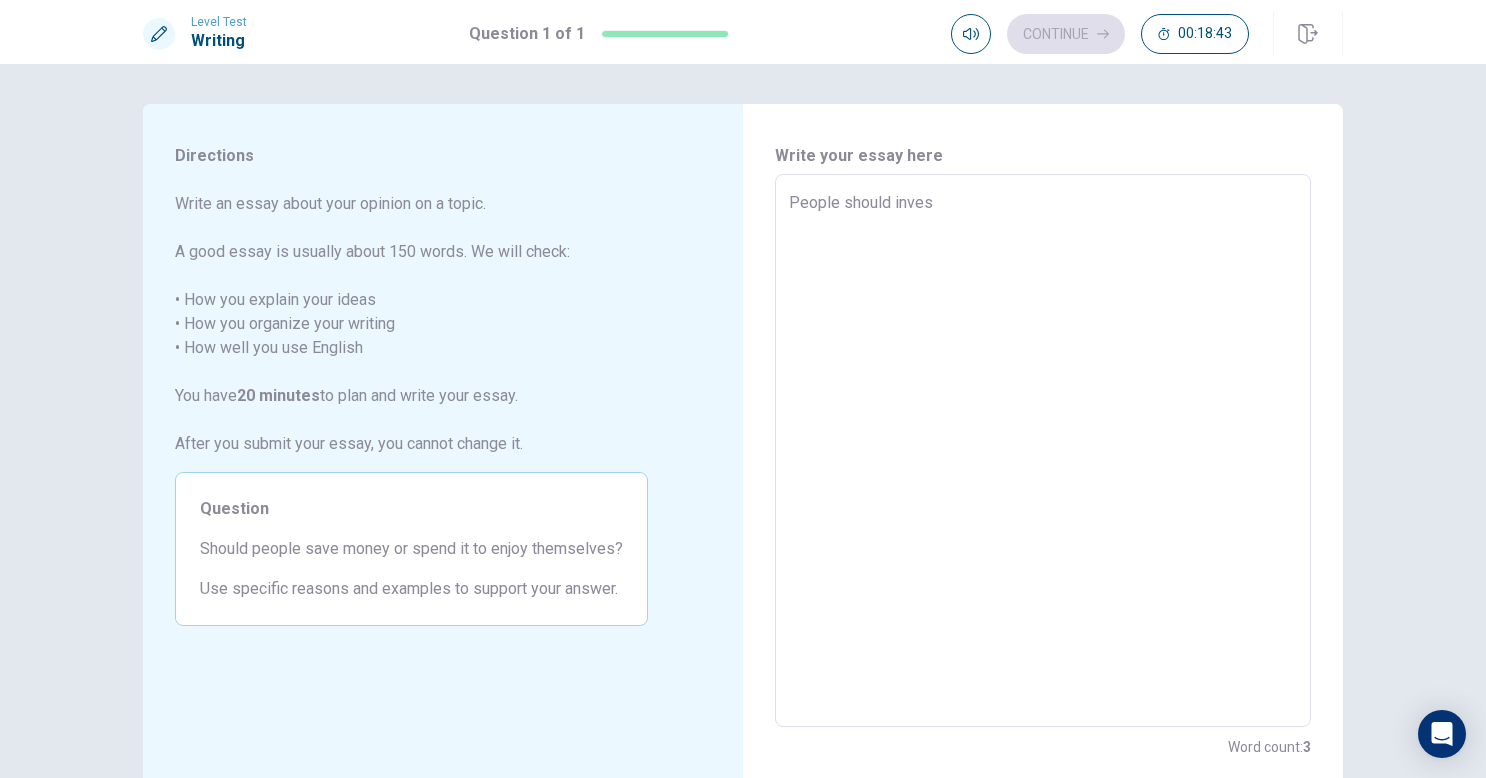 type on "x" 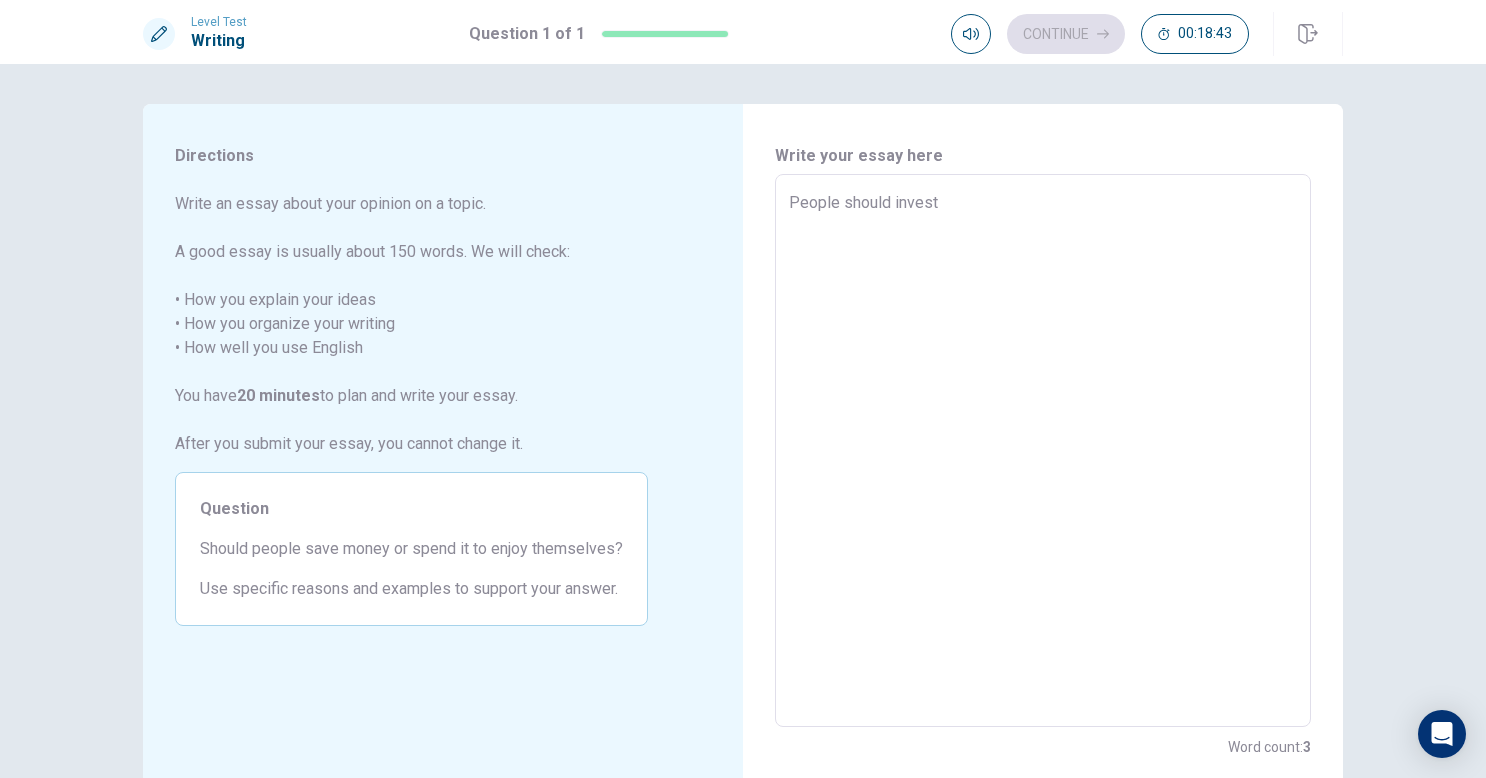 type on "x" 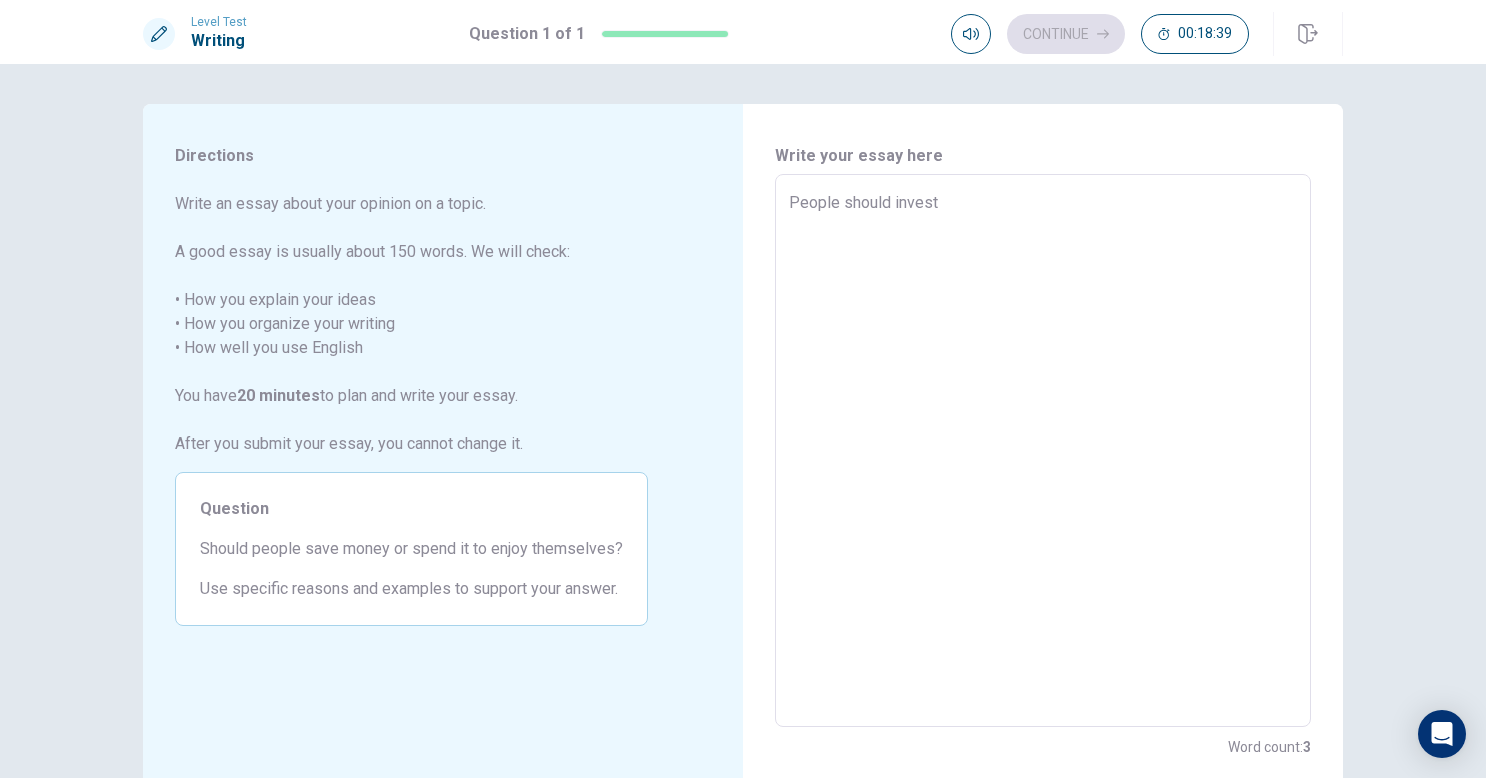 type on "x" 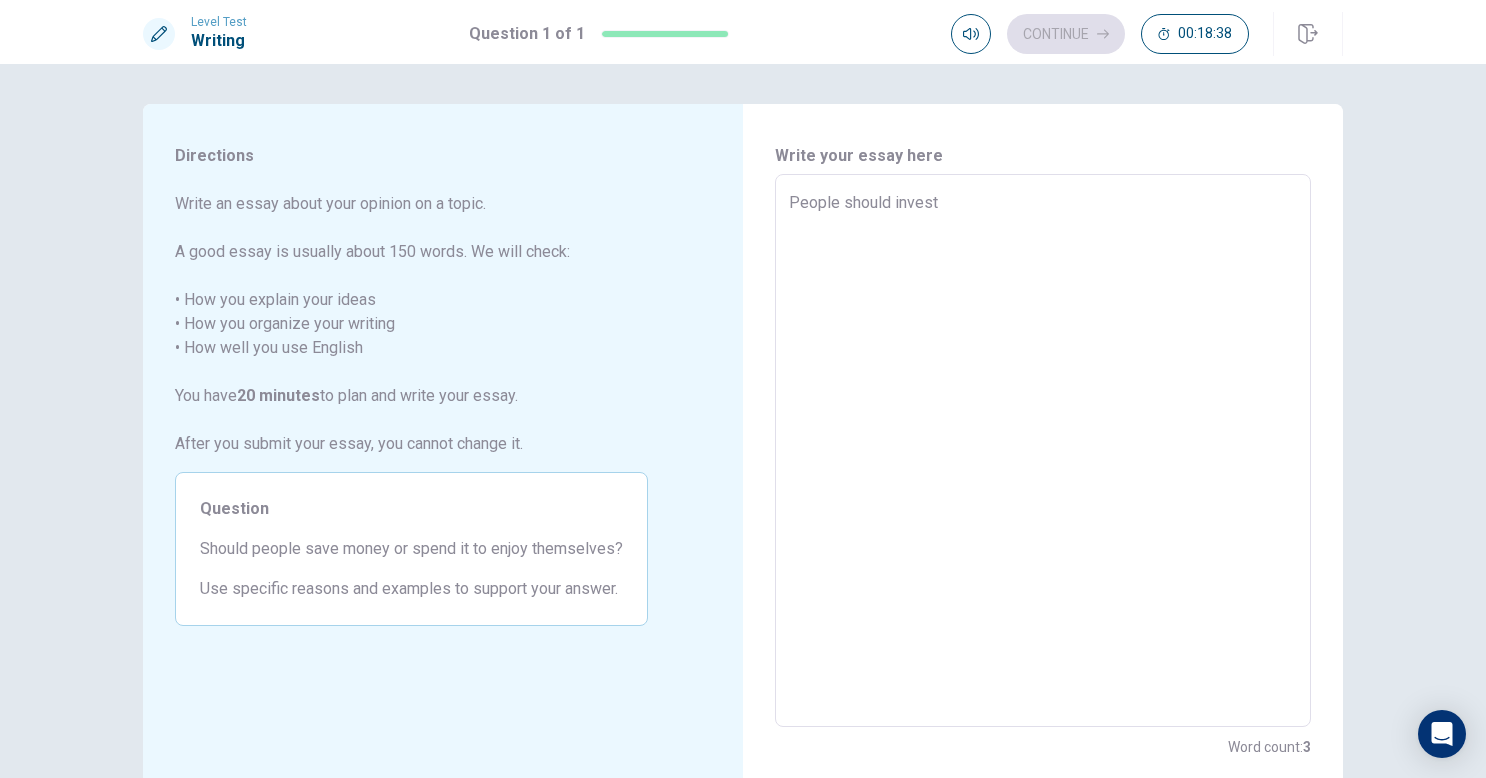 type on "People should invest" 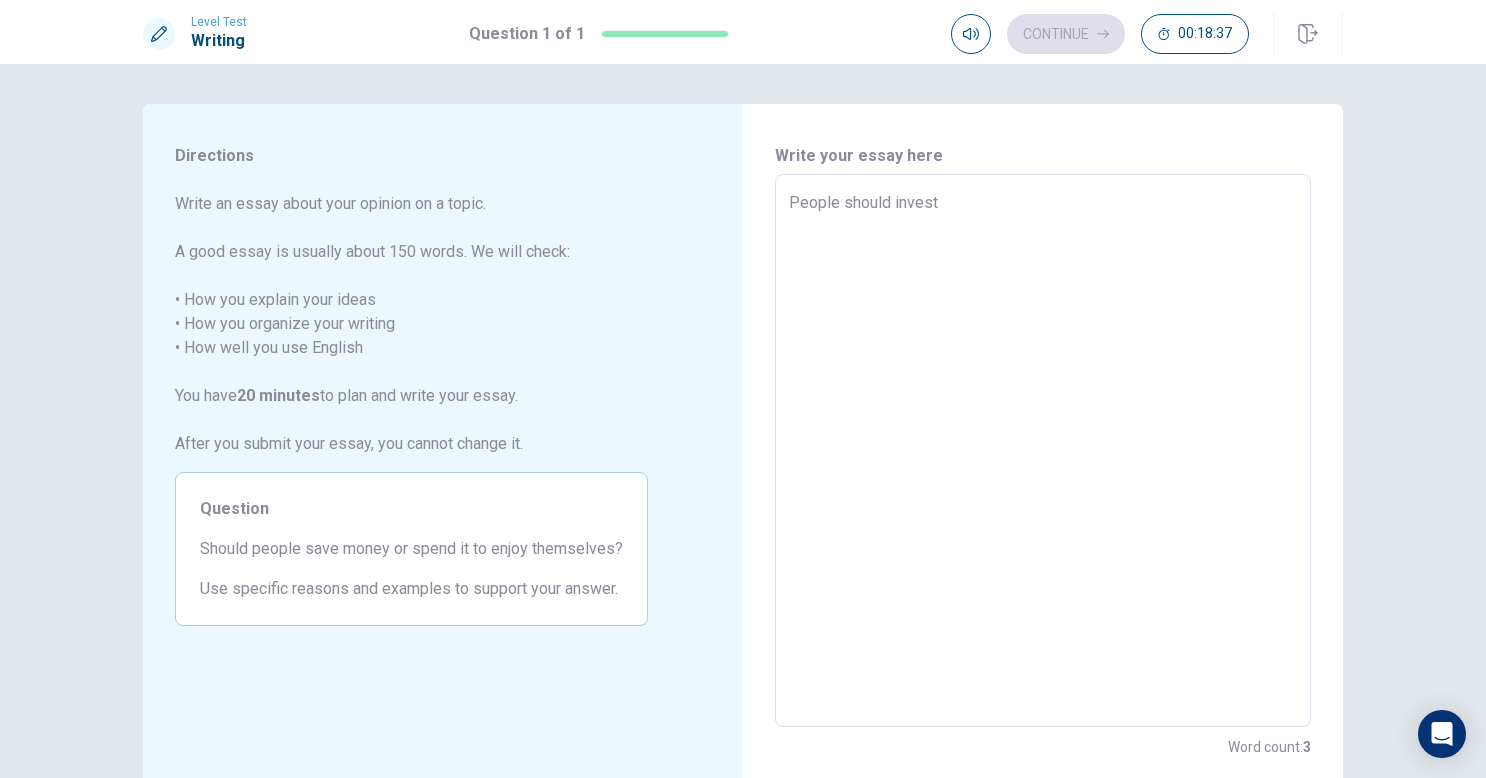 type on "People should invest" 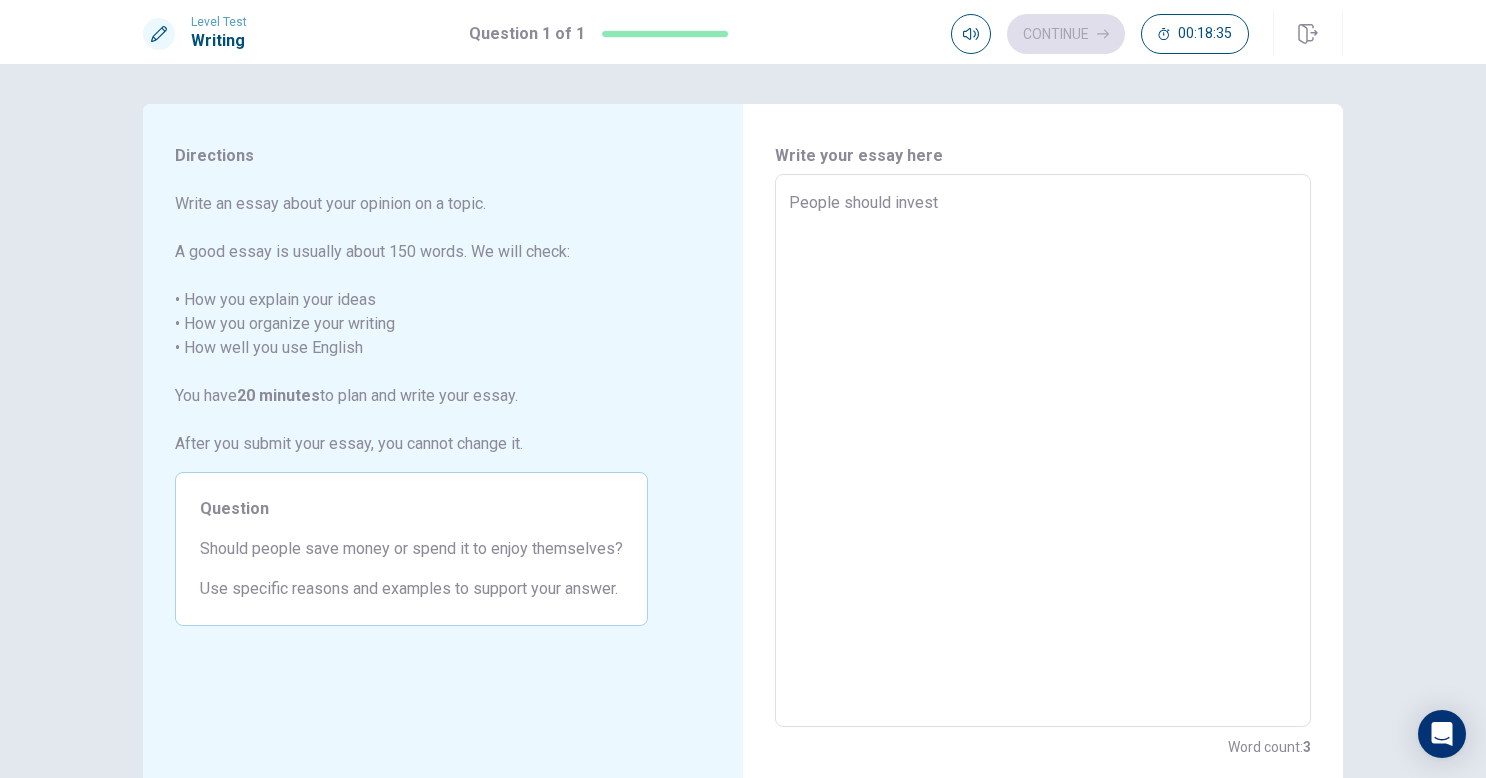 type on "x" 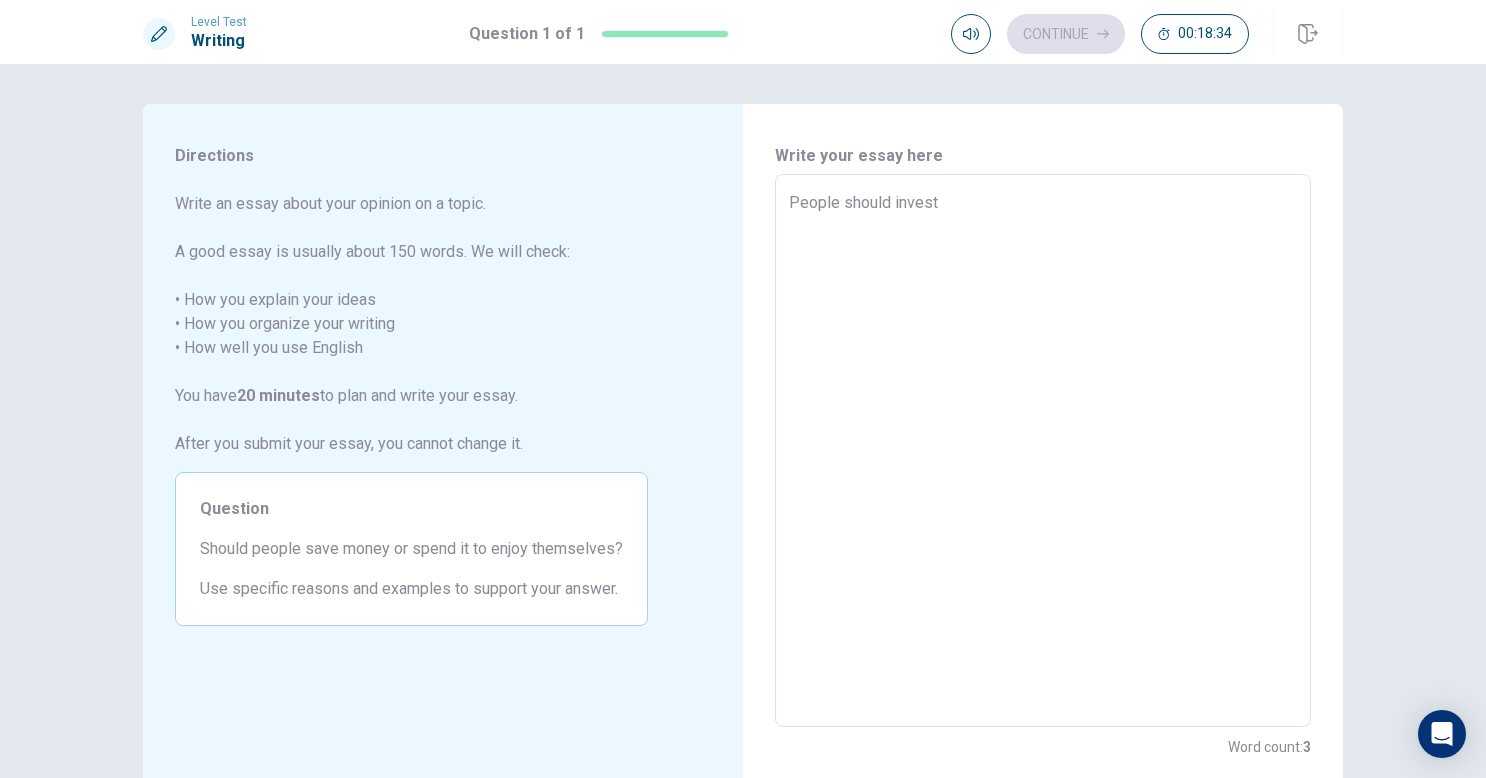 type on "People should invest
T" 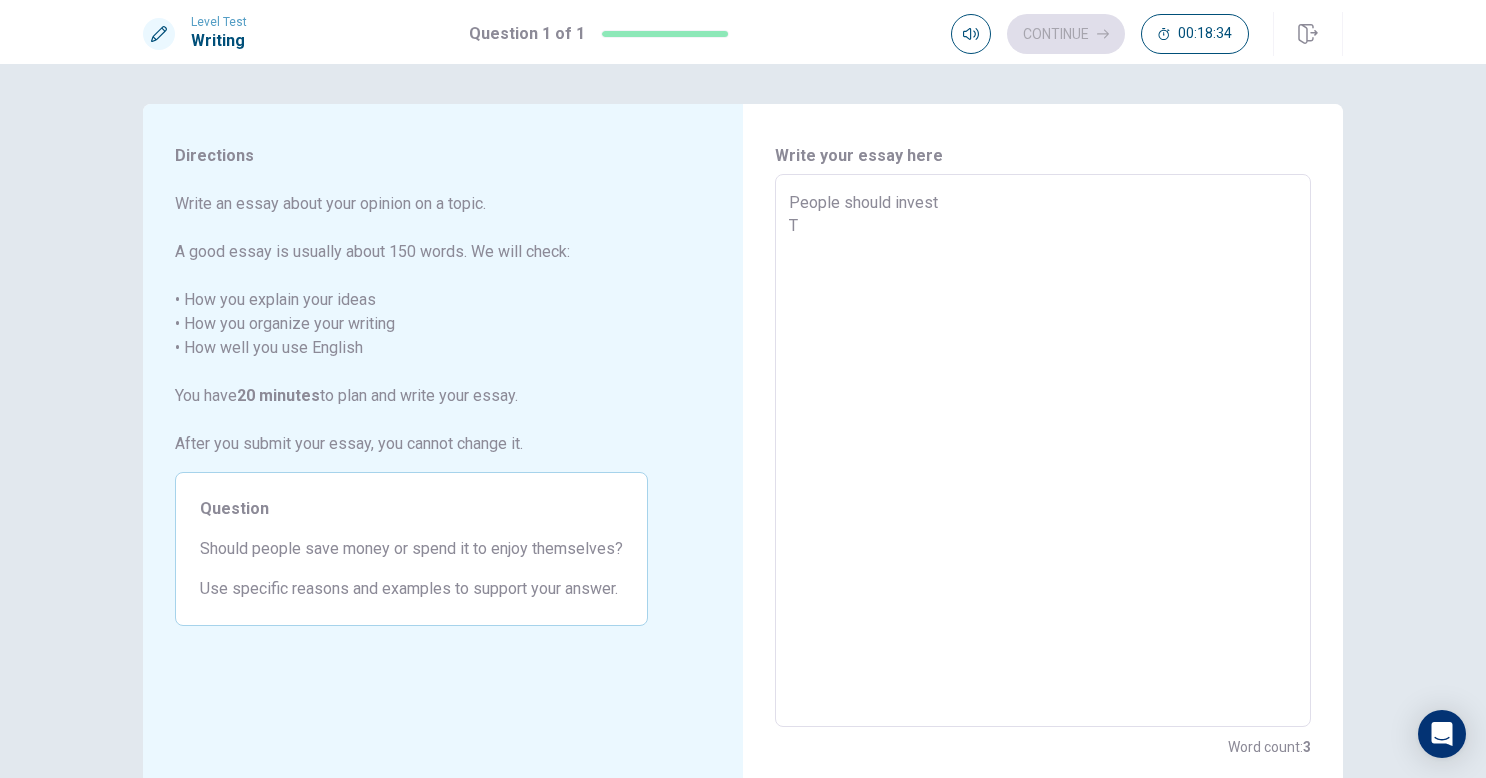 type on "x" 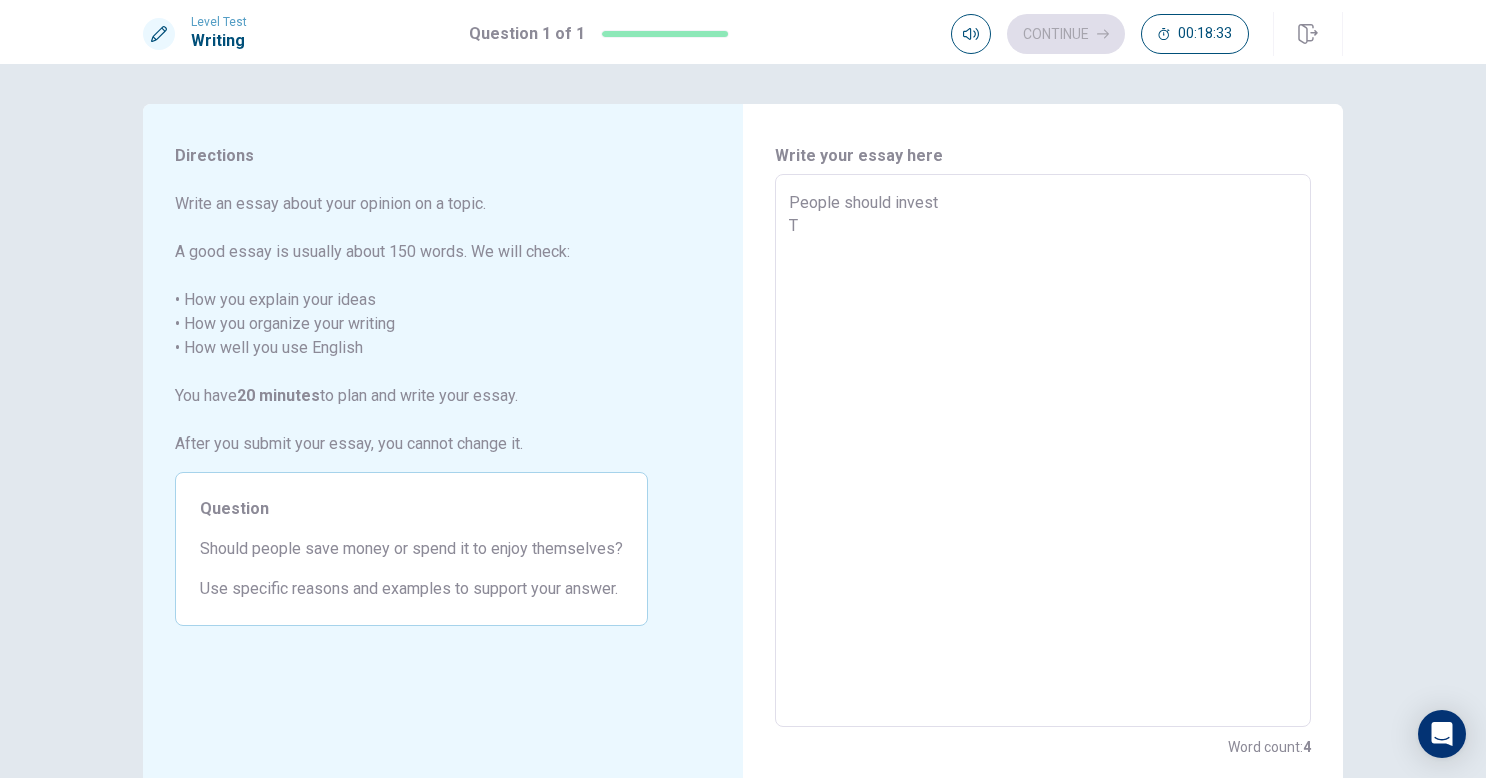 type on "People should invest
To" 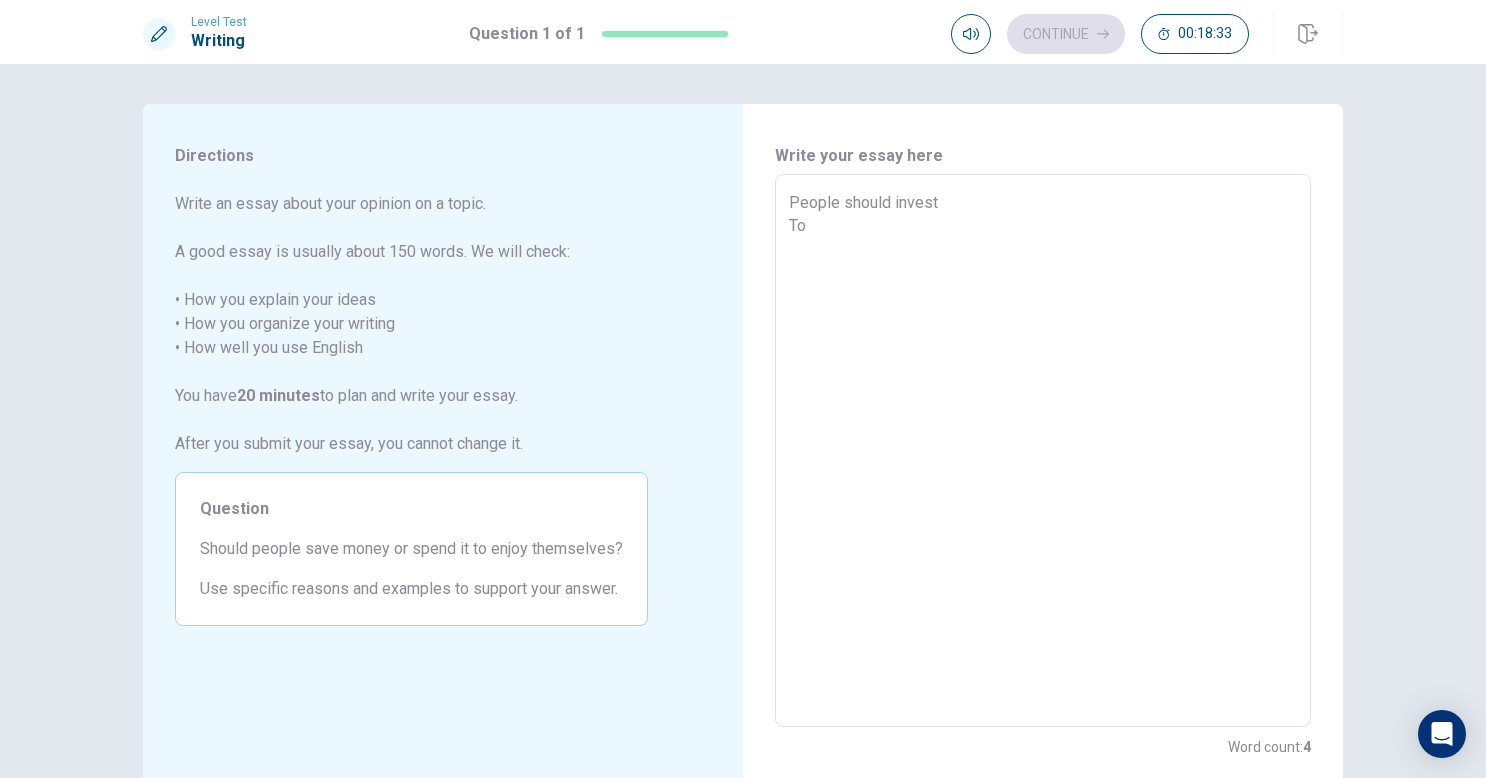 type on "x" 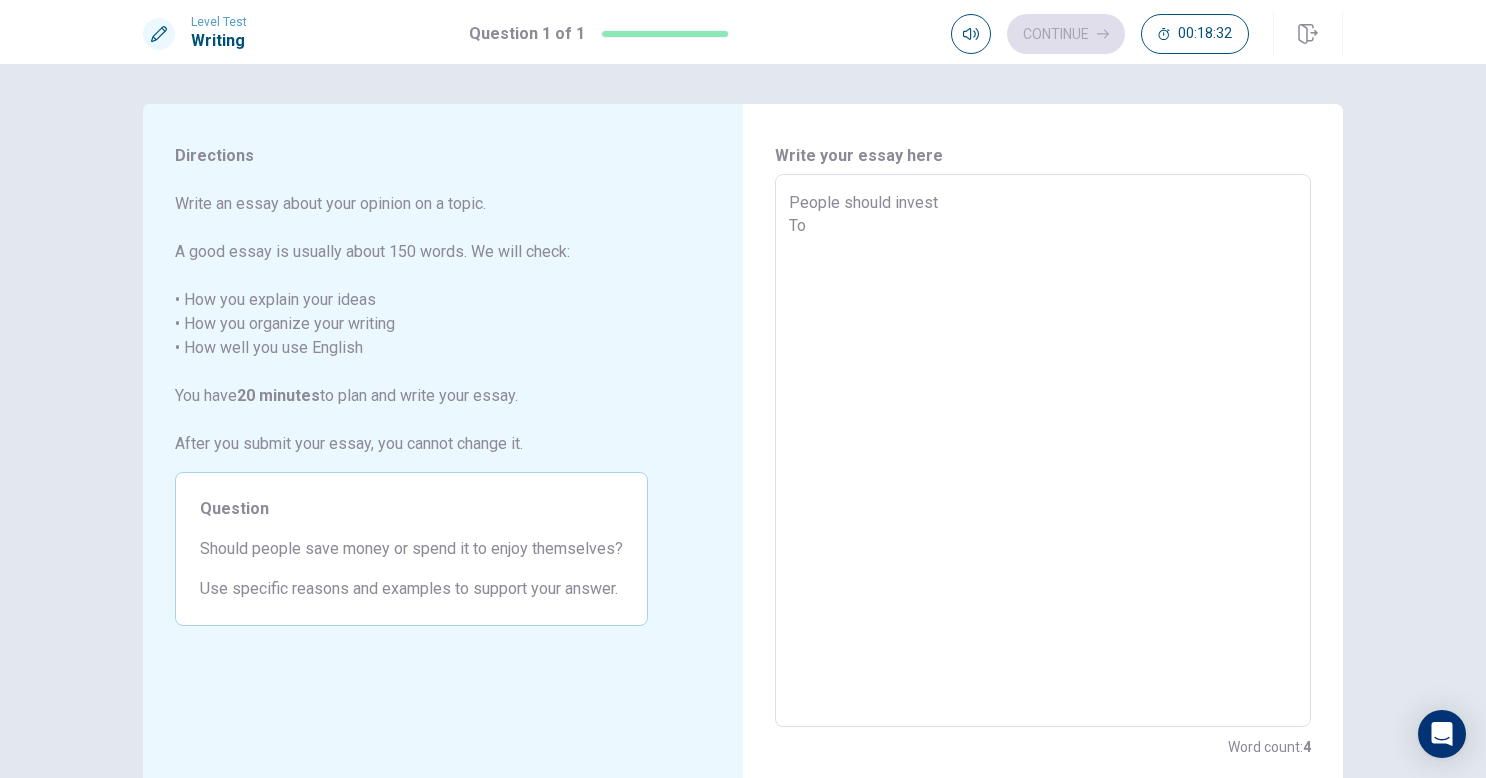 type on "People should invest
To" 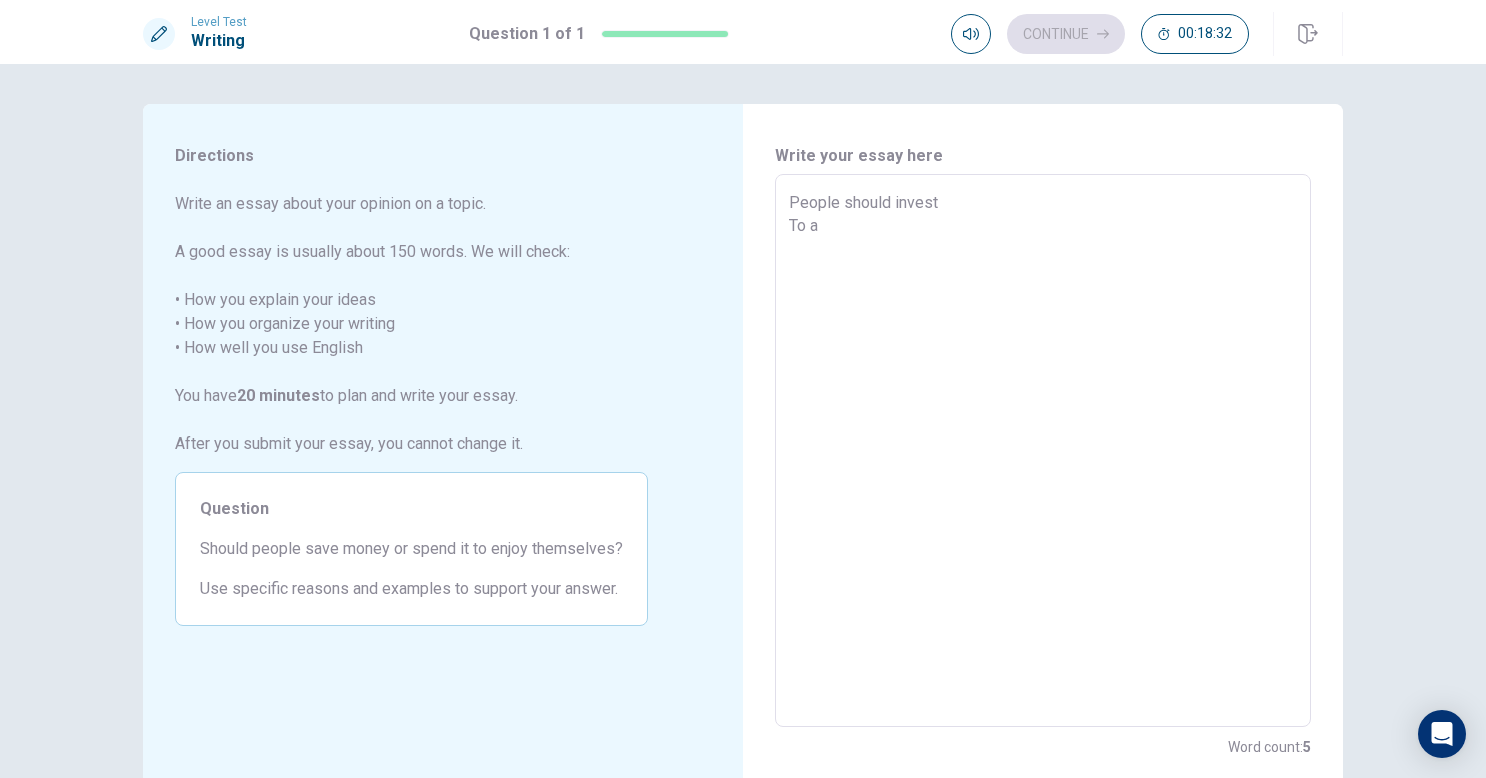 type on "x" 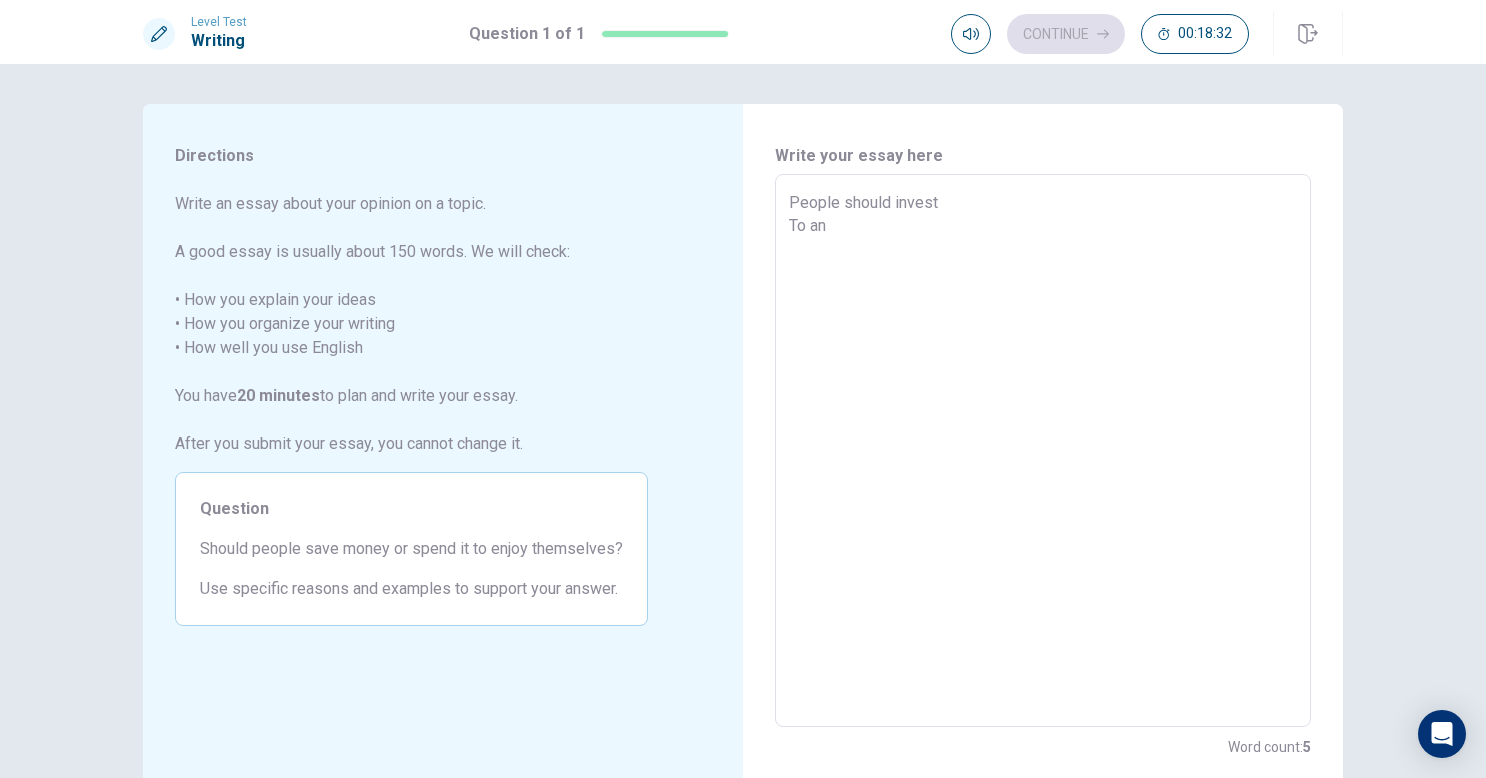 type on "x" 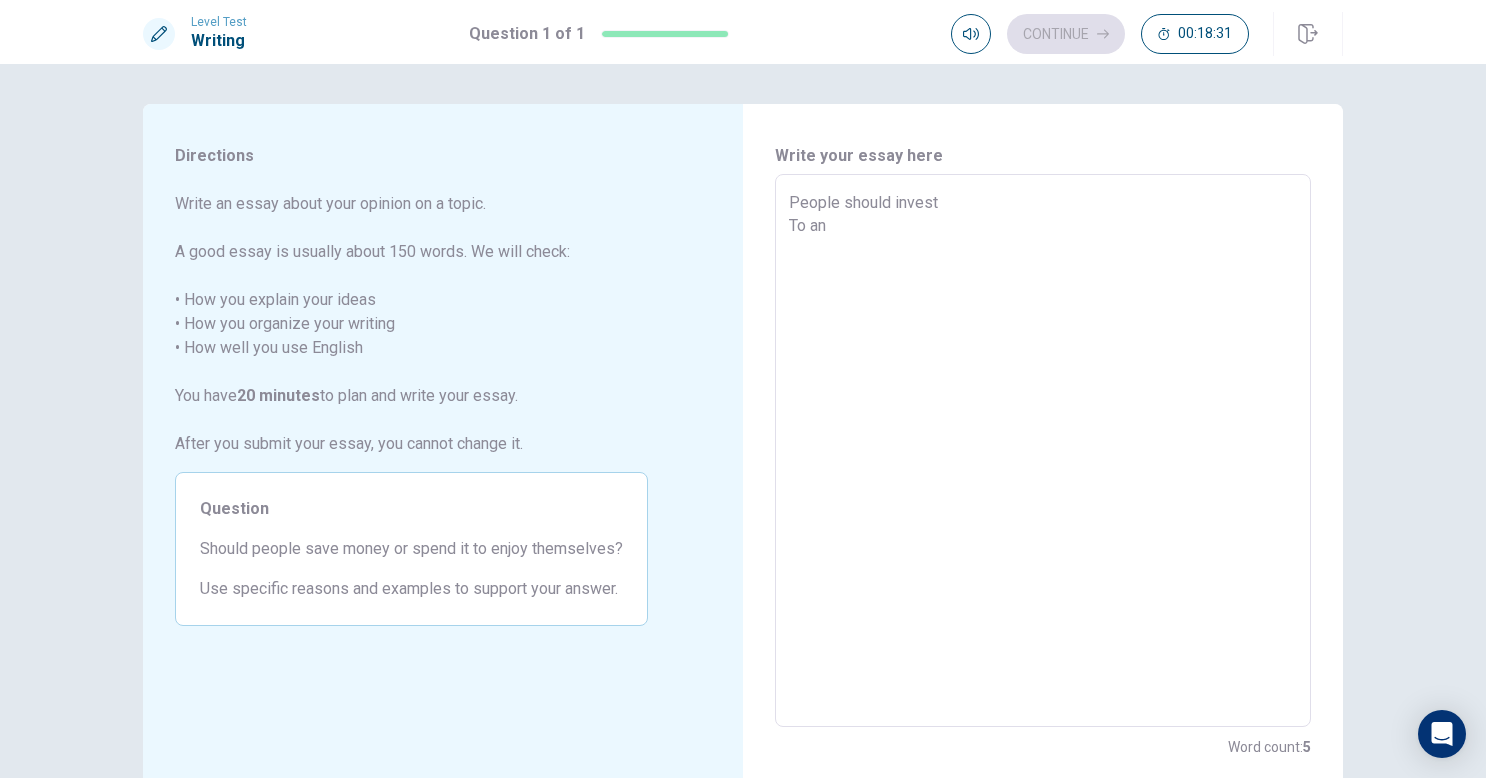 type on "People should invest
To ans" 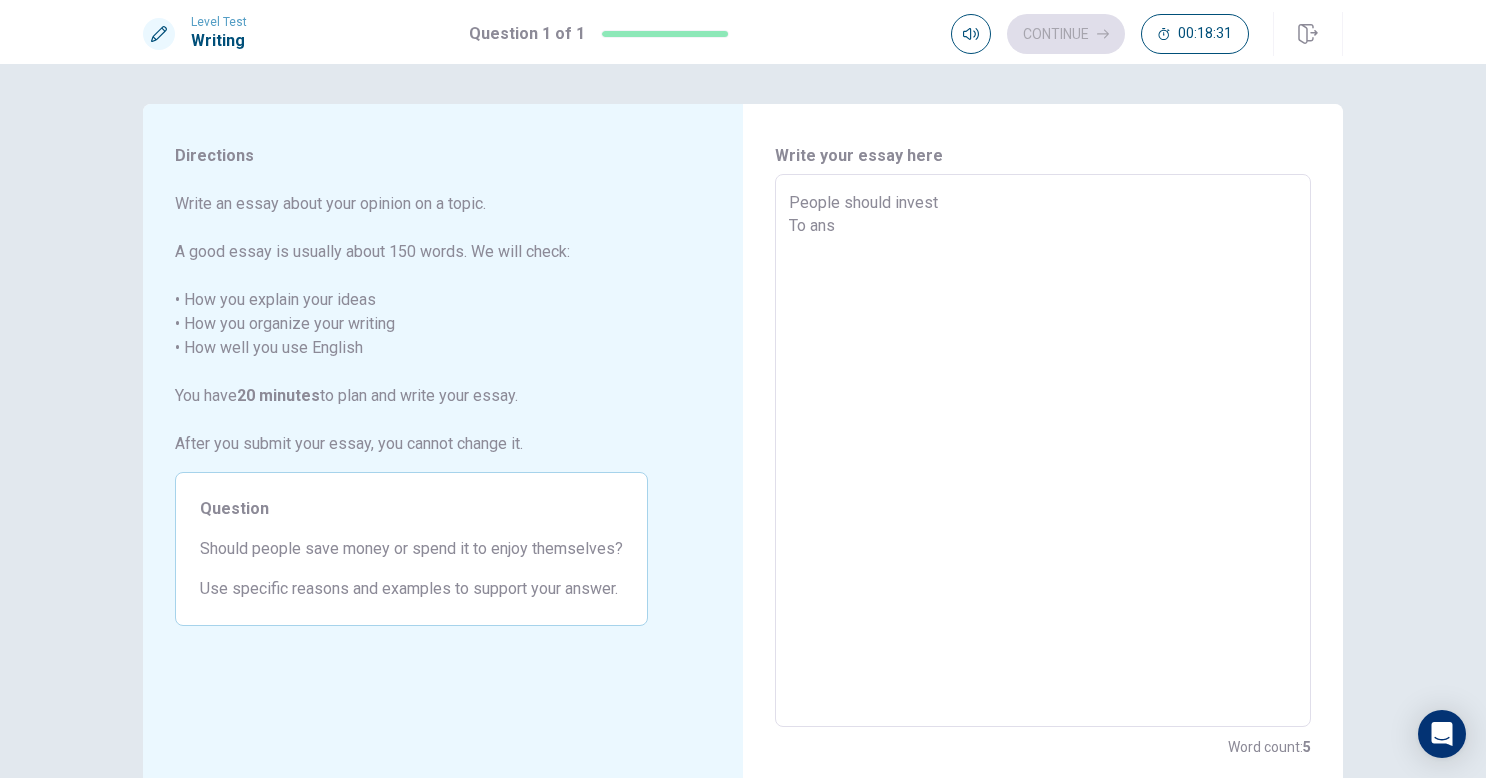 type on "x" 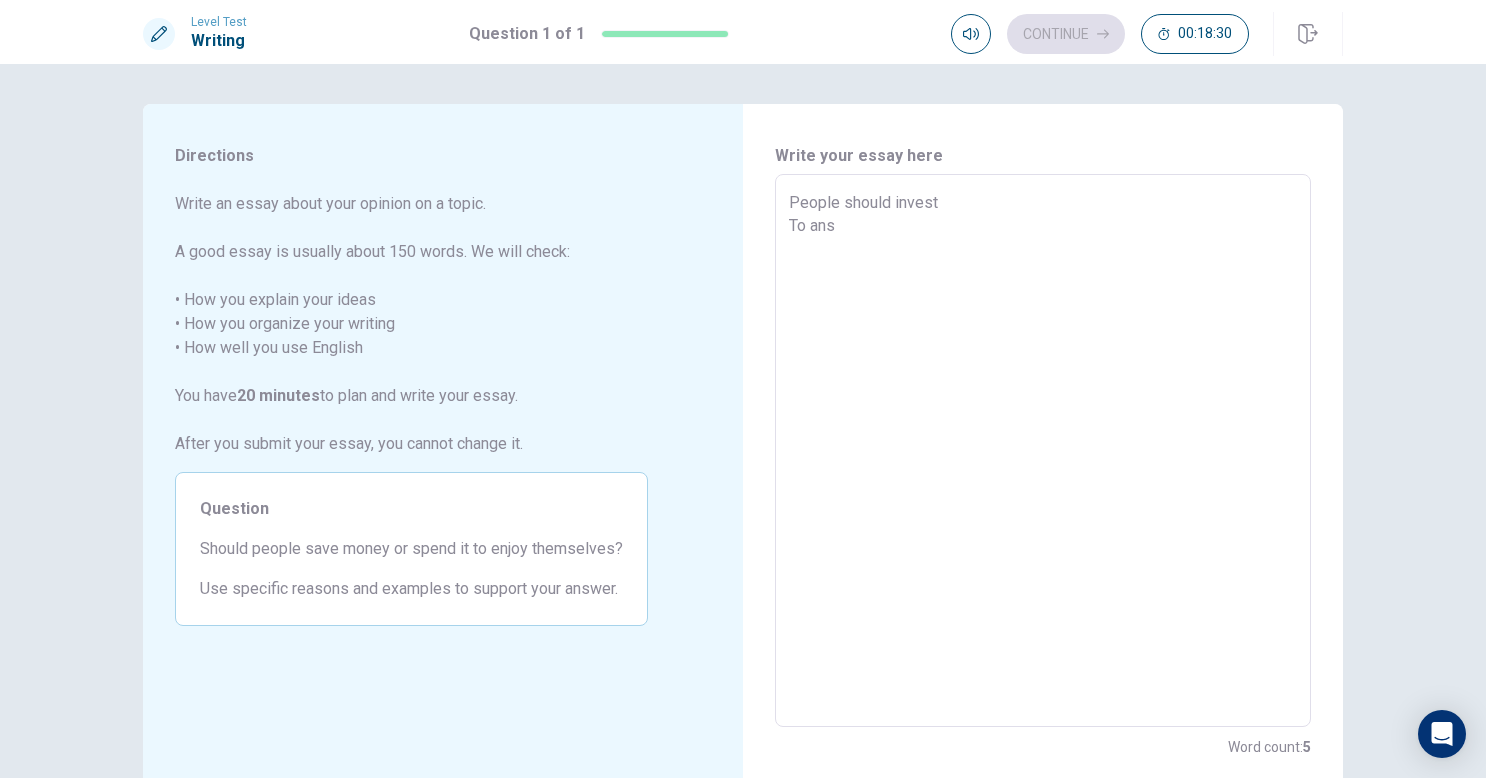 type on "People should invest
To answ" 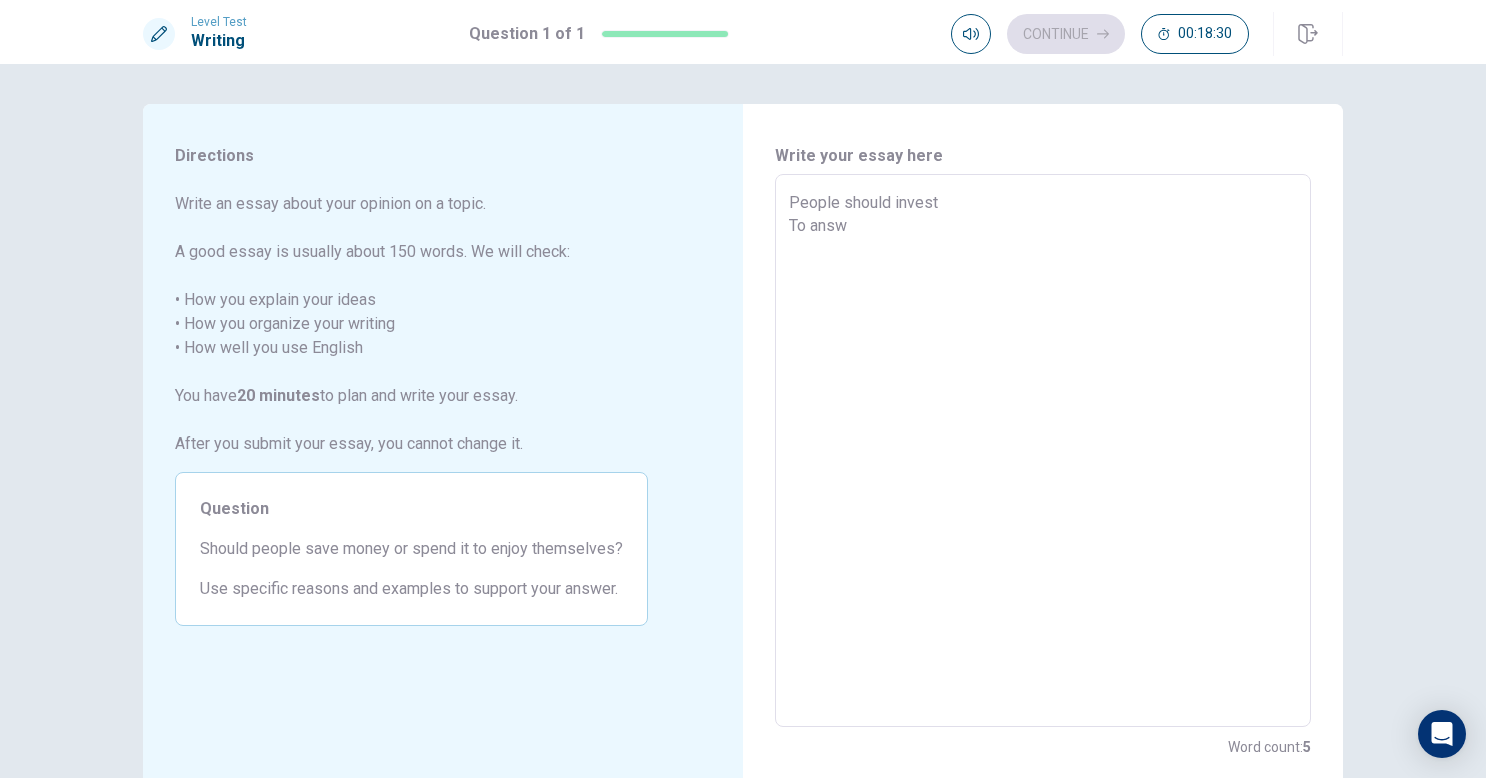 type on "x" 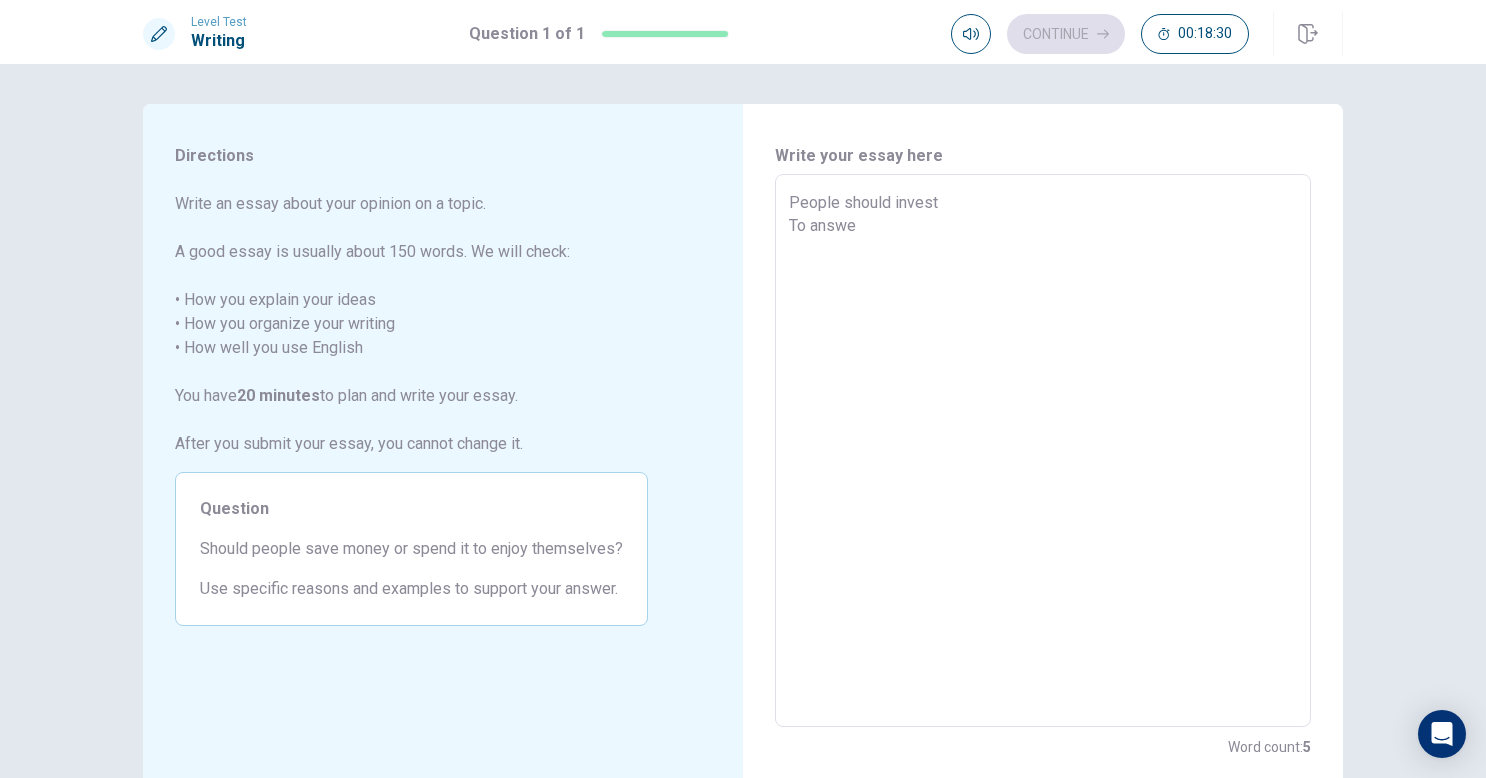 type on "x" 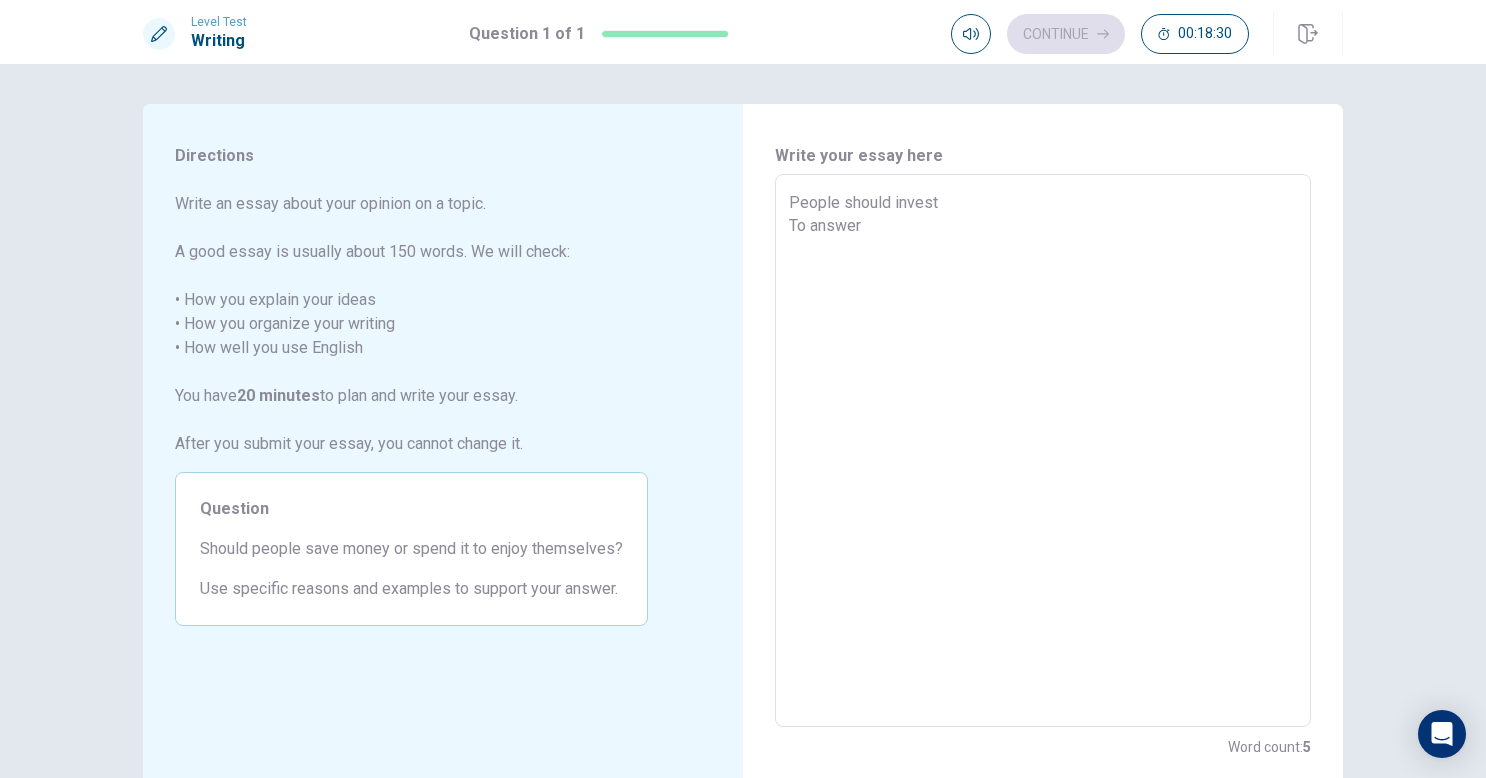 type on "x" 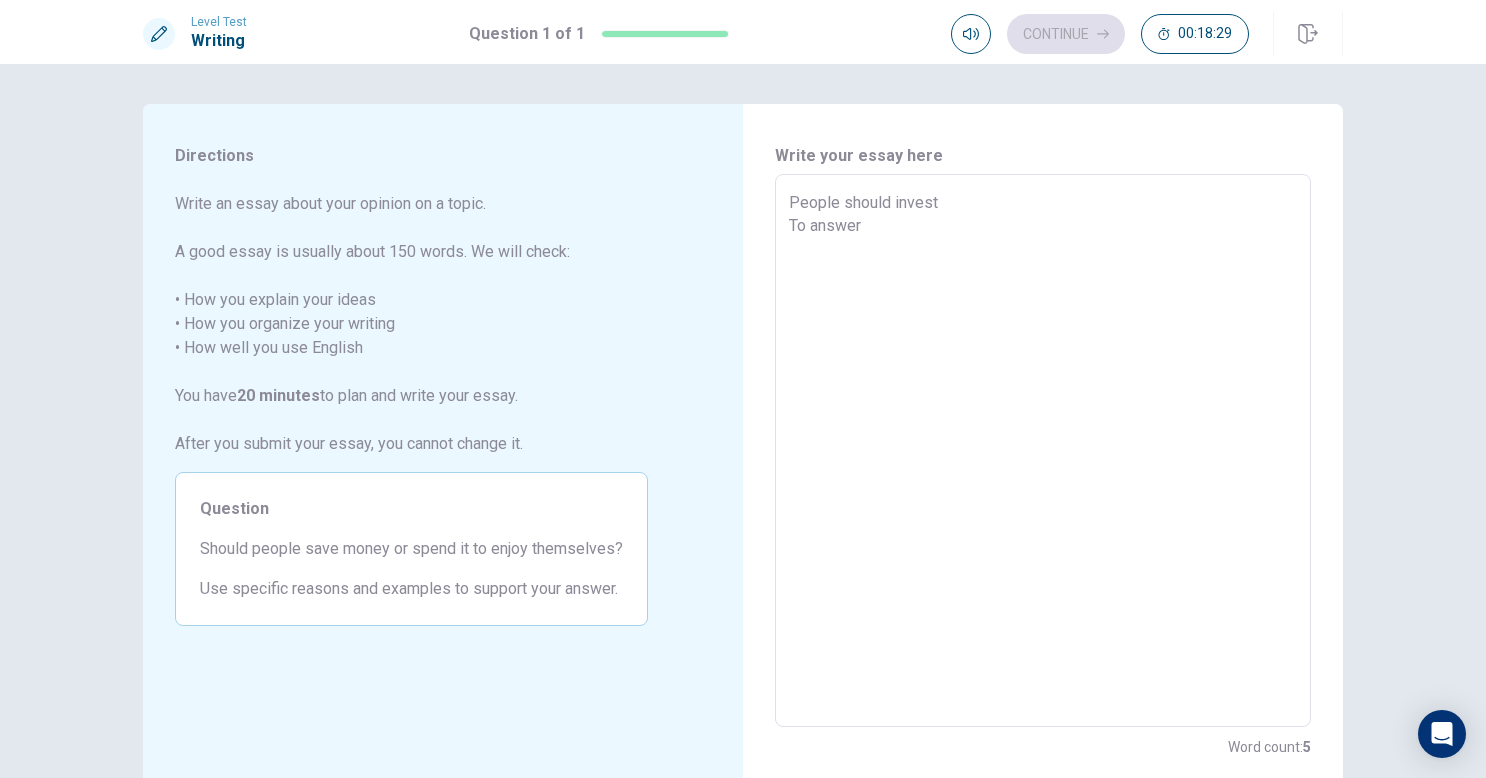 type on "People should invest
To answer" 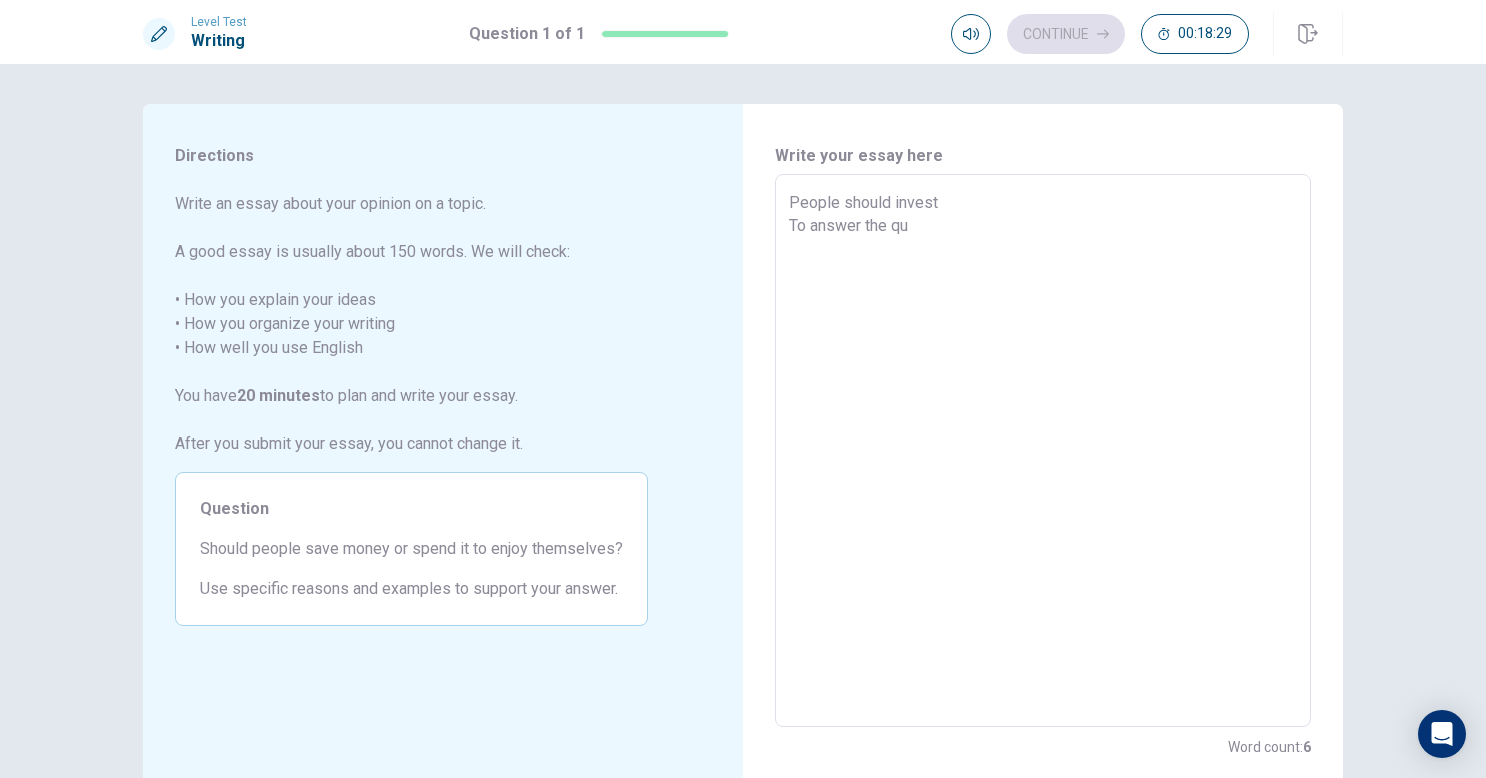 type on "x" 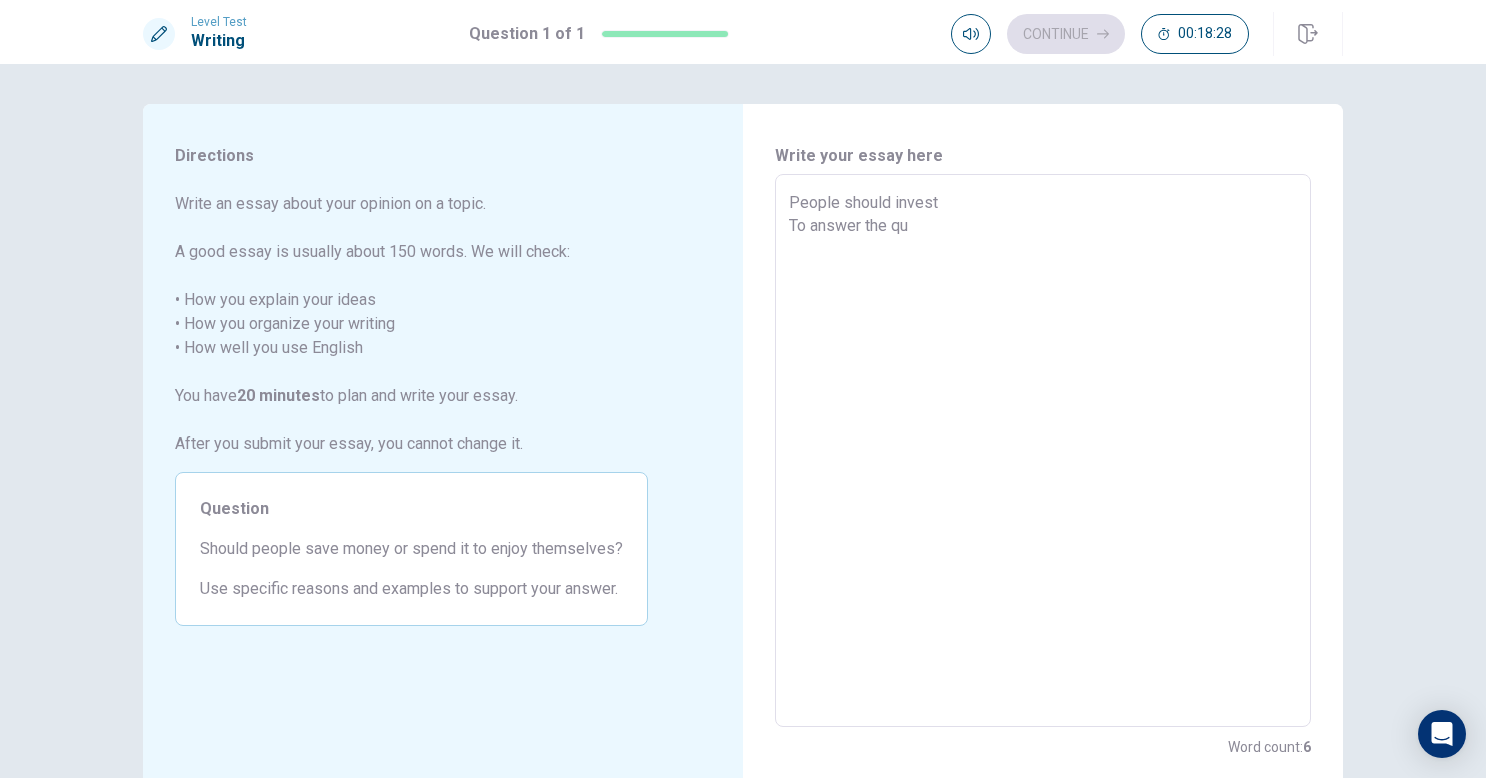 type on "People should invest
To answer th" 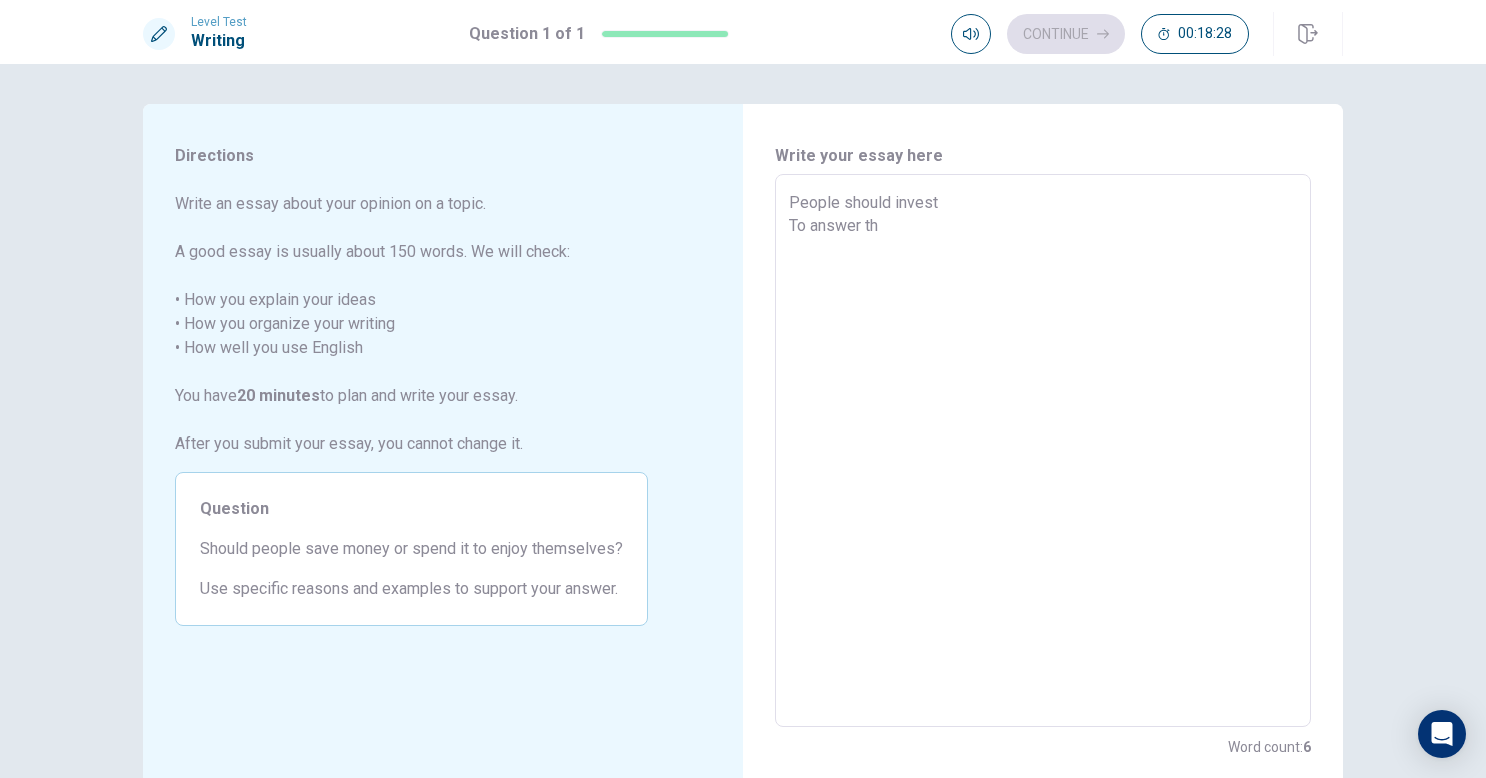 type on "x" 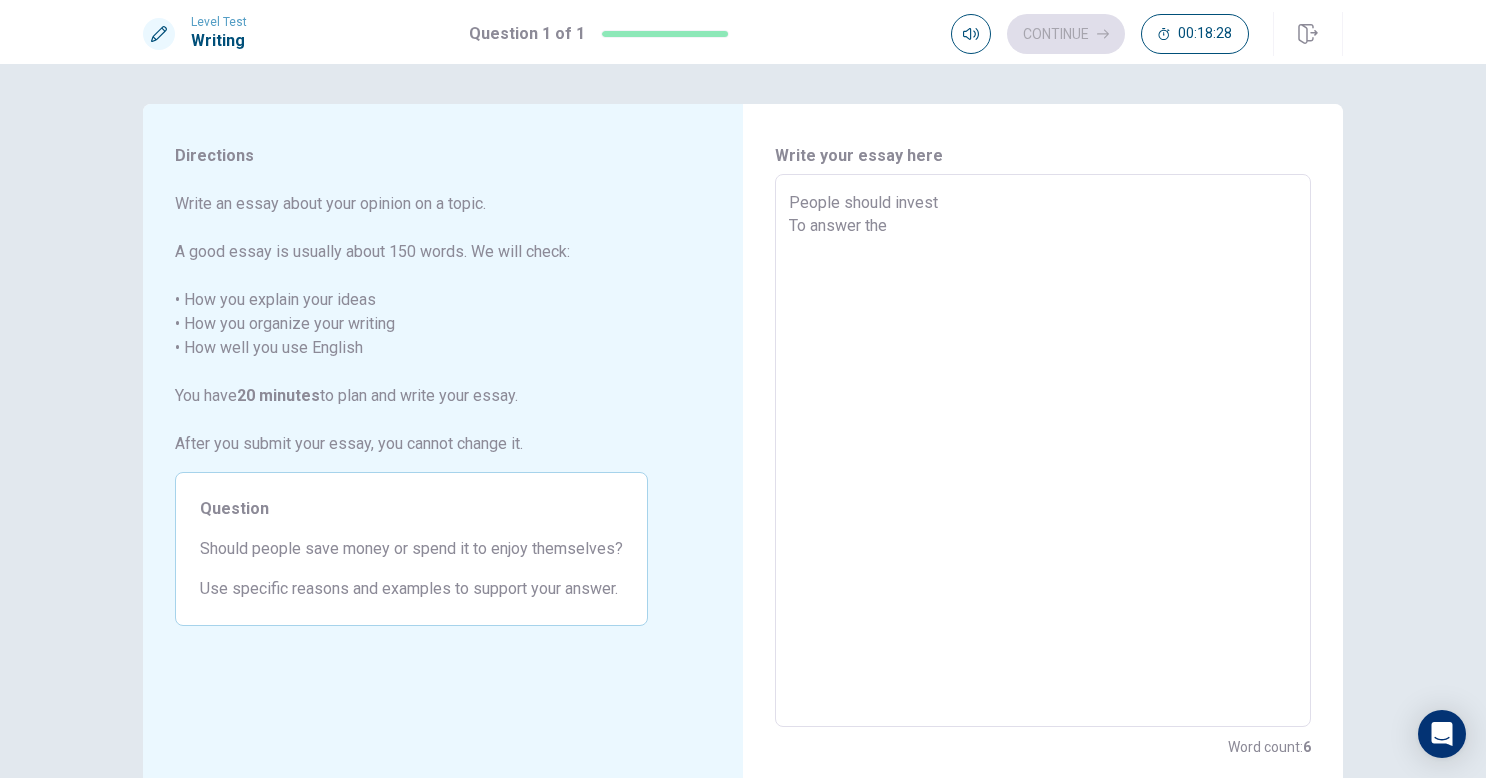 type on "x" 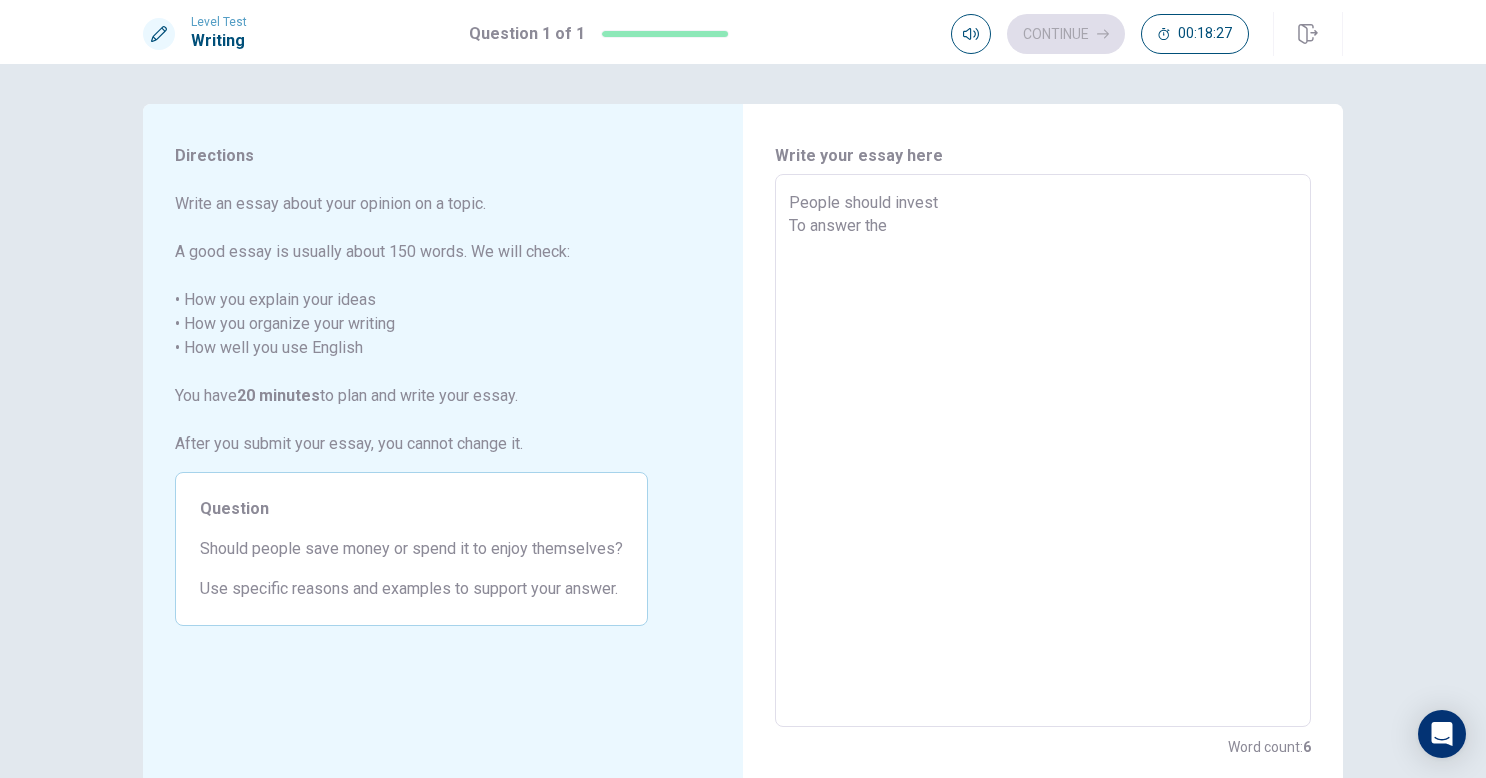 type on "People should invest
To answer the" 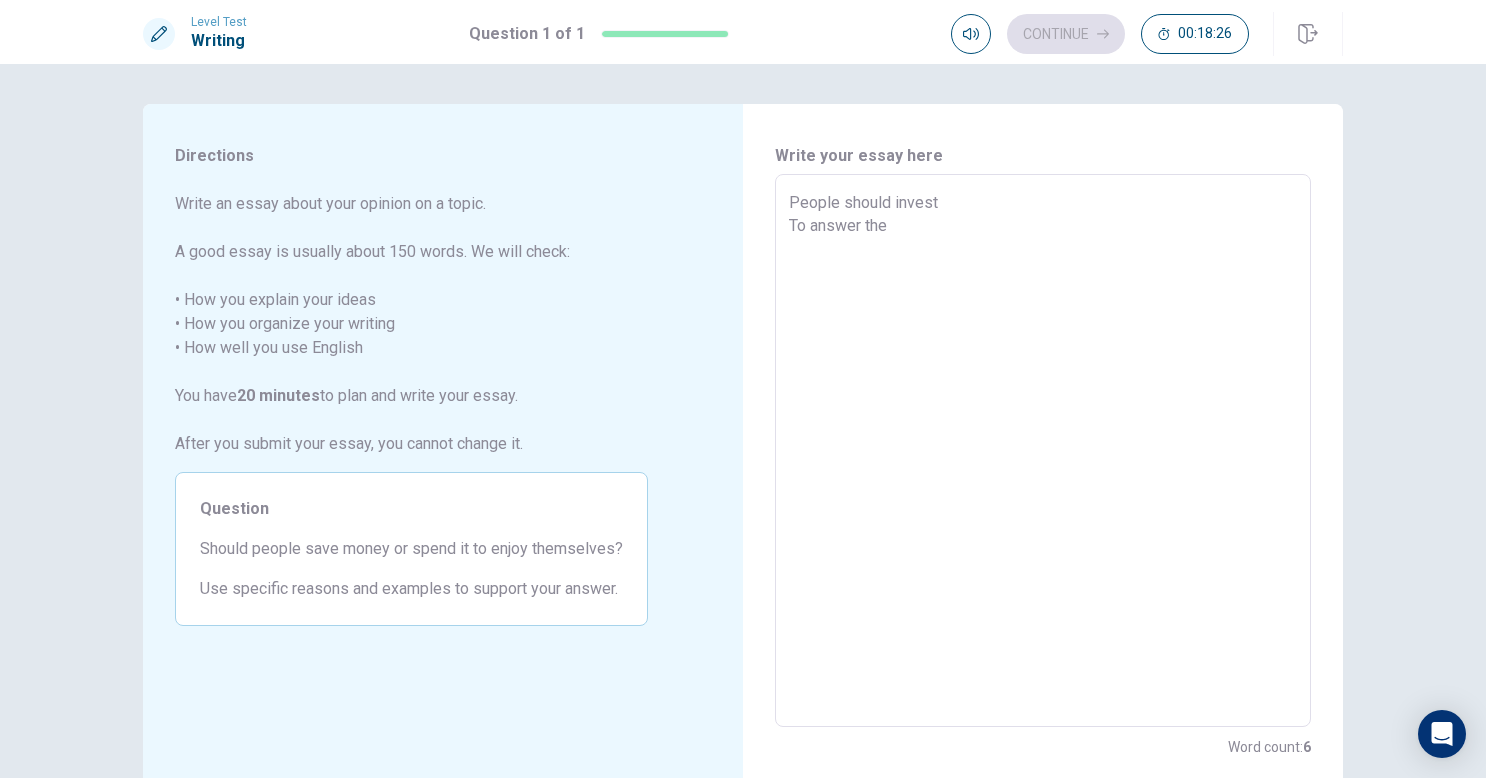 type on "x" 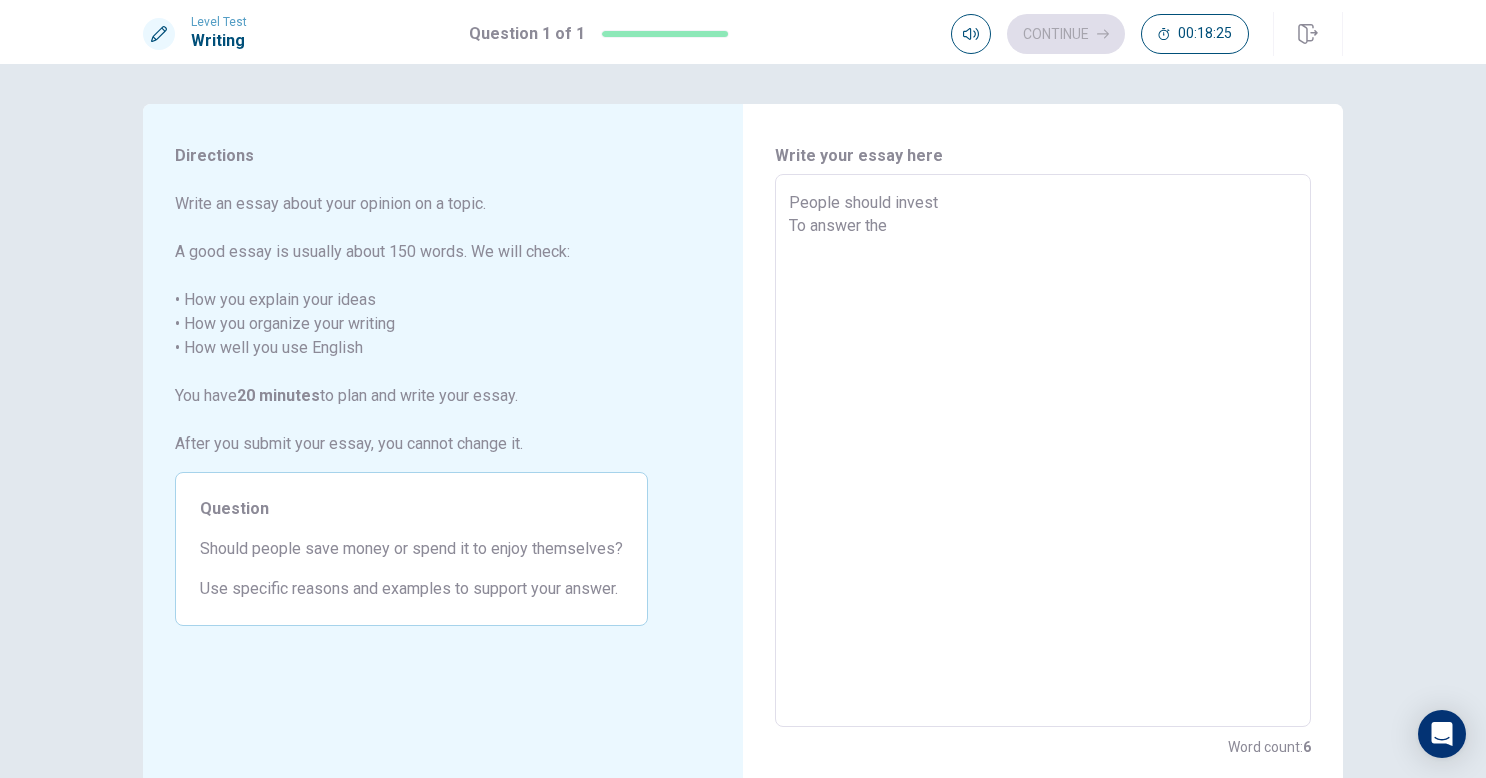 type on "People should invest
To answer the q" 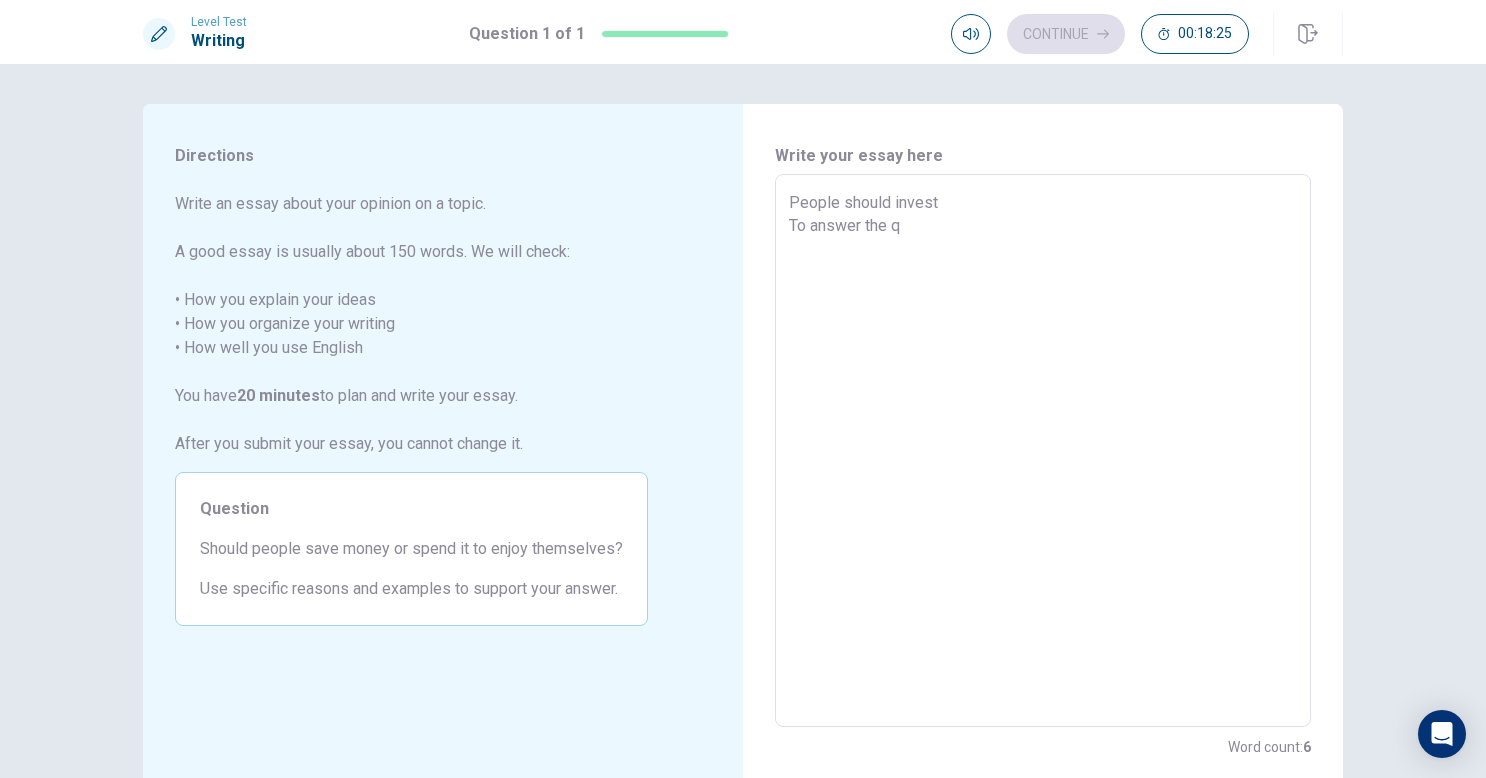 type on "x" 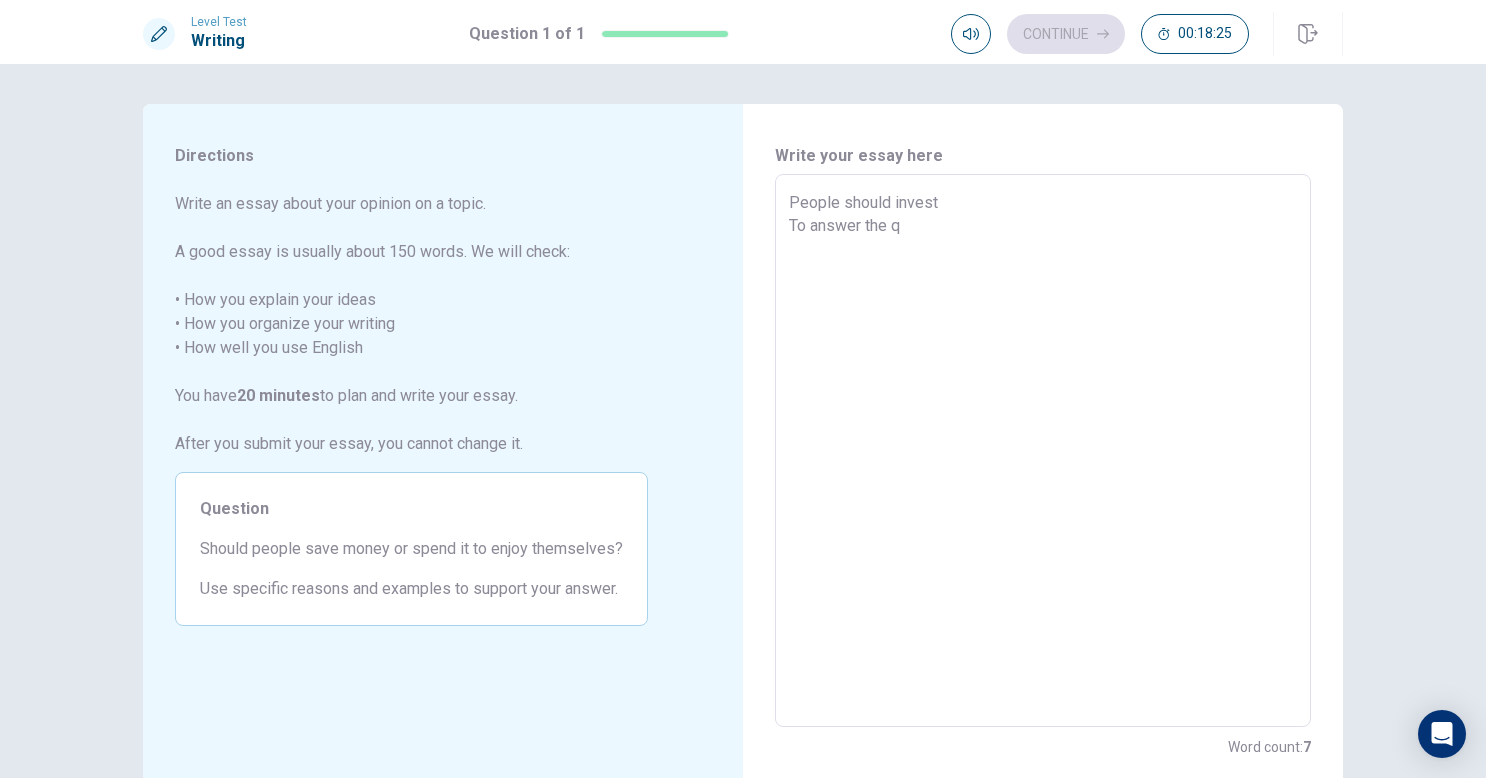 type on "People should invest
To answer the qu" 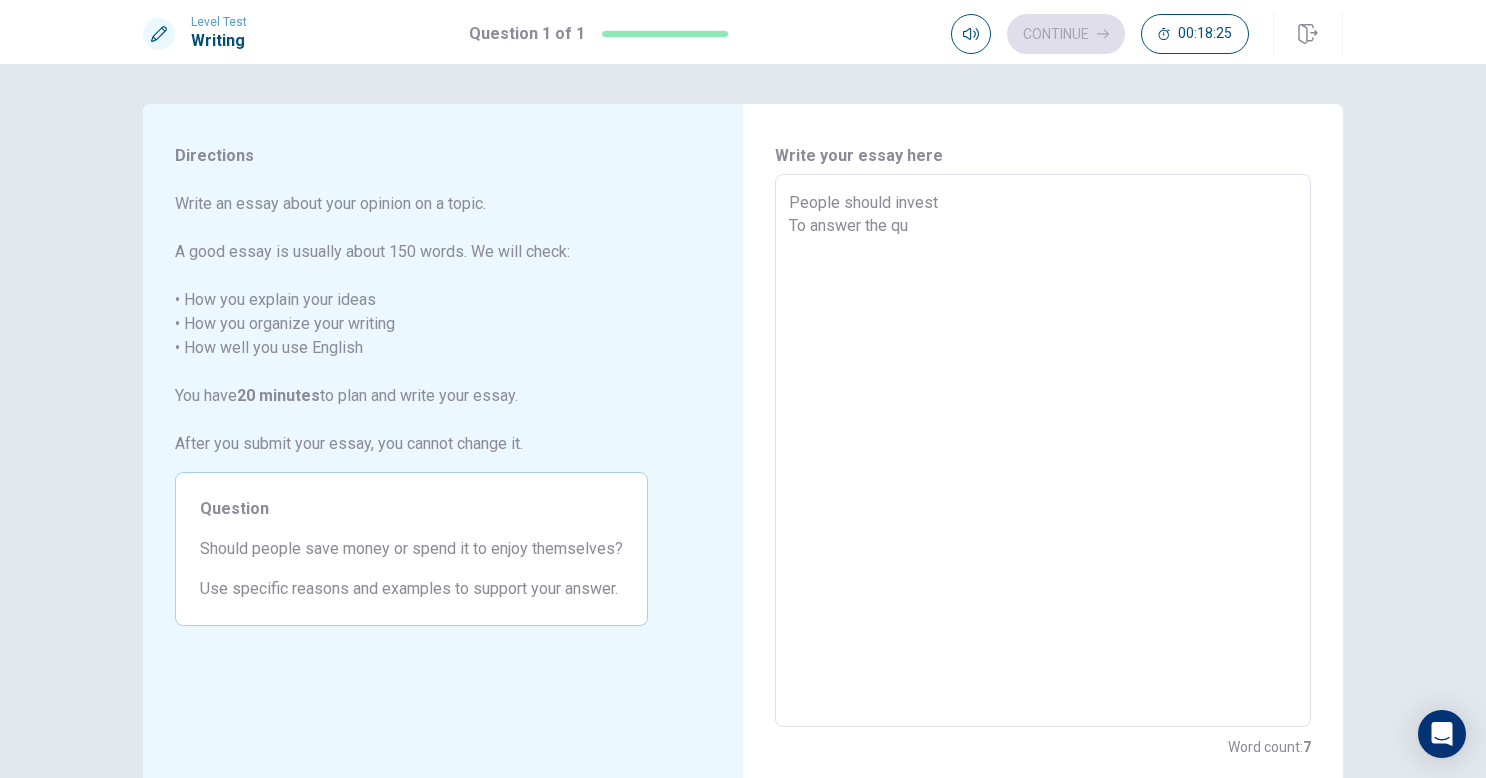 type on "x" 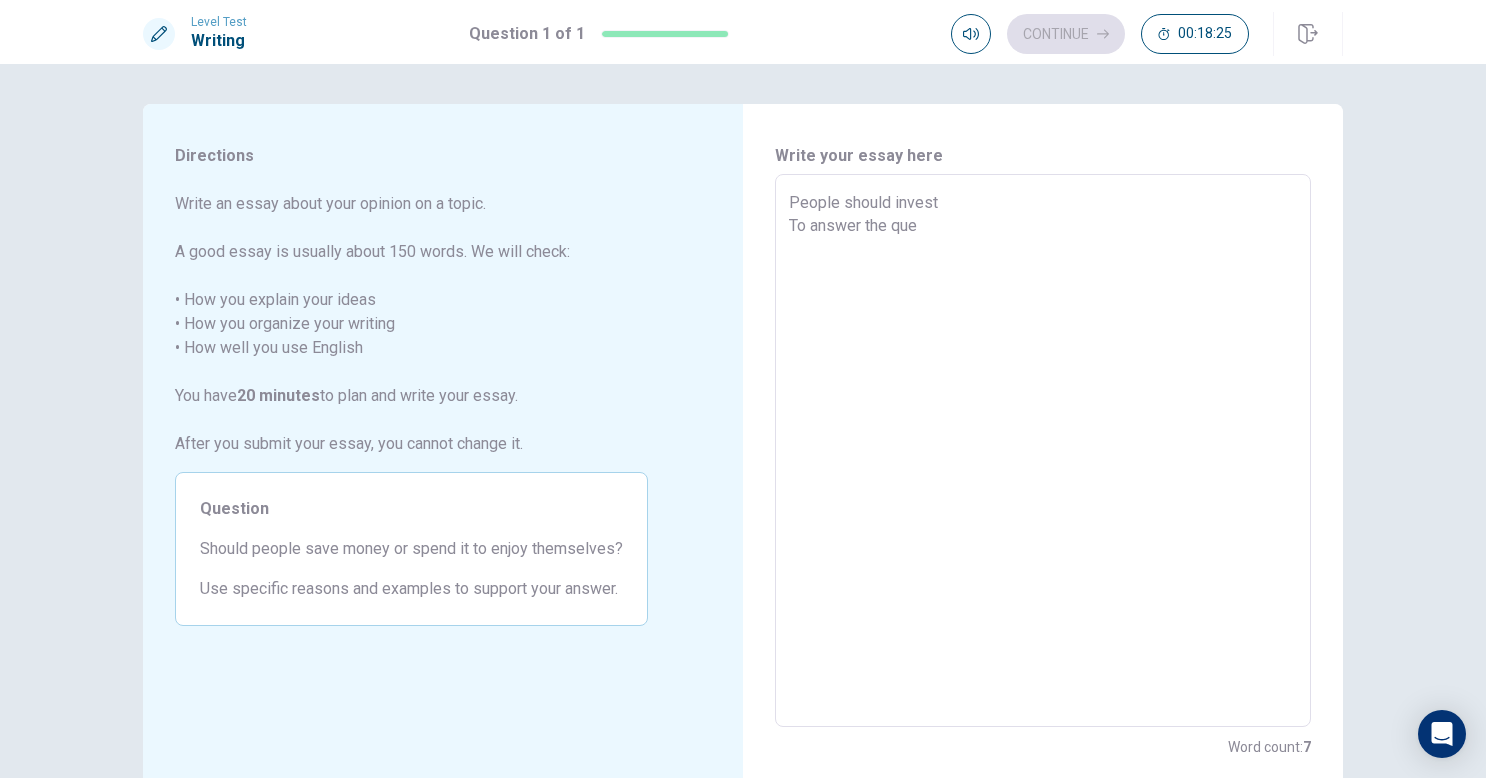 type on "x" 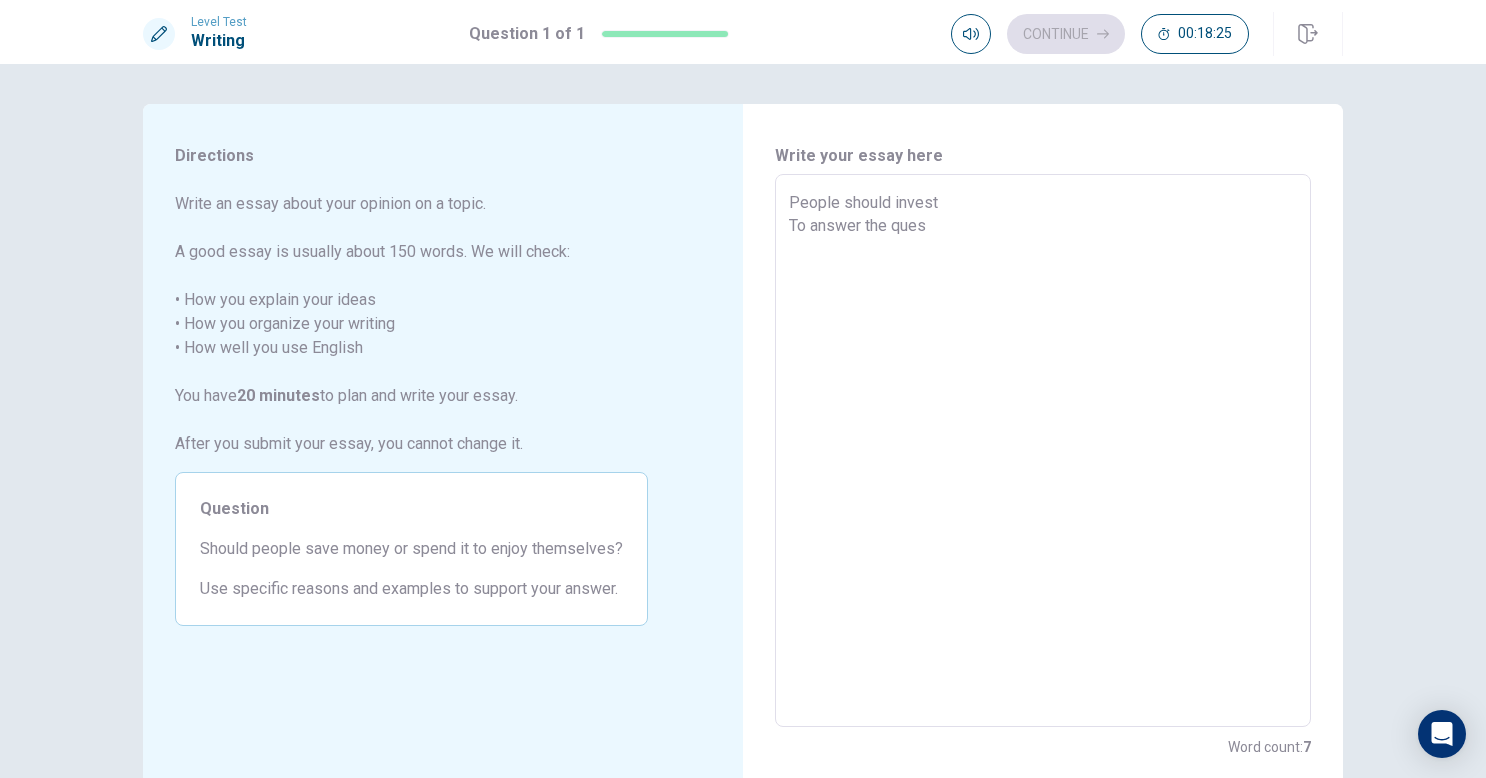 type on "x" 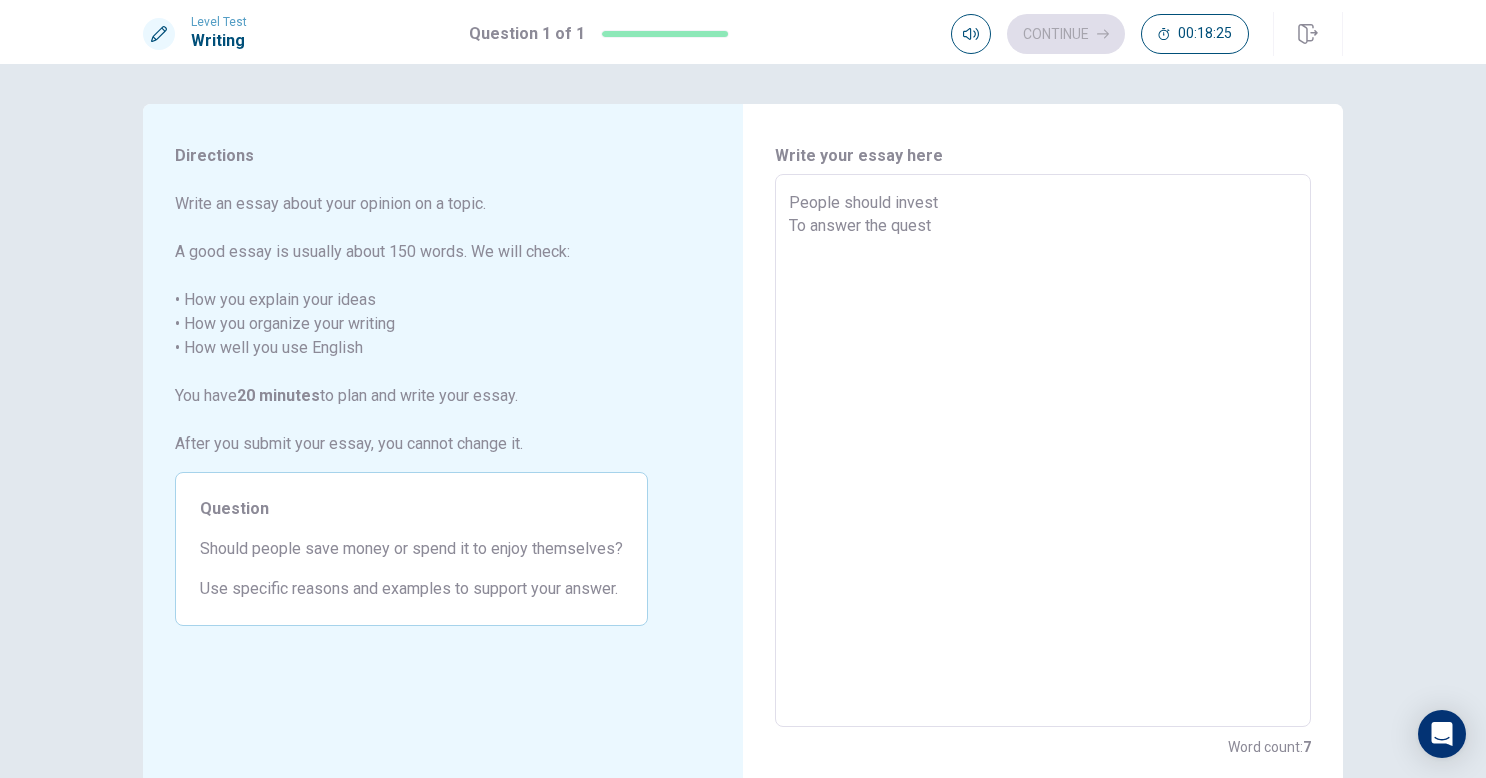 type on "x" 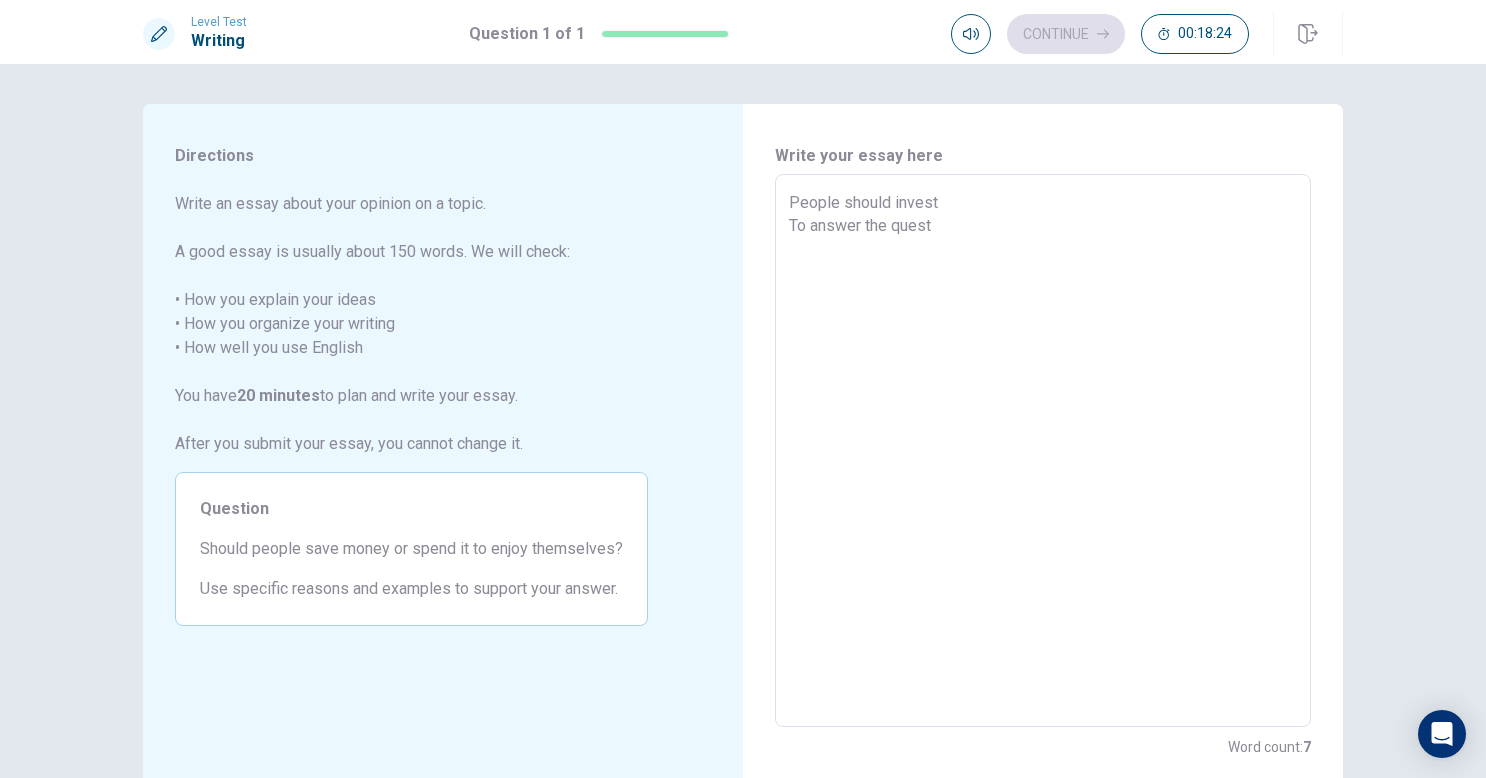 type on "People should invest
To answer the questi" 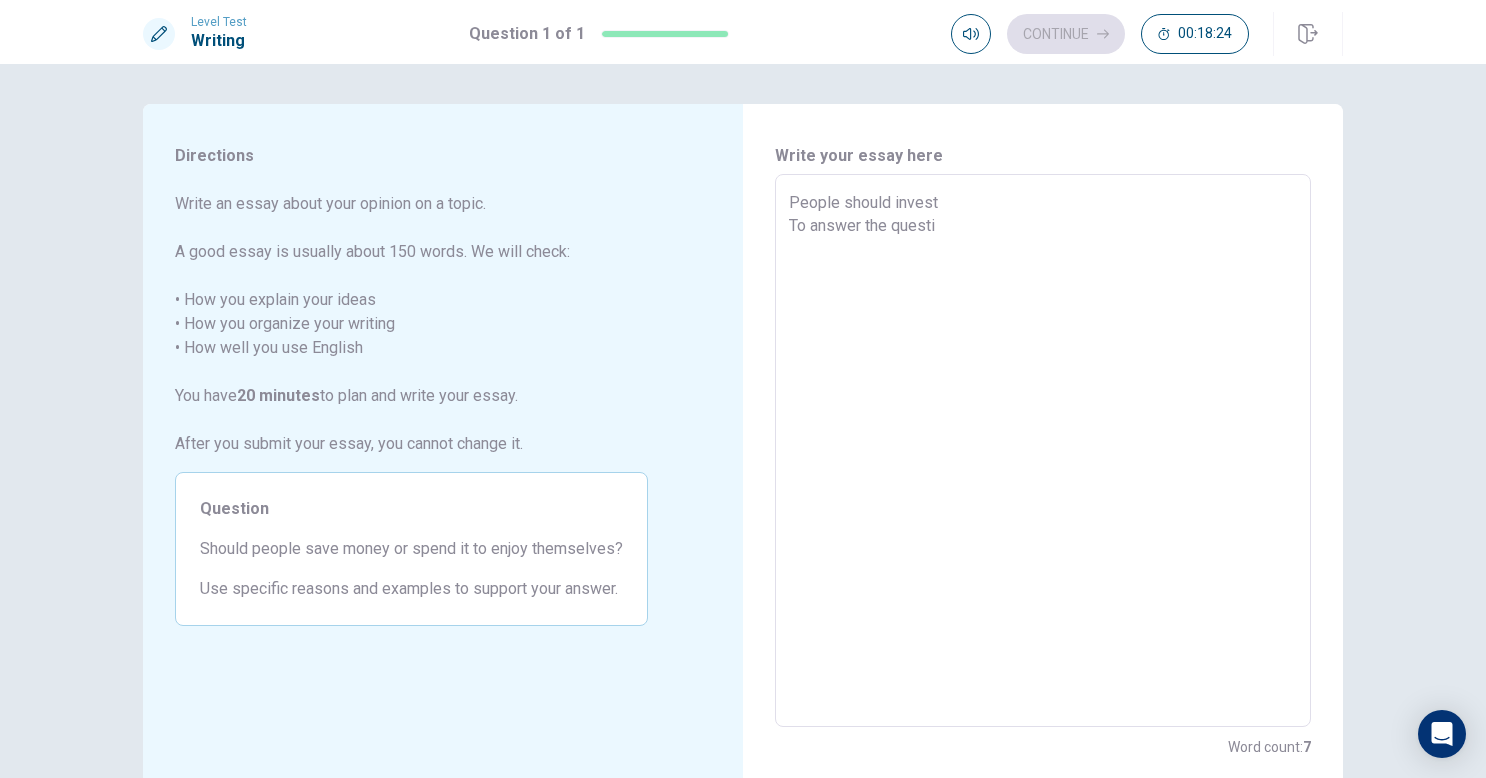 type on "x" 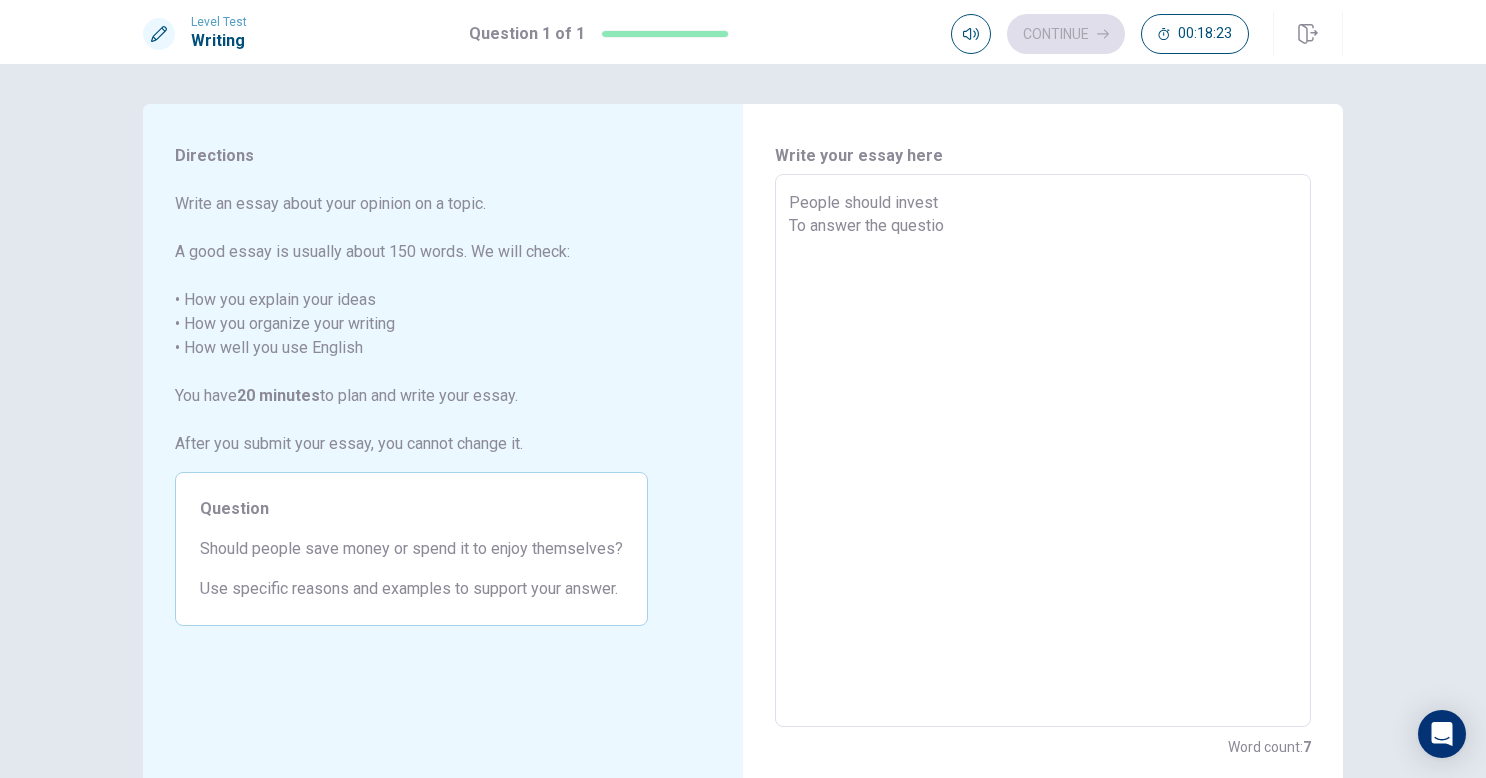 type on "x" 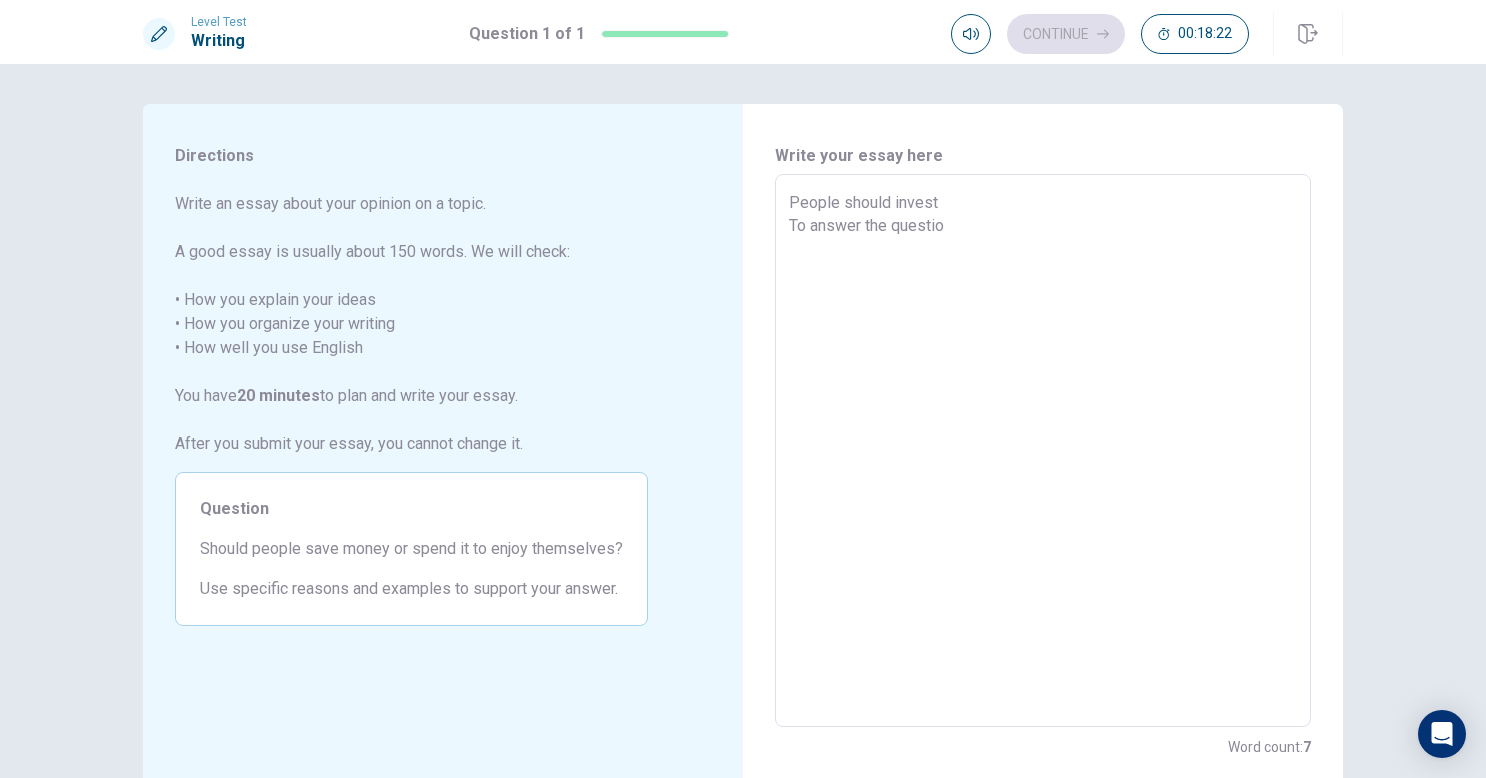 type on "People should invest
To answer the question" 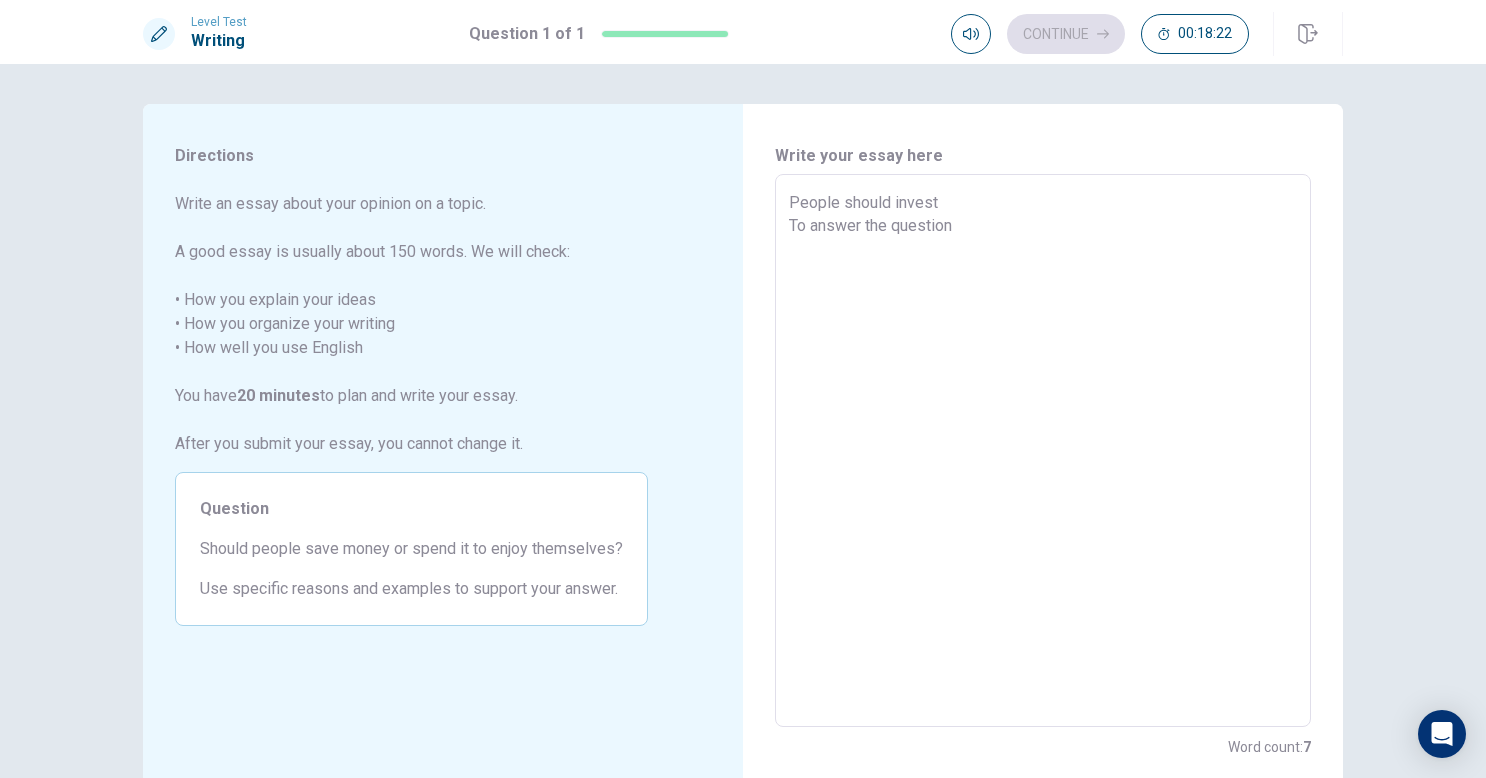 type on "x" 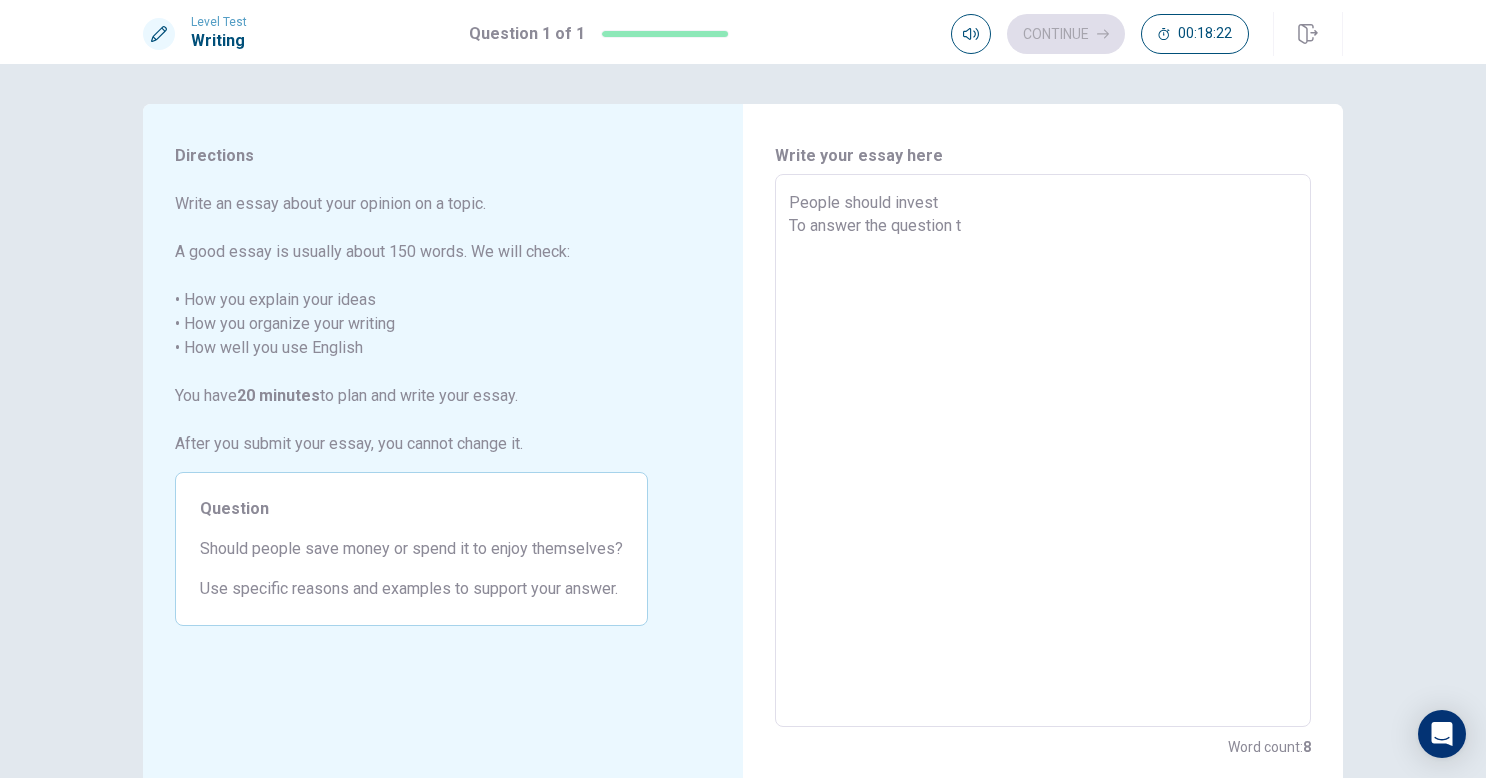 type on "x" 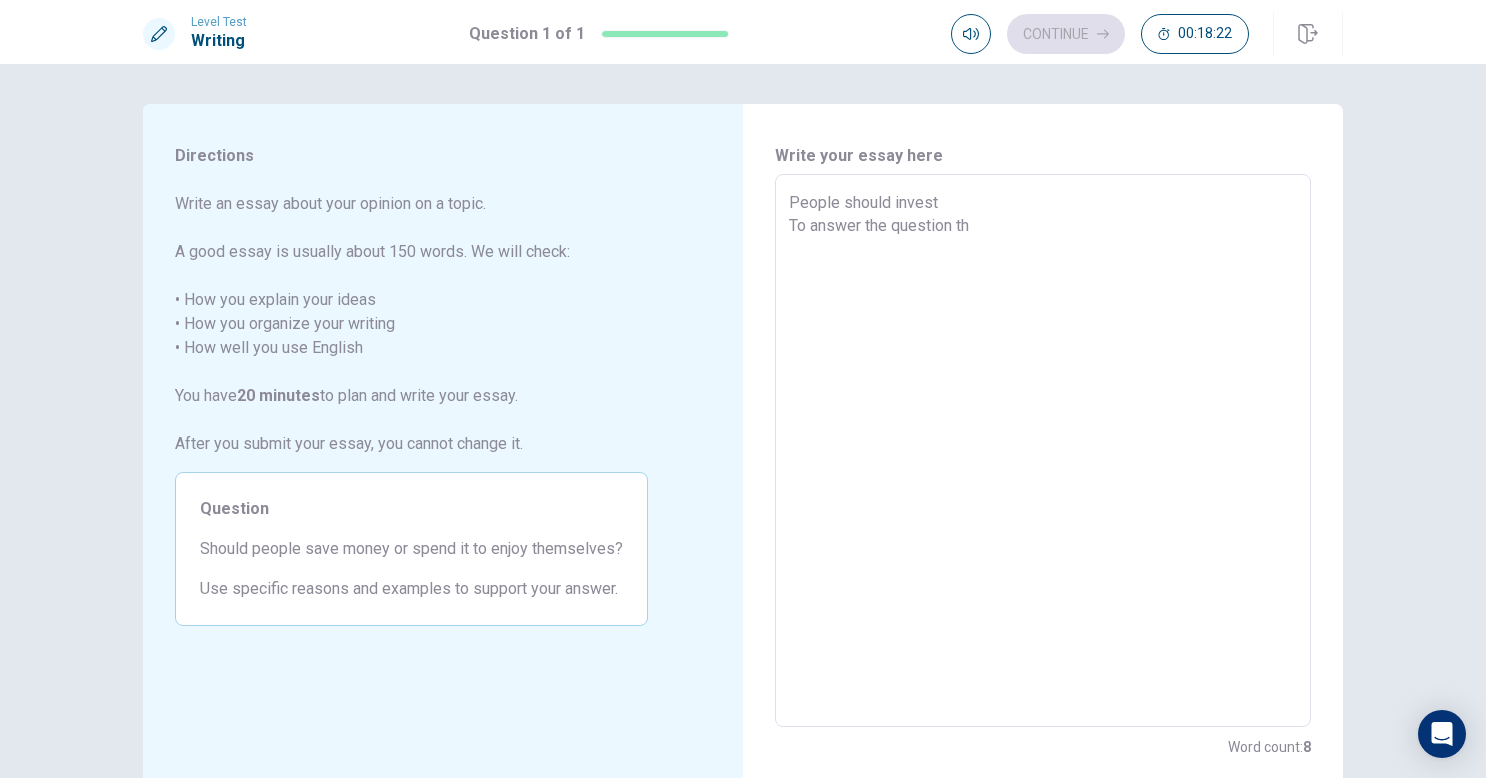 type on "x" 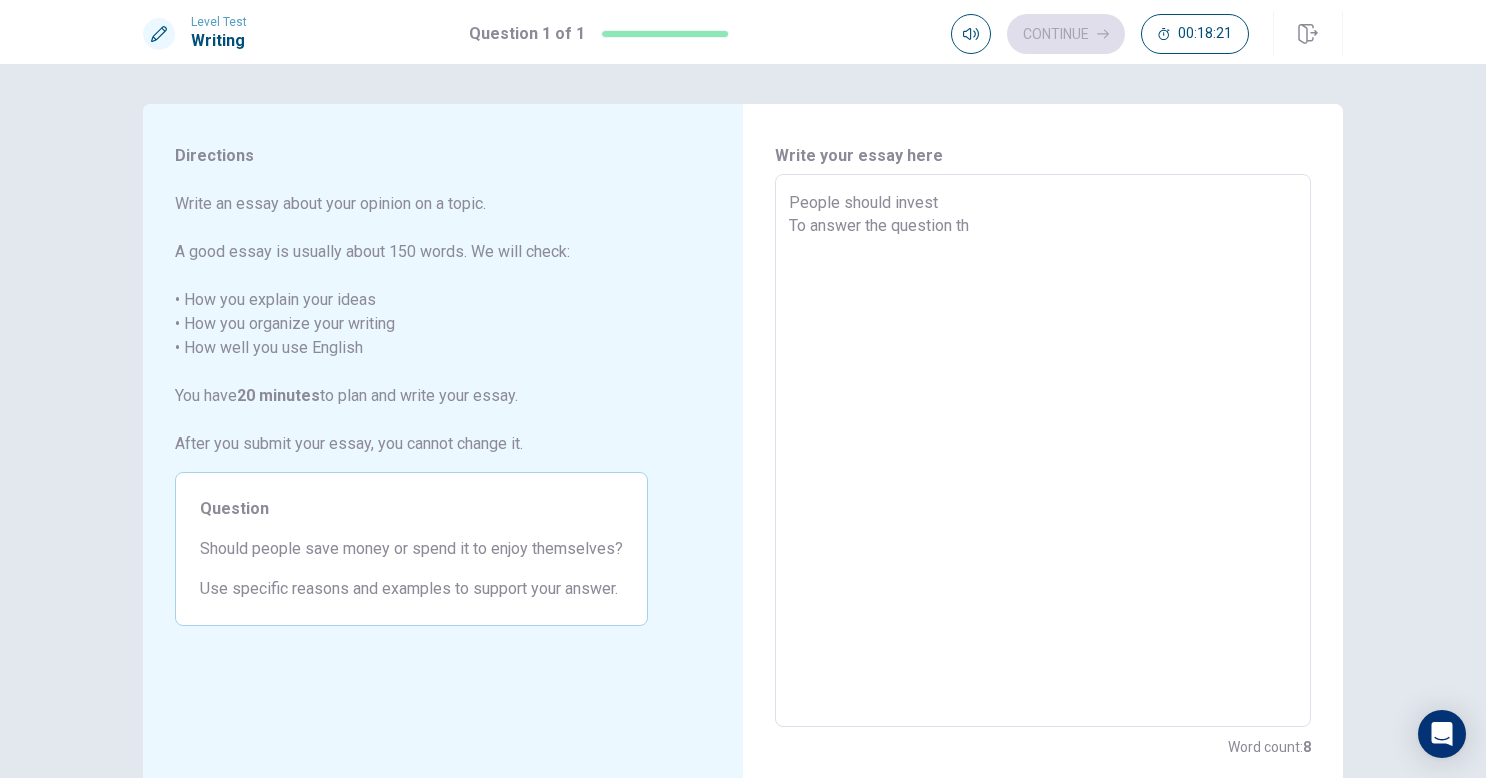 type on "People should invest
To answer the question that a lot of people ask themselves is importante to undesrtand a few points
1.- Financial education, the first and more important subjetc that everyone should have in our lives, because we use money all the time and it will be a part of our lifetime.
2-. The diference to have financial troubles vs to have financial stability  is not your pay check every month, it is your education about money.
3.- Nowadays with social media people want to spend more money to have a life that they cannot affort, or maybe worst, they espend money than they do not have, borrow to banks, family or friends.
4.- Save money is important, but if you want to do something better you should invest that money, every one has some tipe of profile investor, for instance I´am a very conservative investor, that means my money is in very secure portfolios but the returns are not very sustancial as well. with that been said, some people are more adventurous and invest in compan" 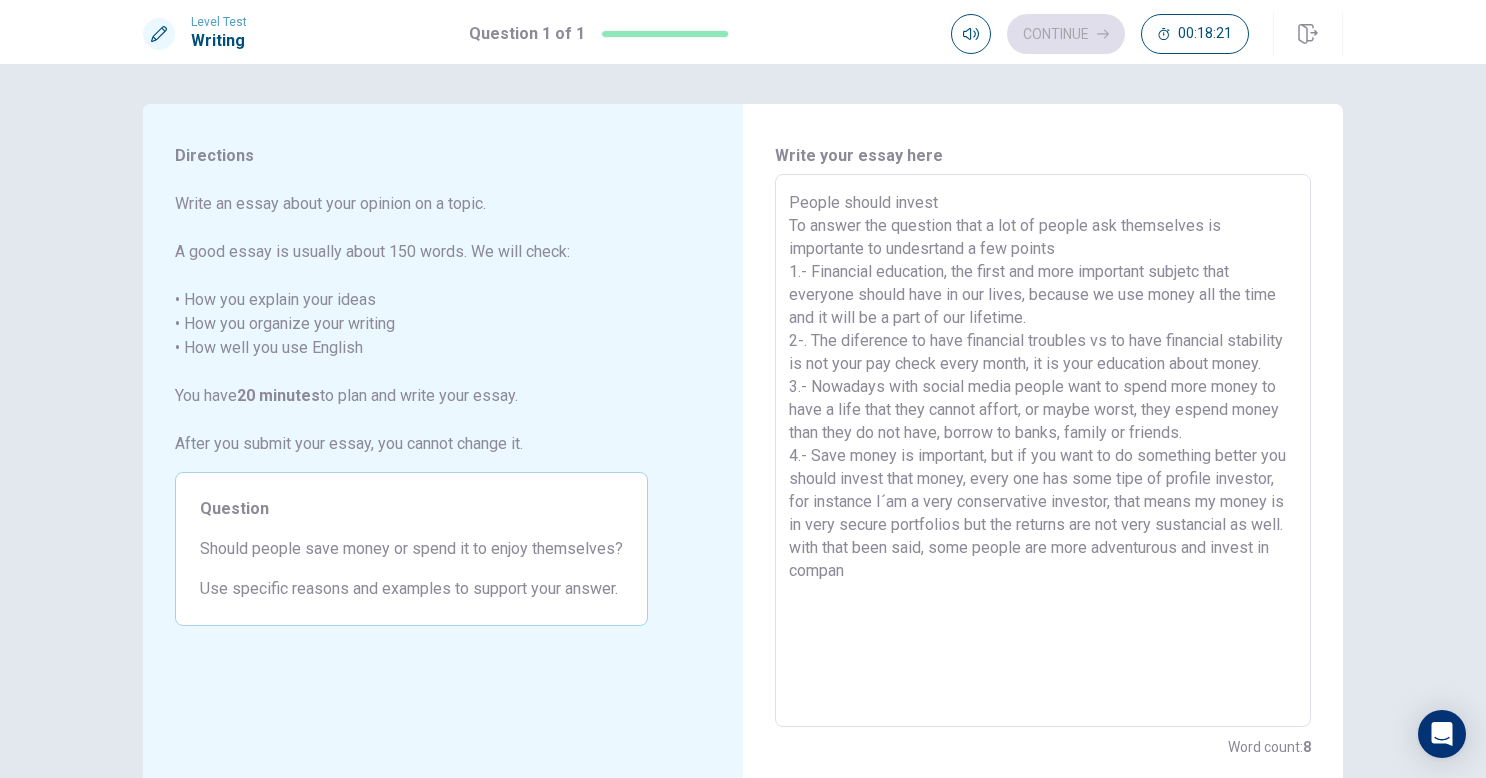 type on "x" 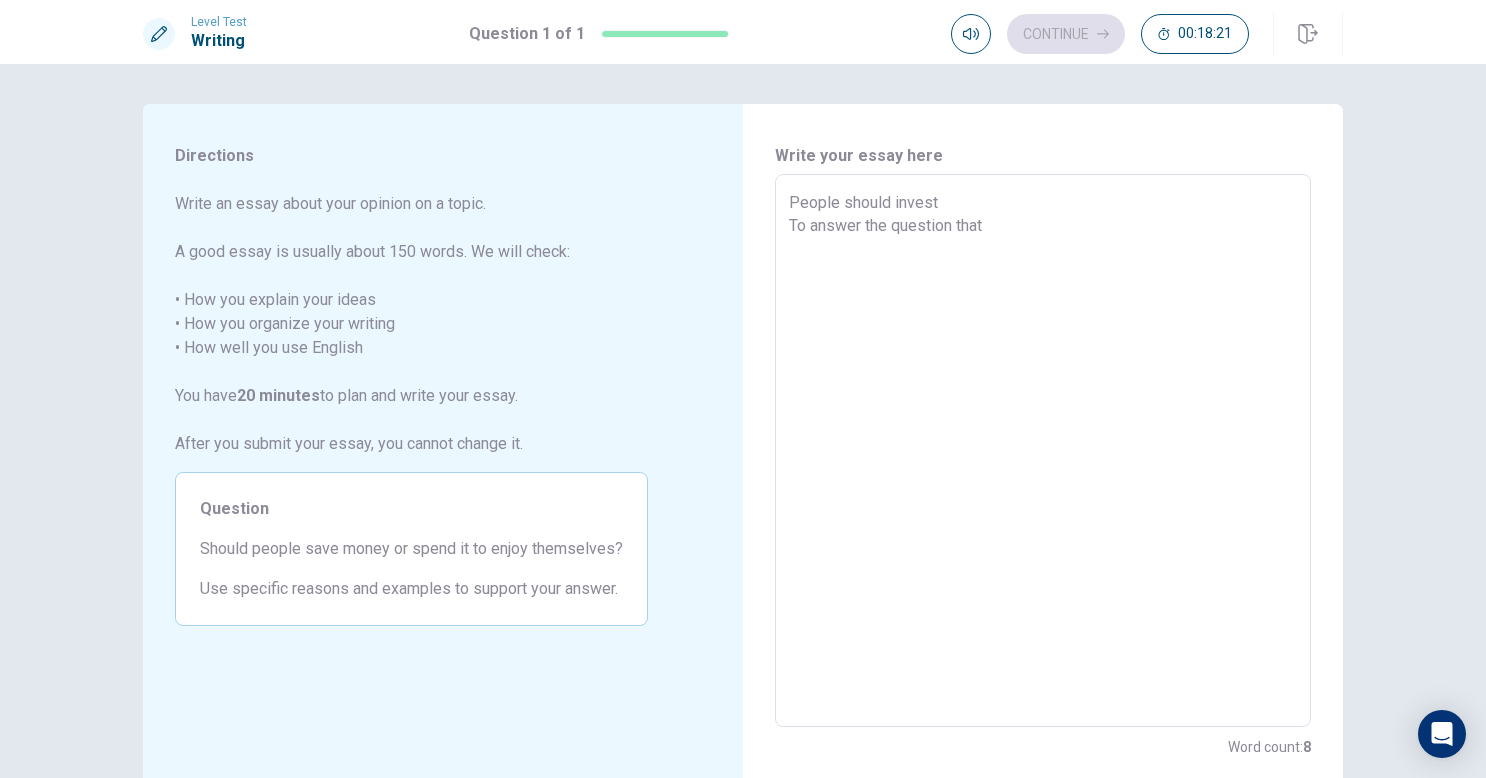 type on "x" 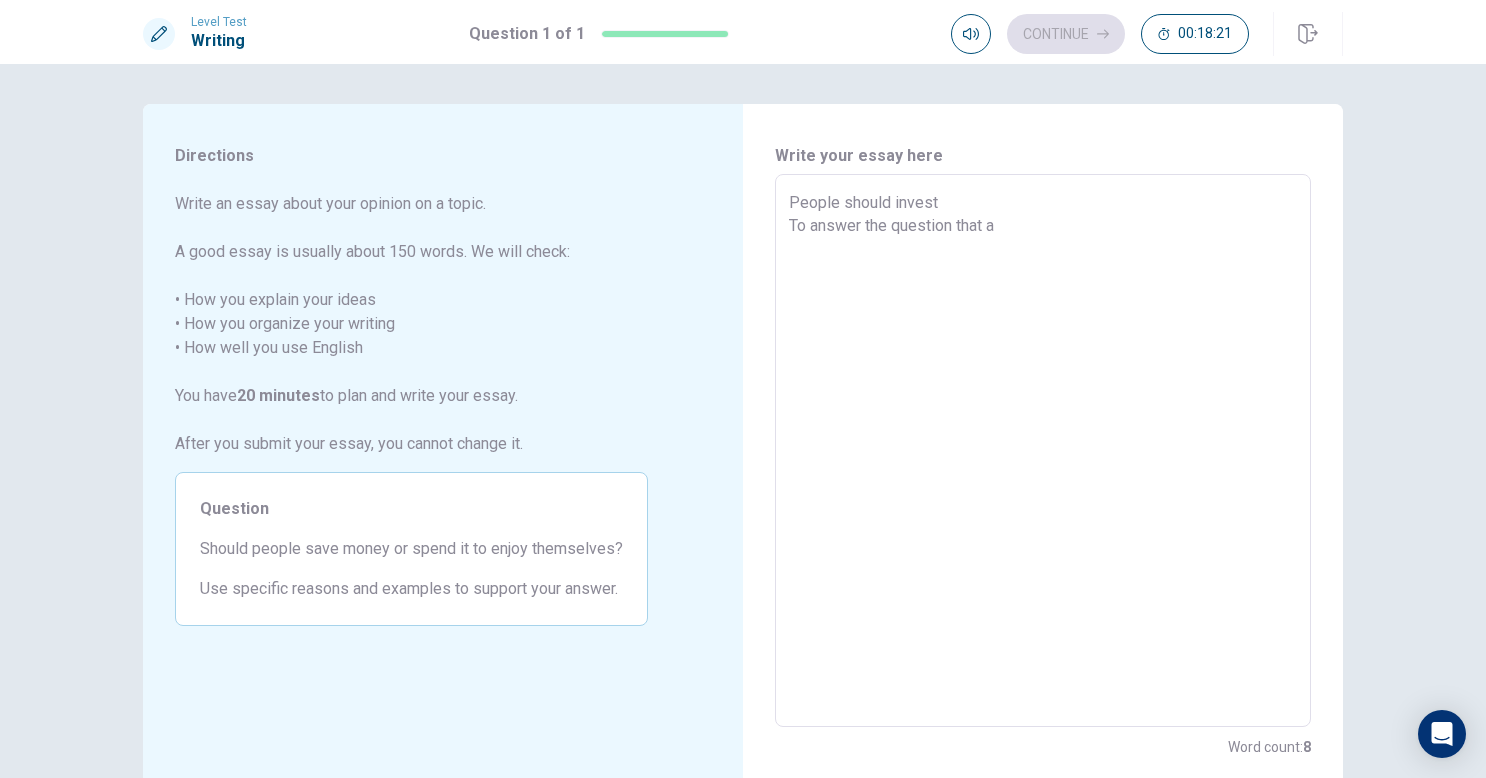 type on "x" 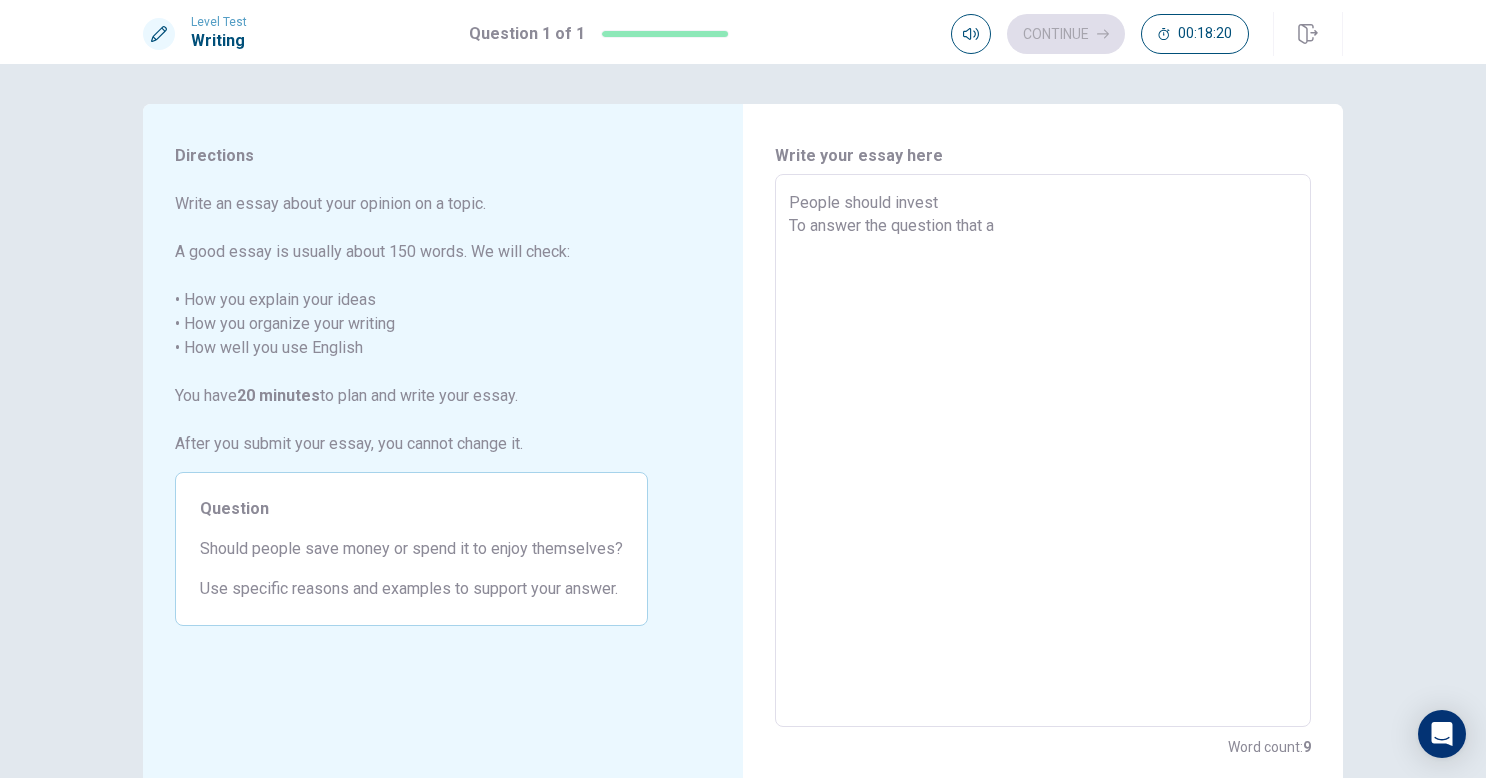 type on "People should invest
To answer the question that a" 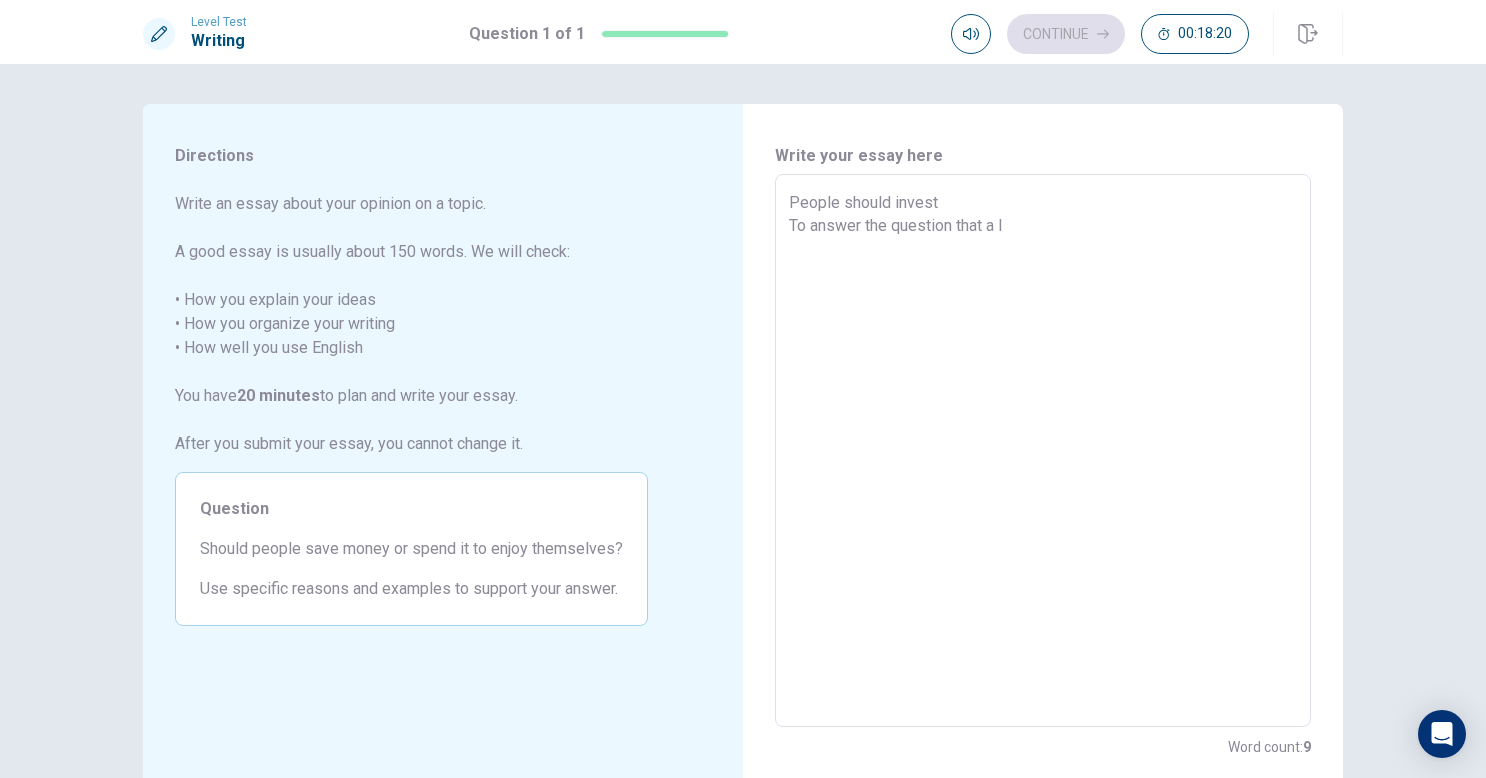 type on "x" 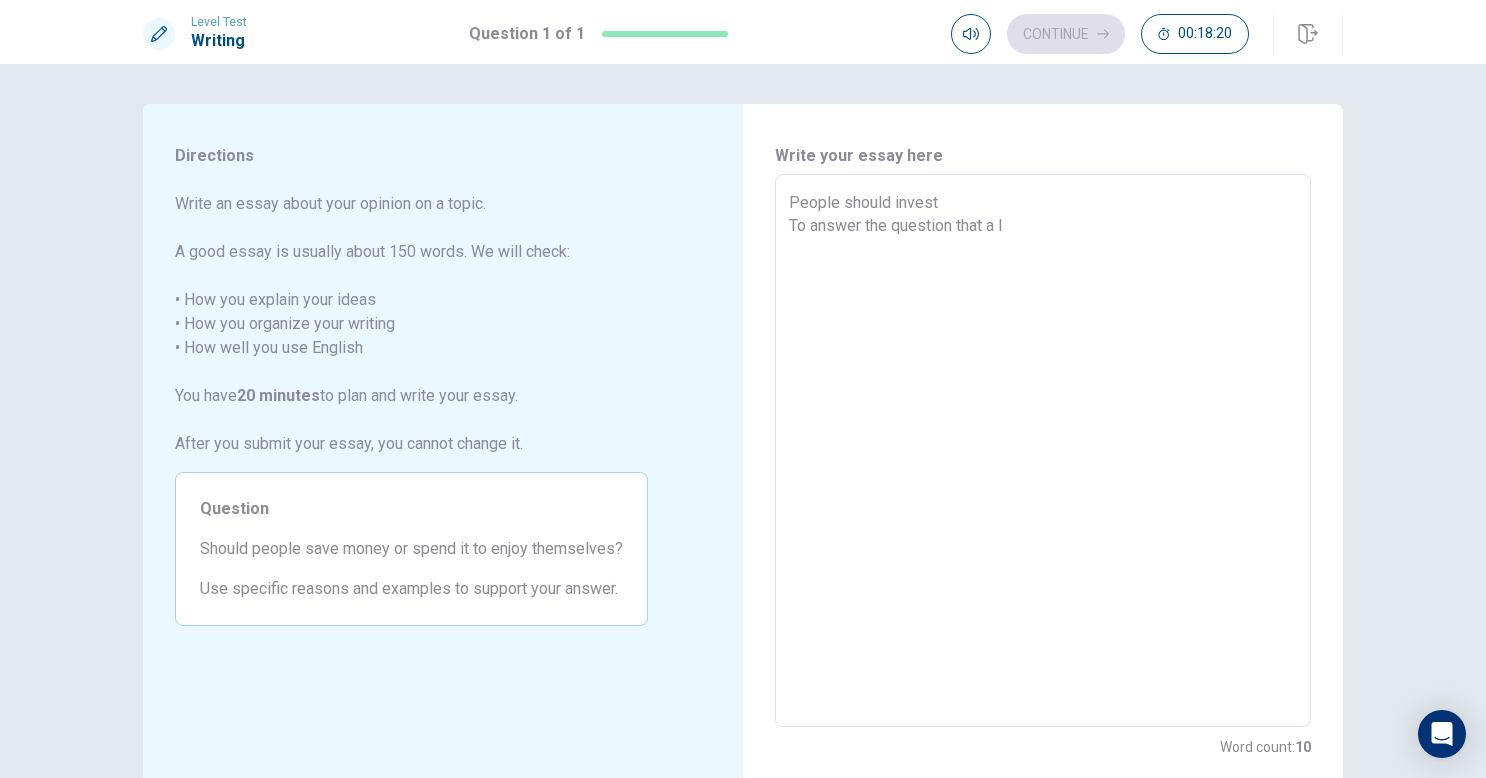 type on "People should invest
To answer the question that a lo" 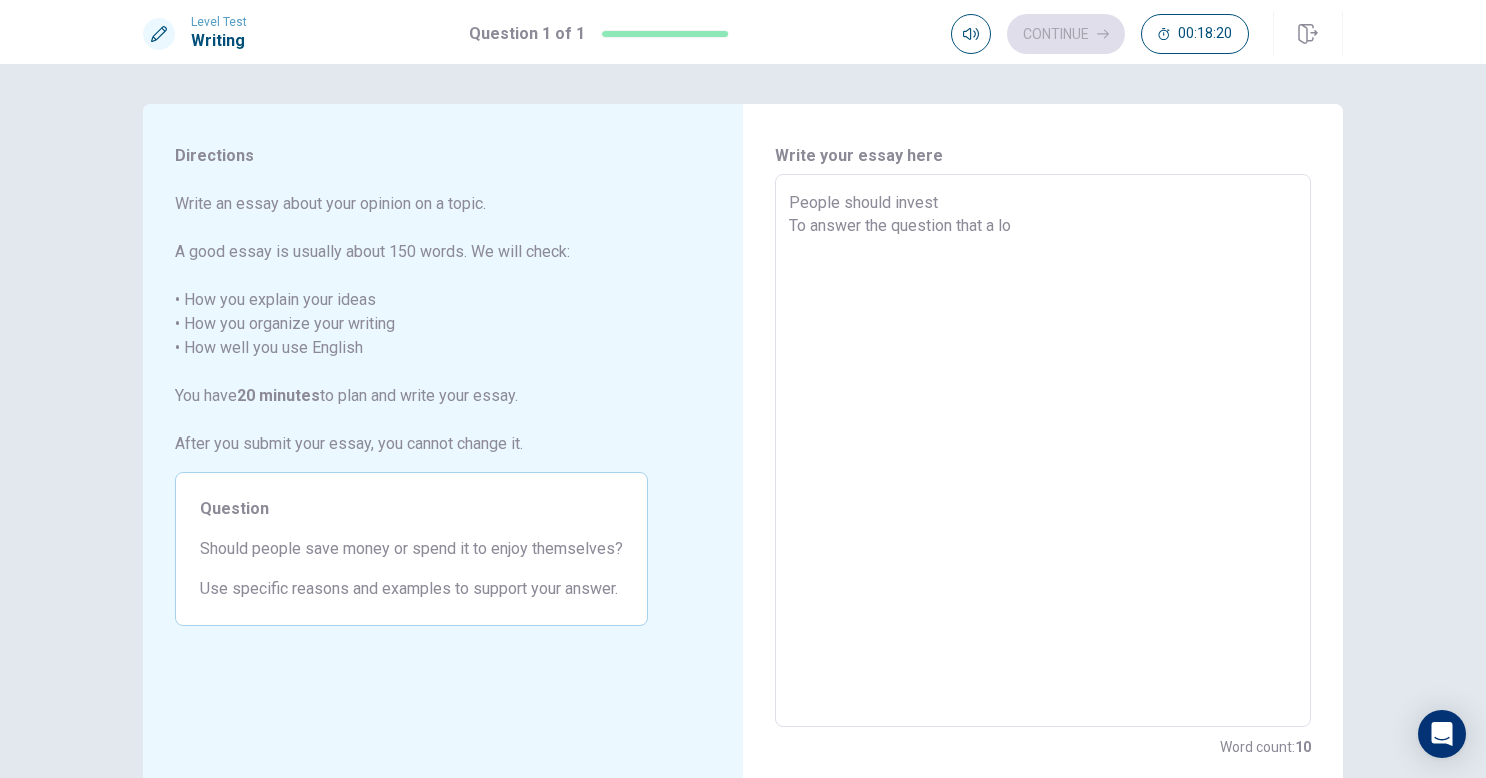 type on "x" 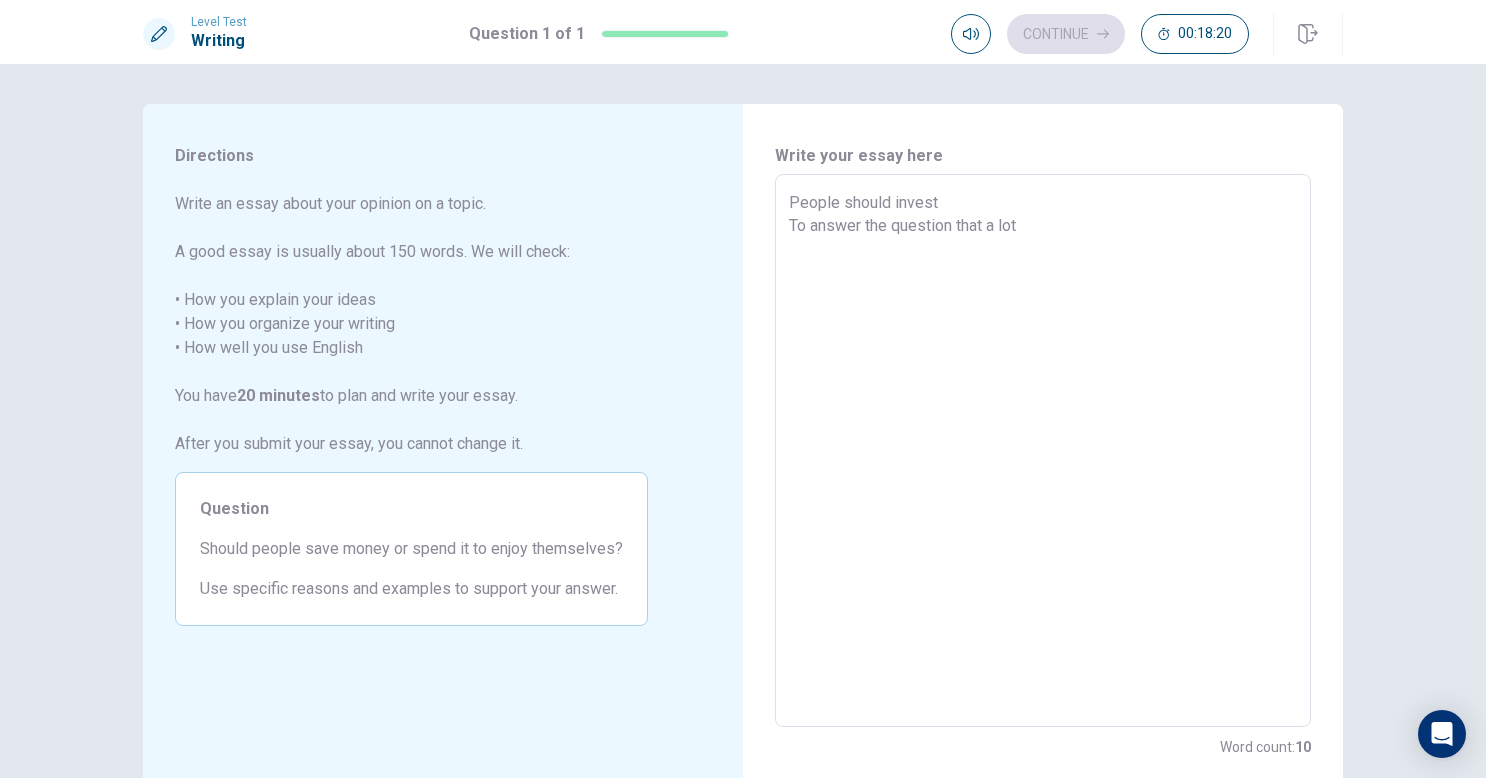 type on "x" 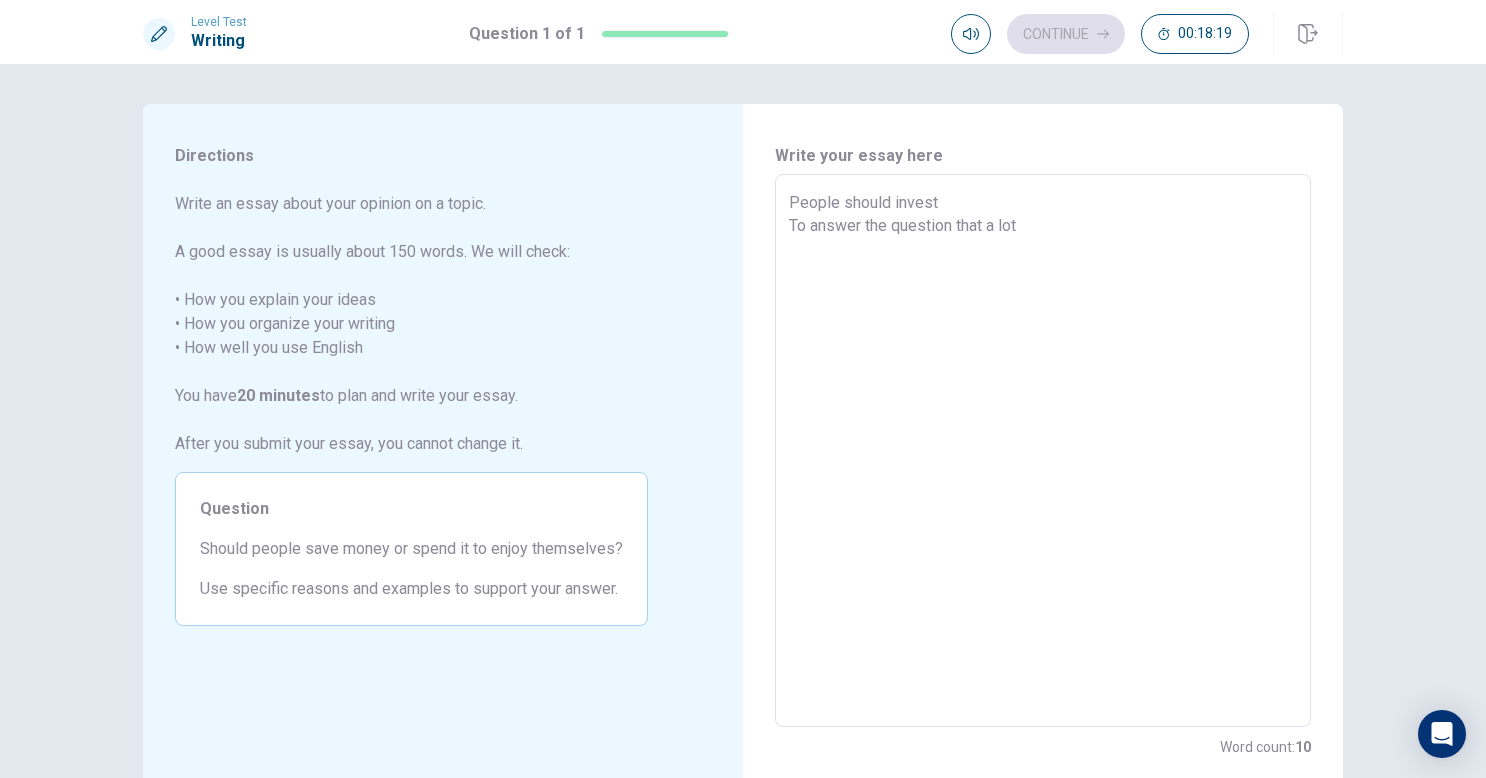 type on "People should invest
To answer the question that a lot o" 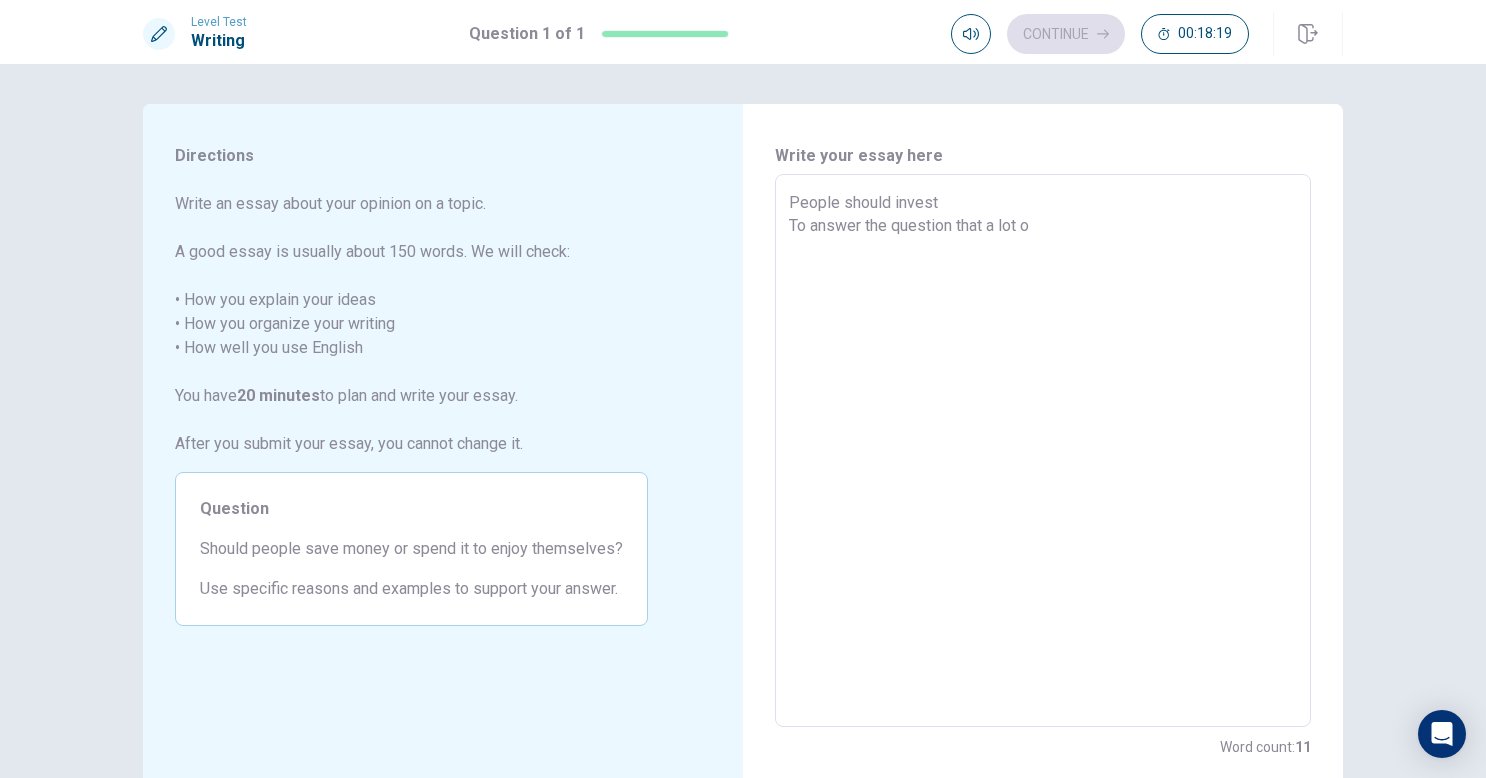 type on "x" 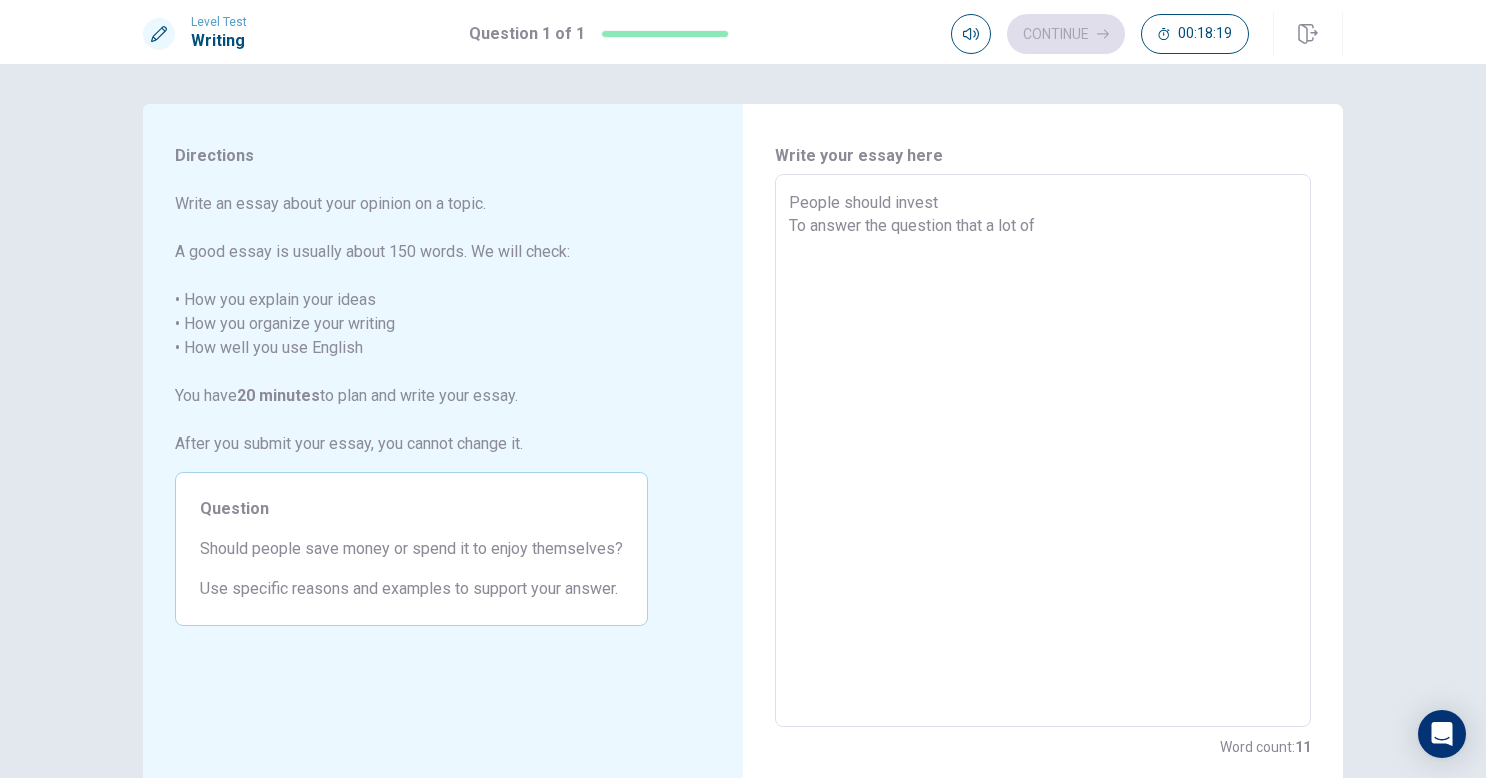 type on "x" 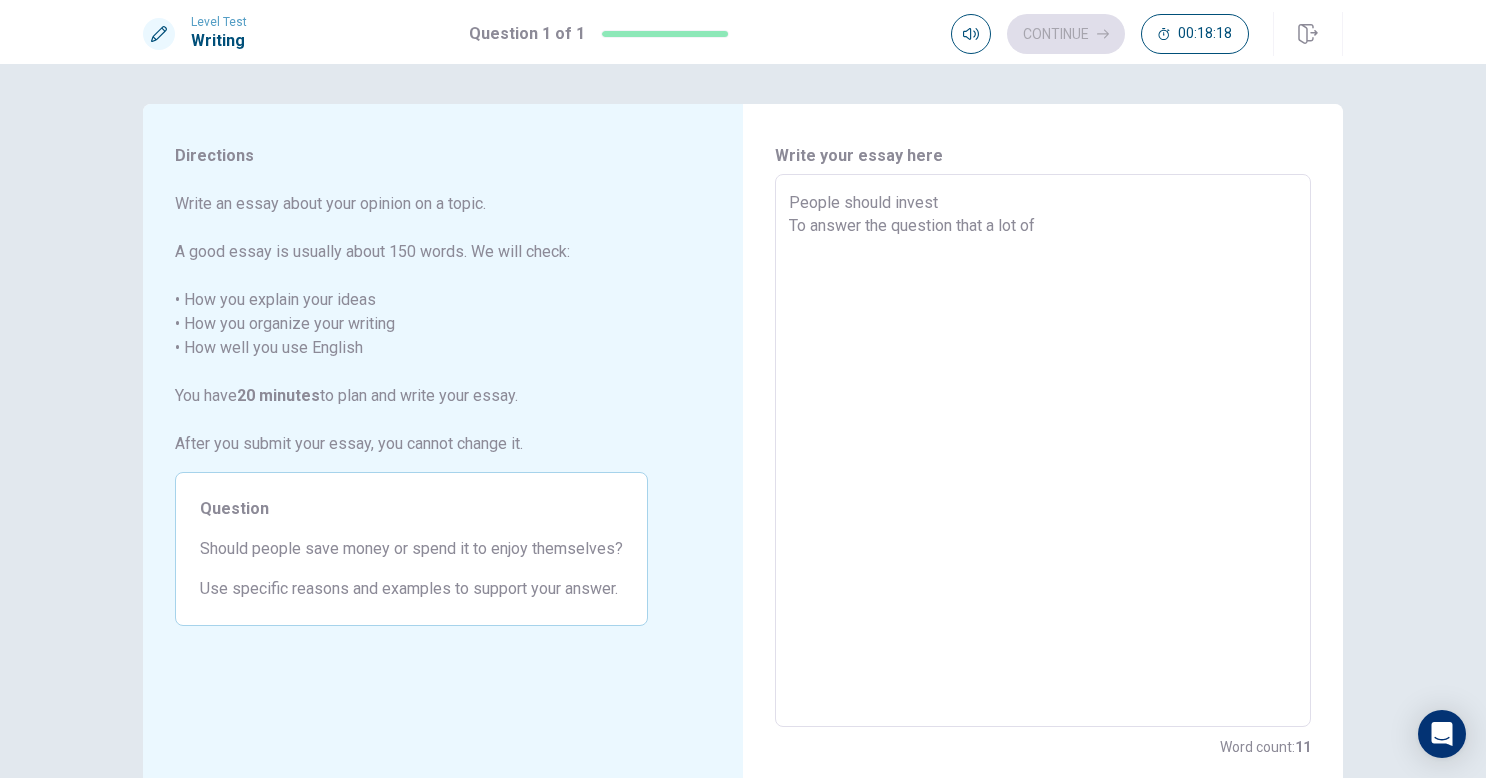 type on "People should invest
To answer the question that a lot of" 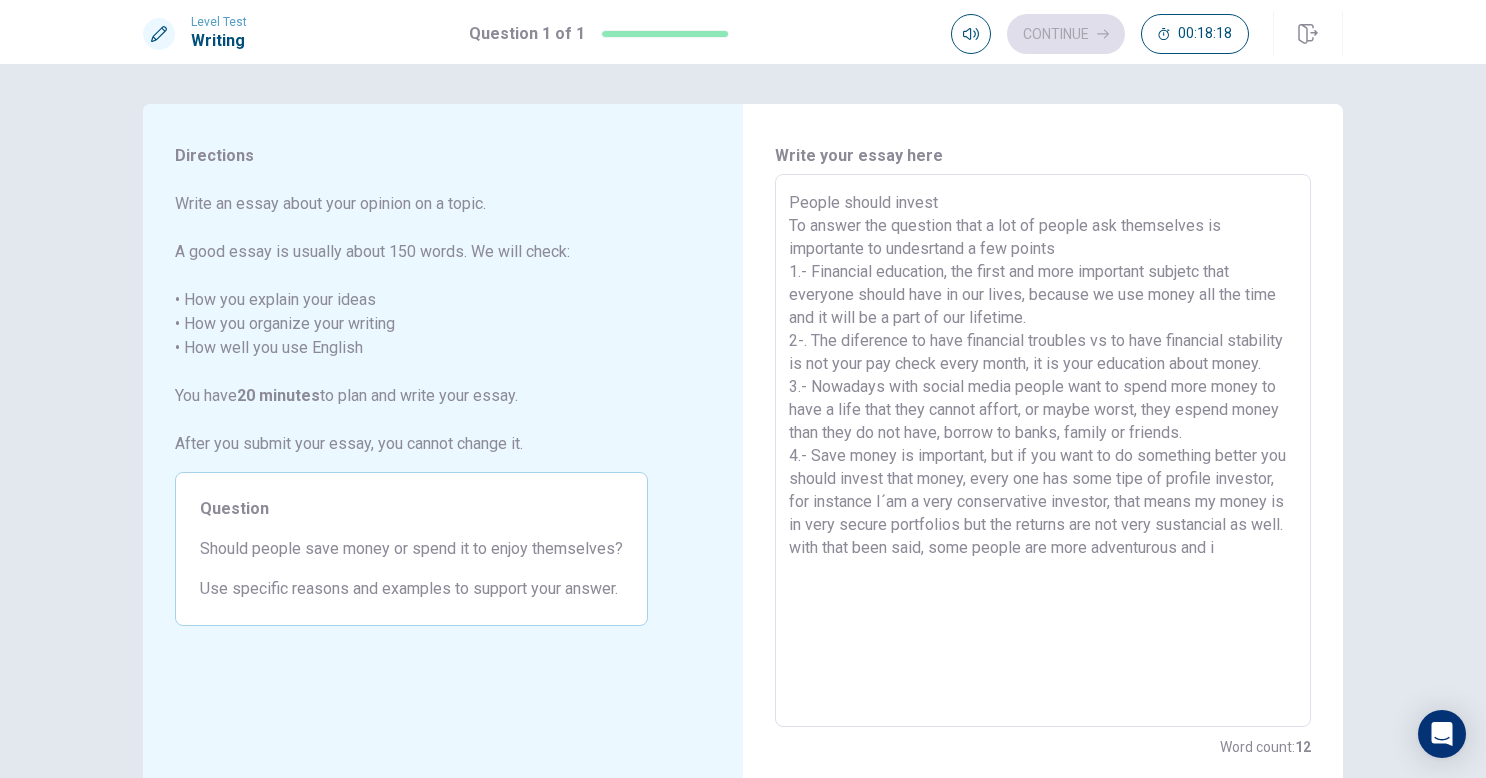 type on "x" 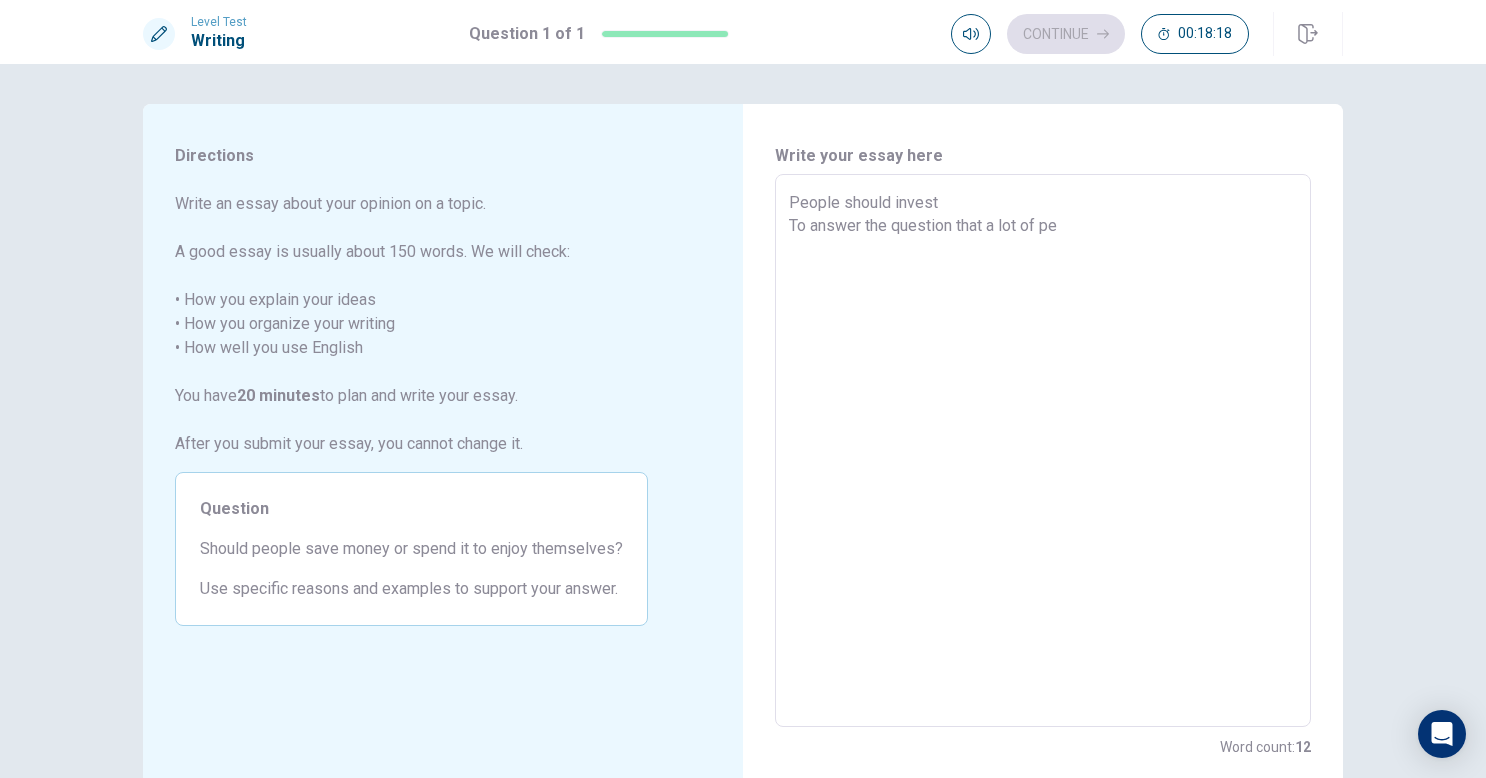 type on "x" 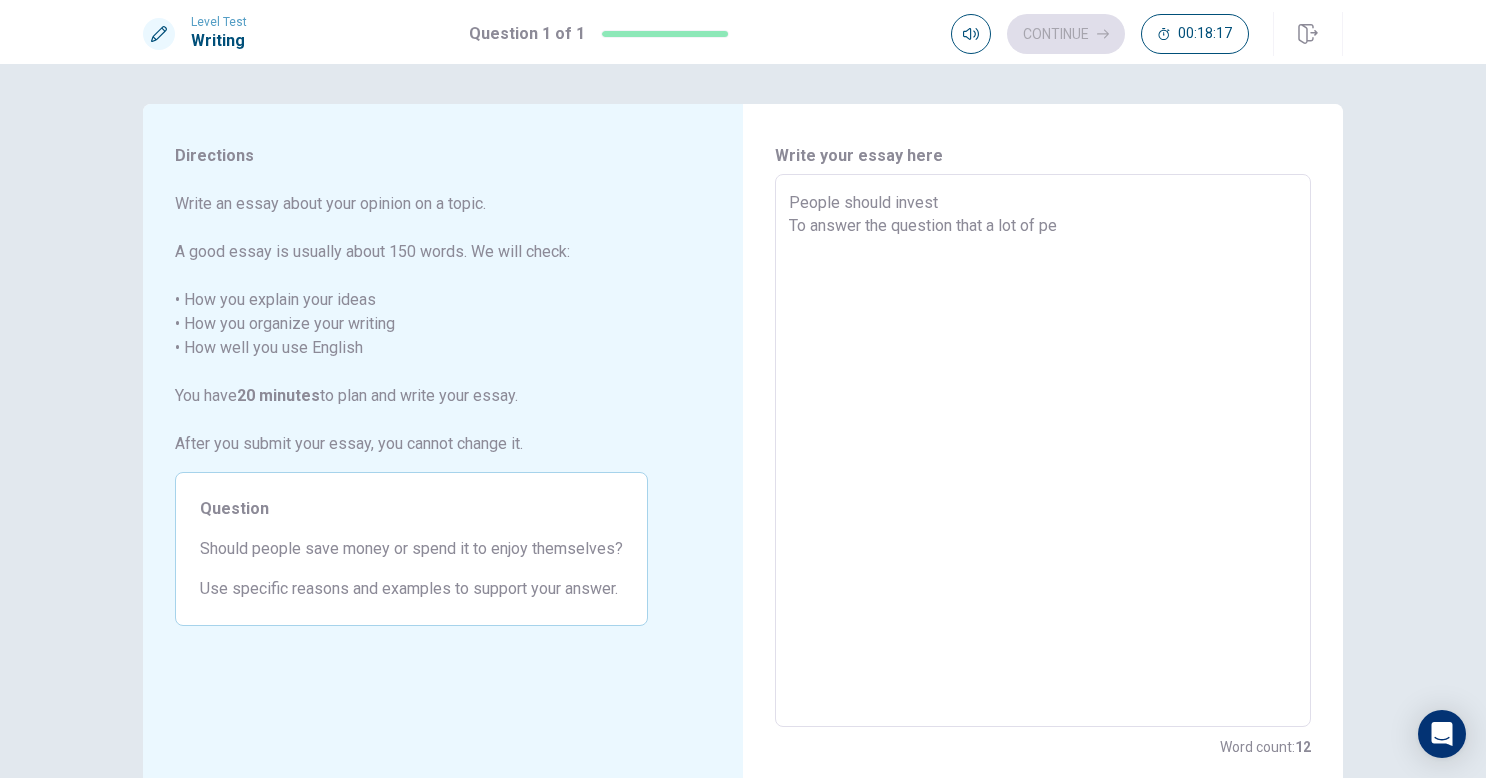 type on "People should invest
To answer the question that a lot of peo" 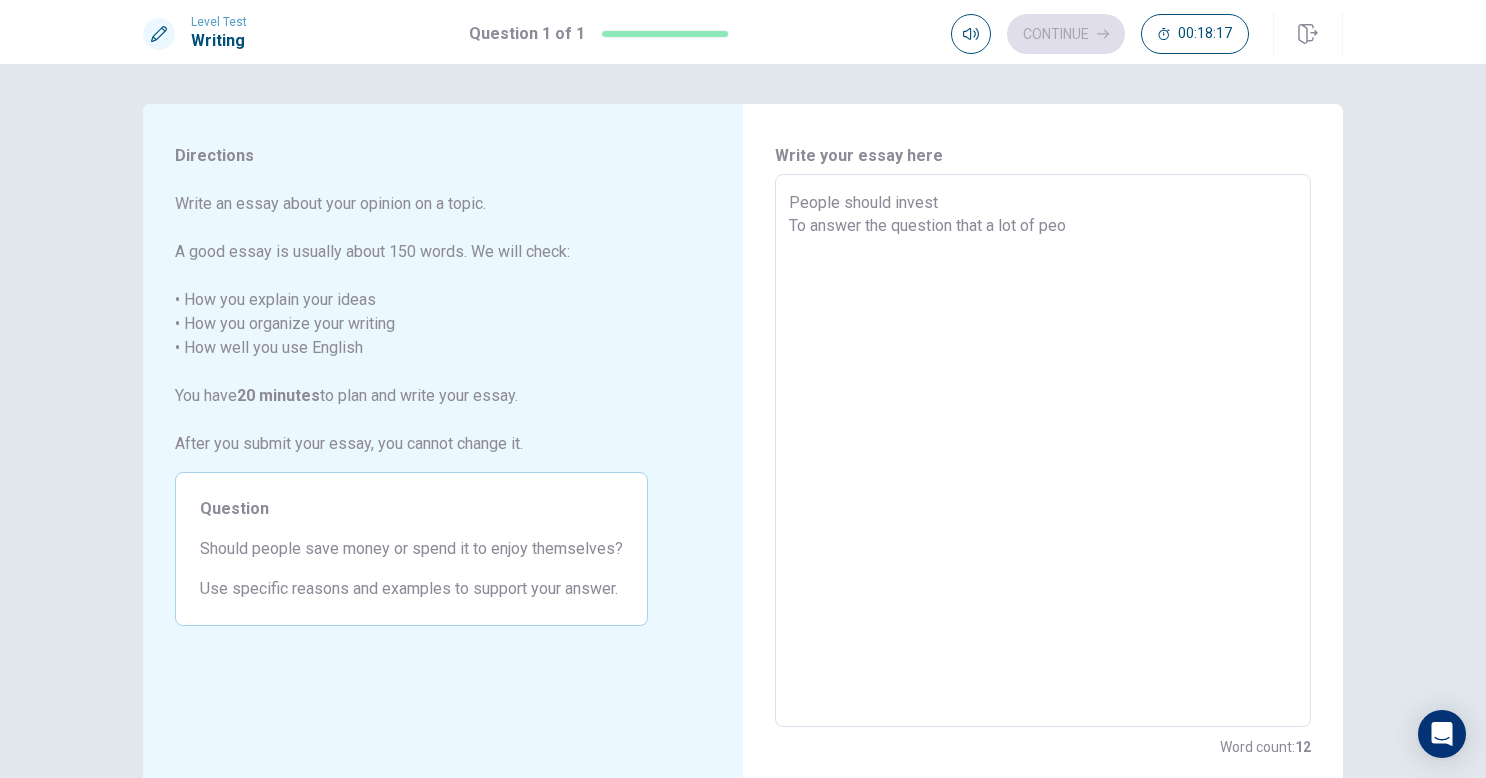 type on "x" 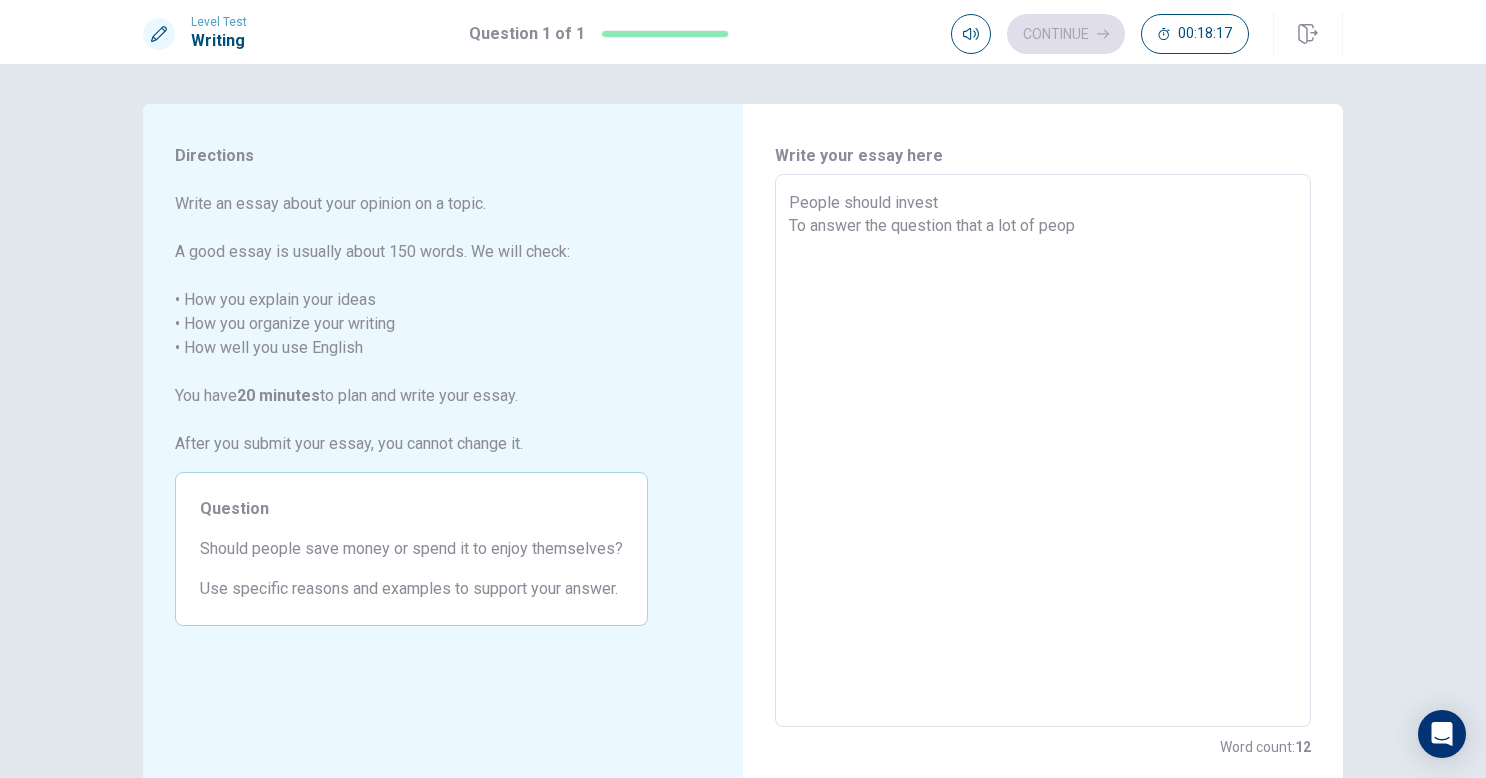 type on "x" 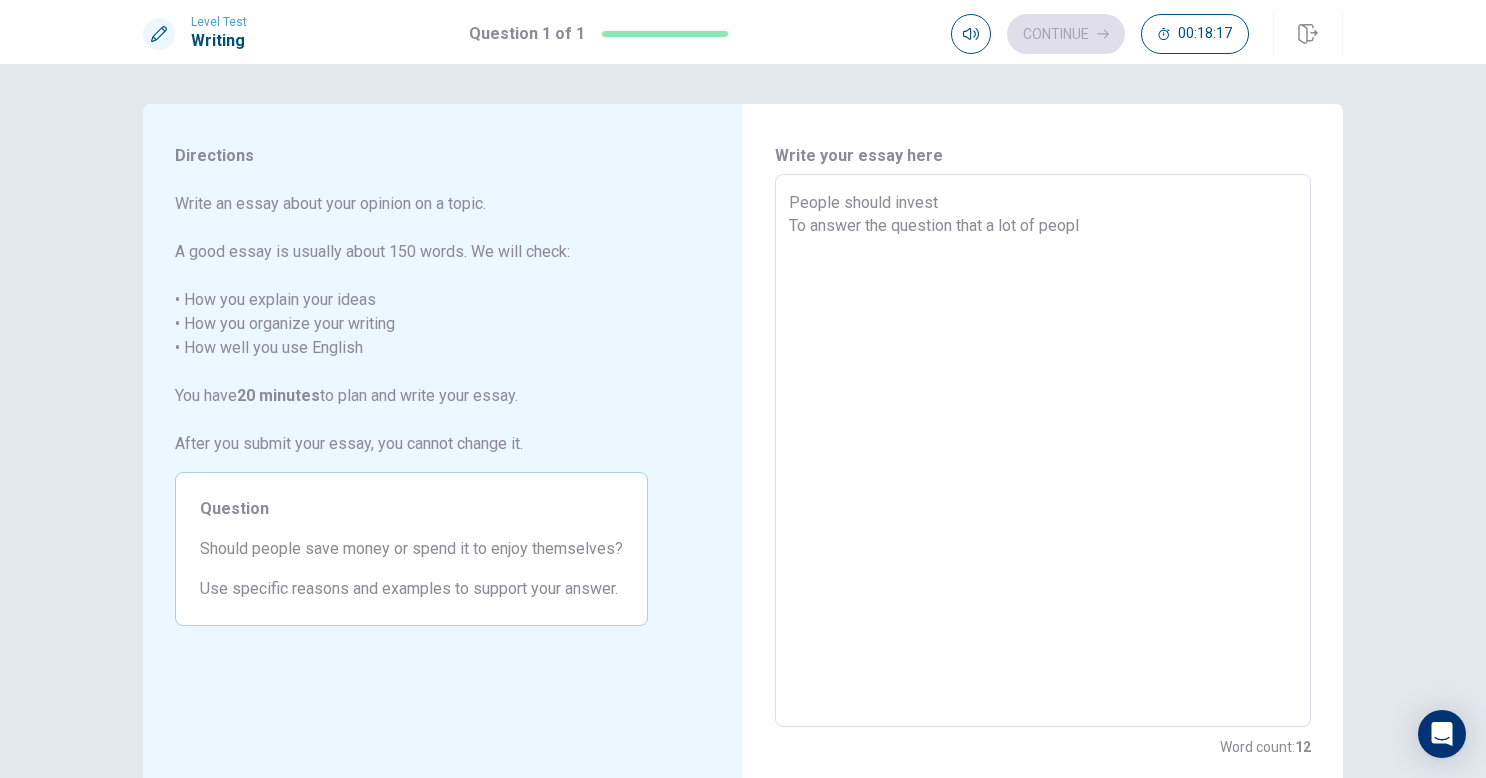 type on "x" 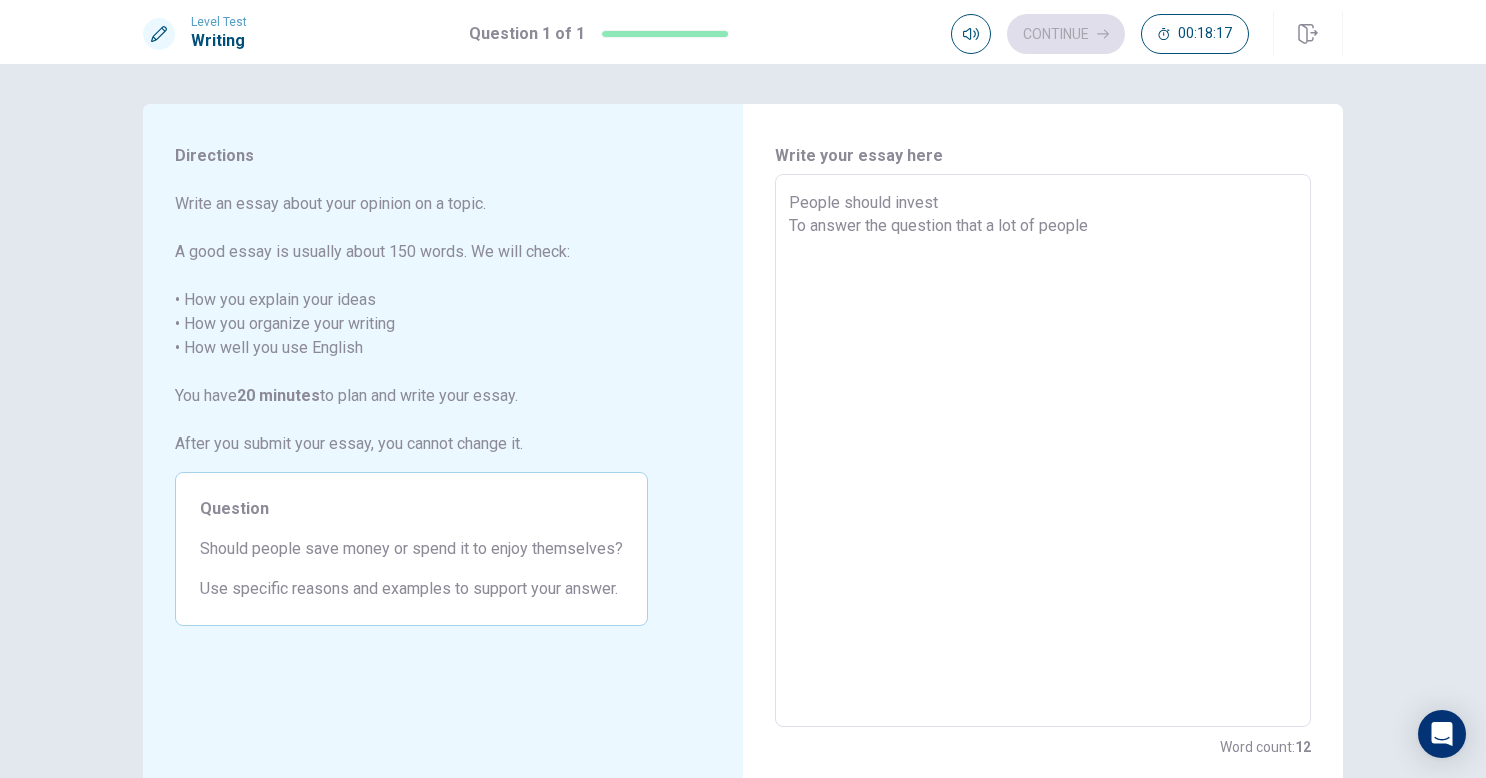 type on "x" 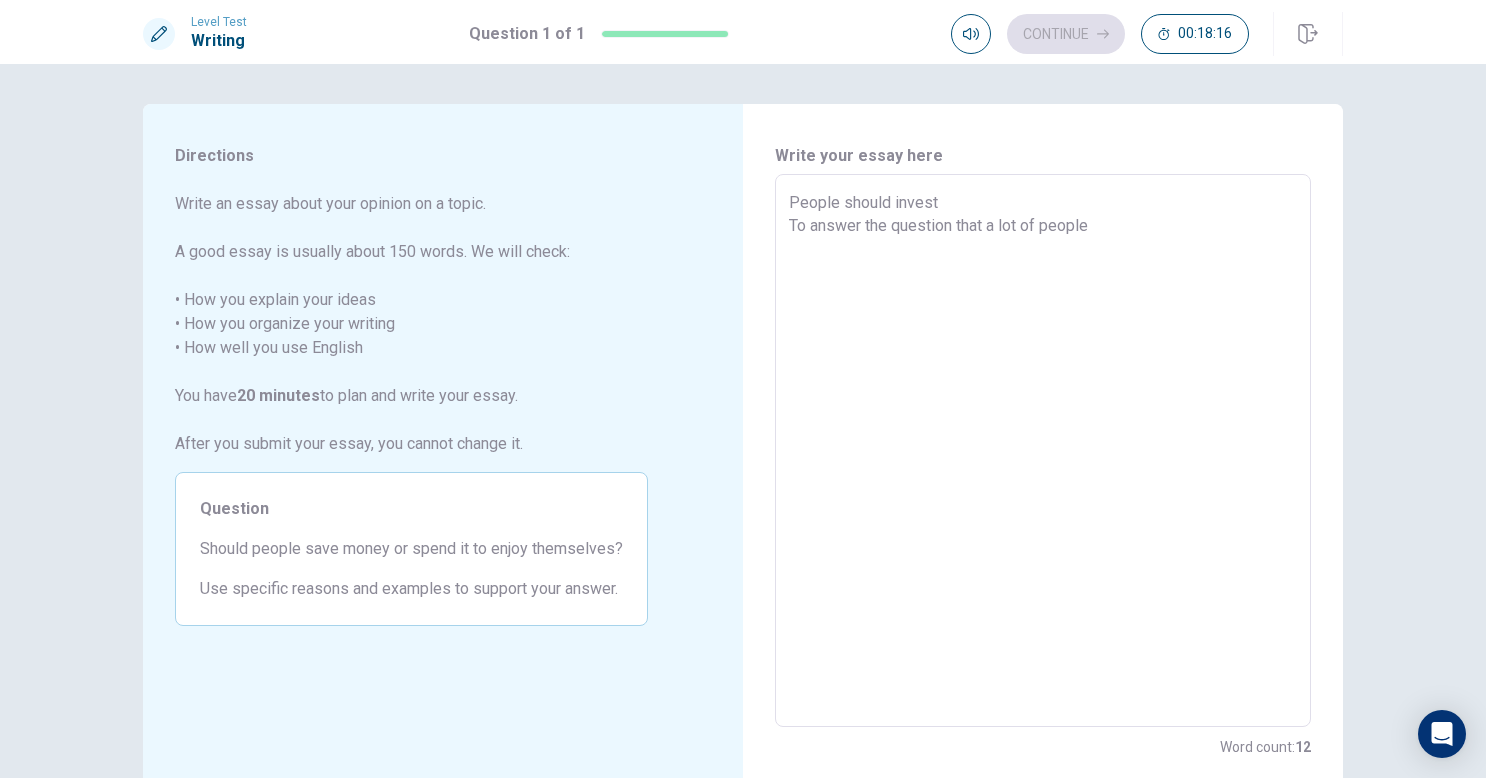 type on "People should invest
To answer the question that a lot of people" 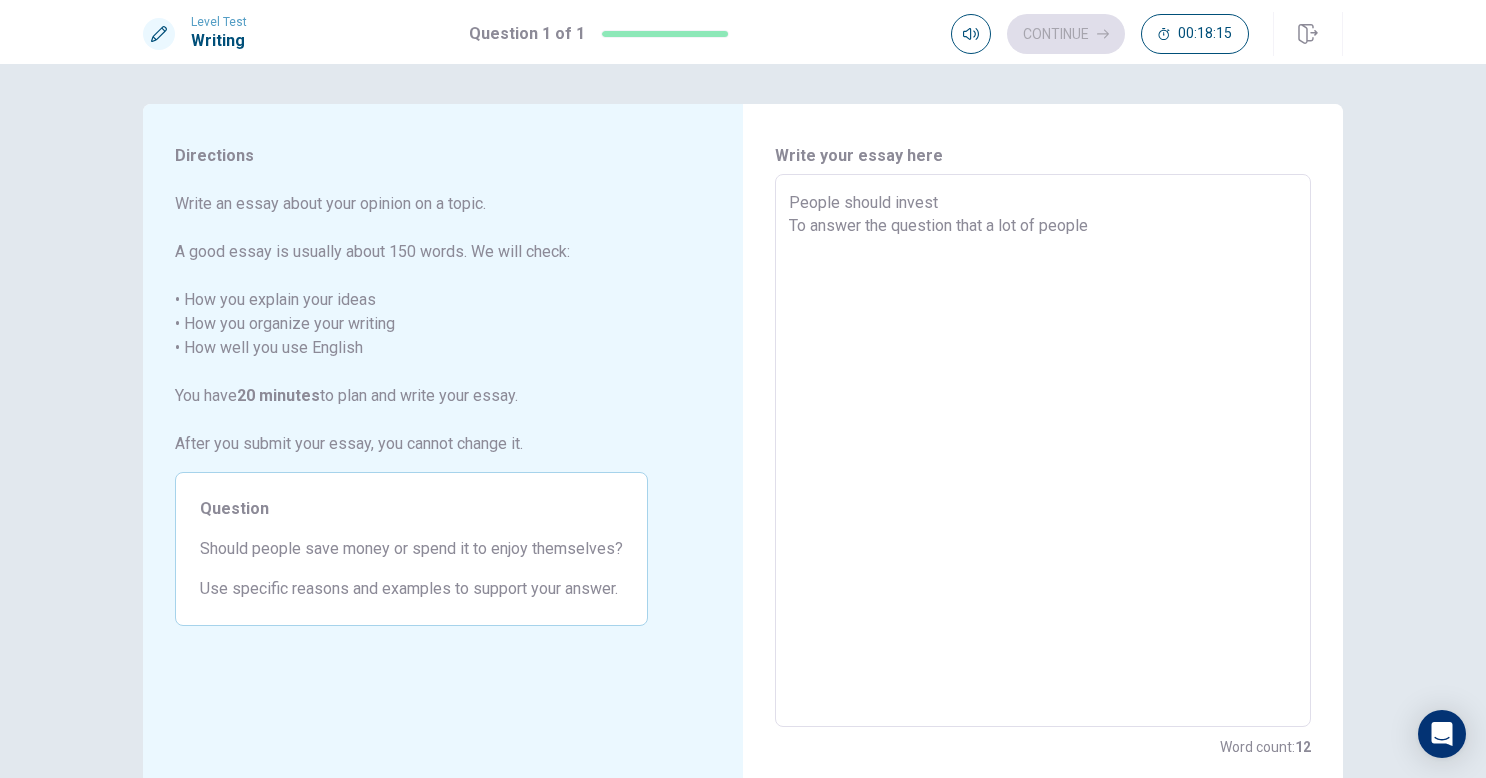 type on "People should invest
To answer the question that a lot of people a" 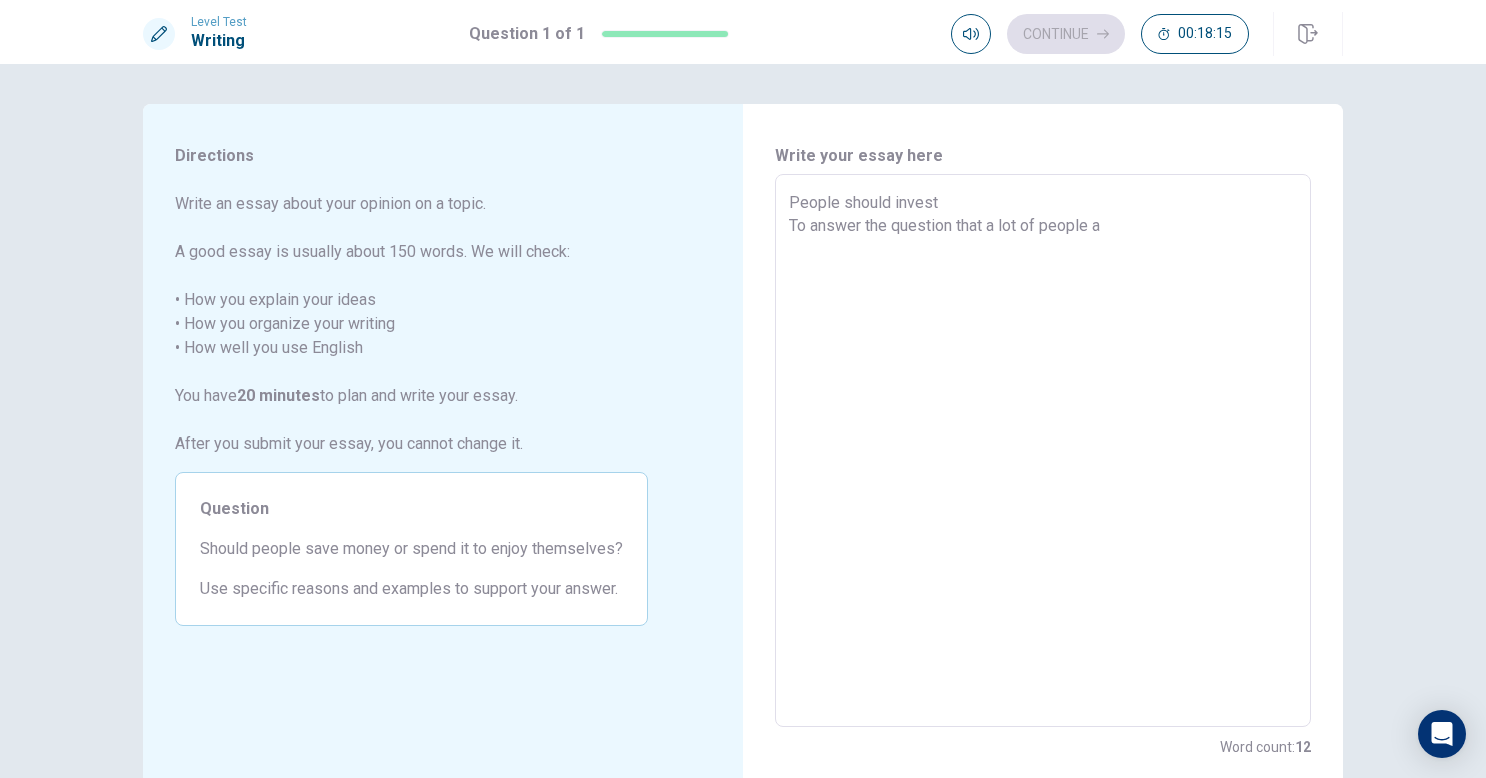 type on "x" 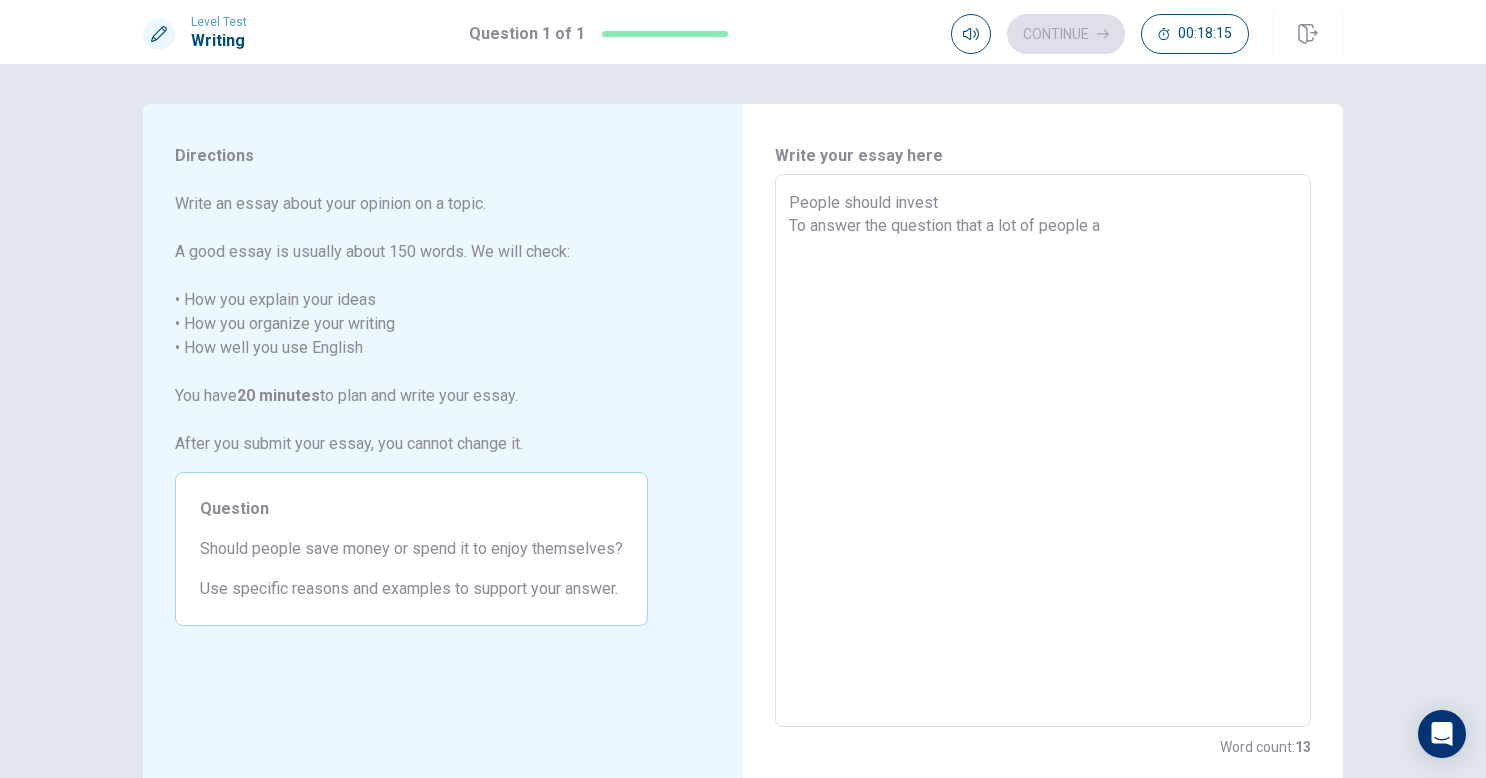 type on "People should invest
To answer the question that a lot of people as" 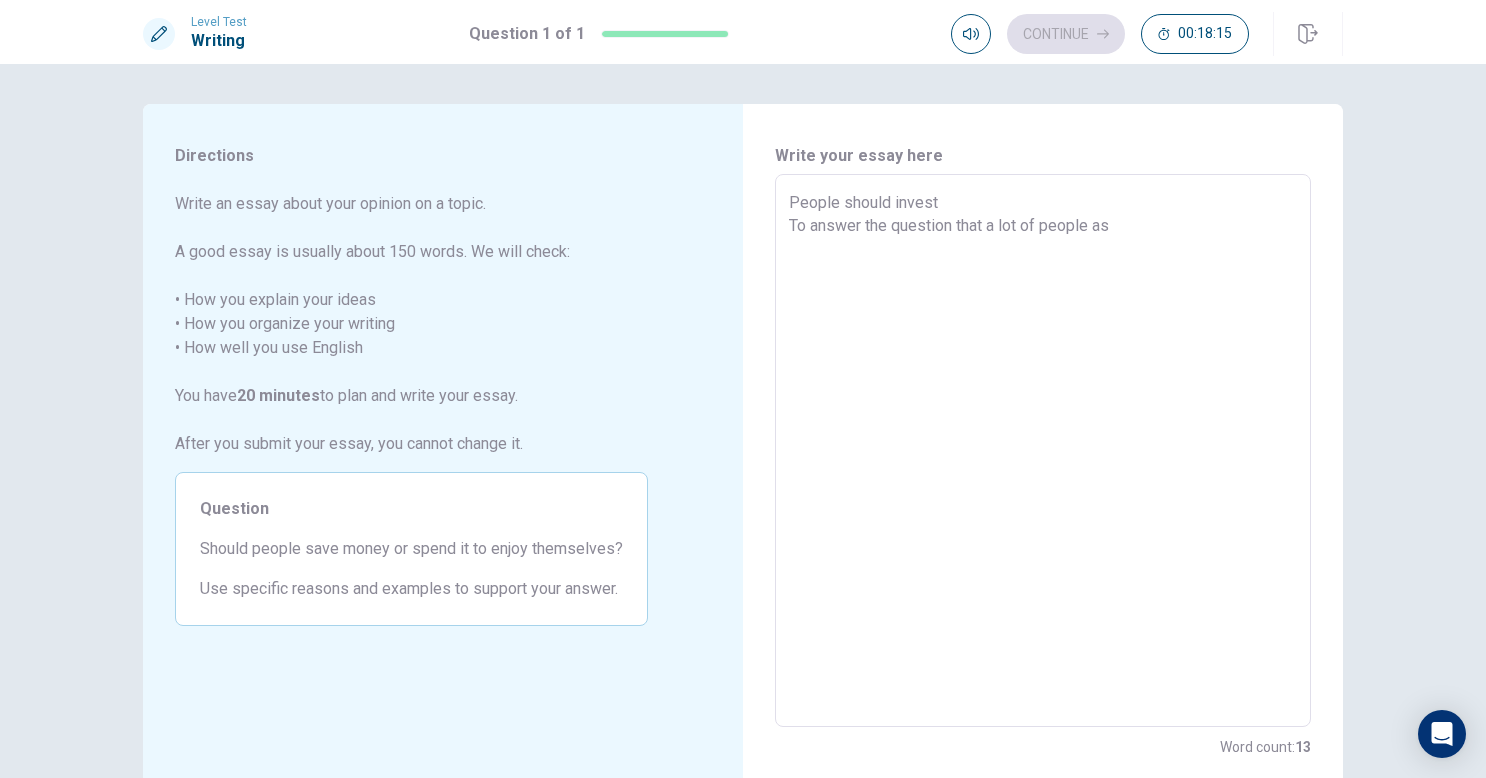 type on "x" 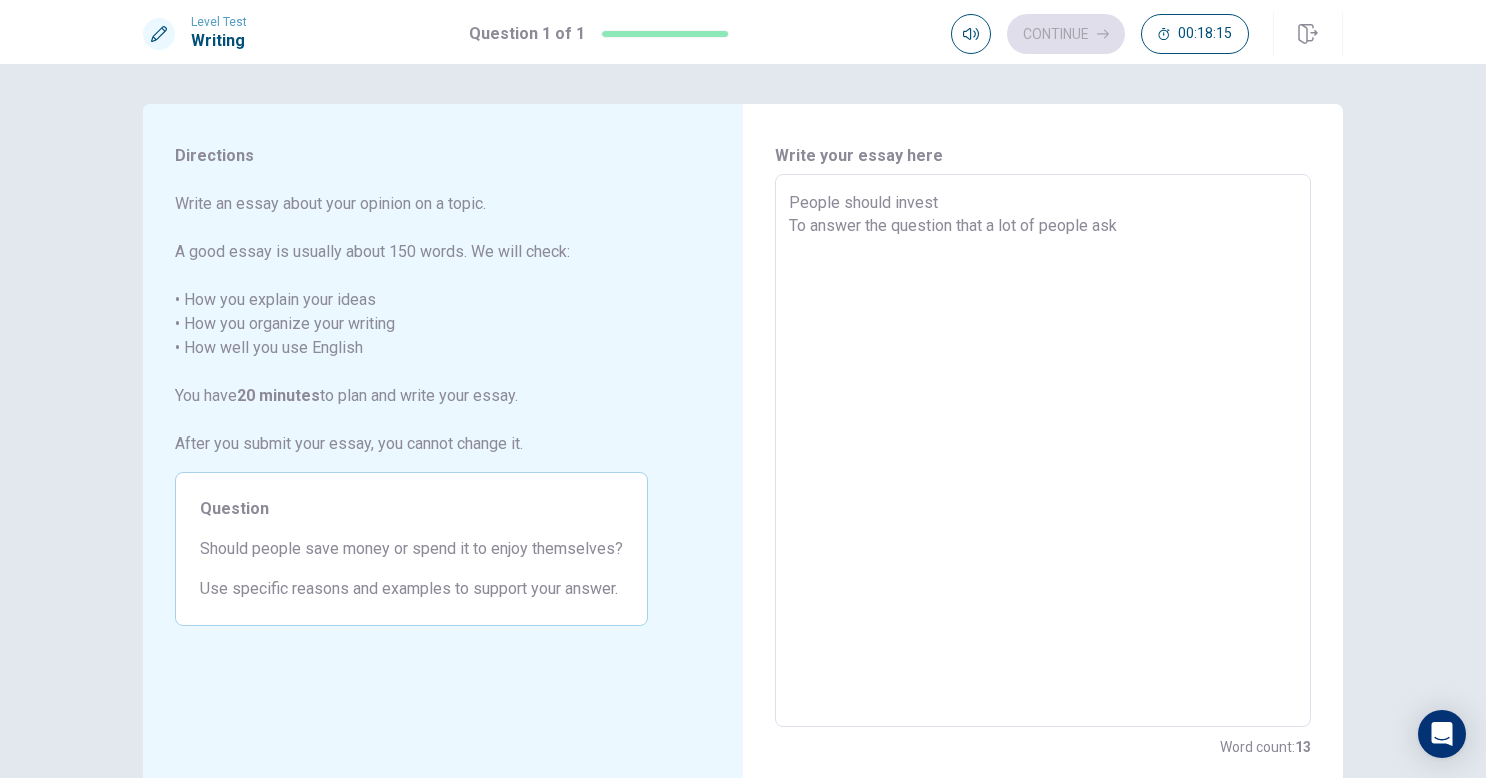 type on "x" 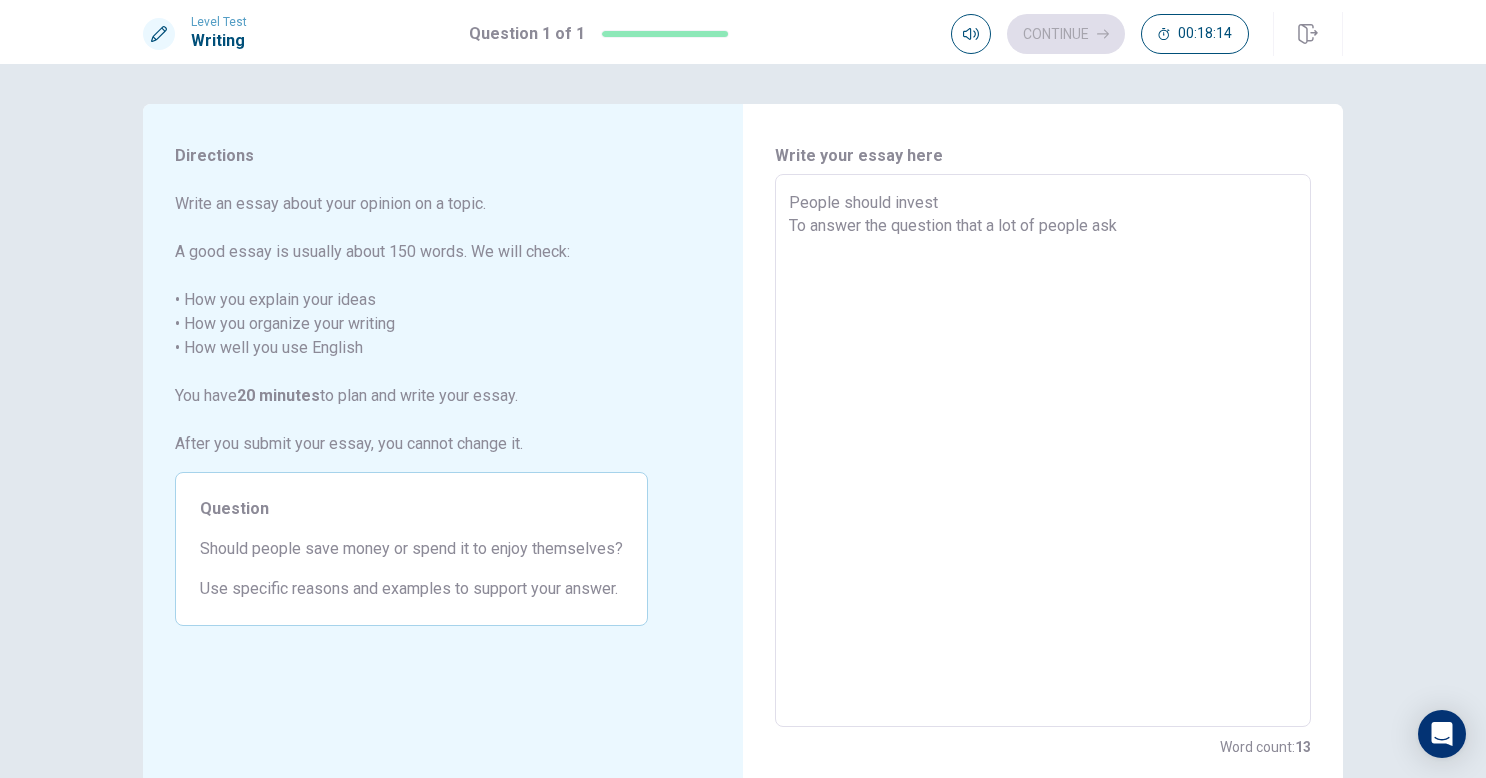 type on "People should invest
To answer the question that a lot of people ask" 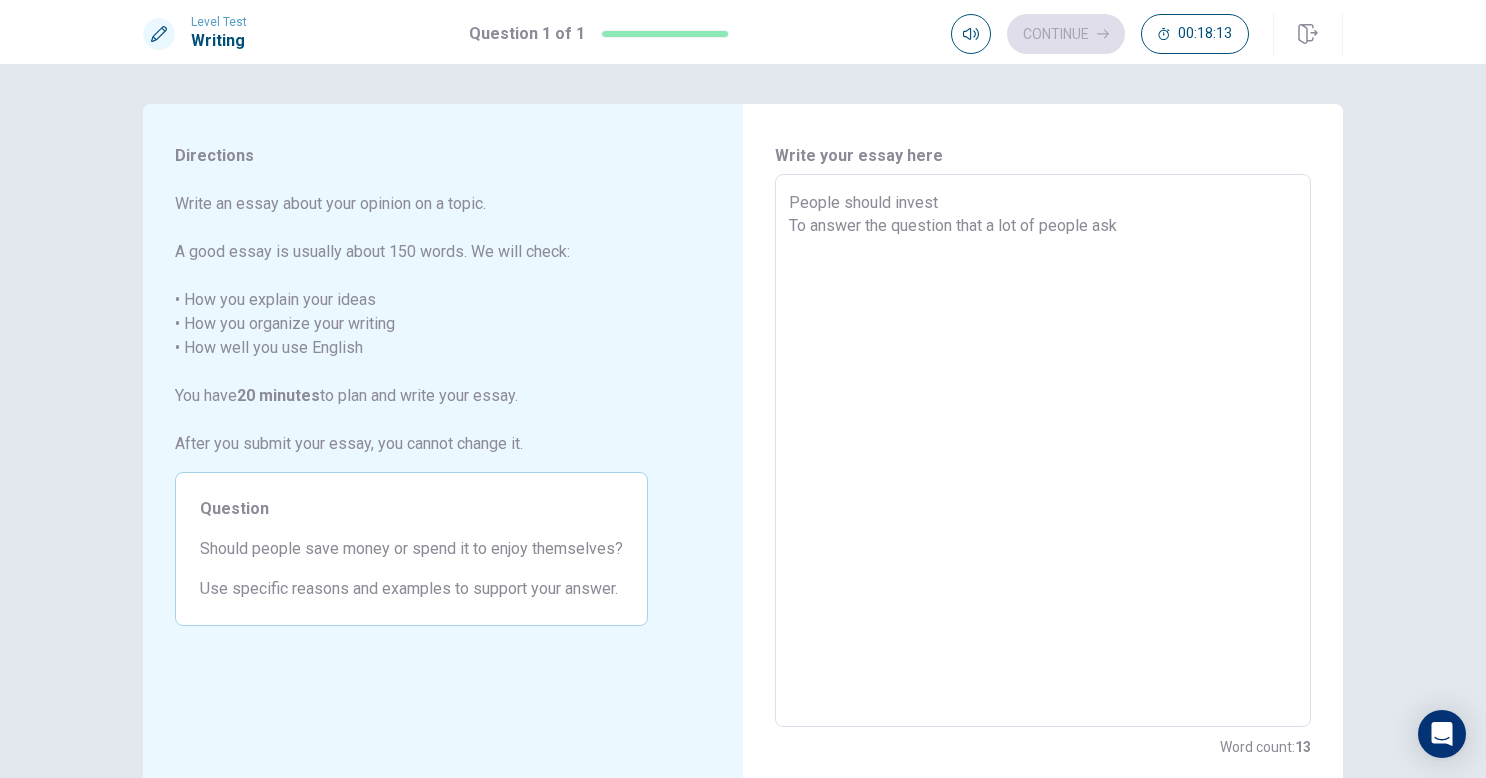 type on "People should invest
To answer the question that a lot of people ask t" 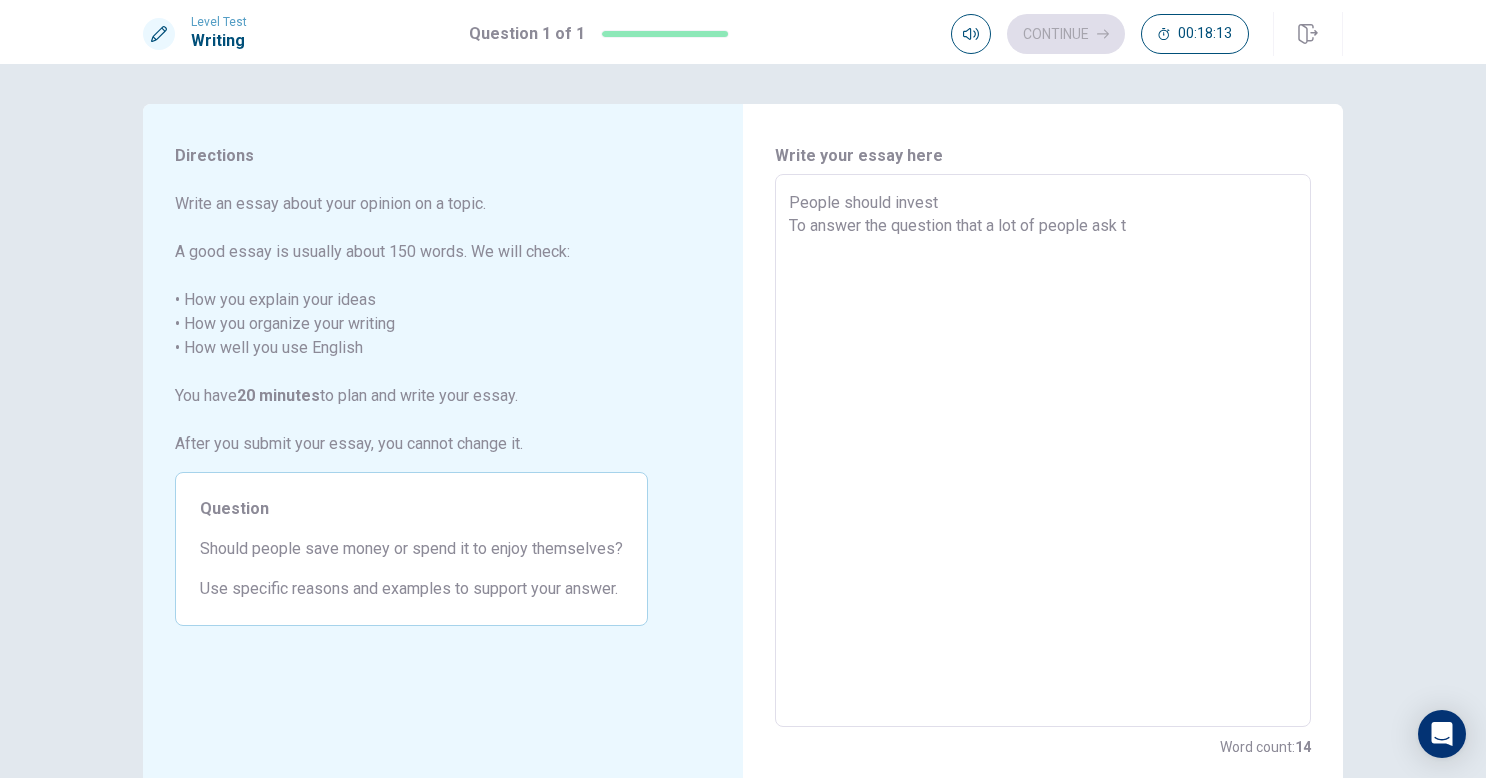 type on "x" 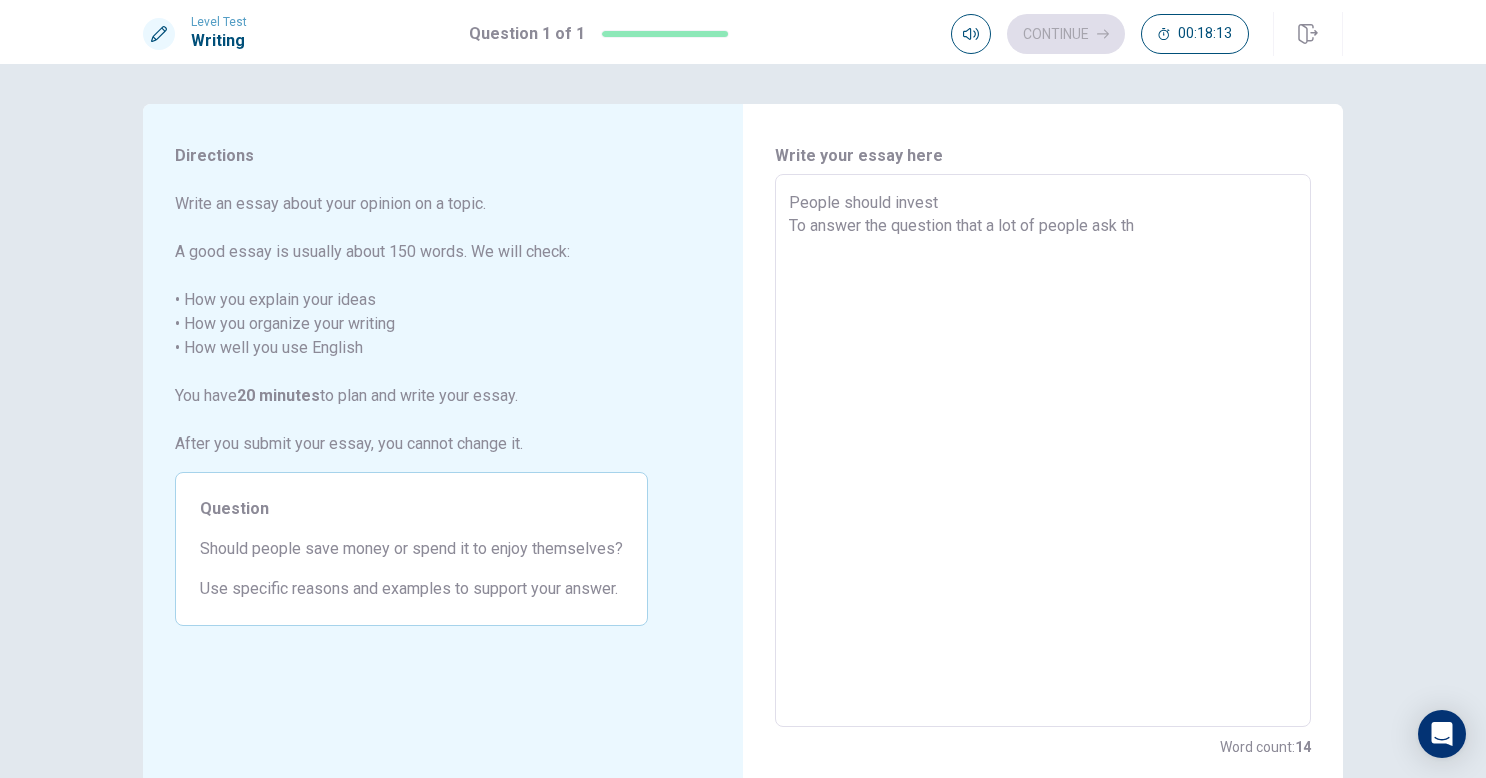 type on "x" 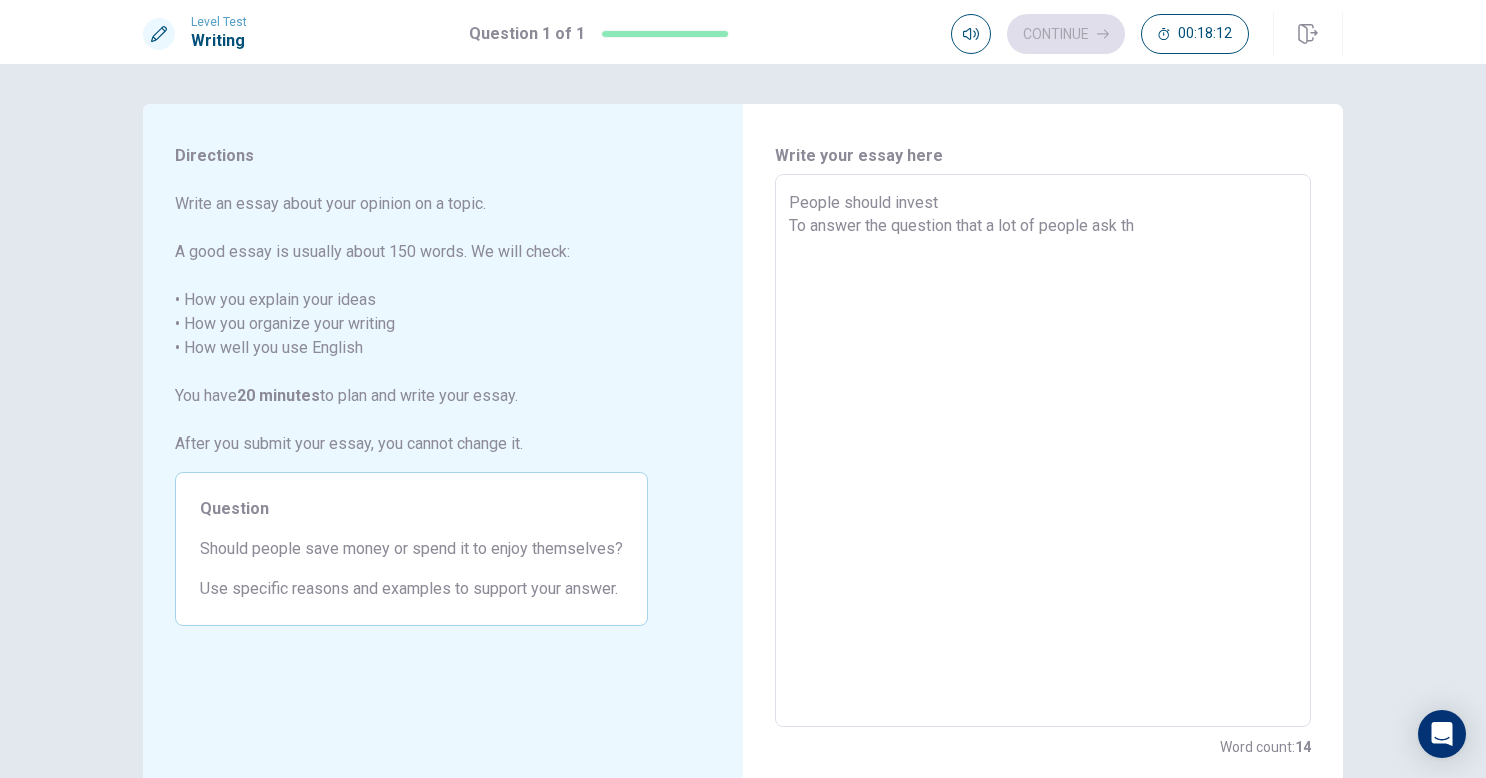 type on "People should invest
To answer the question that a lot of people ask the" 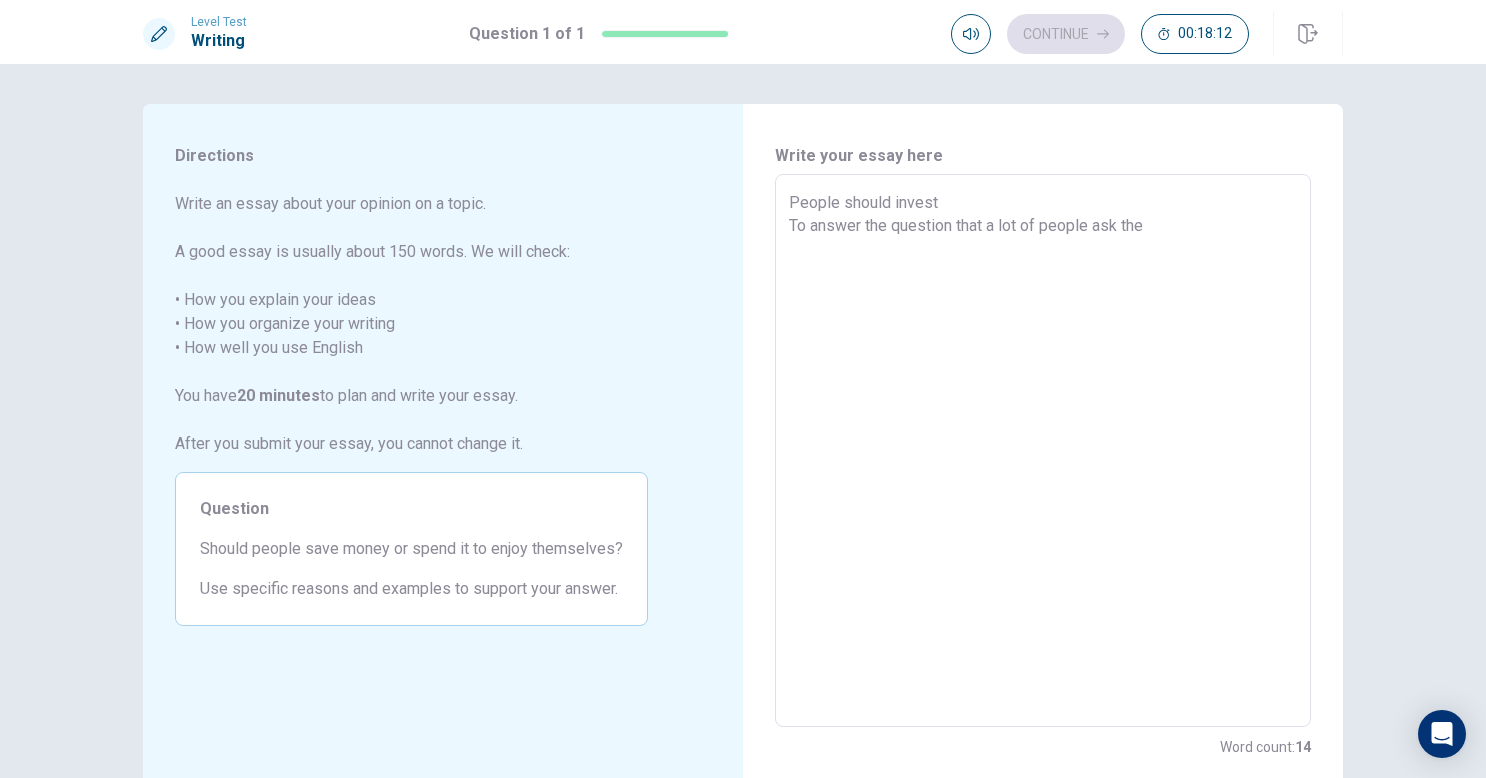 type on "x" 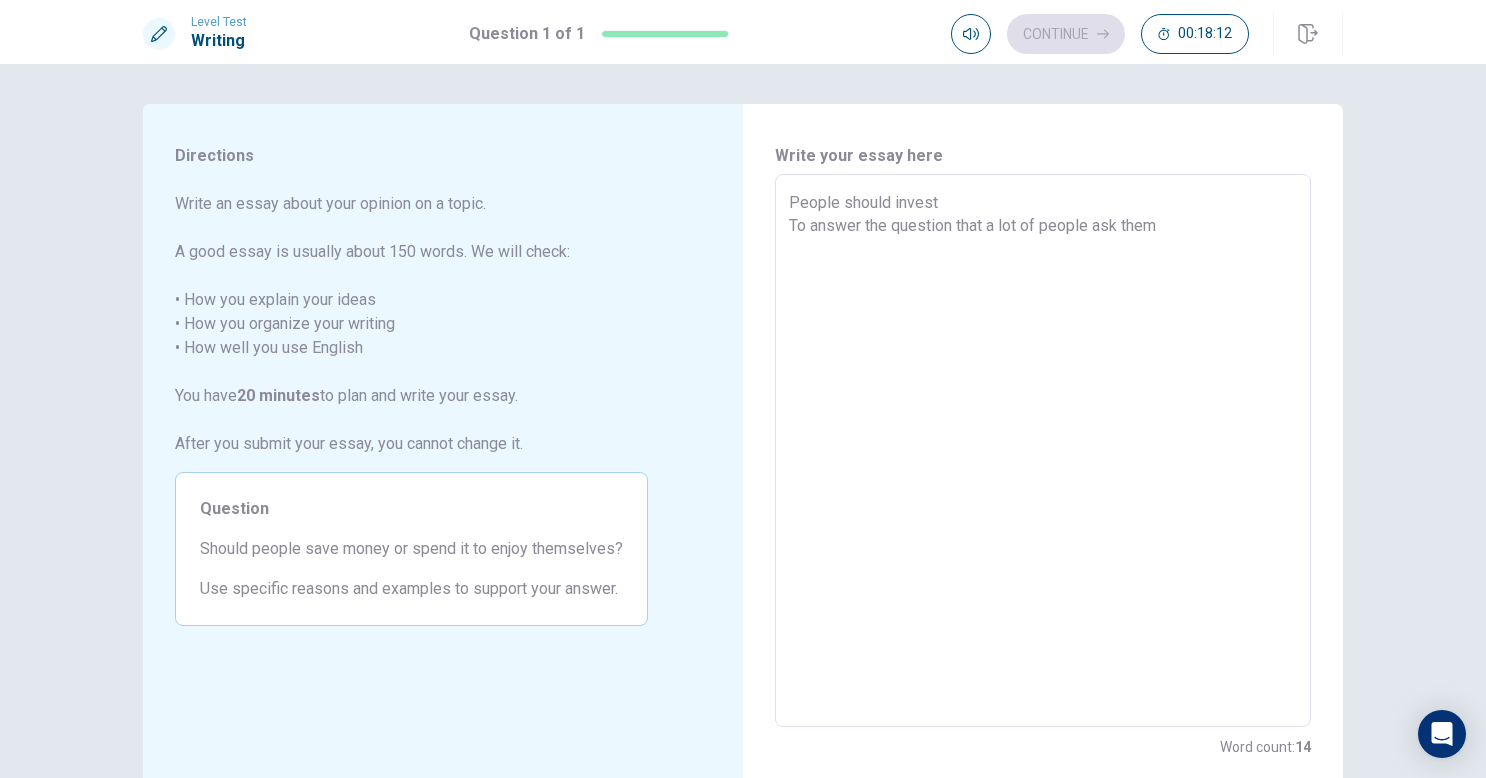 type on "x" 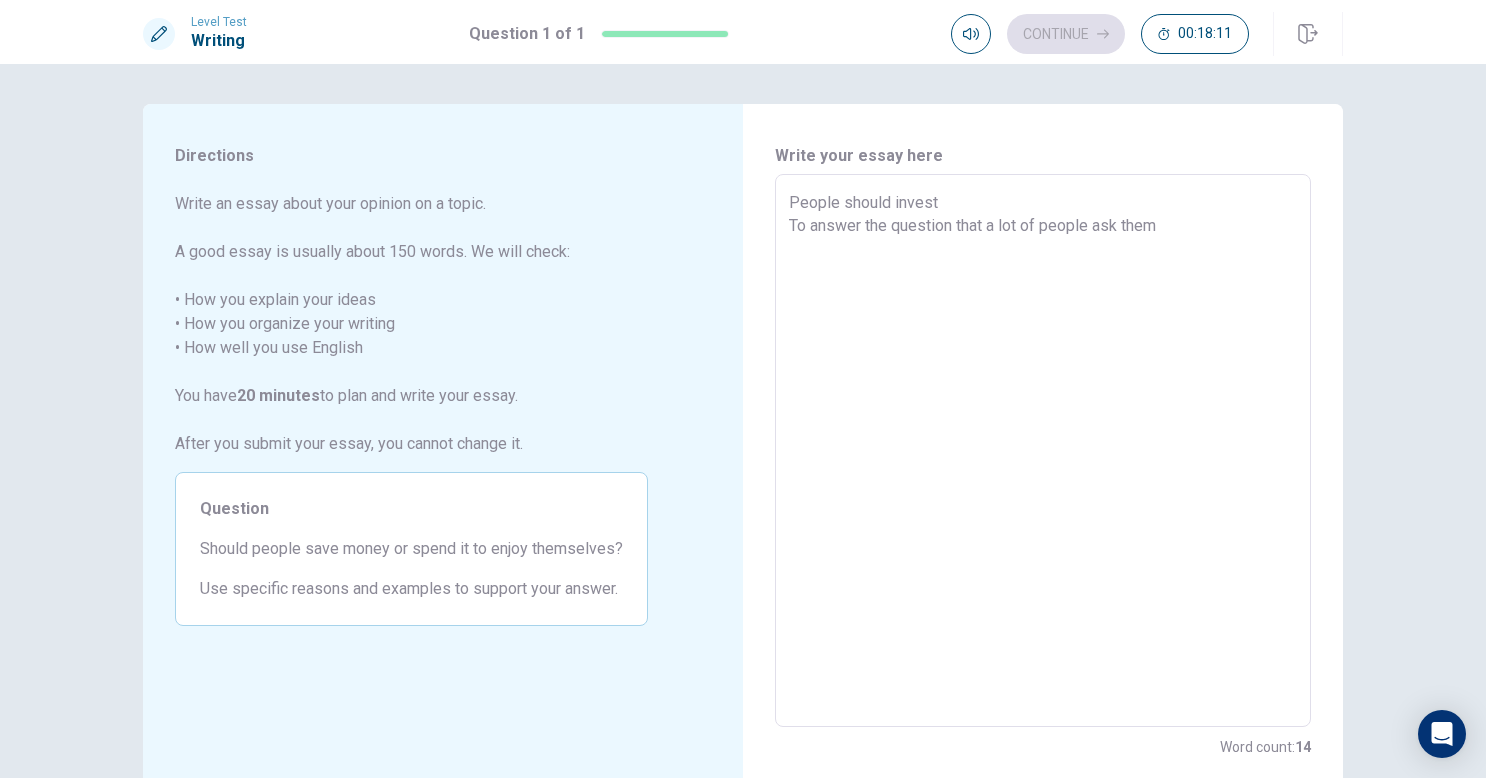 type on "People should invest
To answer the question that a lot of people ask them" 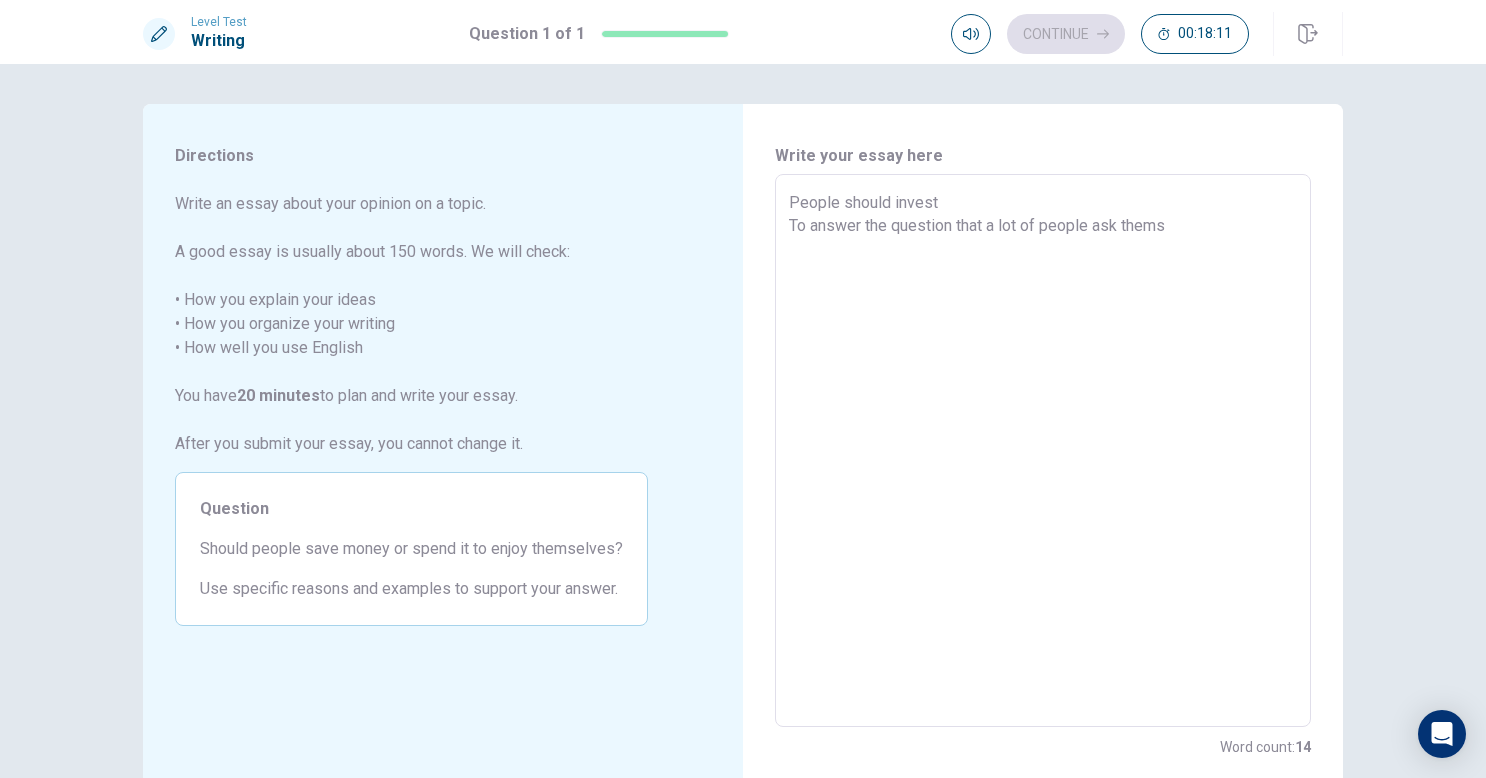 type on "x" 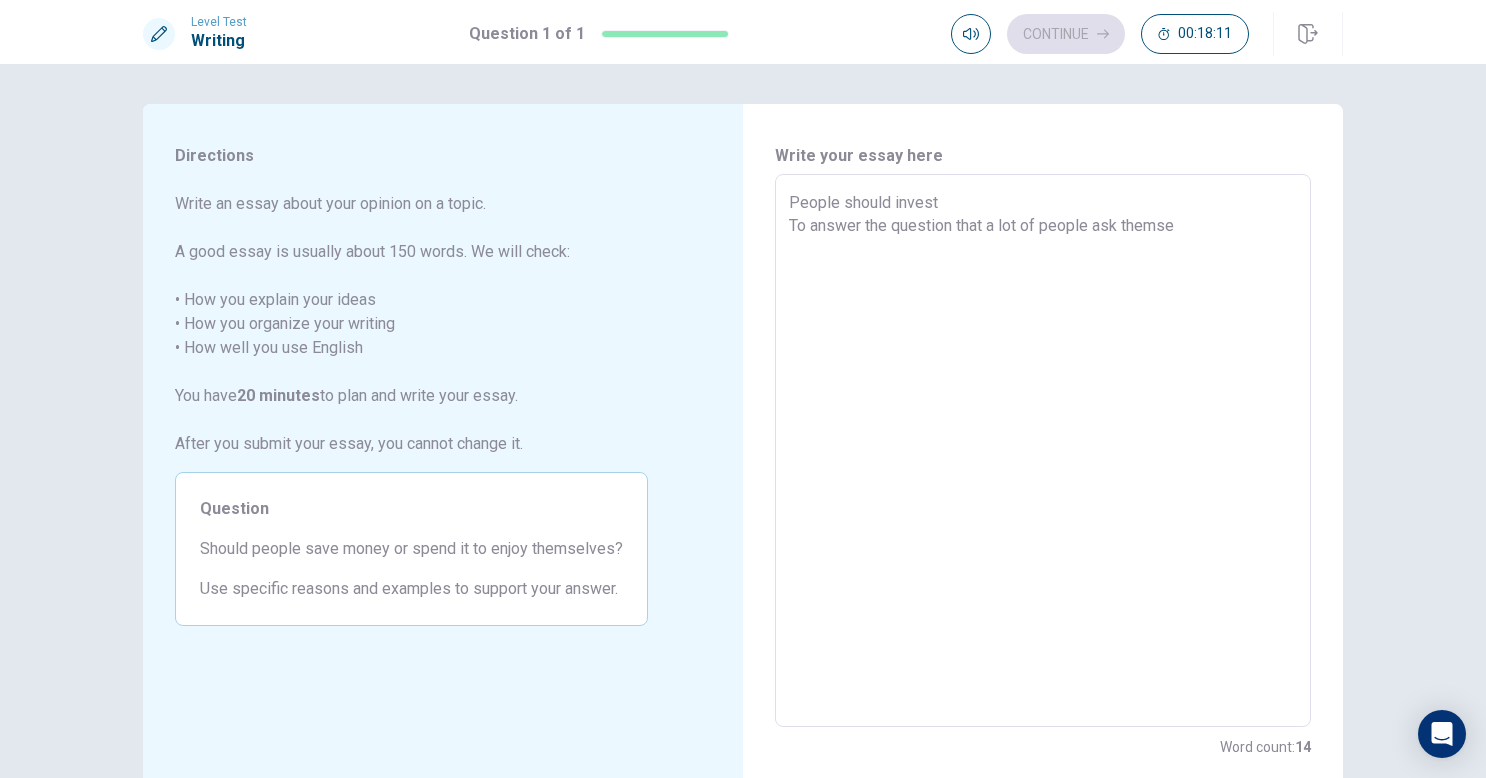 type on "x" 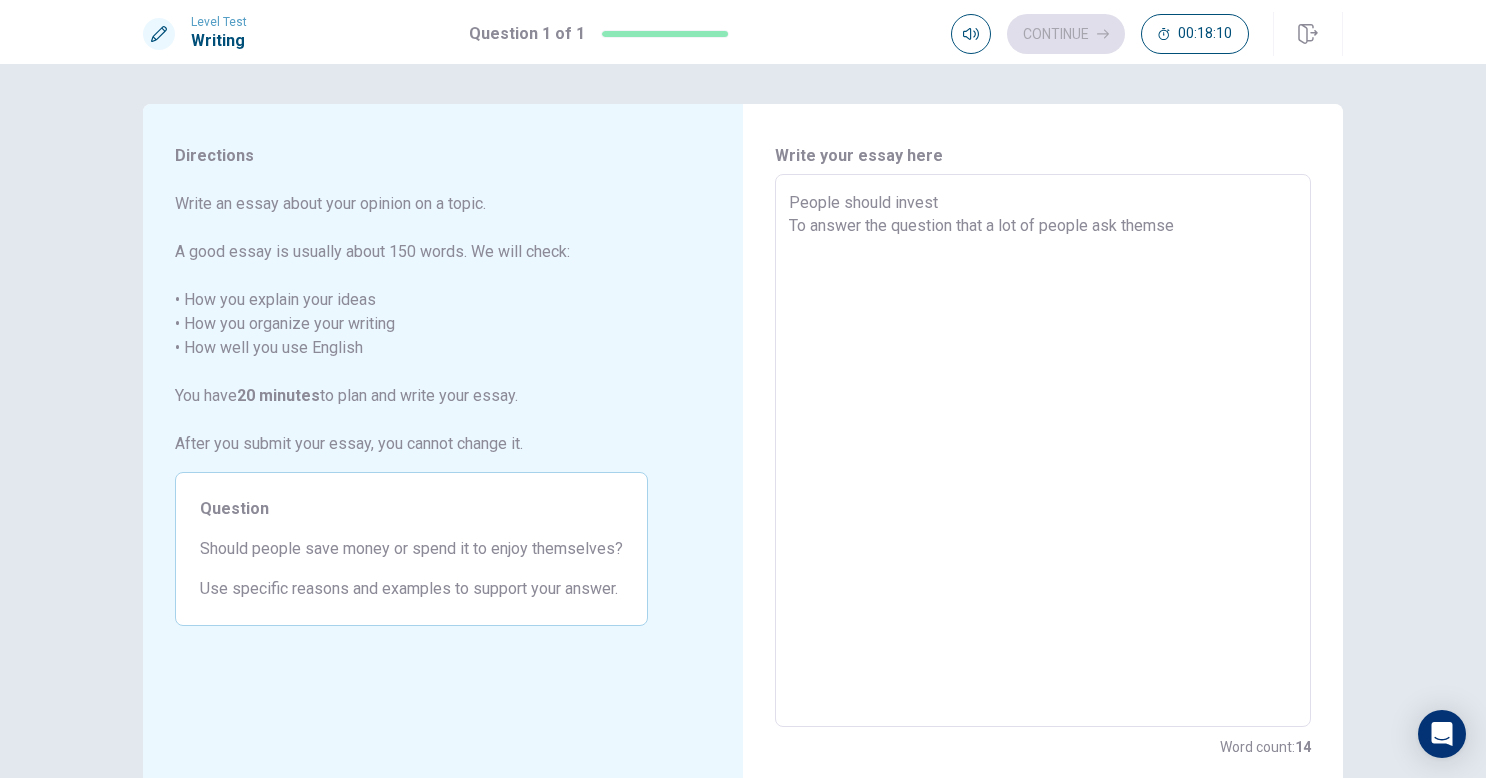 type on "People should invest
To answer the question that a lot of people ask themsel" 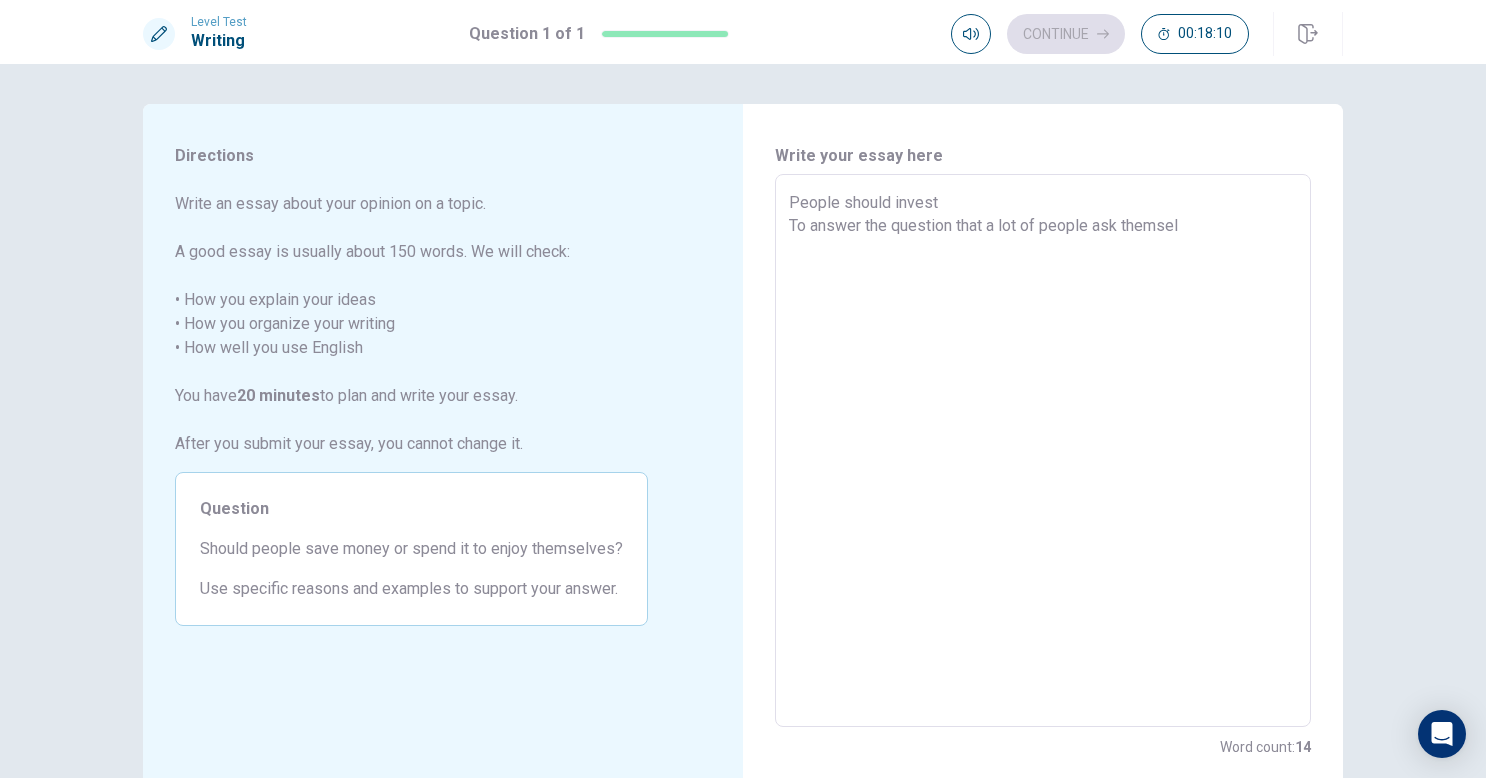 type on "x" 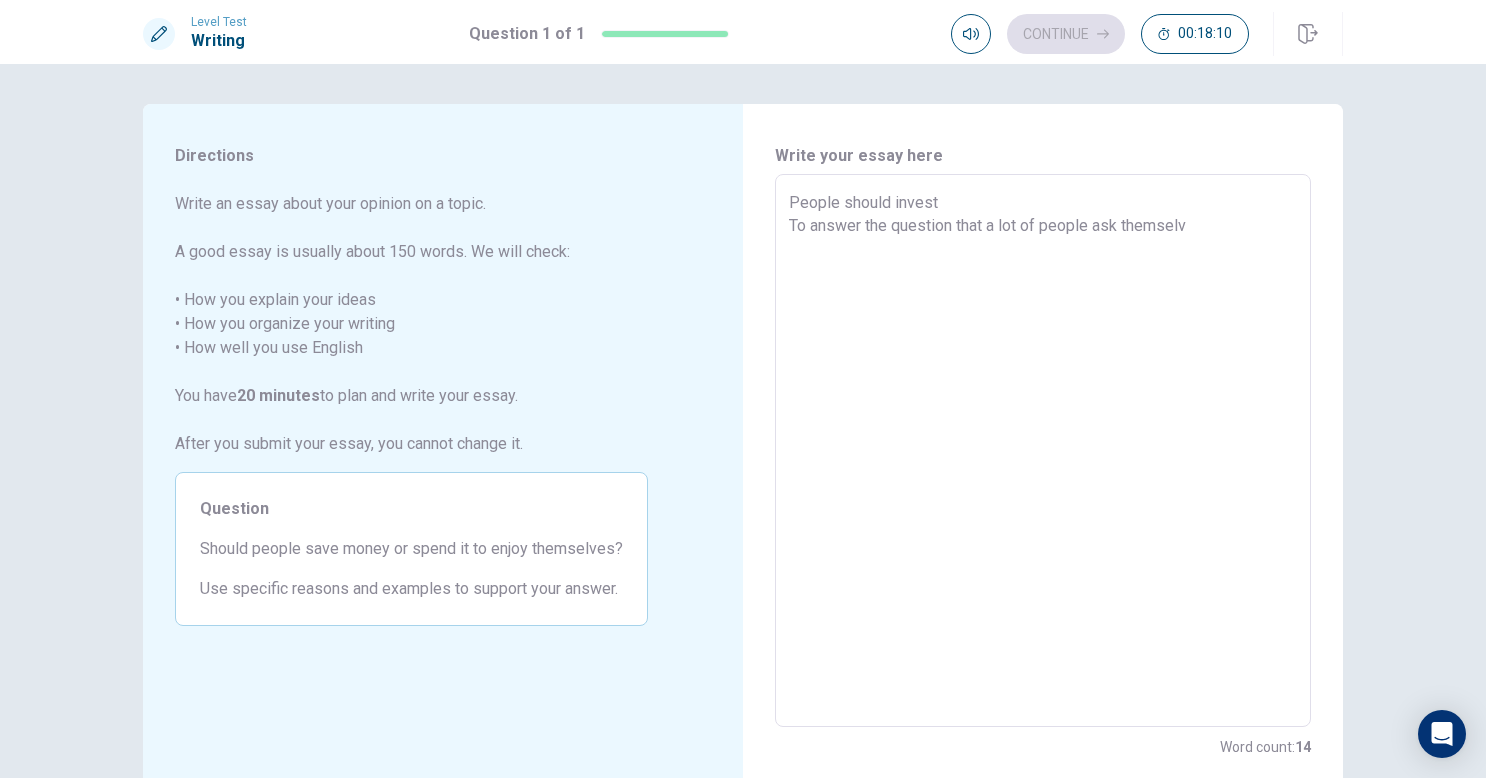 type on "x" 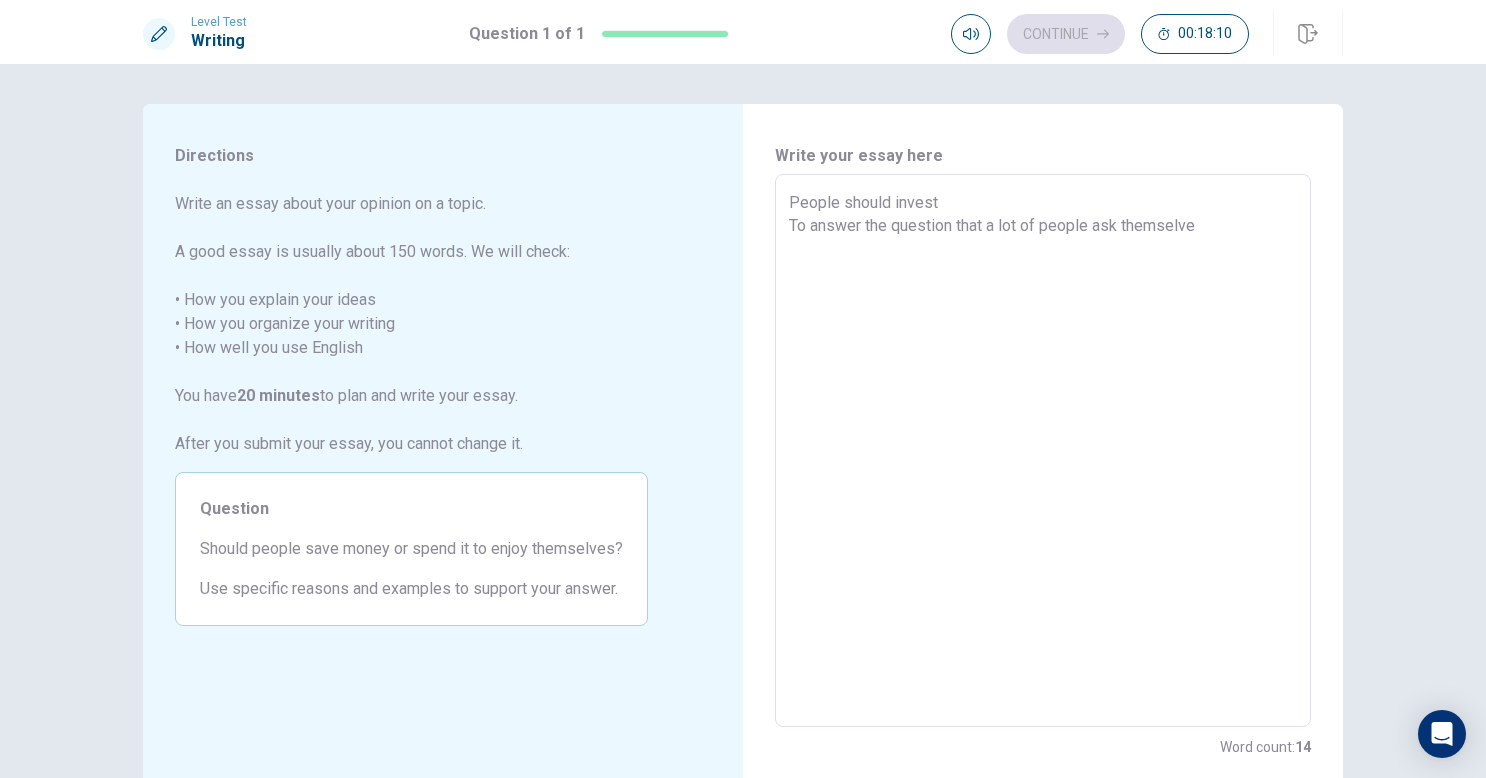type on "x" 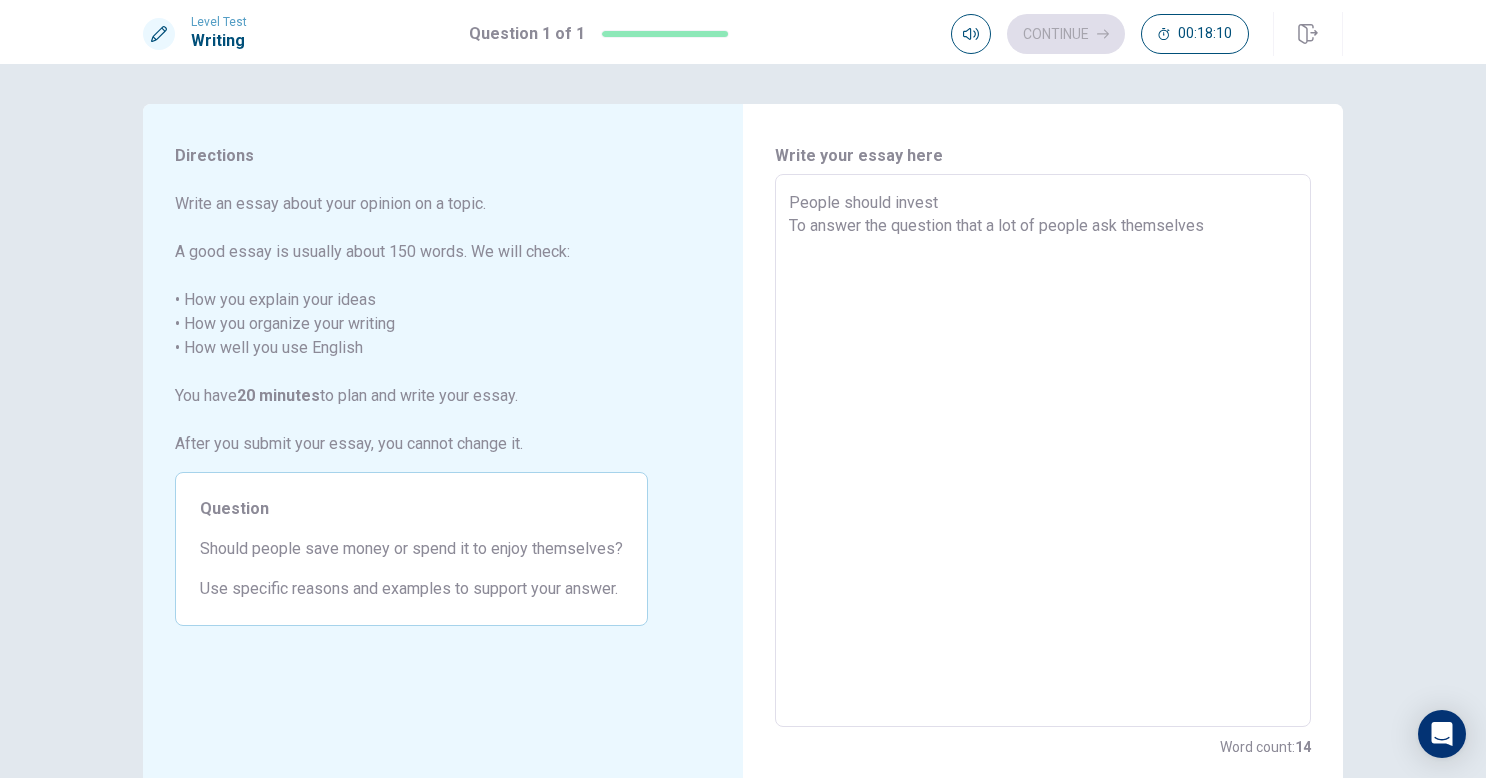 type on "x" 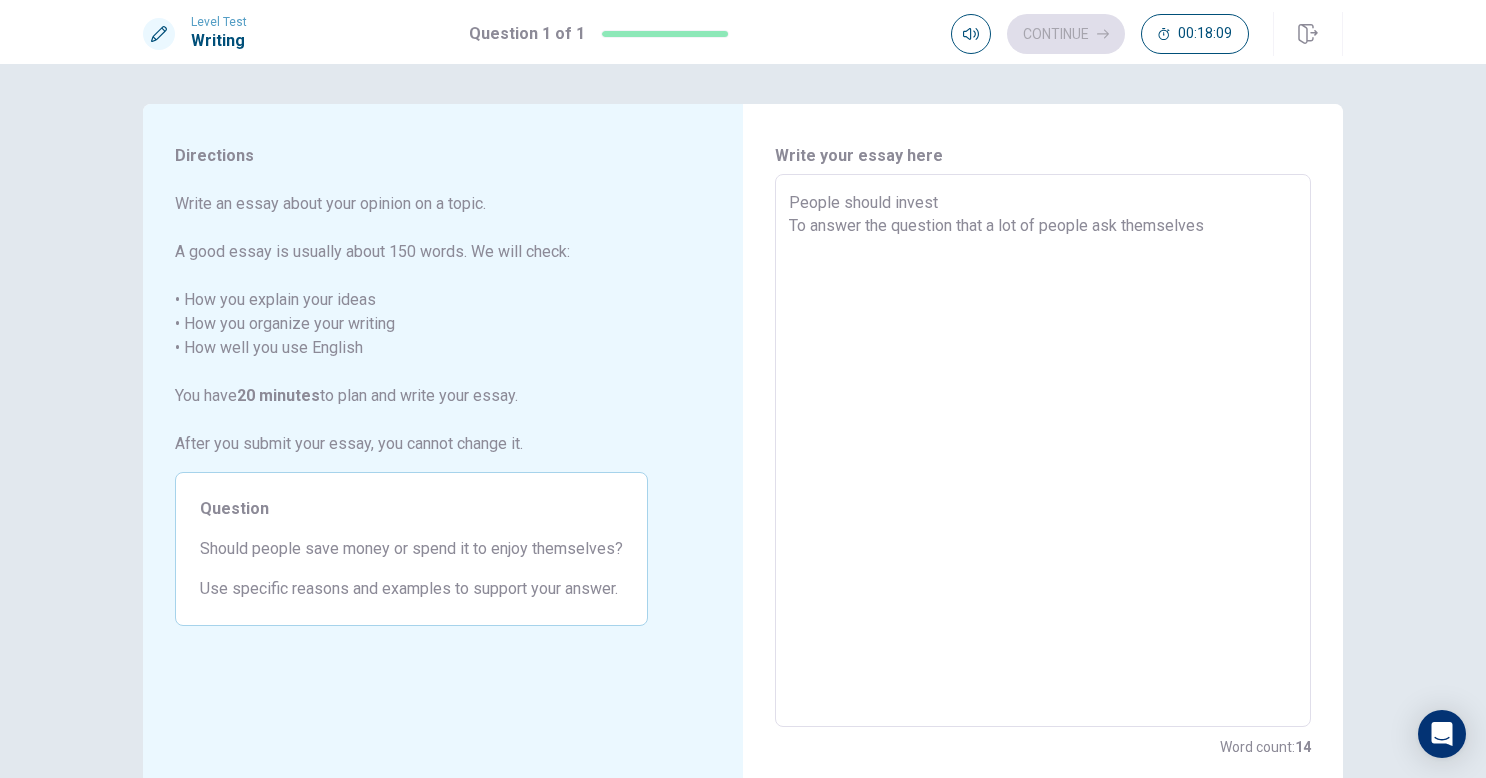 type on "x" 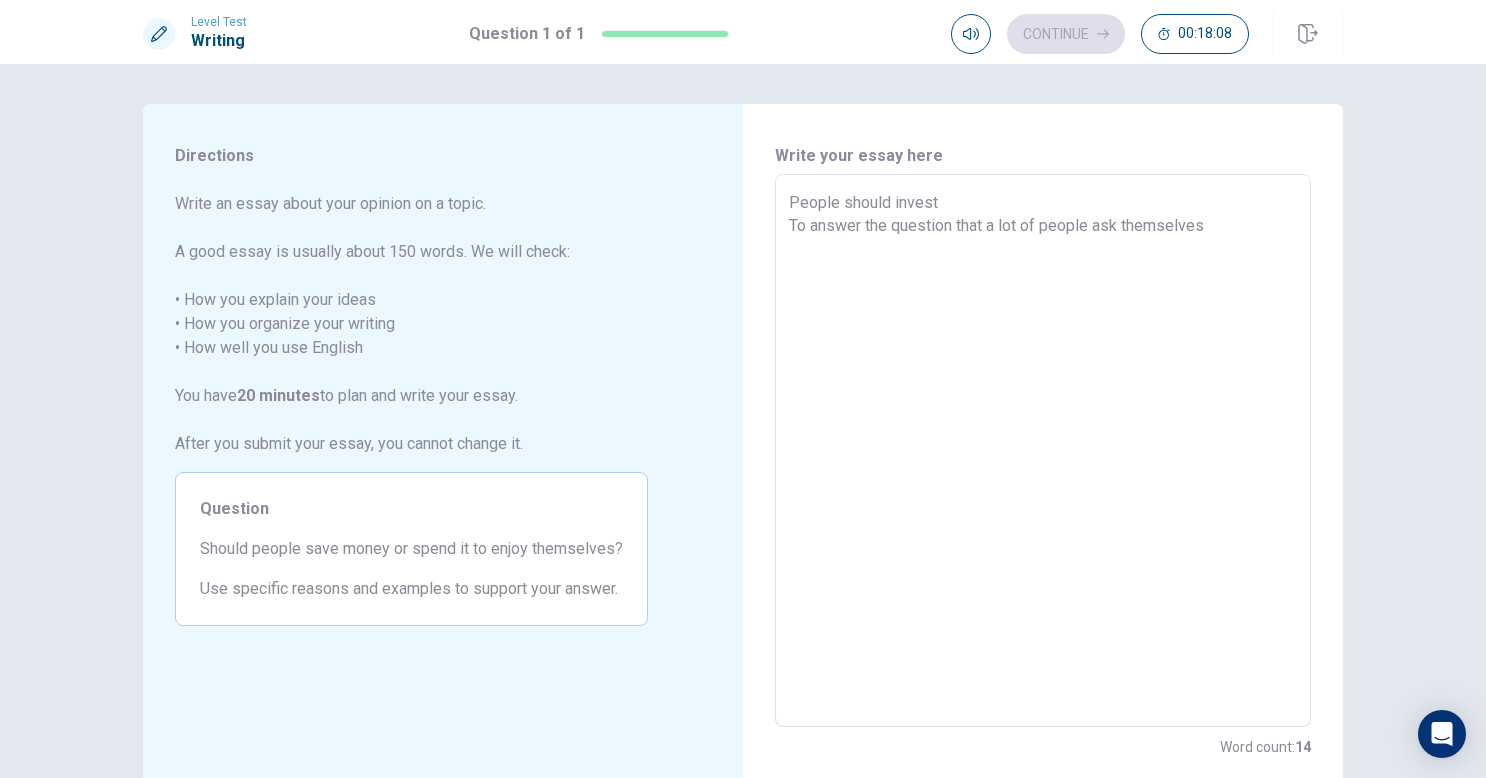 type on "People should invest
To answer the question that a lot of people ask themselves i" 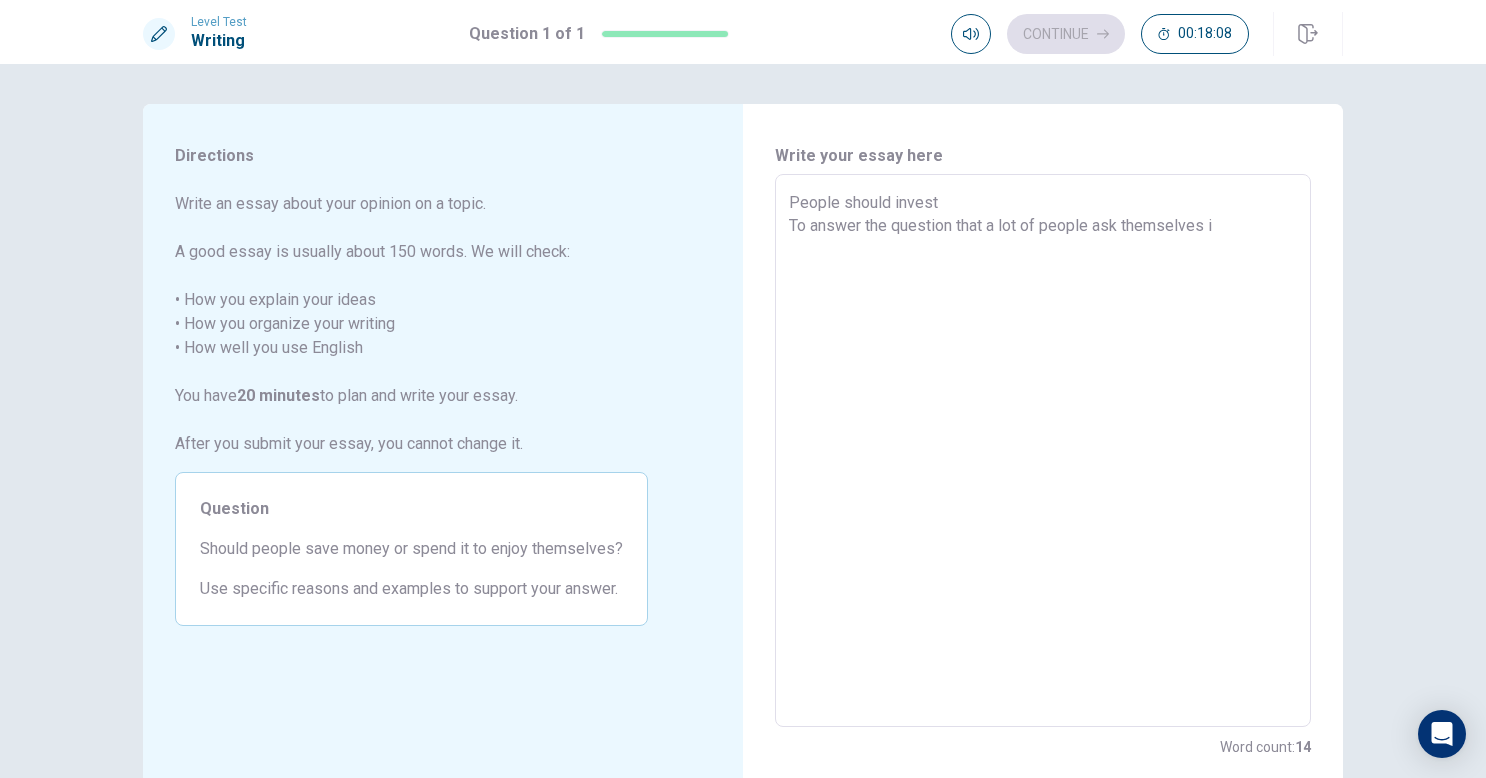 type on "x" 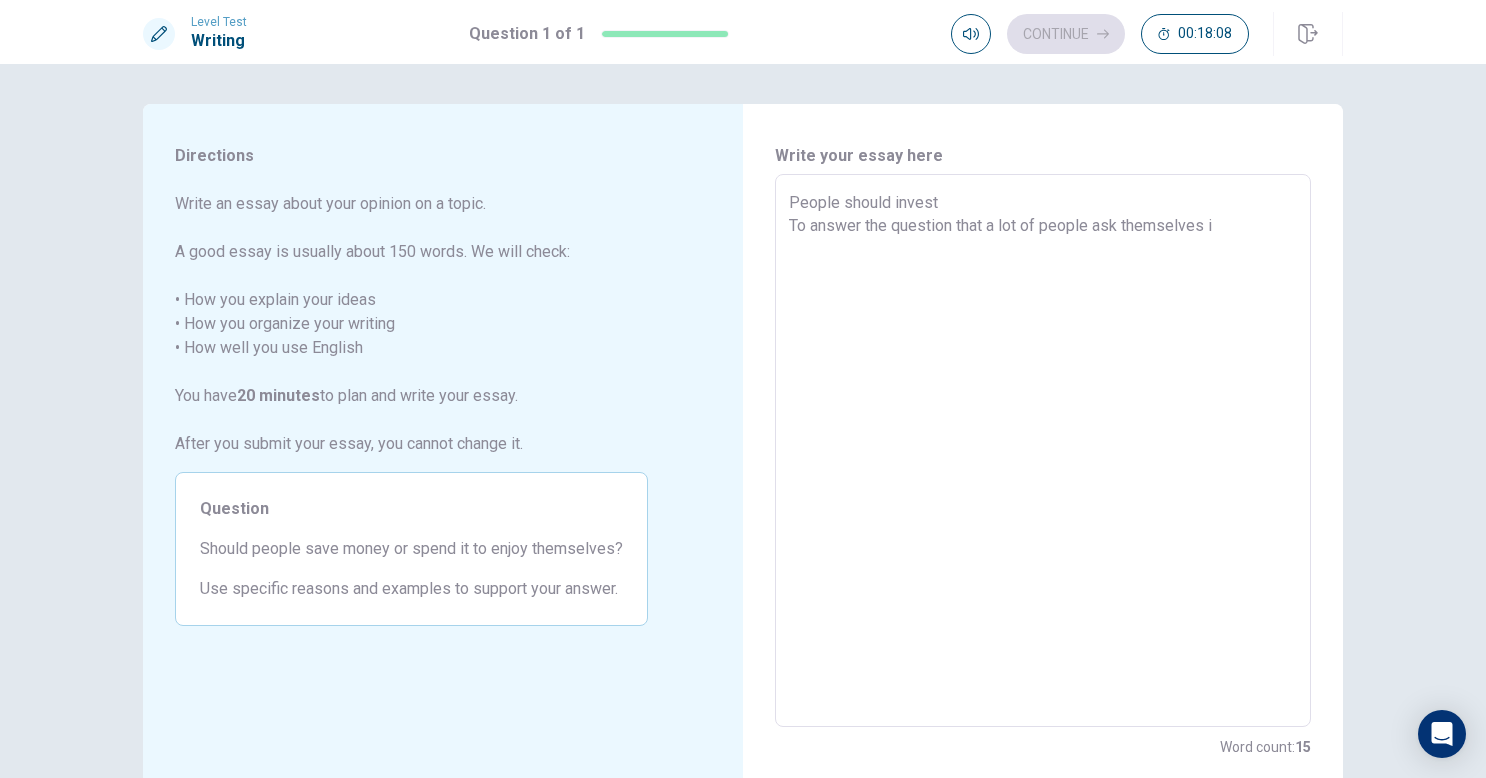 type on "People should invest
To answer the question that a lot of people ask themselves is" 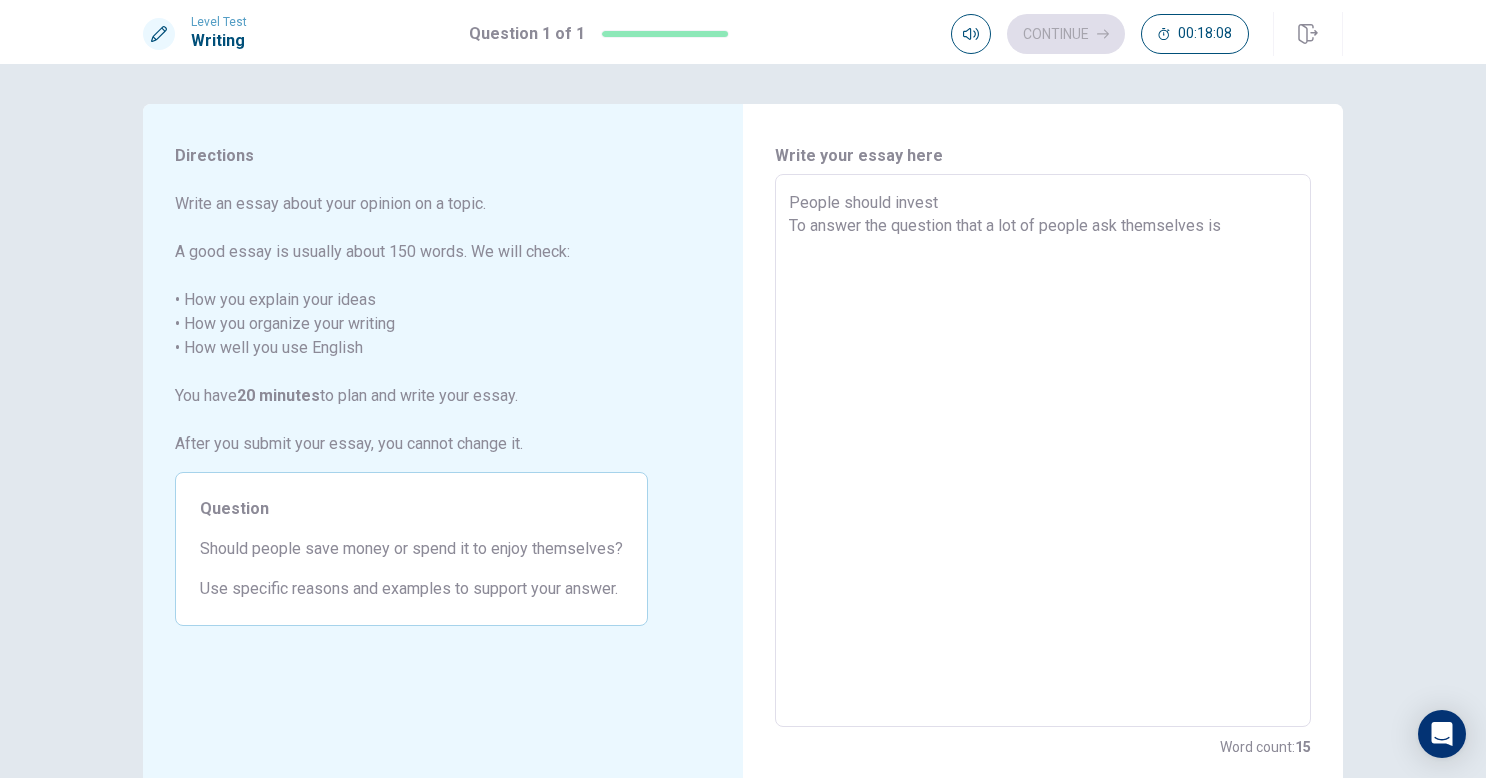 type on "x" 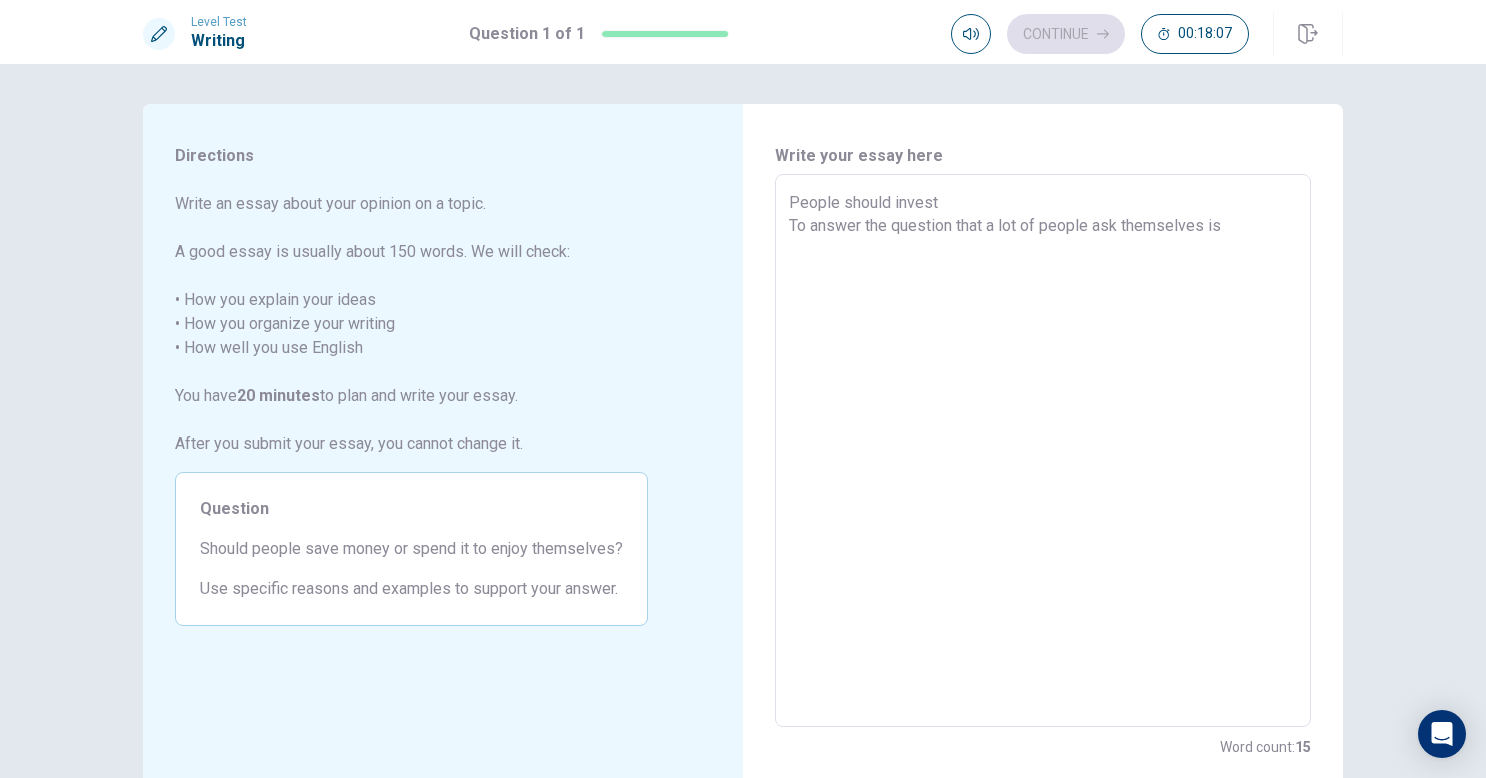 type on "People should invest
To answer the question that a lot of people ask themselves is i" 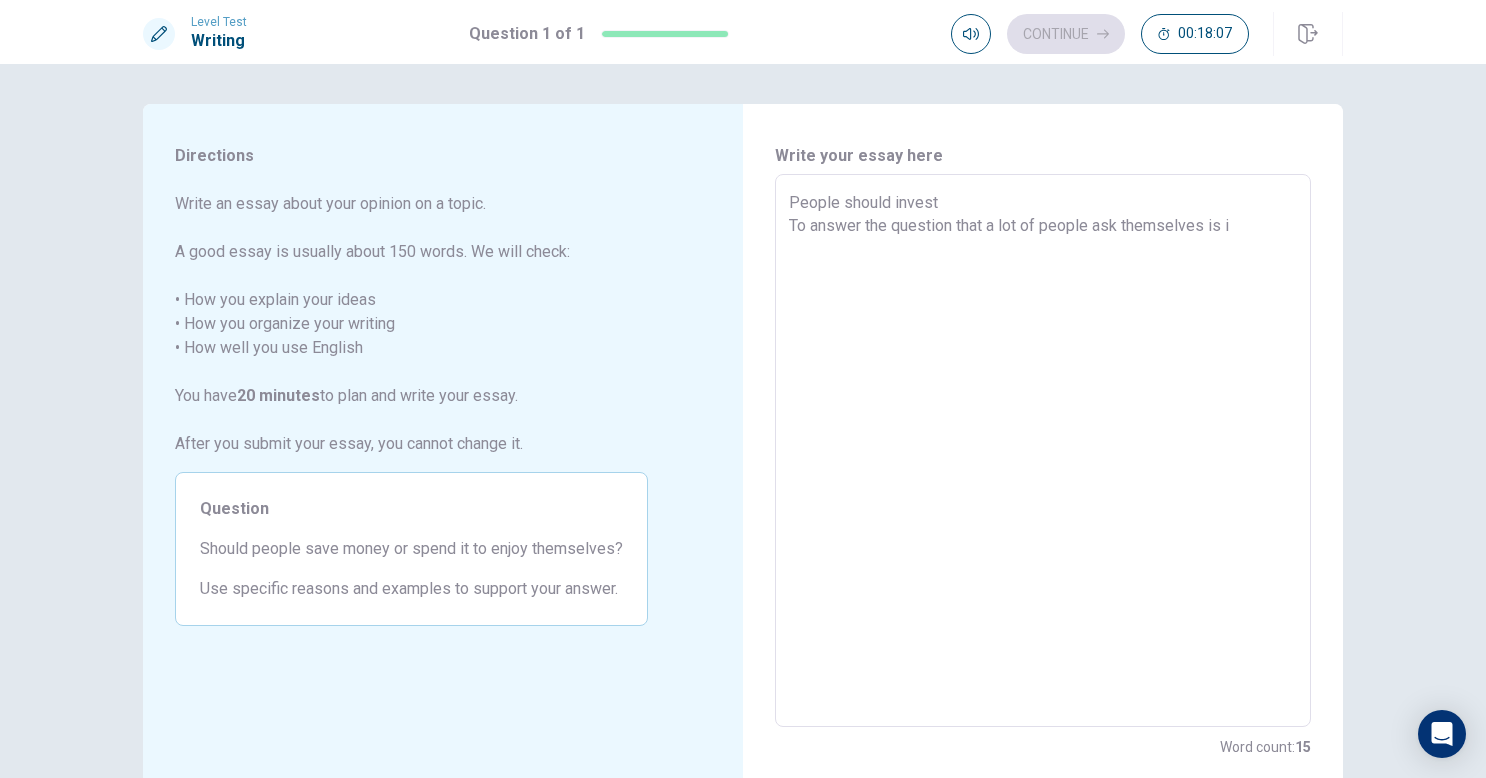type on "x" 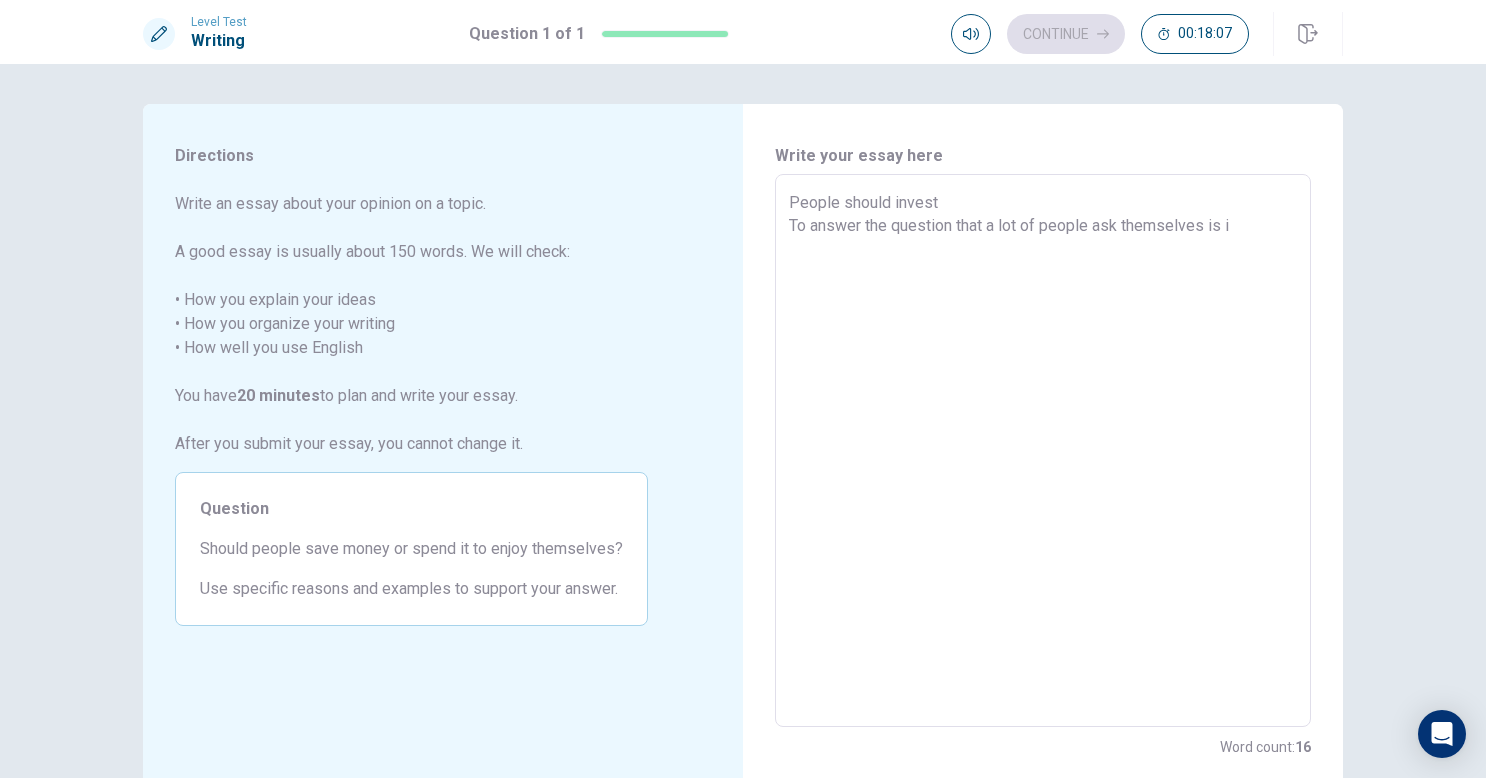 type on "People should invest
To answer the question that a lot of people ask themselves is im" 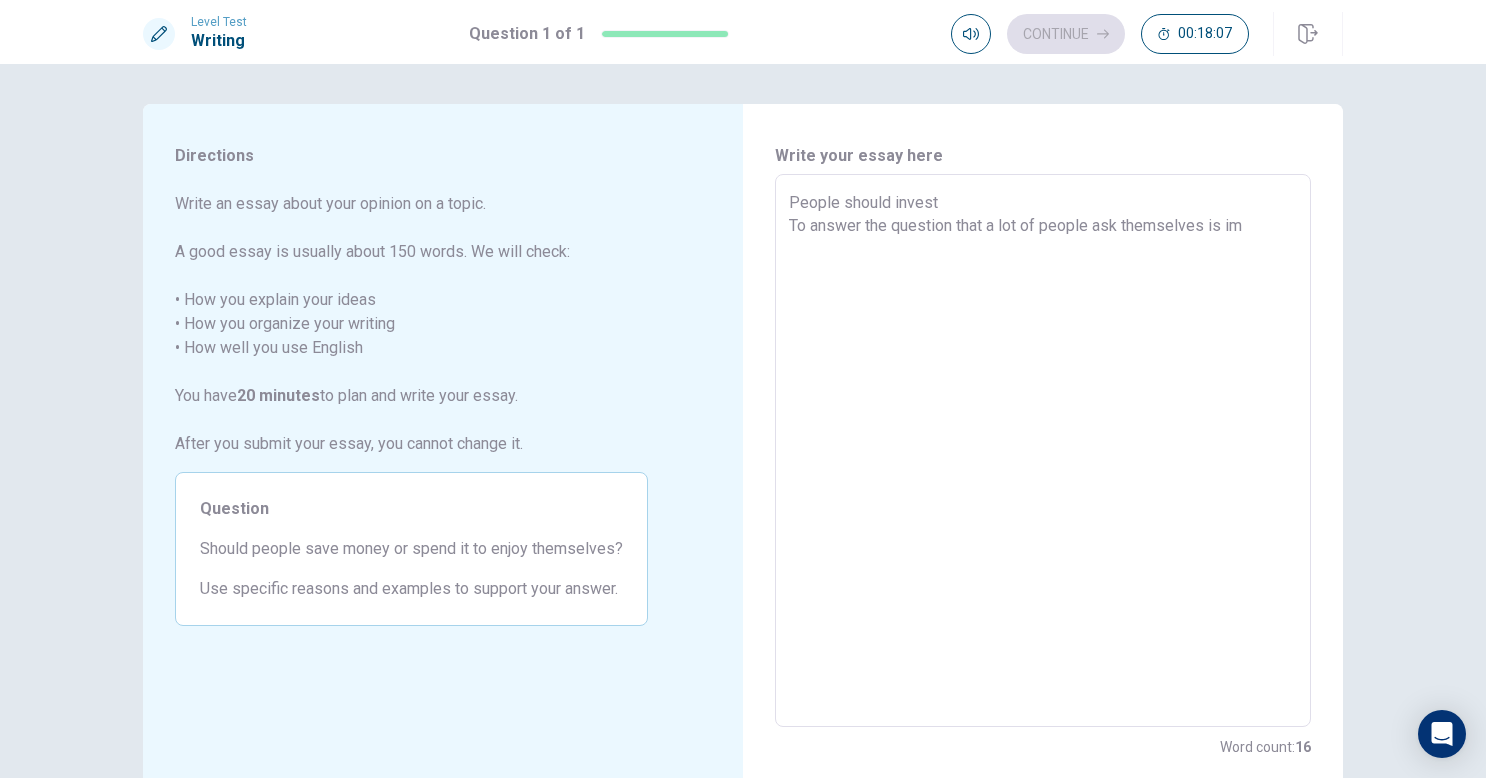 type on "x" 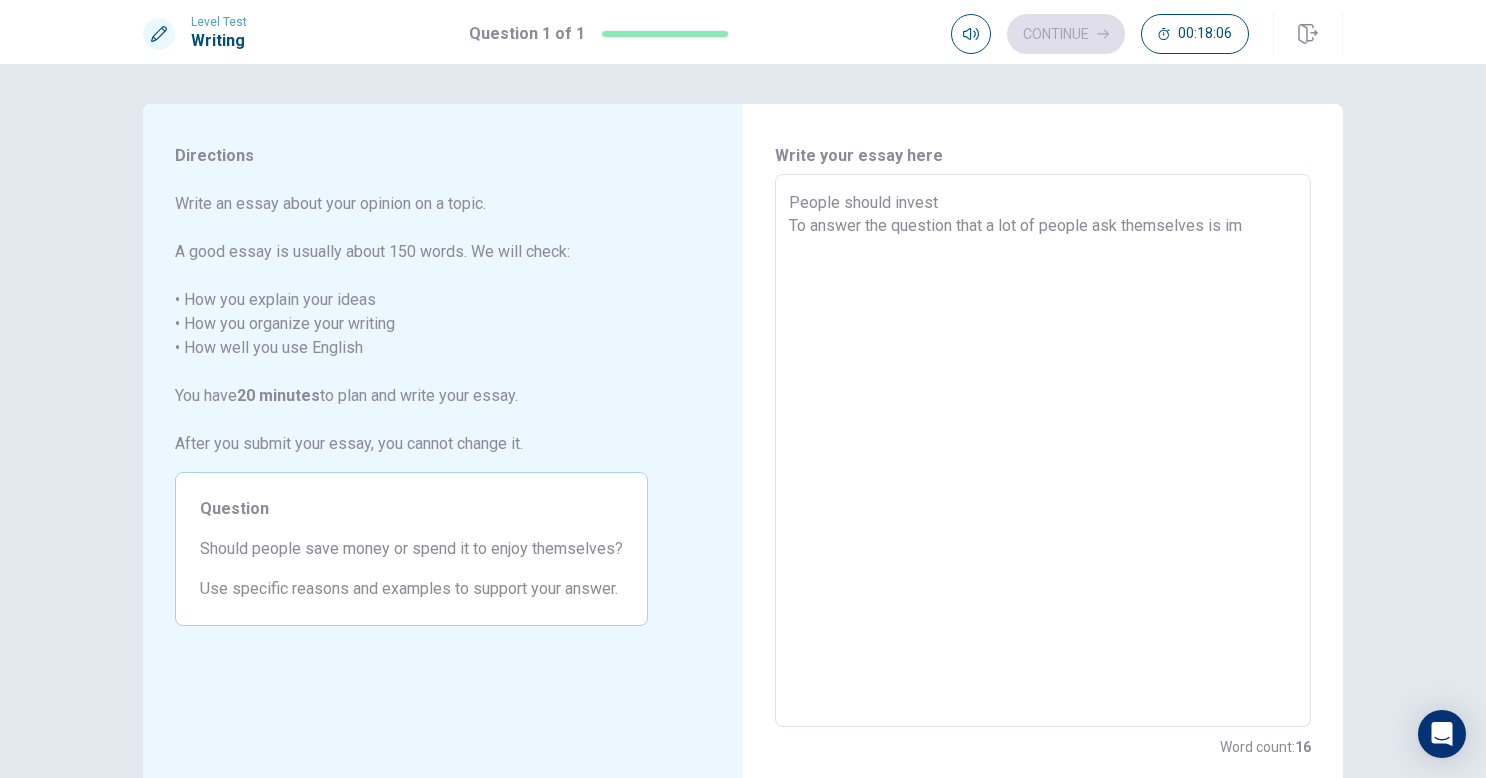 type on "People should invest
To answer the question that a lot of people ask themselves is imp" 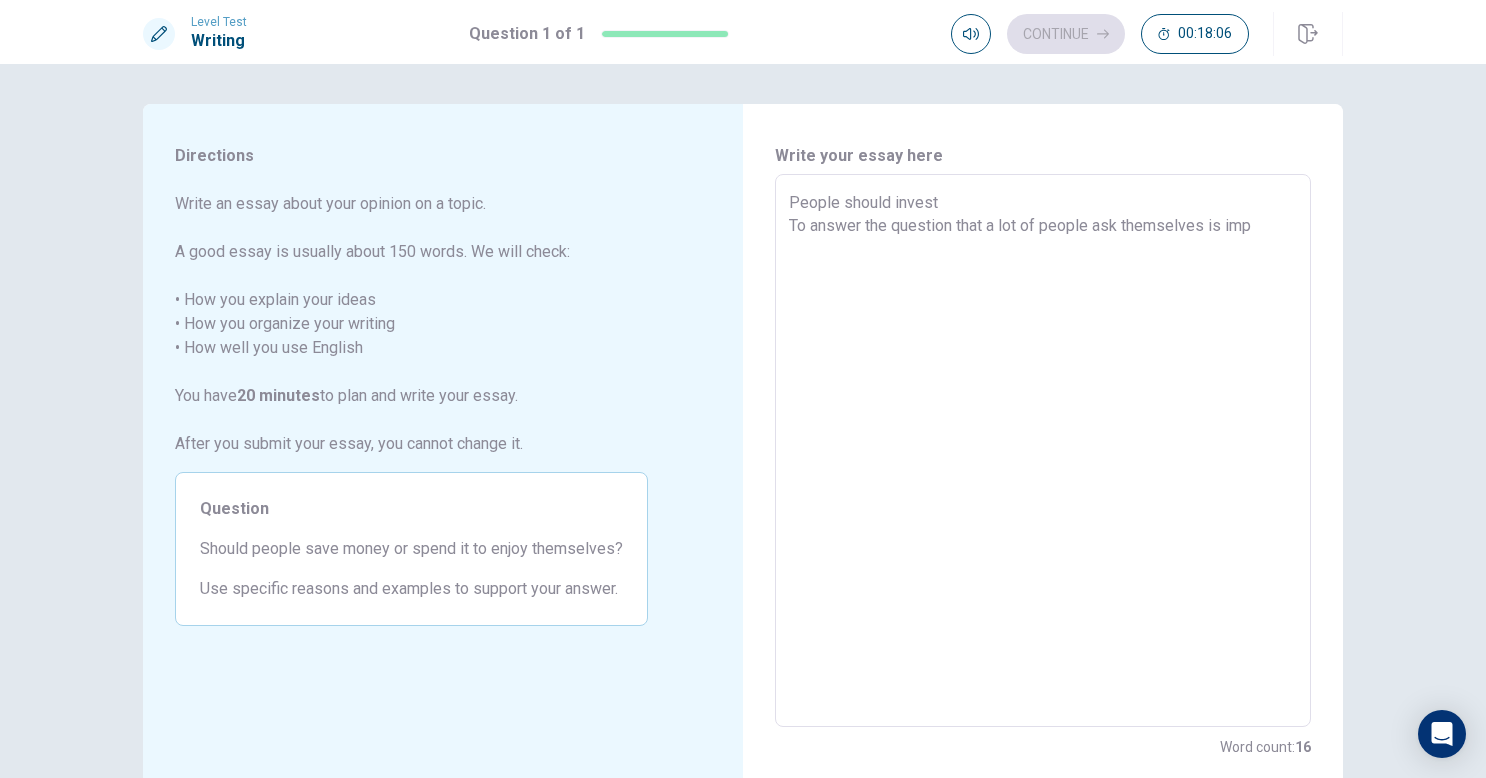 type on "x" 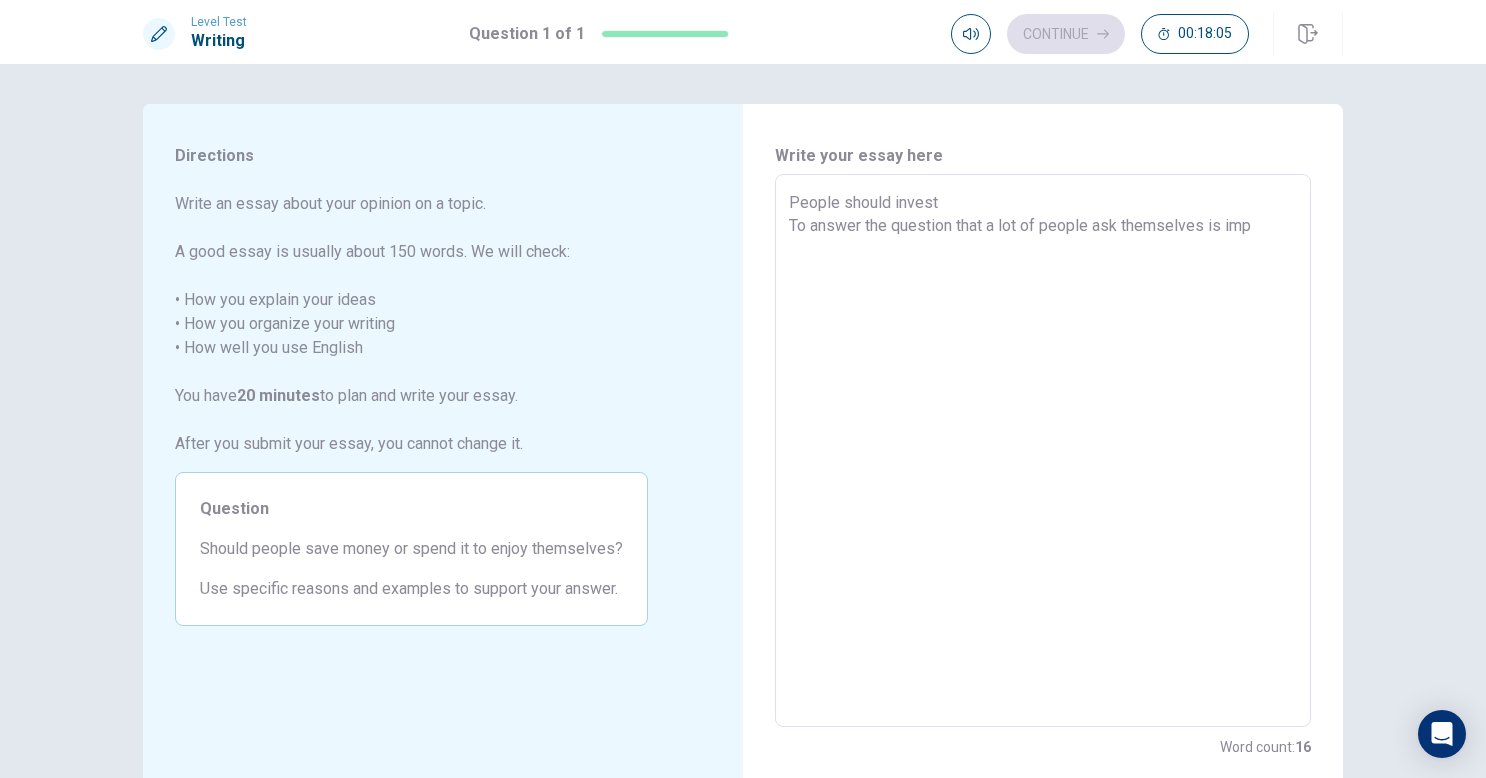 type on "People should invest
To answer the question that a lot of people ask themselves is impo" 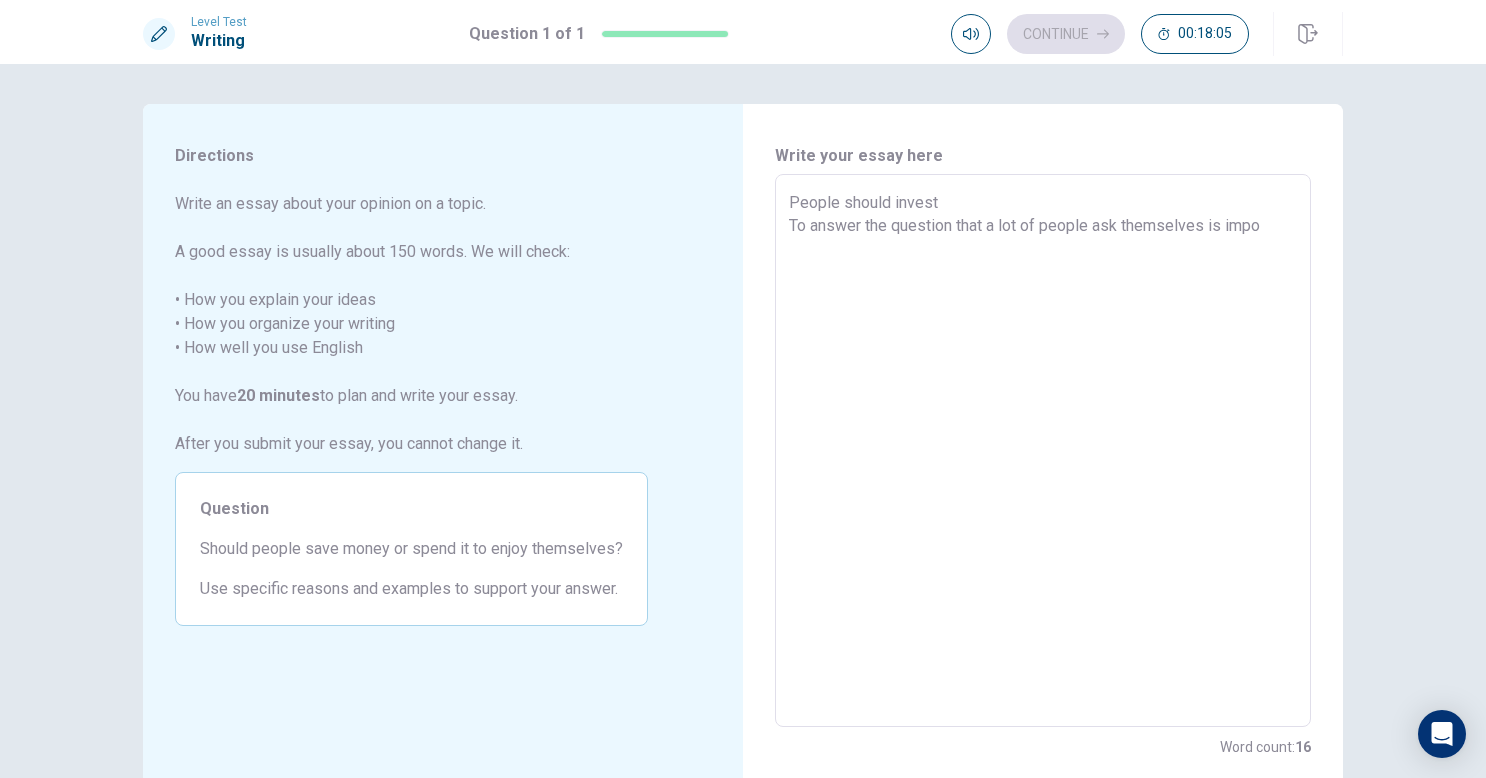 type on "x" 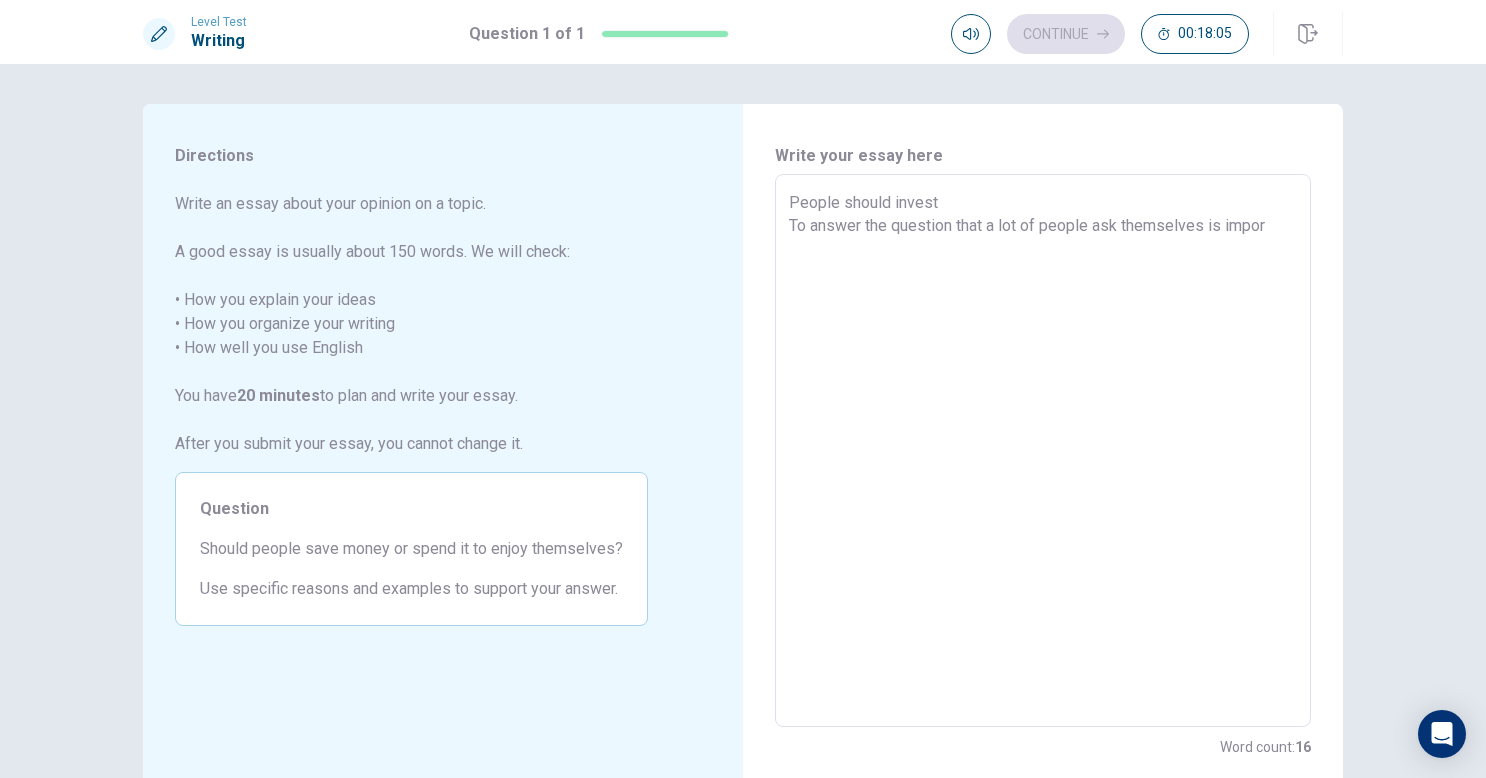 type on "x" 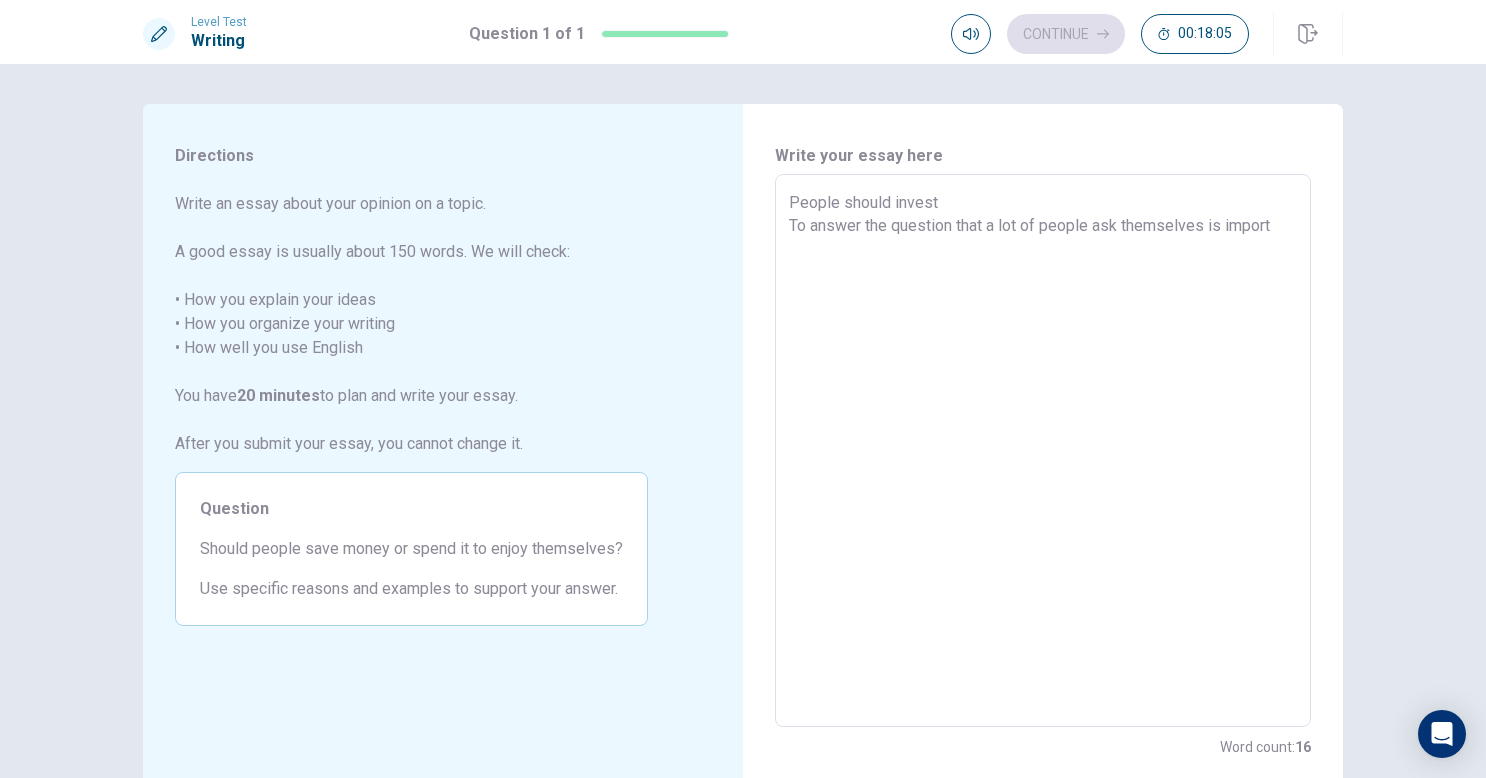 type on "x" 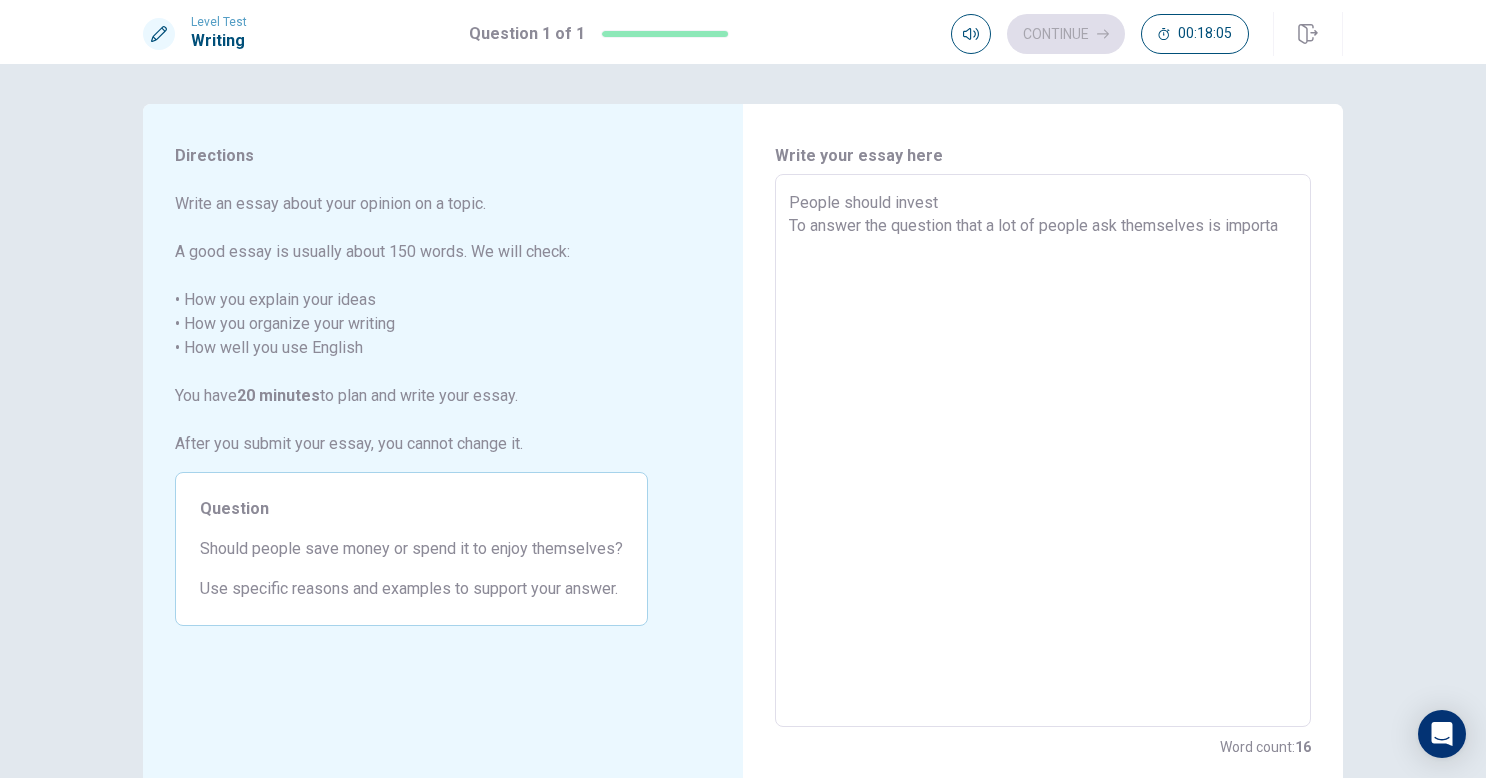type on "x" 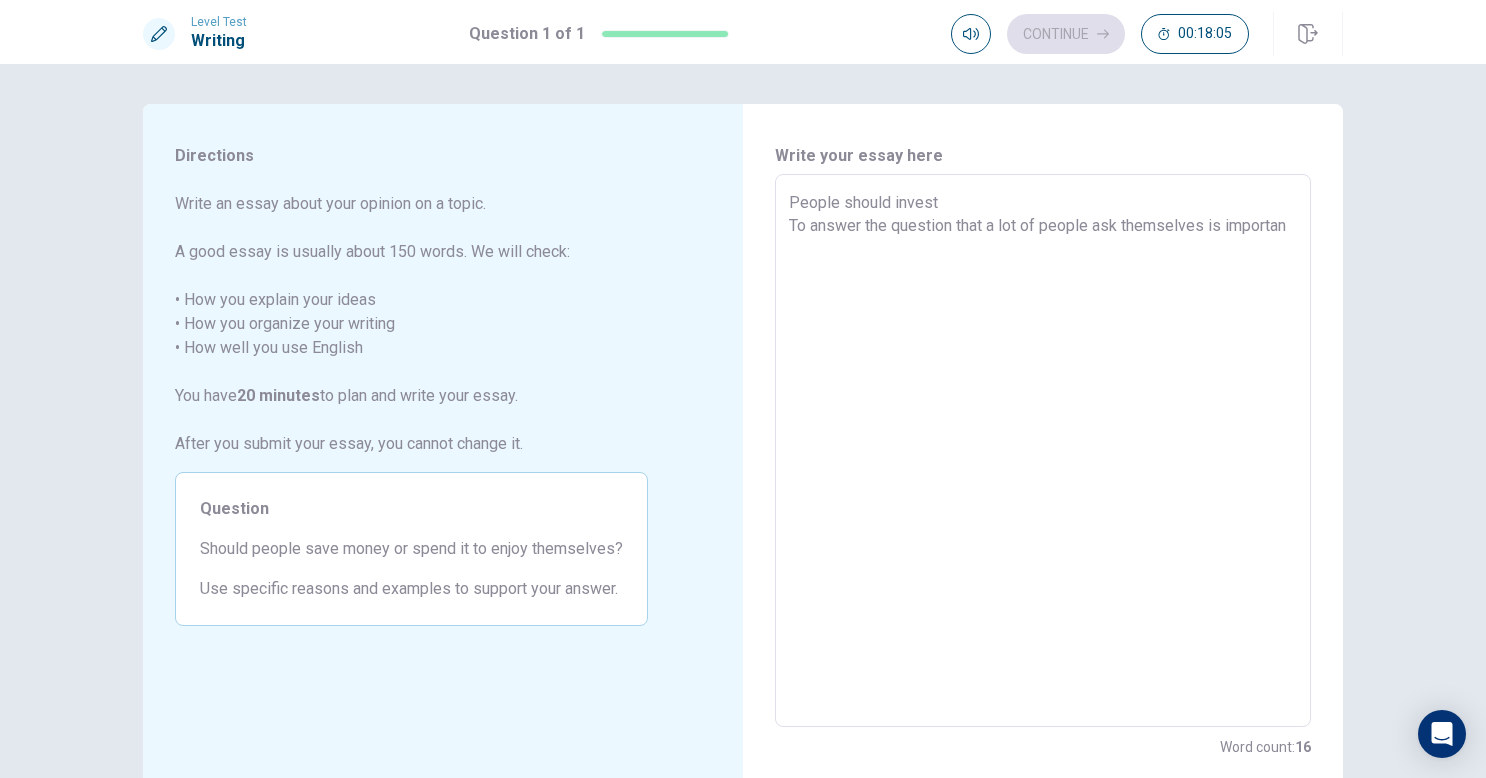 type on "x" 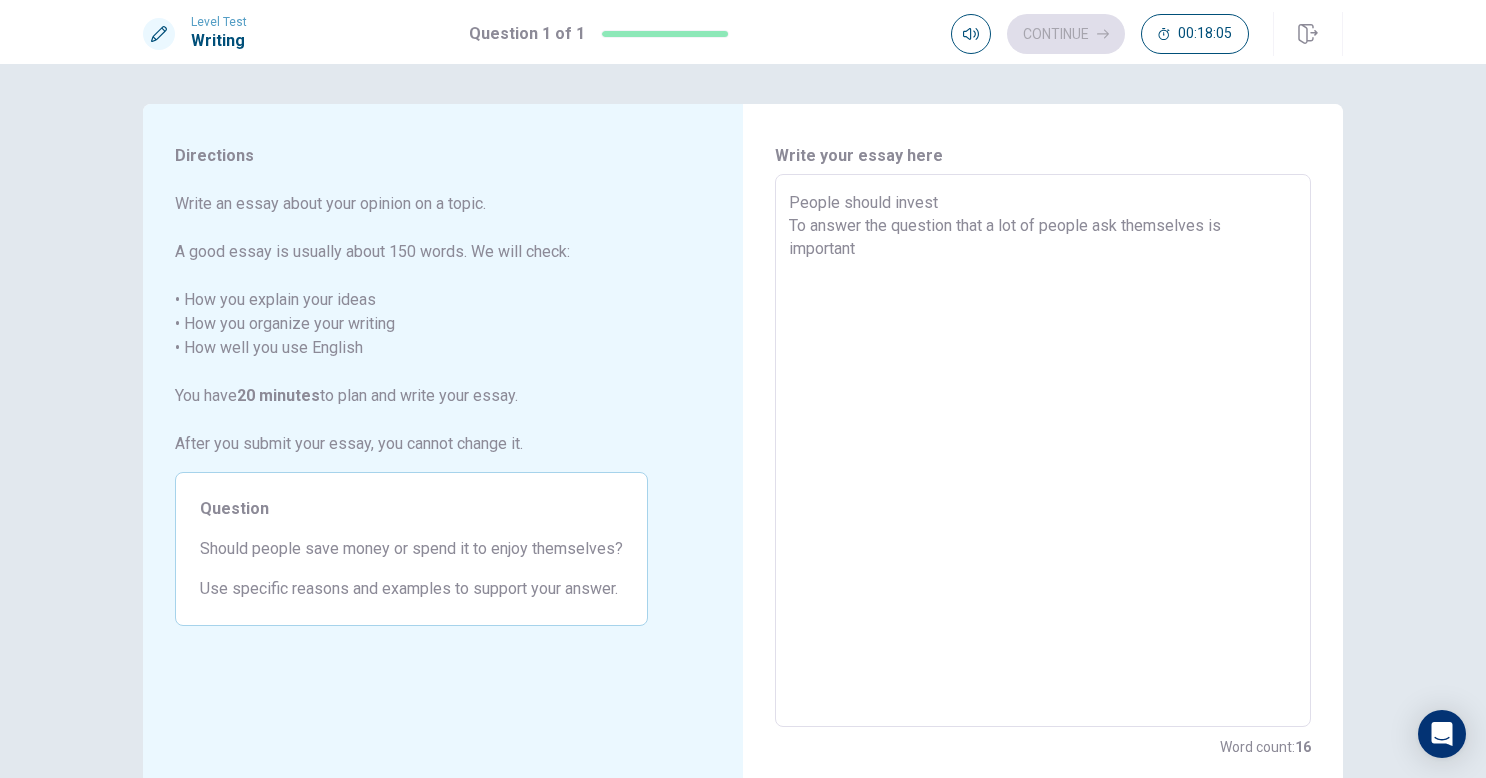 type on "x" 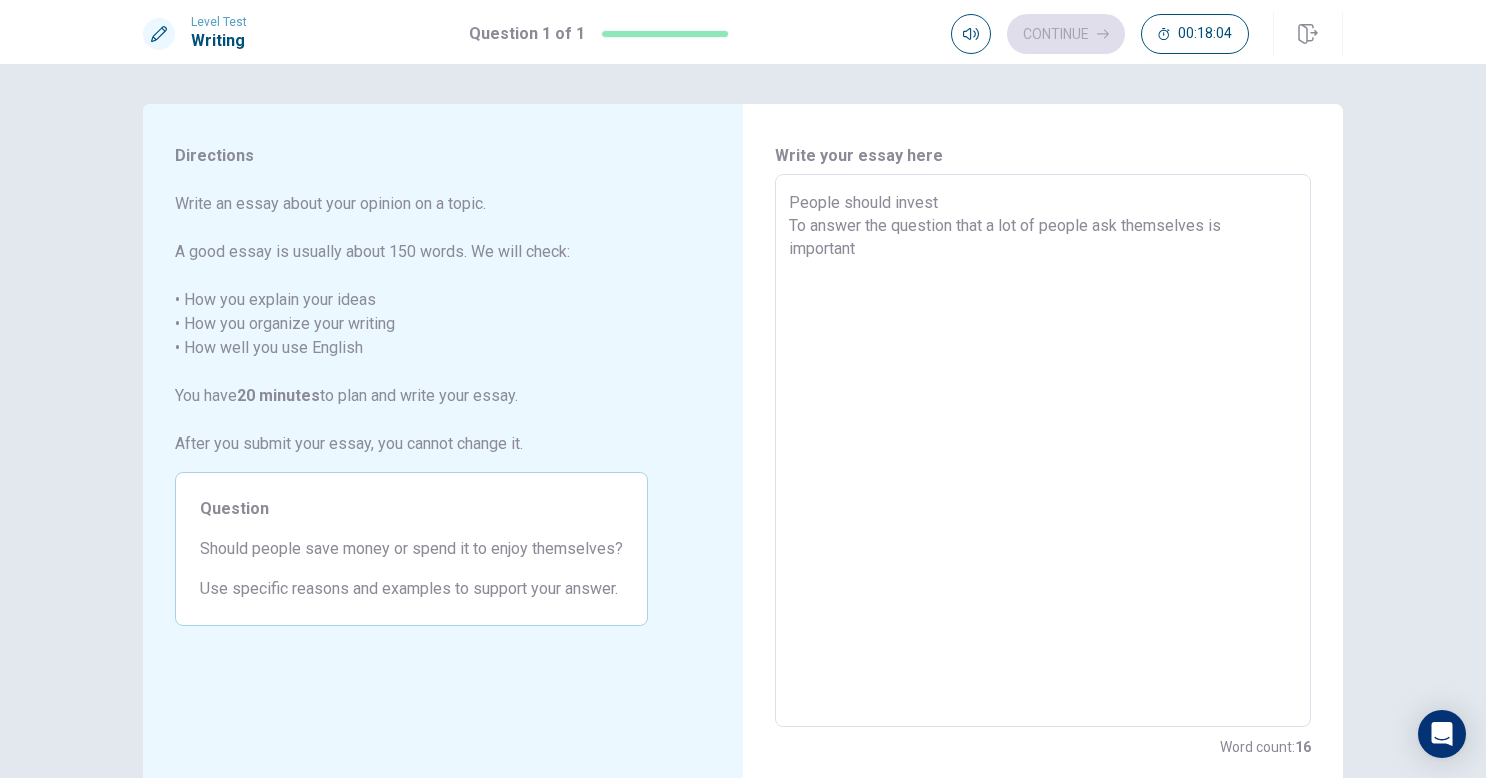 type on "People should invest
To answer the question that a lot of people ask themselves is importante" 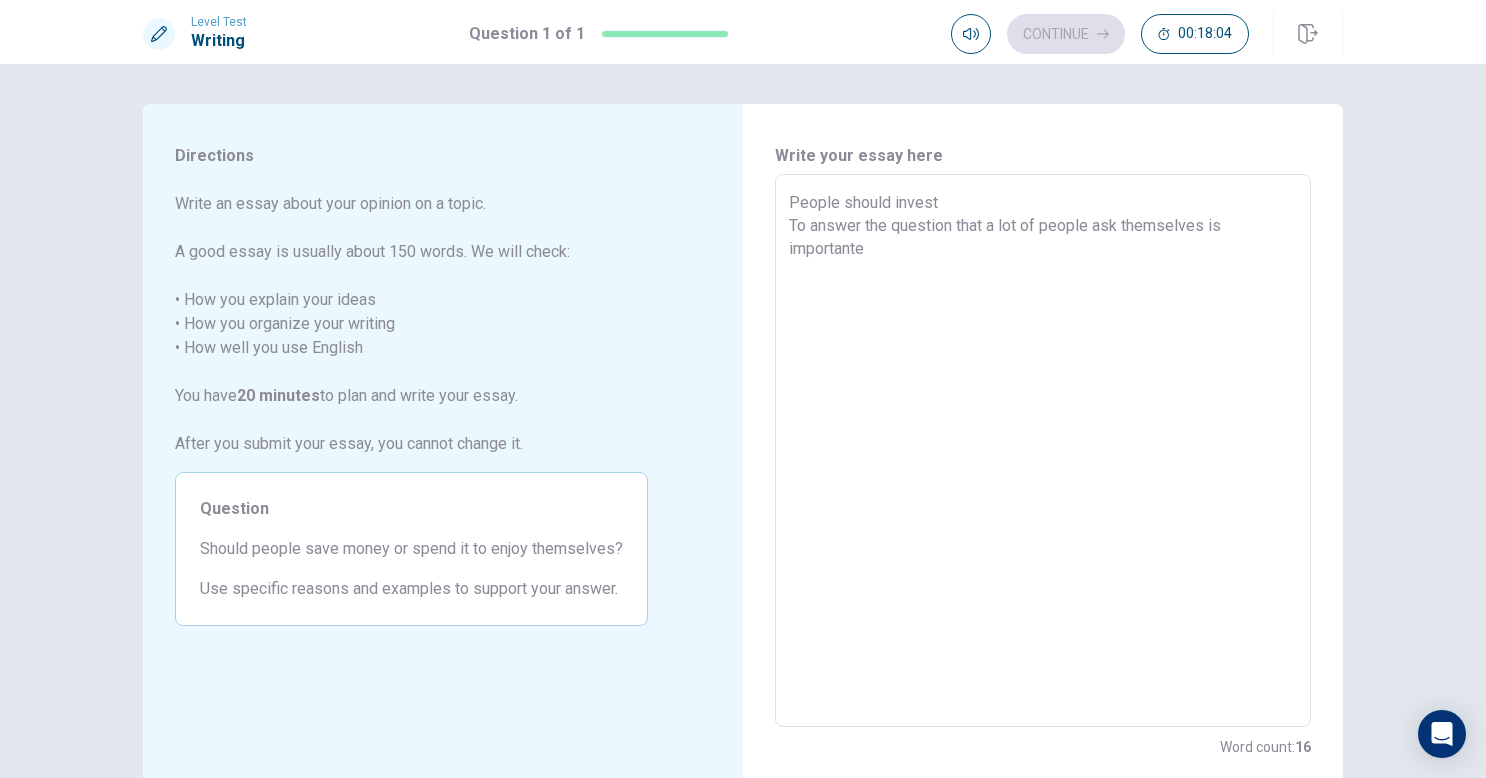 type on "x" 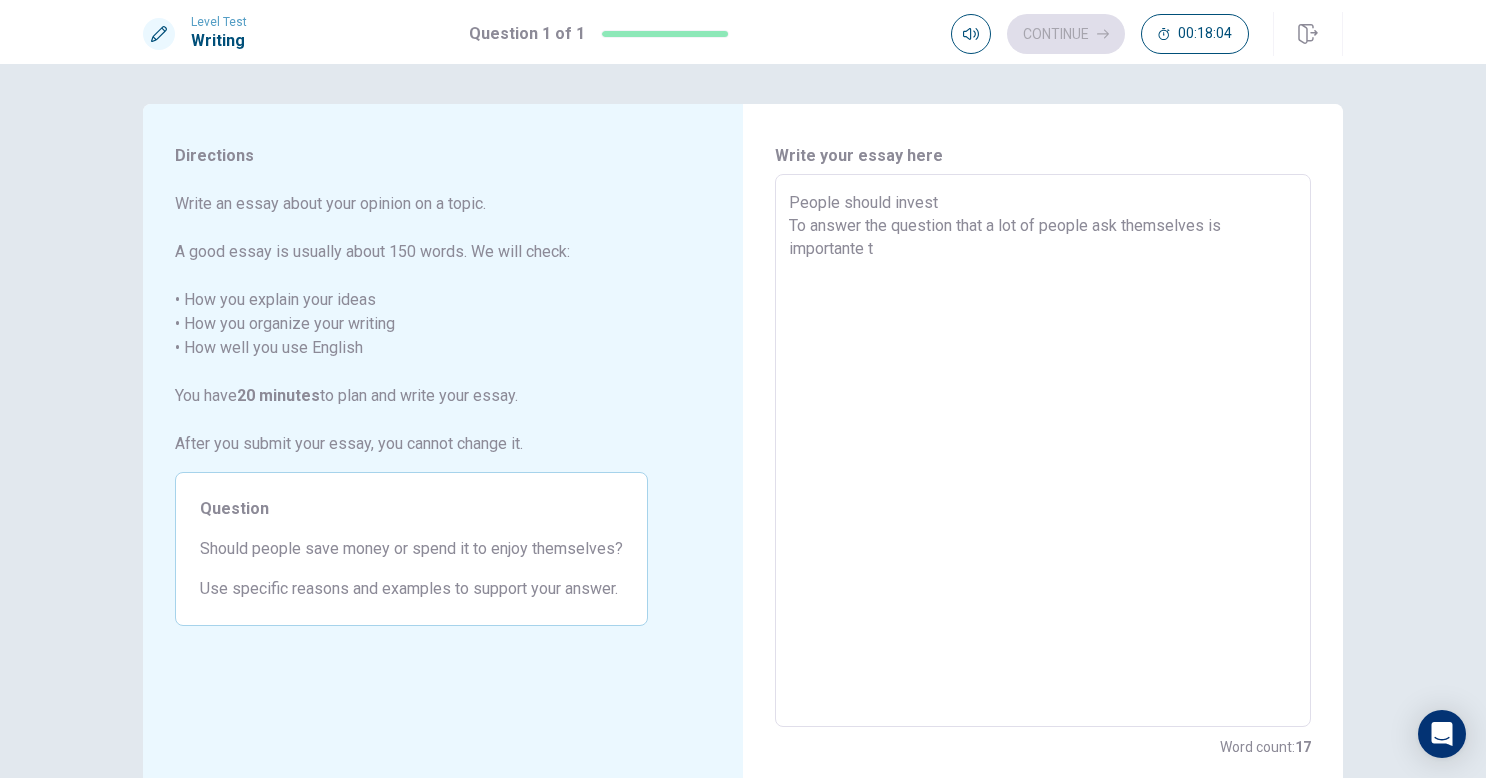 type on "x" 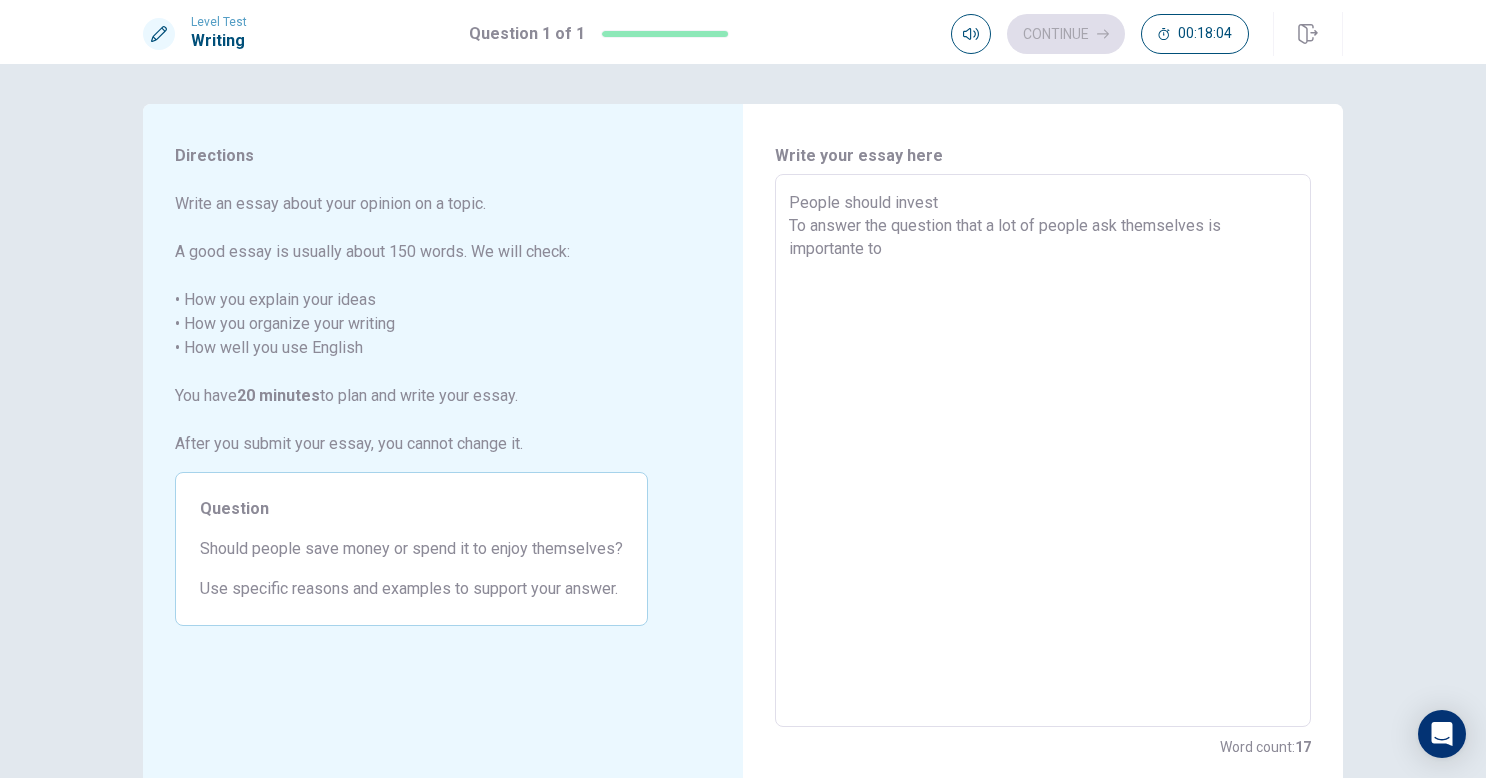 type 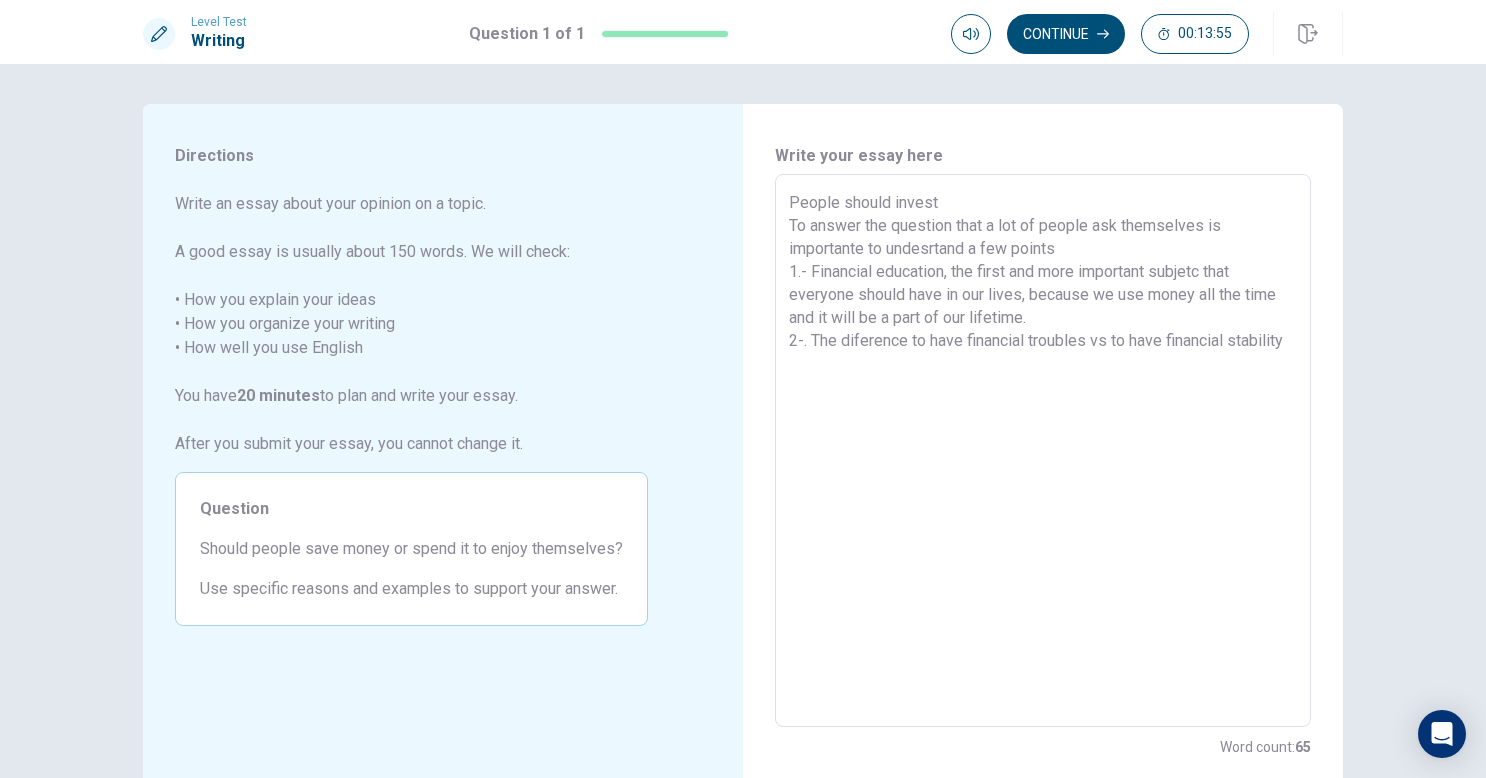 click on "People should invest
To answer the question that a lot of people ask themselves is importante to undesrtand a few points
1.- Financial education, the first and more important subjetc that everyone should have in our lives, because we use money all the time and it will be a part of our lifetime.
2-. The diference to have financial troubles vs to have financial stability" at bounding box center (1043, 451) 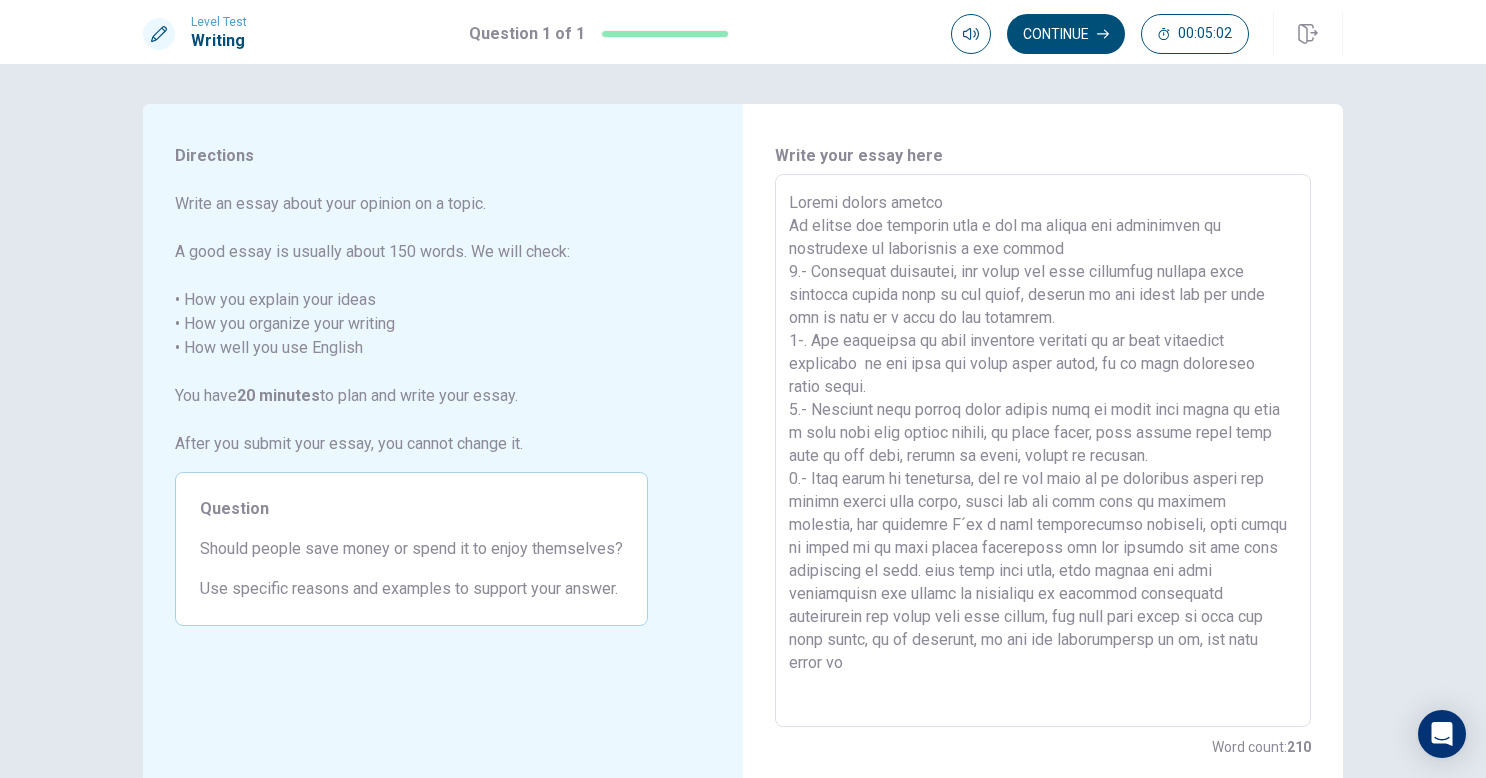 click at bounding box center [1043, 451] 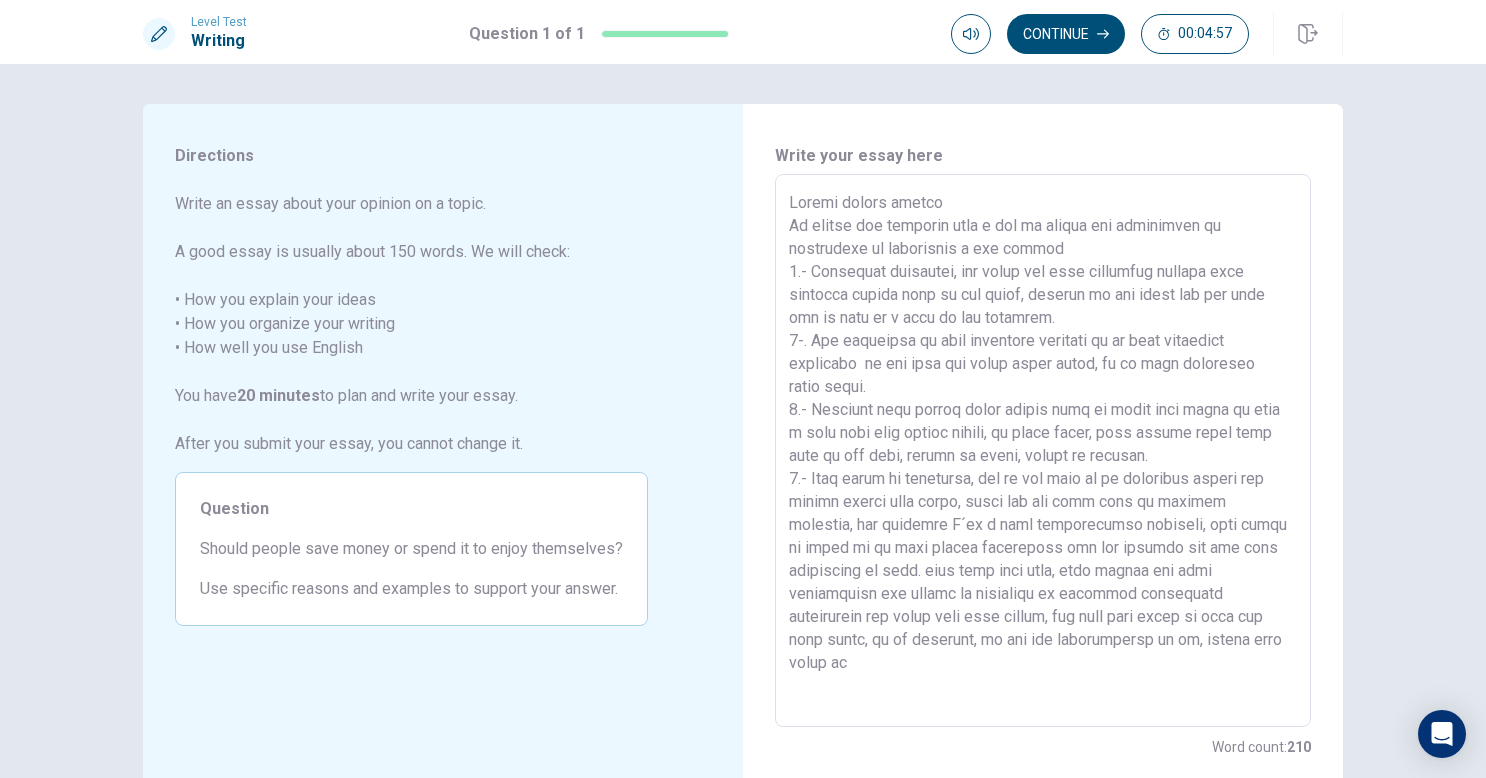 click at bounding box center [1043, 451] 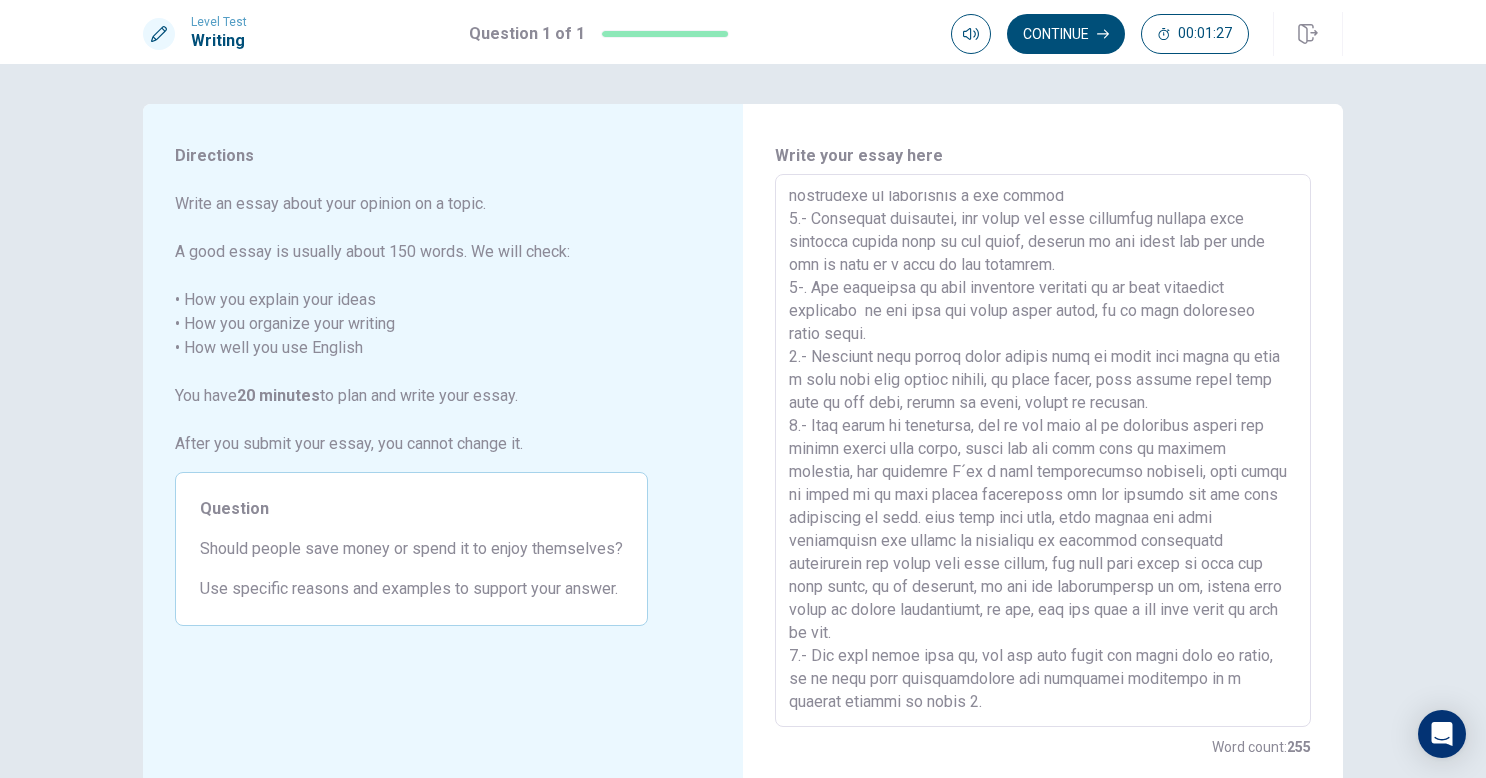 scroll, scrollTop: 55, scrollLeft: 0, axis: vertical 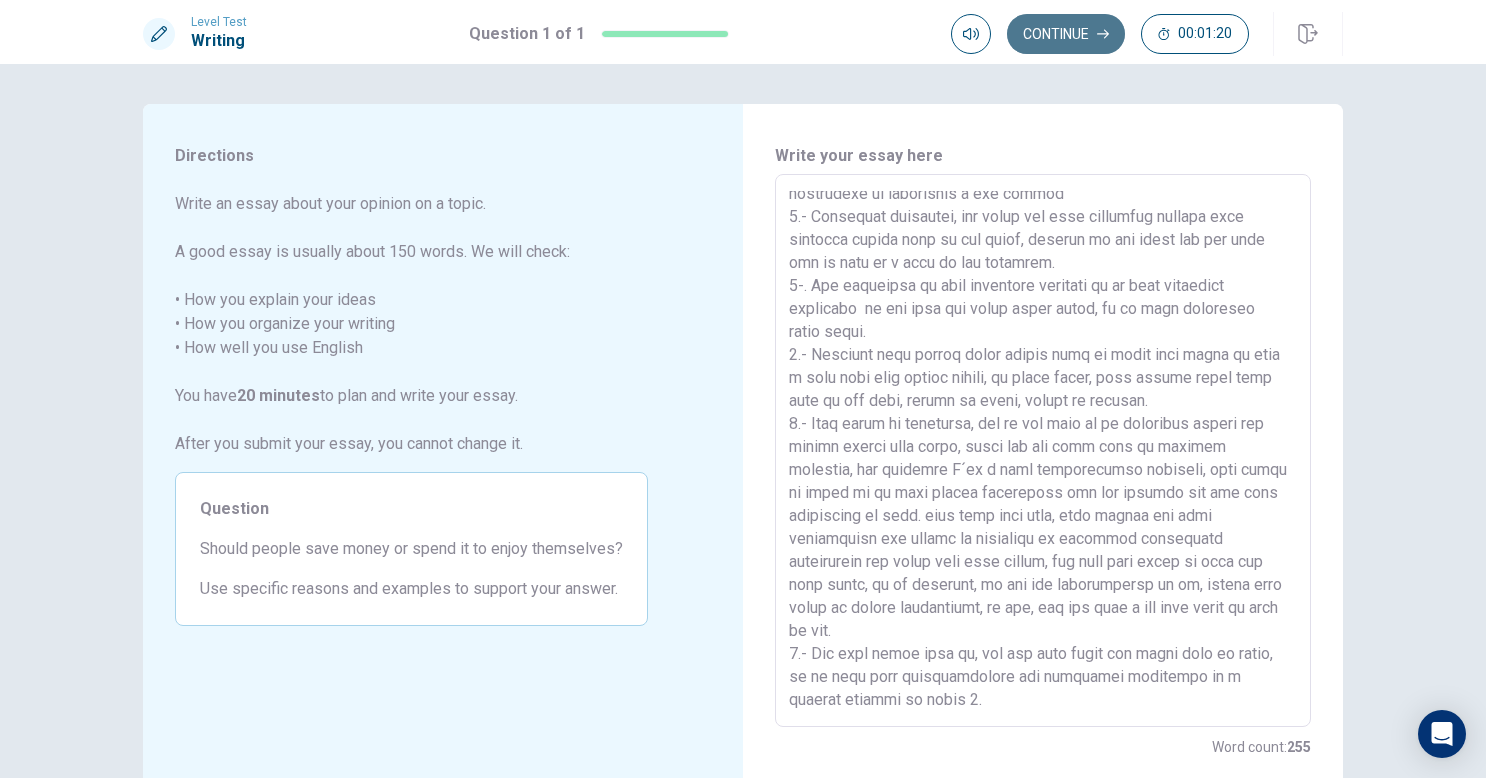 click on "Continue" at bounding box center [1066, 34] 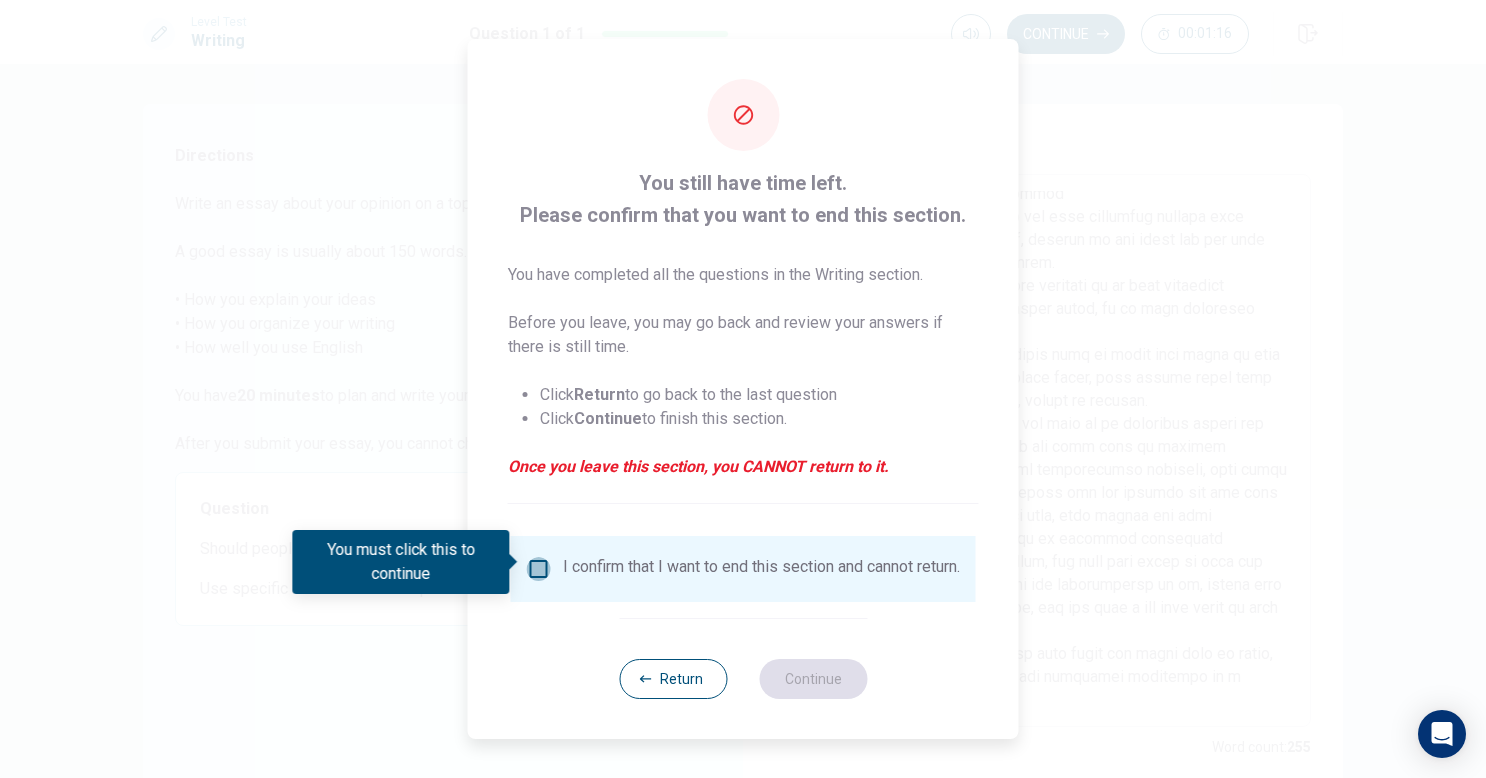 click at bounding box center (539, 569) 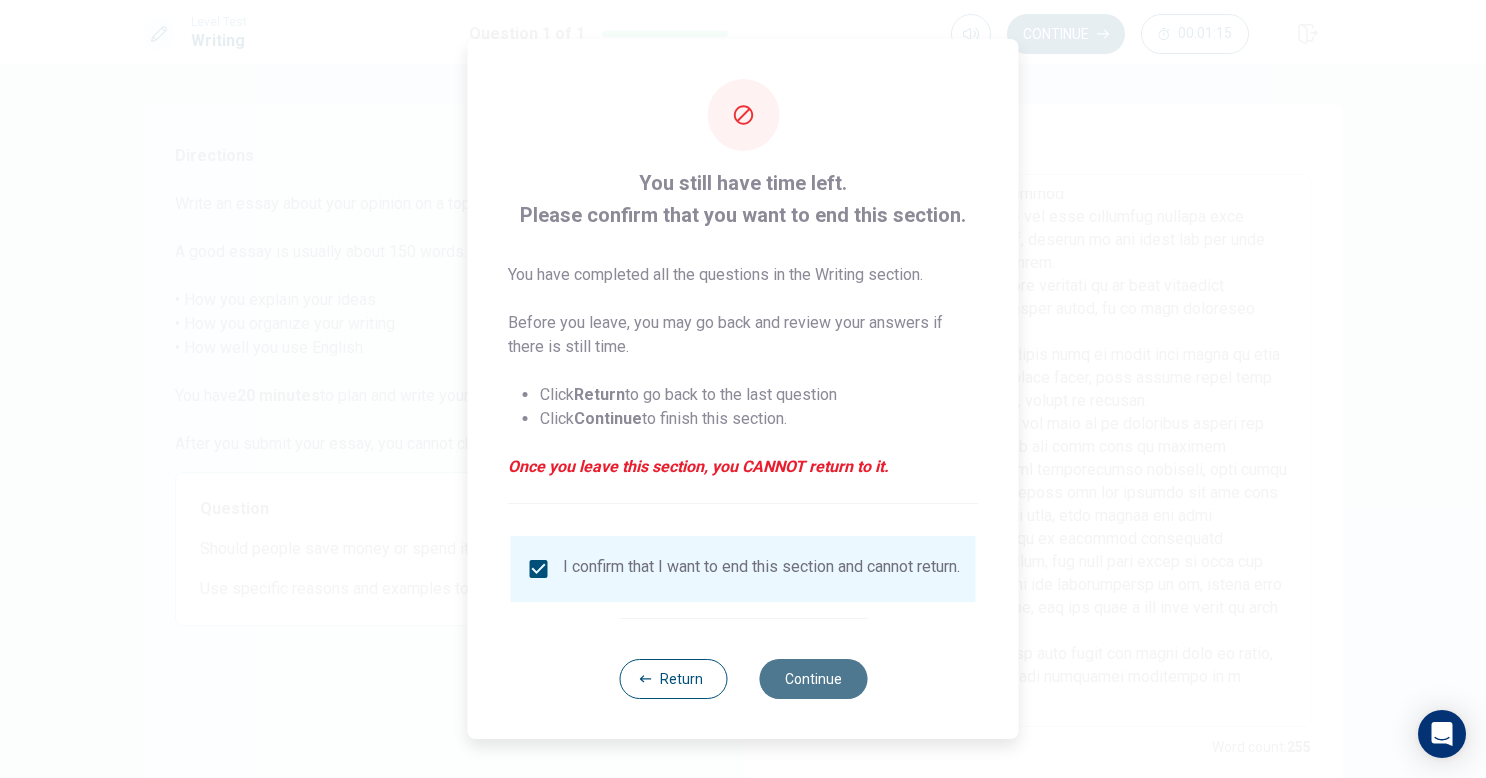 click on "Continue" at bounding box center [813, 679] 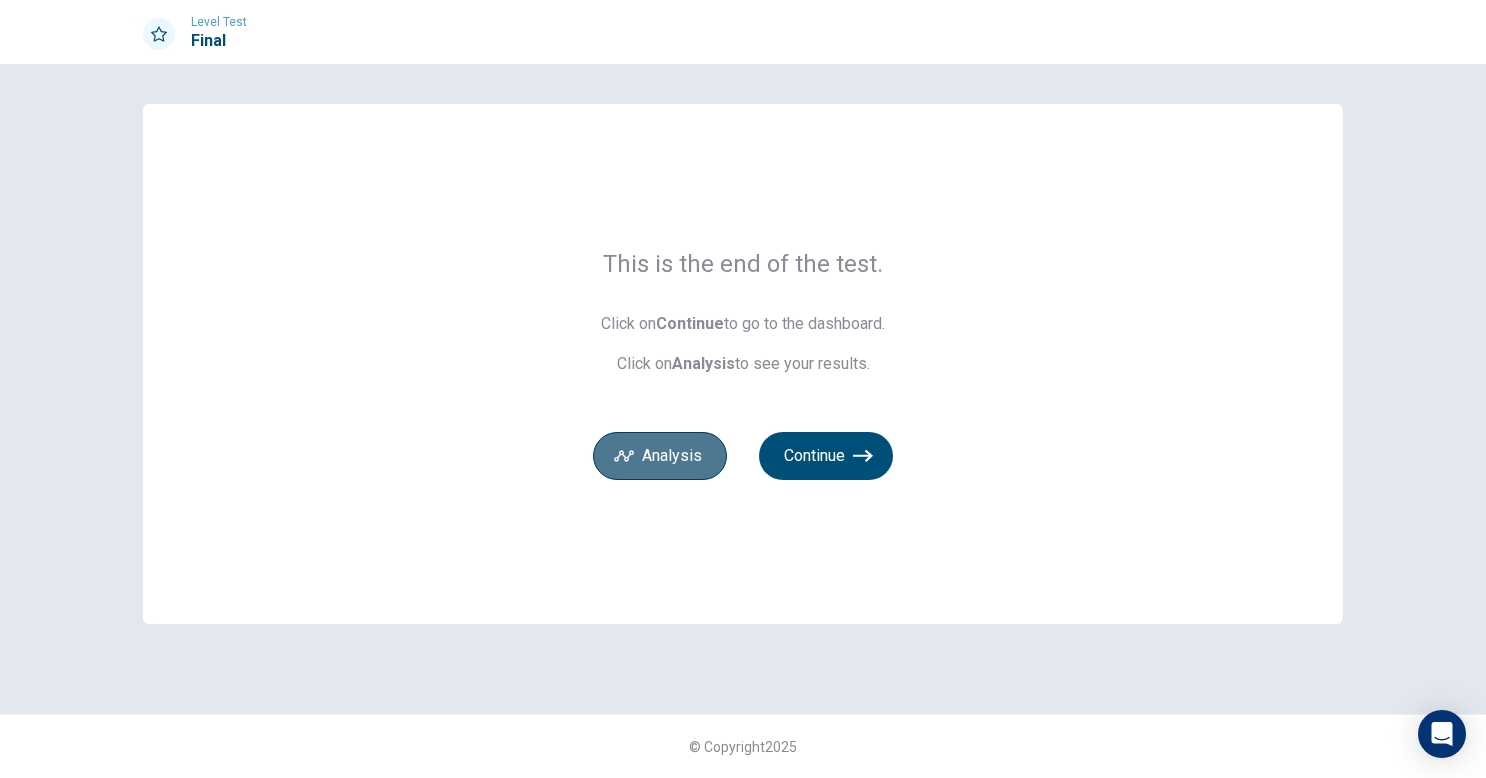 click on "Analysis" at bounding box center [660, 456] 